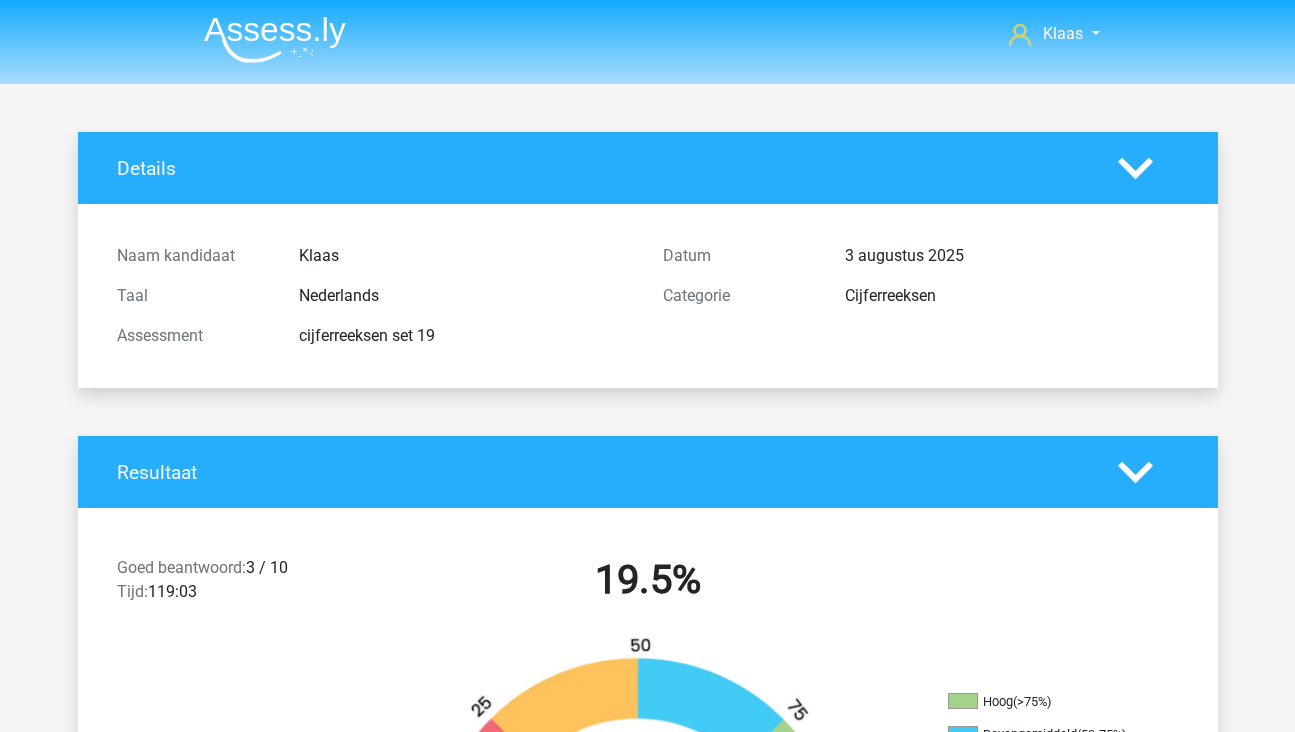 scroll, scrollTop: 640, scrollLeft: 0, axis: vertical 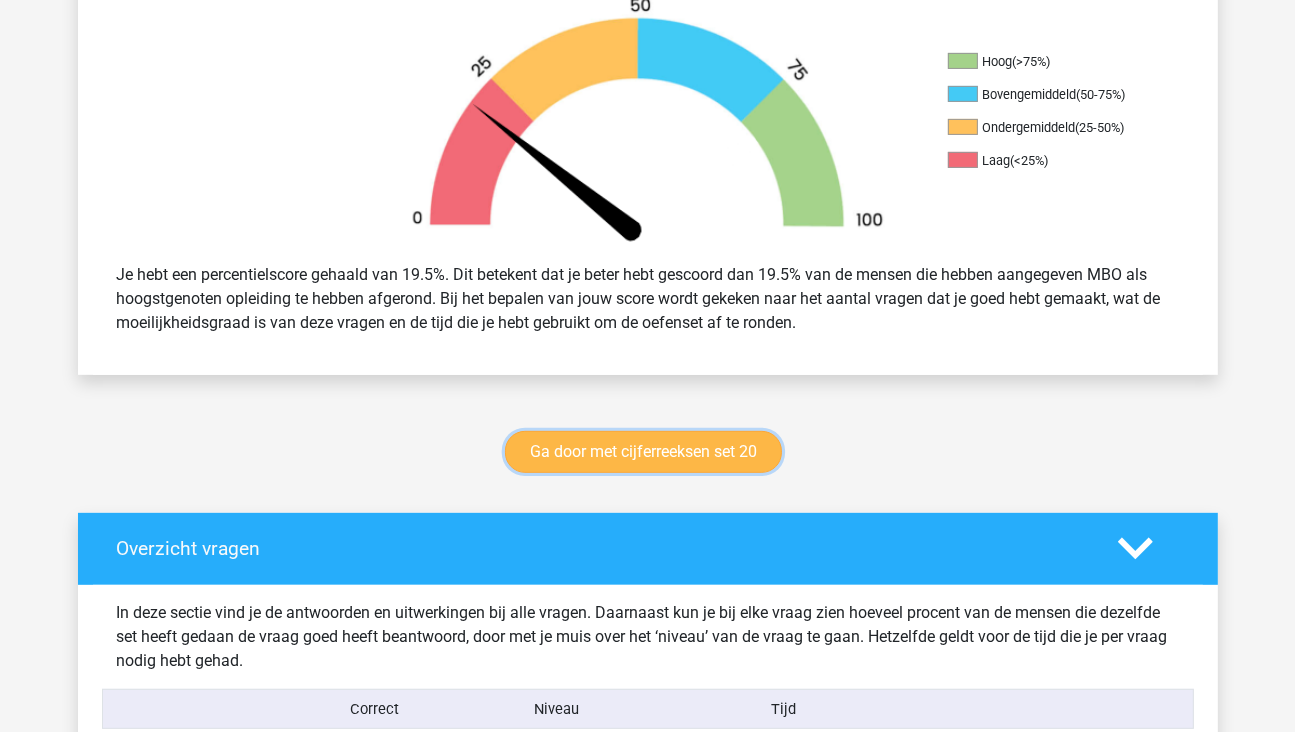 drag, startPoint x: 0, startPoint y: 0, endPoint x: 757, endPoint y: 450, distance: 880.6526 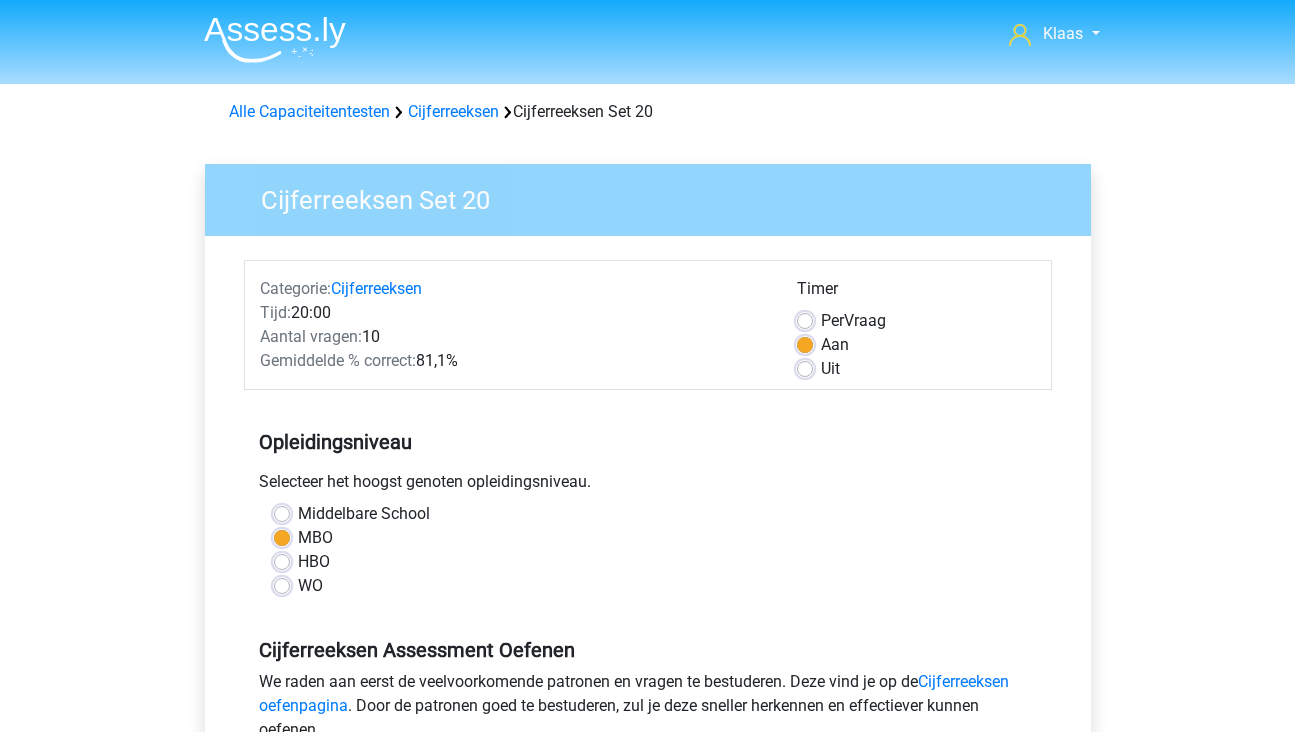 scroll, scrollTop: 0, scrollLeft: 0, axis: both 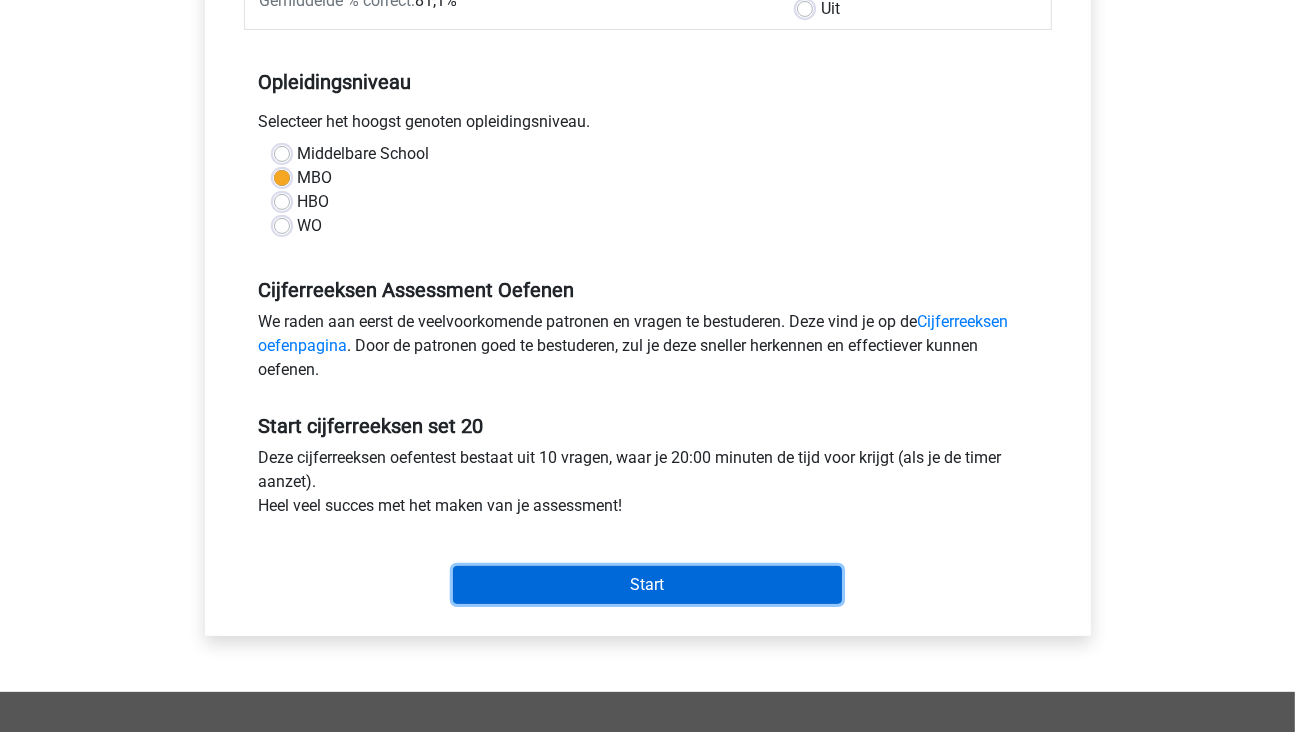 click on "Start" at bounding box center (647, 585) 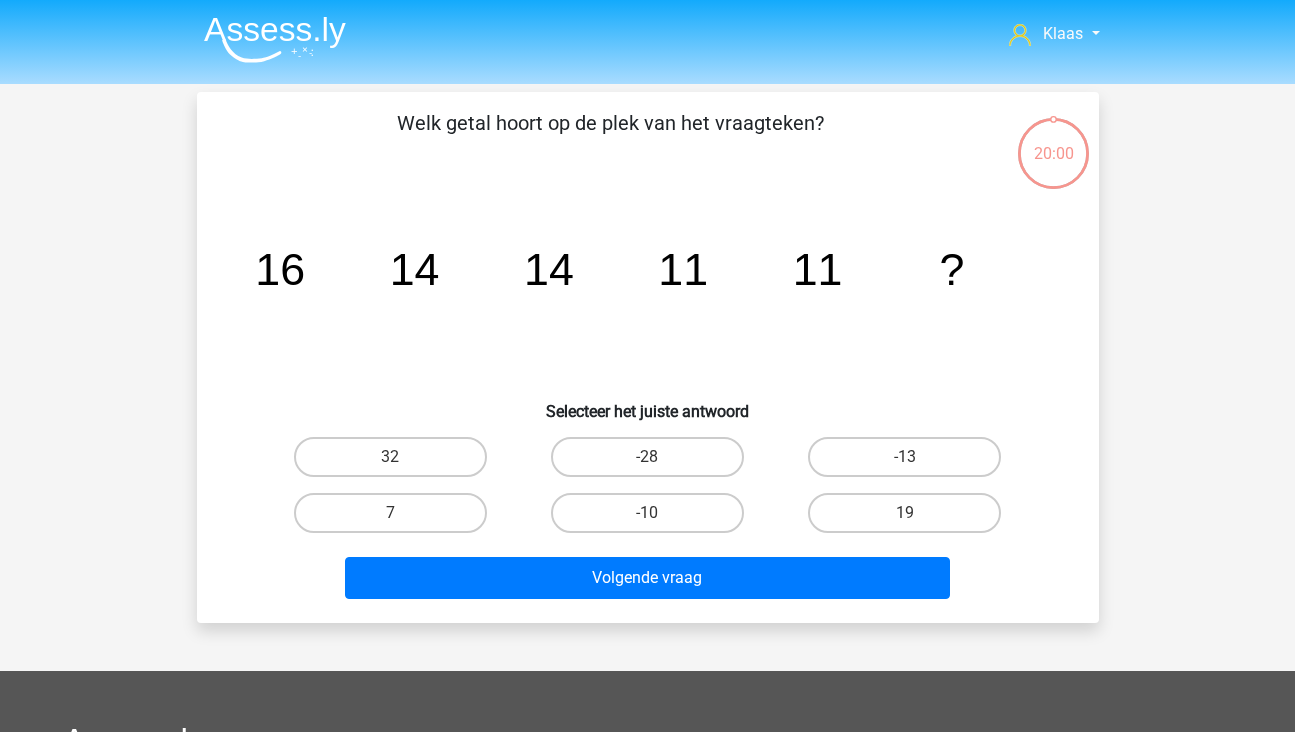 scroll, scrollTop: 0, scrollLeft: 0, axis: both 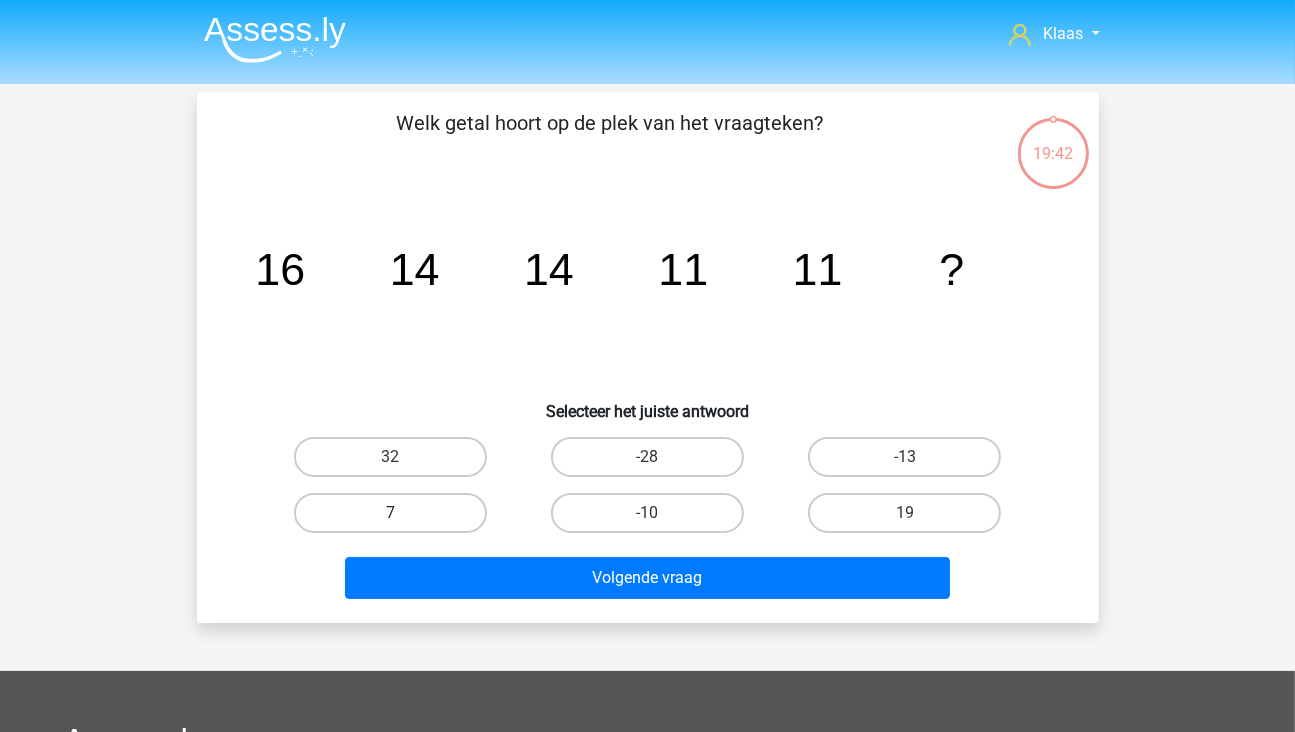 click on "7" at bounding box center (390, 513) 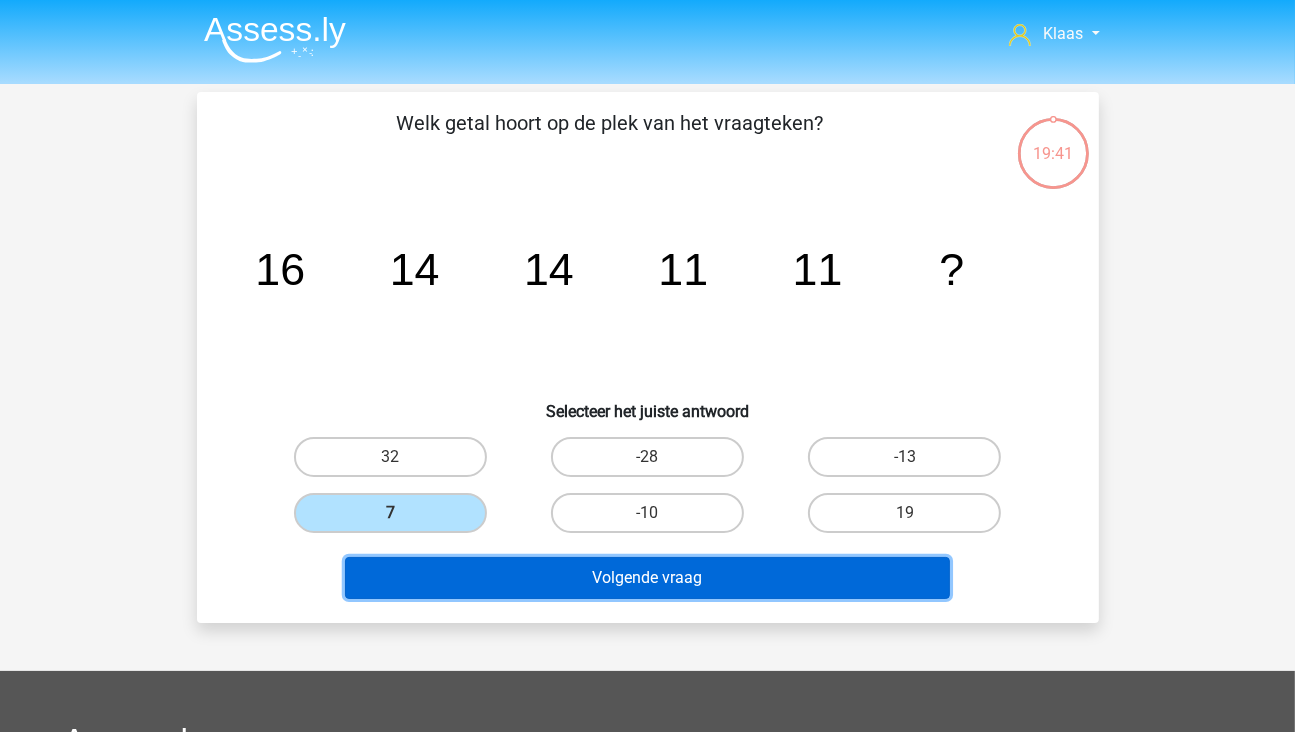 click on "Volgende vraag" at bounding box center (647, 578) 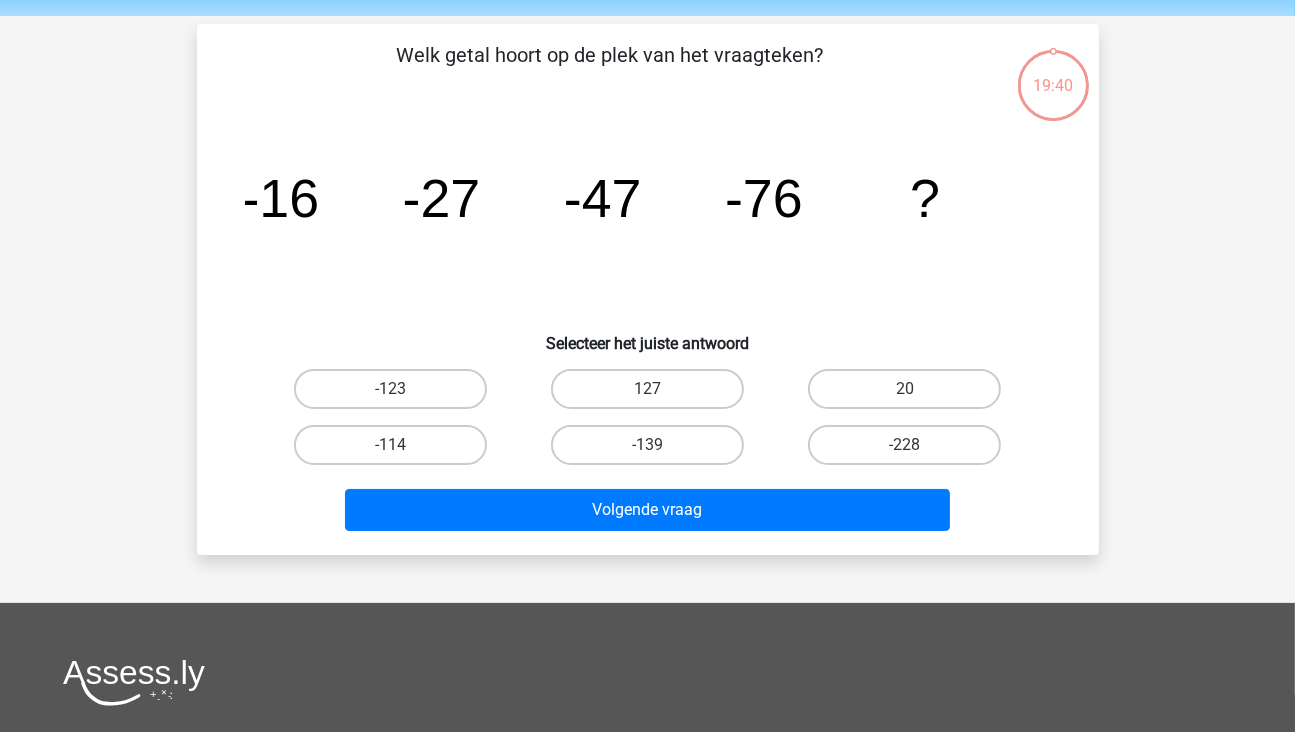 scroll, scrollTop: 92, scrollLeft: 0, axis: vertical 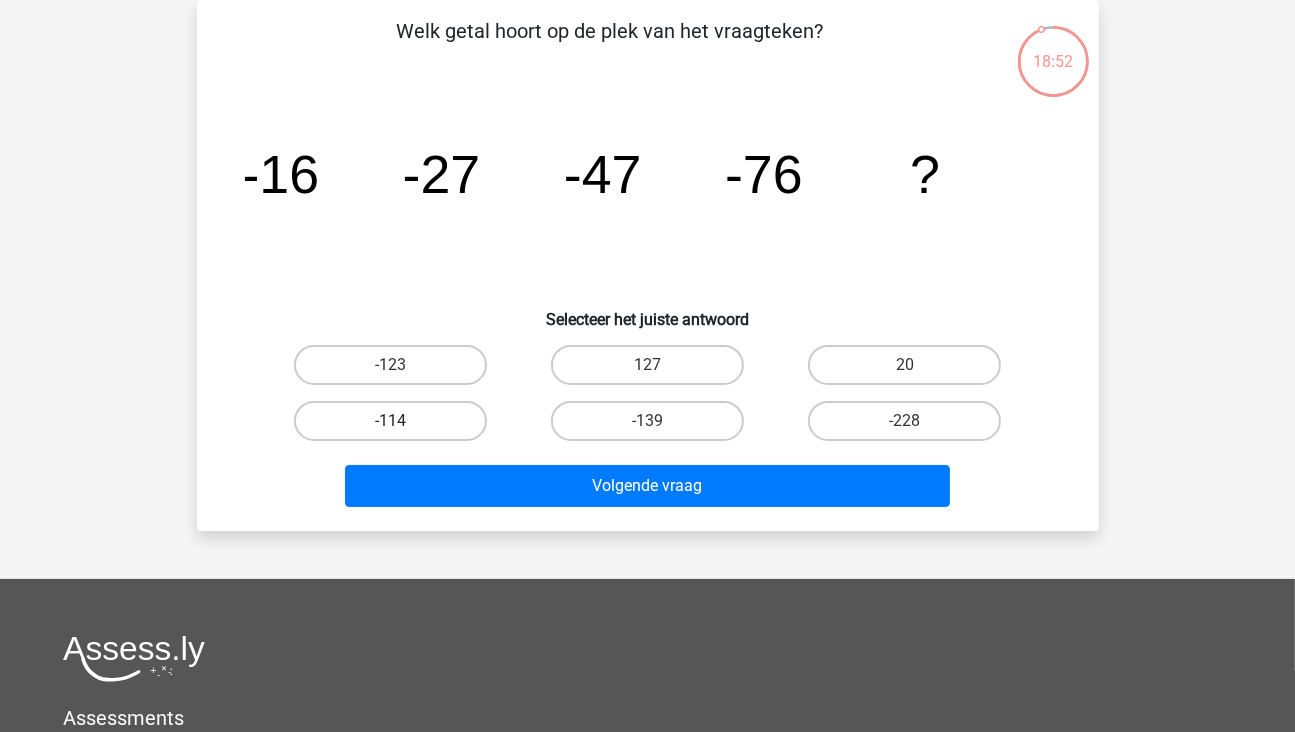 click on "-114" at bounding box center (390, 421) 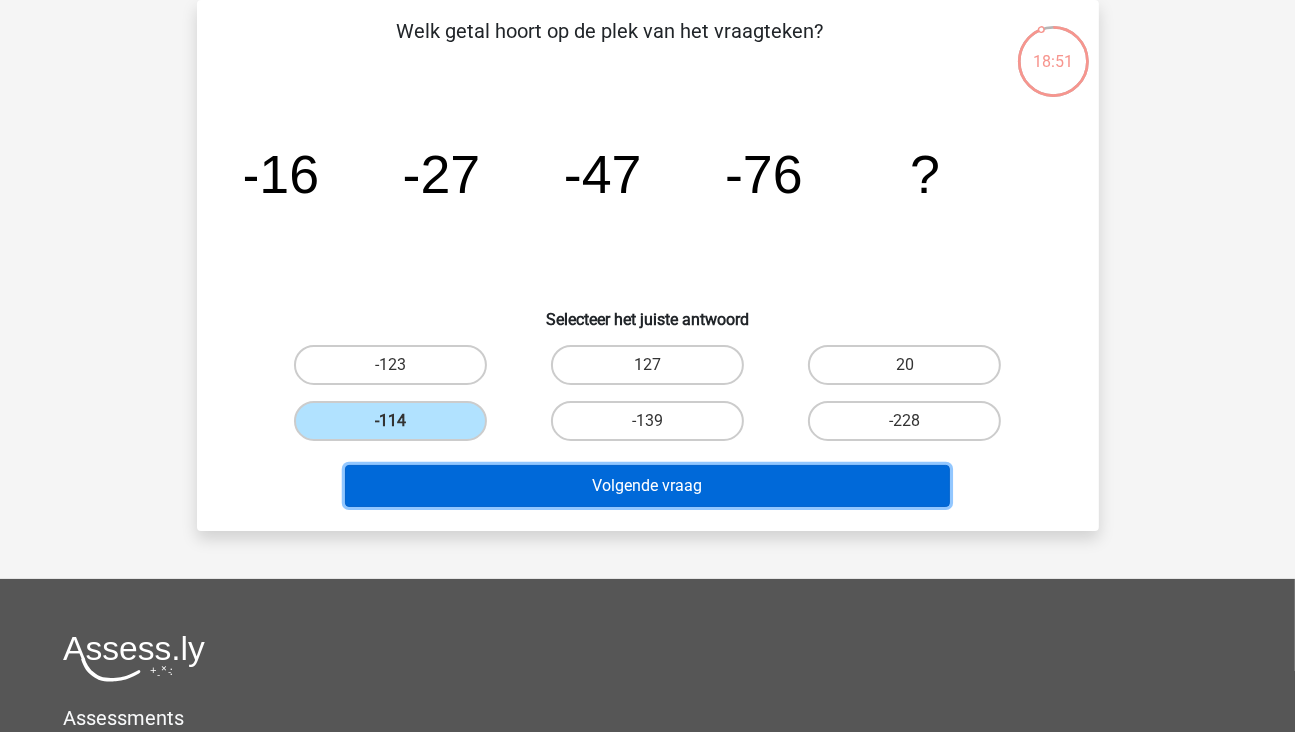 click on "Volgende vraag" at bounding box center [647, 486] 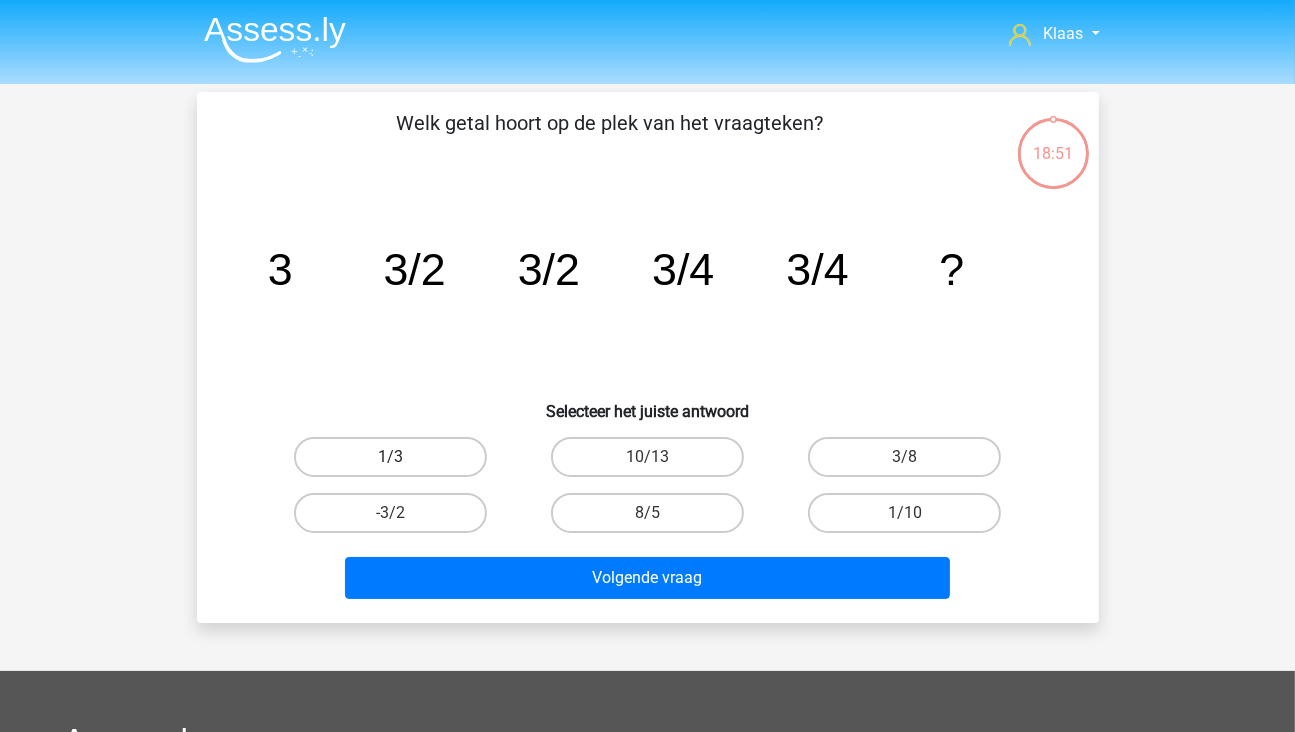 scroll, scrollTop: 0, scrollLeft: 0, axis: both 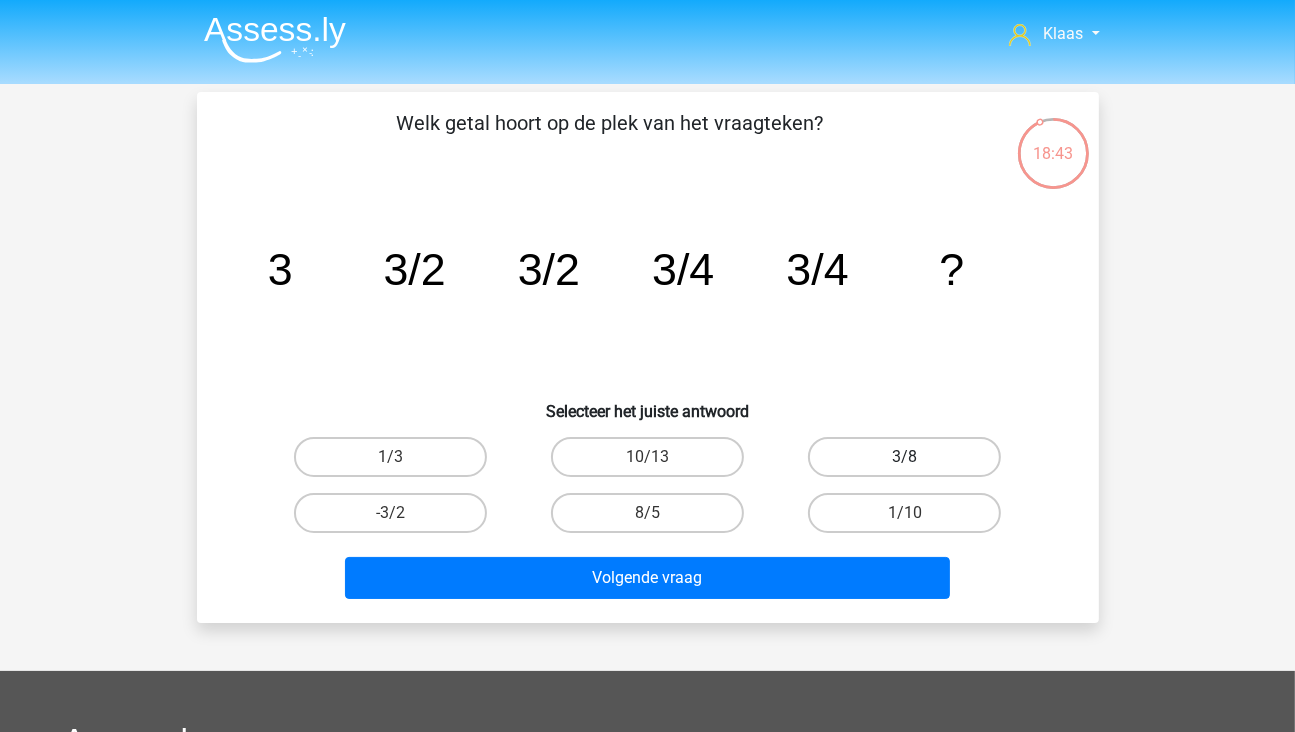 click on "3/8" at bounding box center (904, 457) 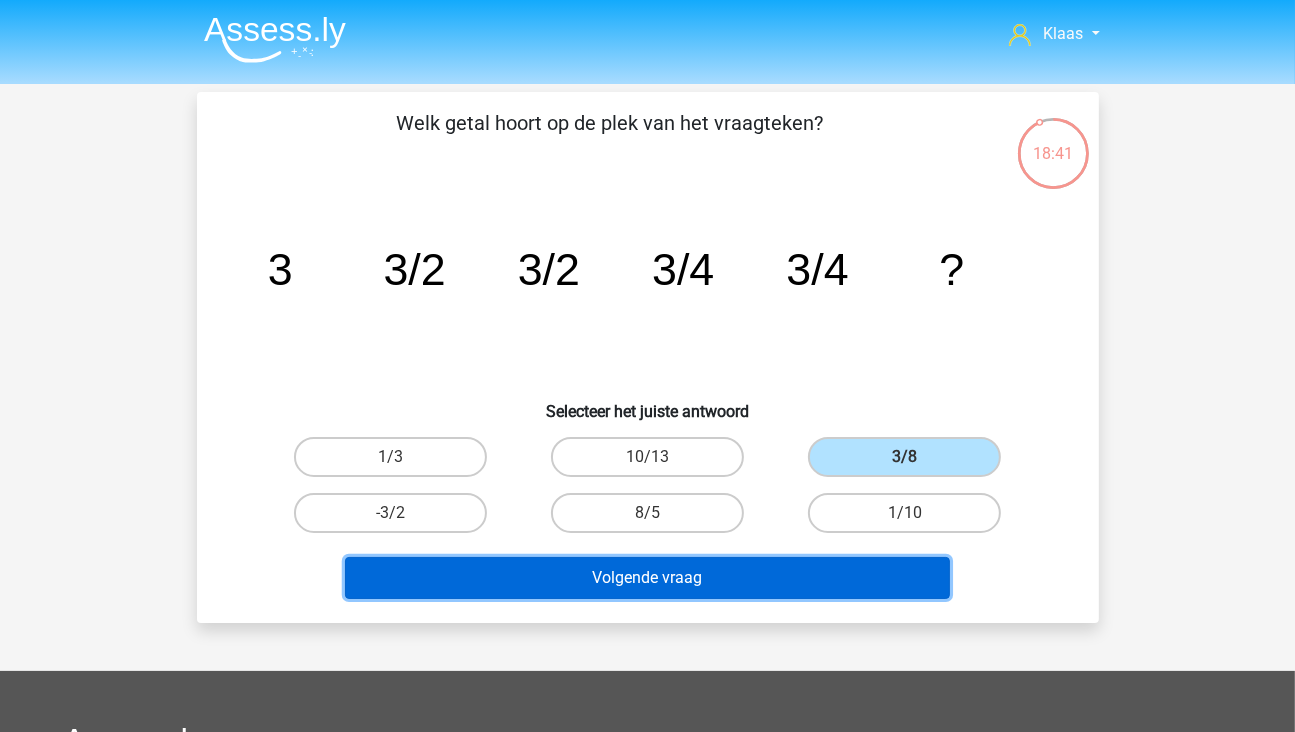 click on "Volgende vraag" at bounding box center (647, 578) 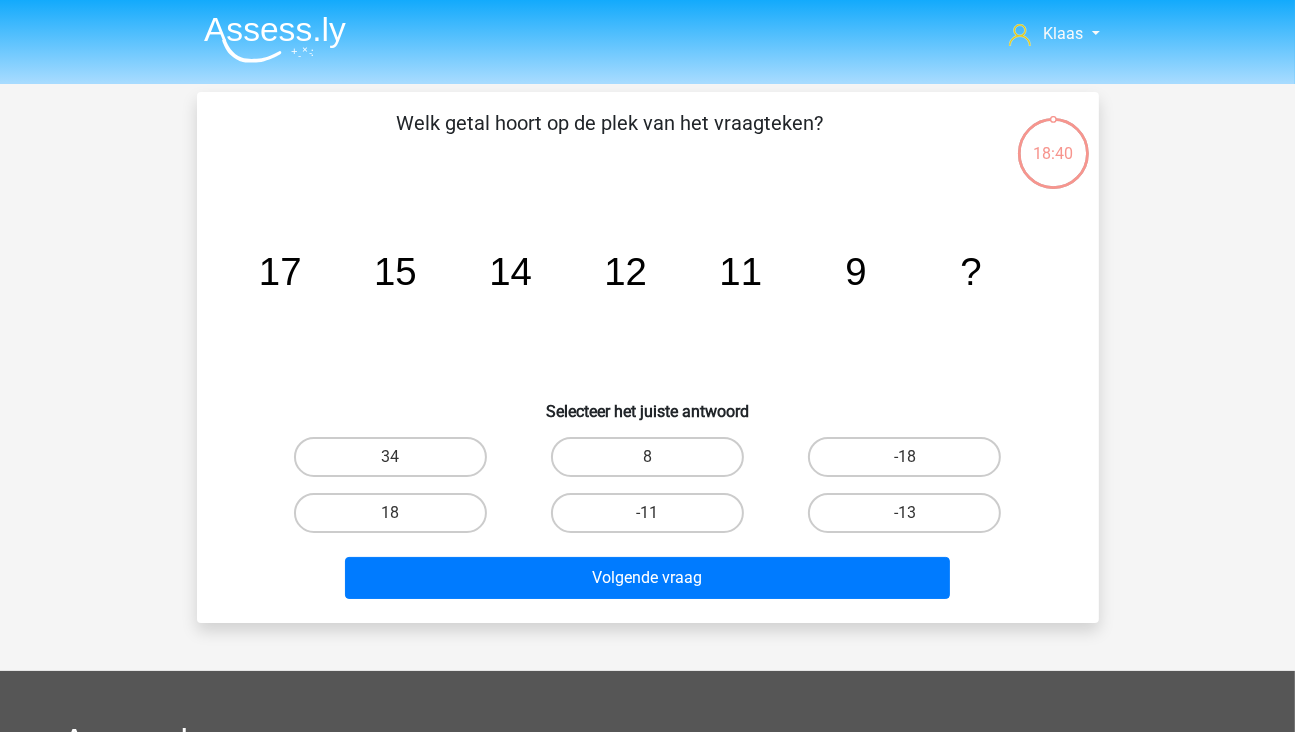 scroll, scrollTop: 92, scrollLeft: 0, axis: vertical 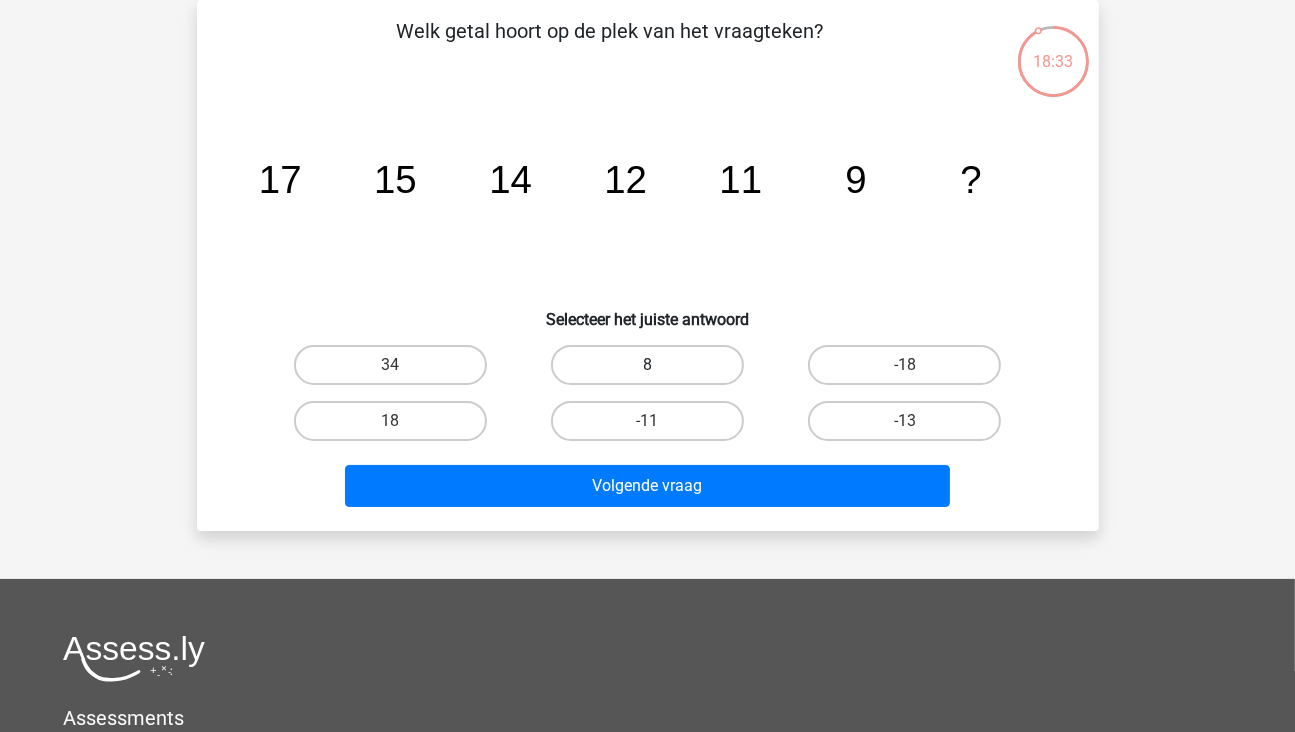 click on "8" at bounding box center (647, 365) 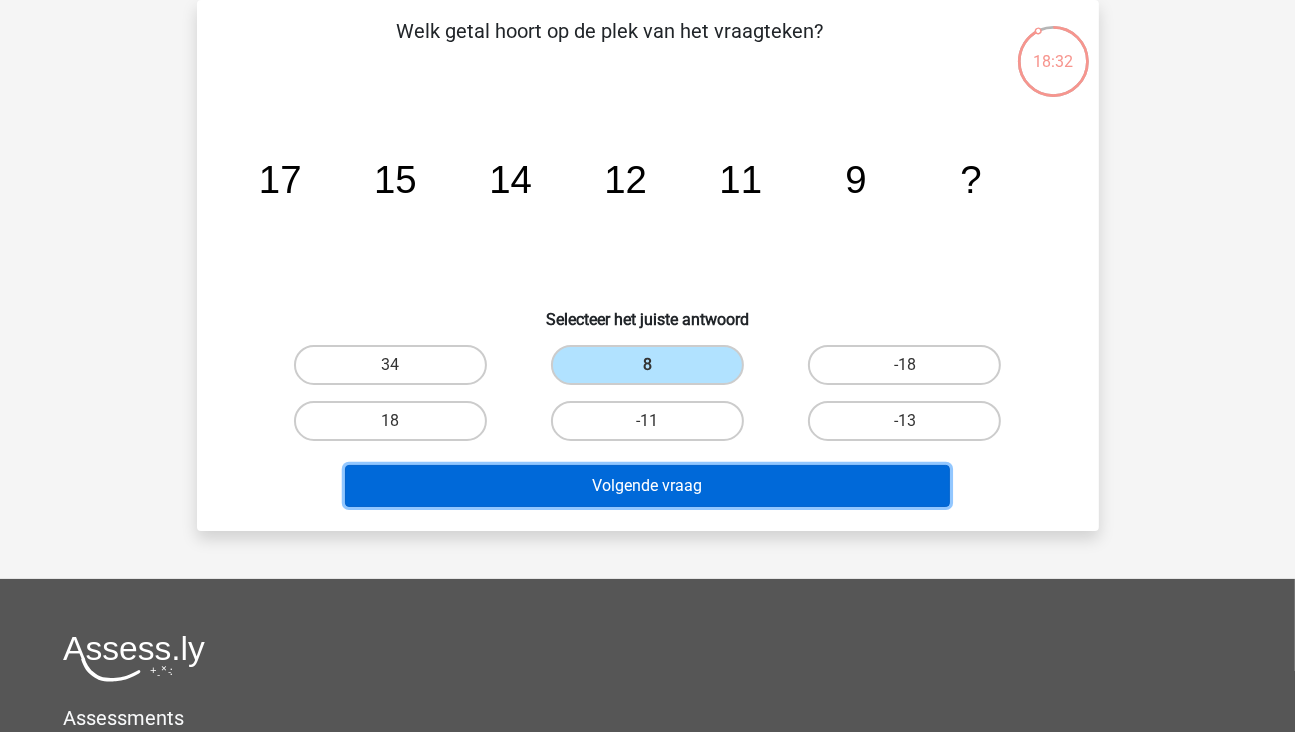 click on "Volgende vraag" at bounding box center (647, 486) 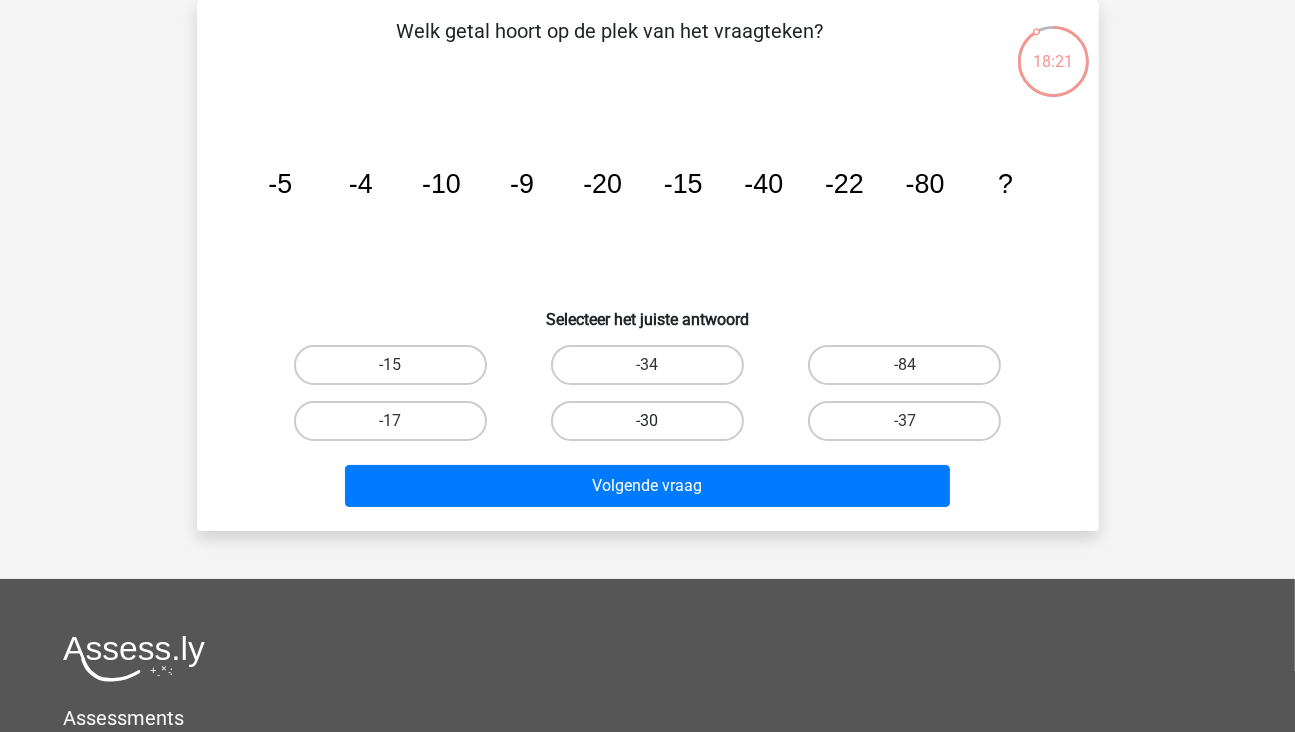 click on "-30" at bounding box center [647, 421] 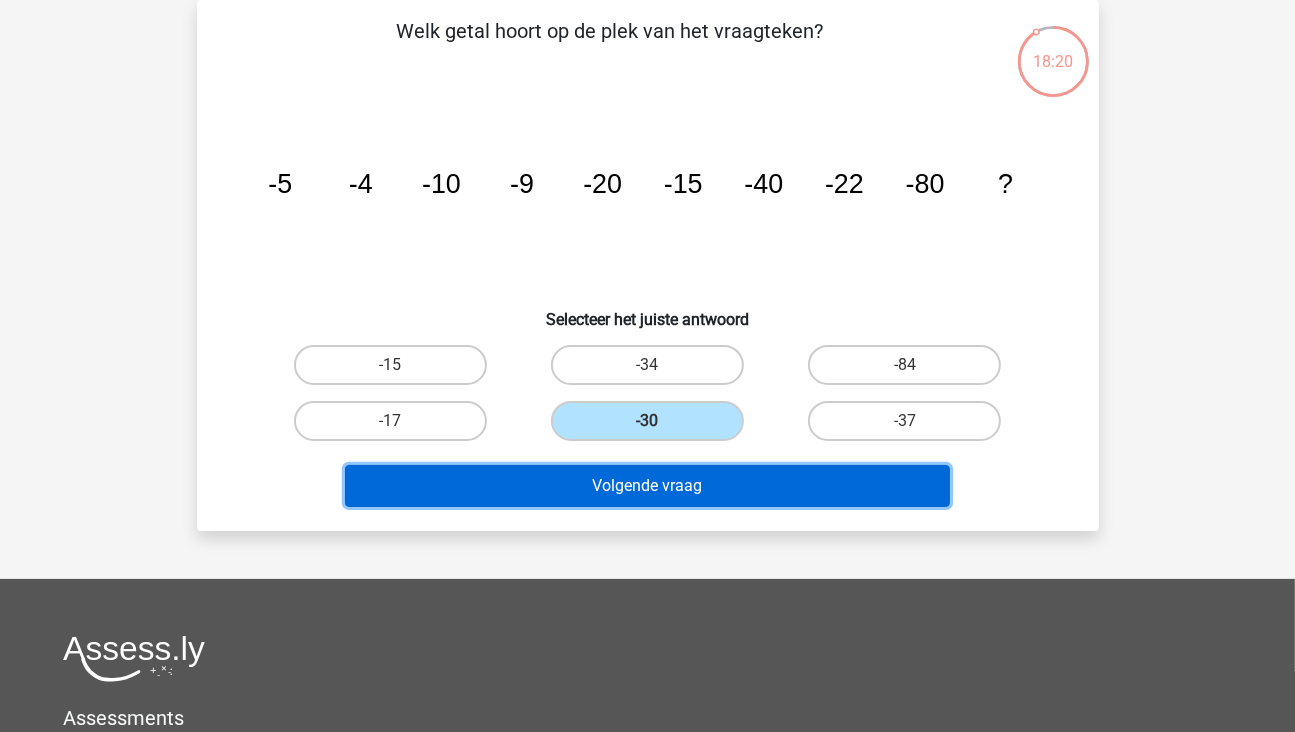 click on "Volgende vraag" at bounding box center [647, 486] 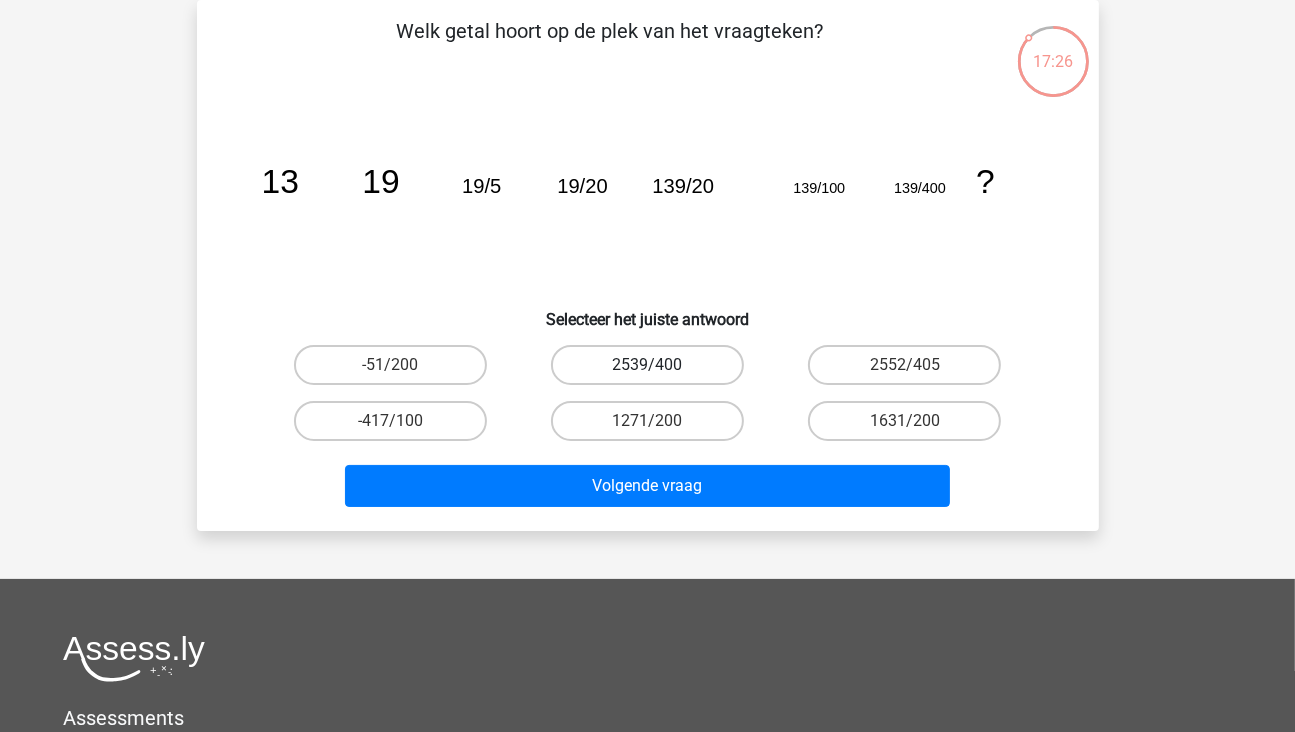 click on "2539/400" at bounding box center (647, 365) 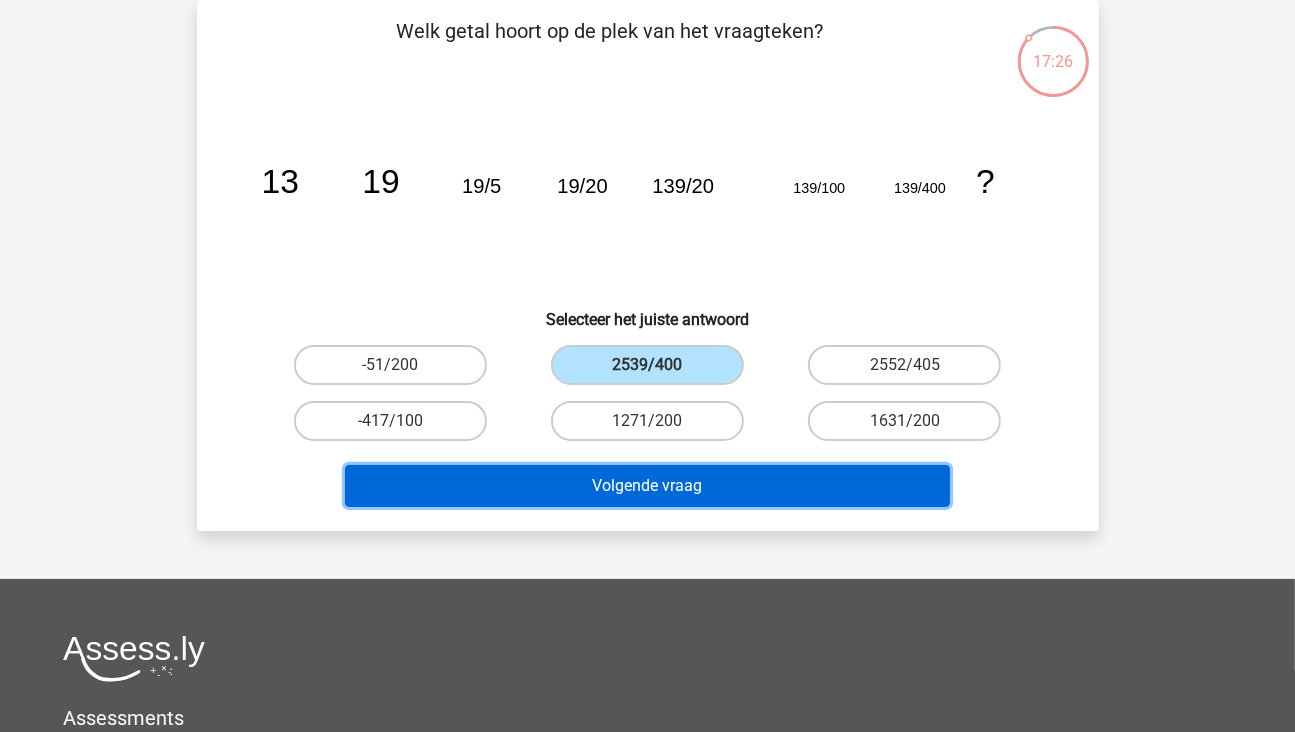 click on "Volgende vraag" at bounding box center [647, 486] 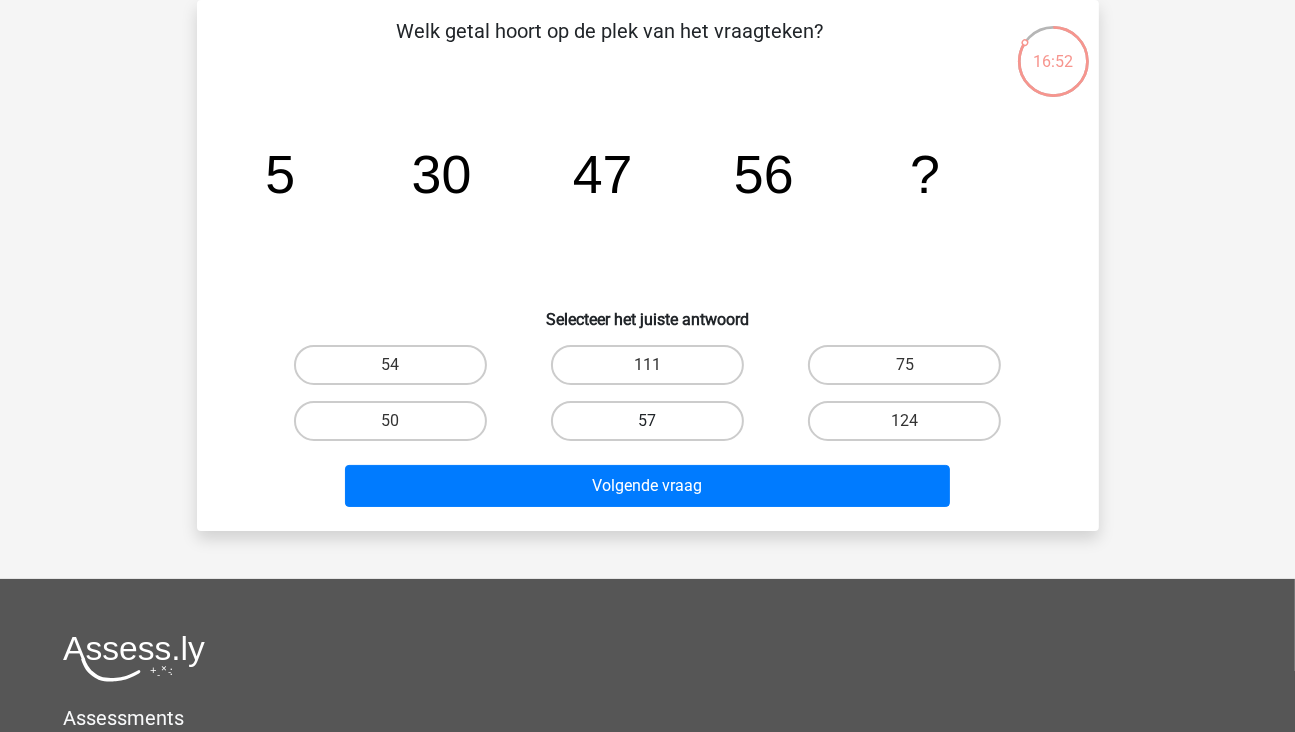 click on "57" at bounding box center (647, 421) 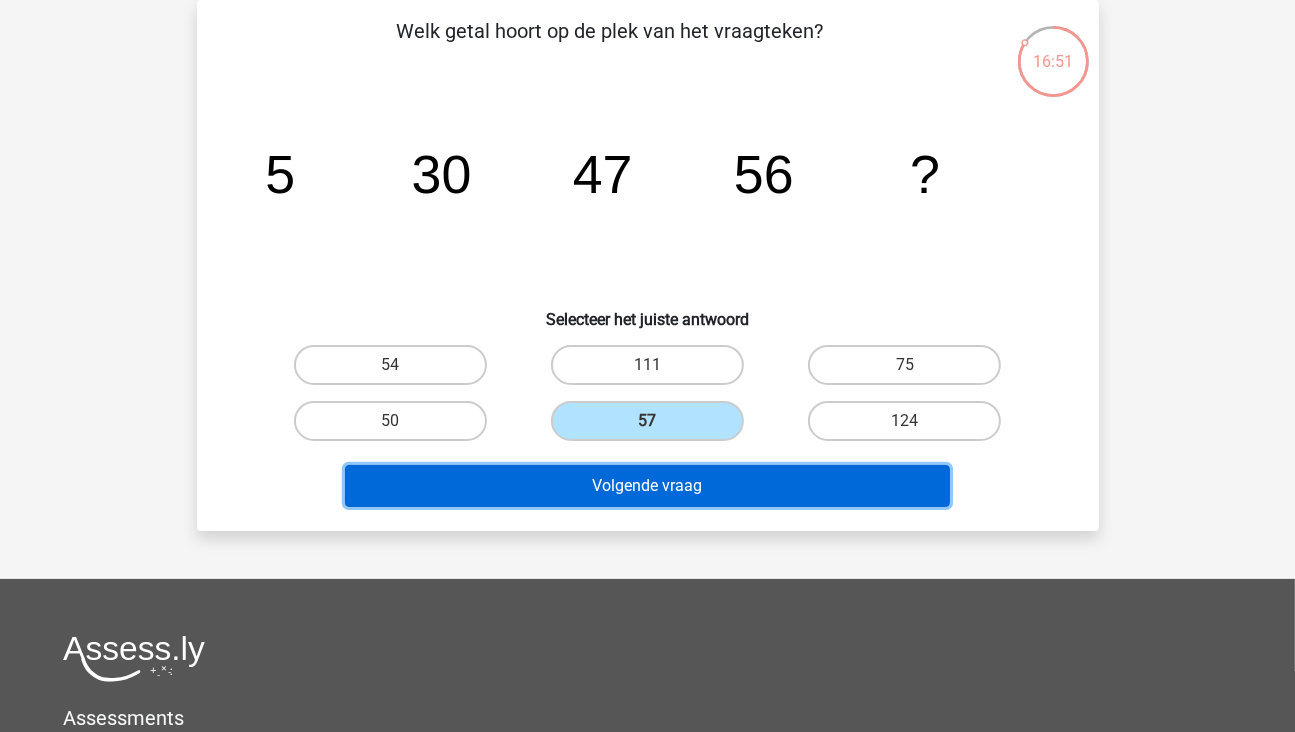 click on "Volgende vraag" at bounding box center (647, 486) 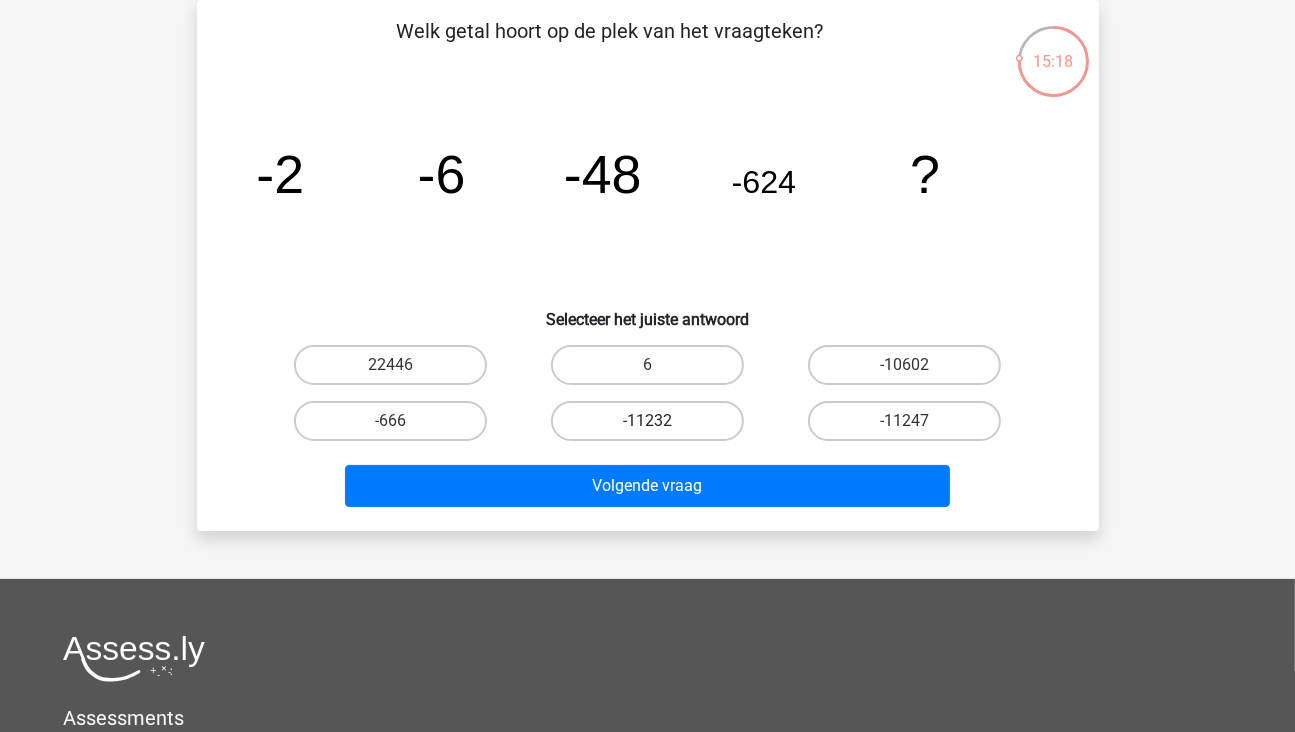 click on "-11232" at bounding box center (647, 421) 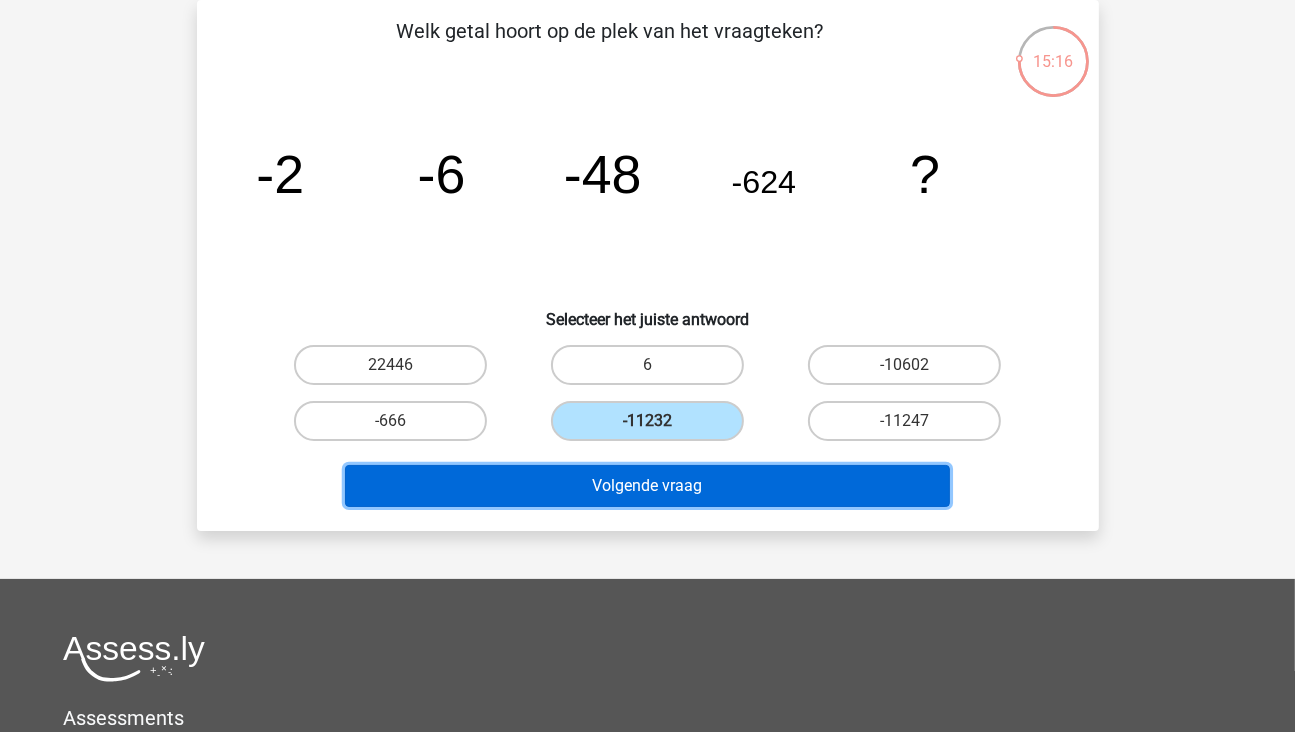 click on "Volgende vraag" at bounding box center [647, 486] 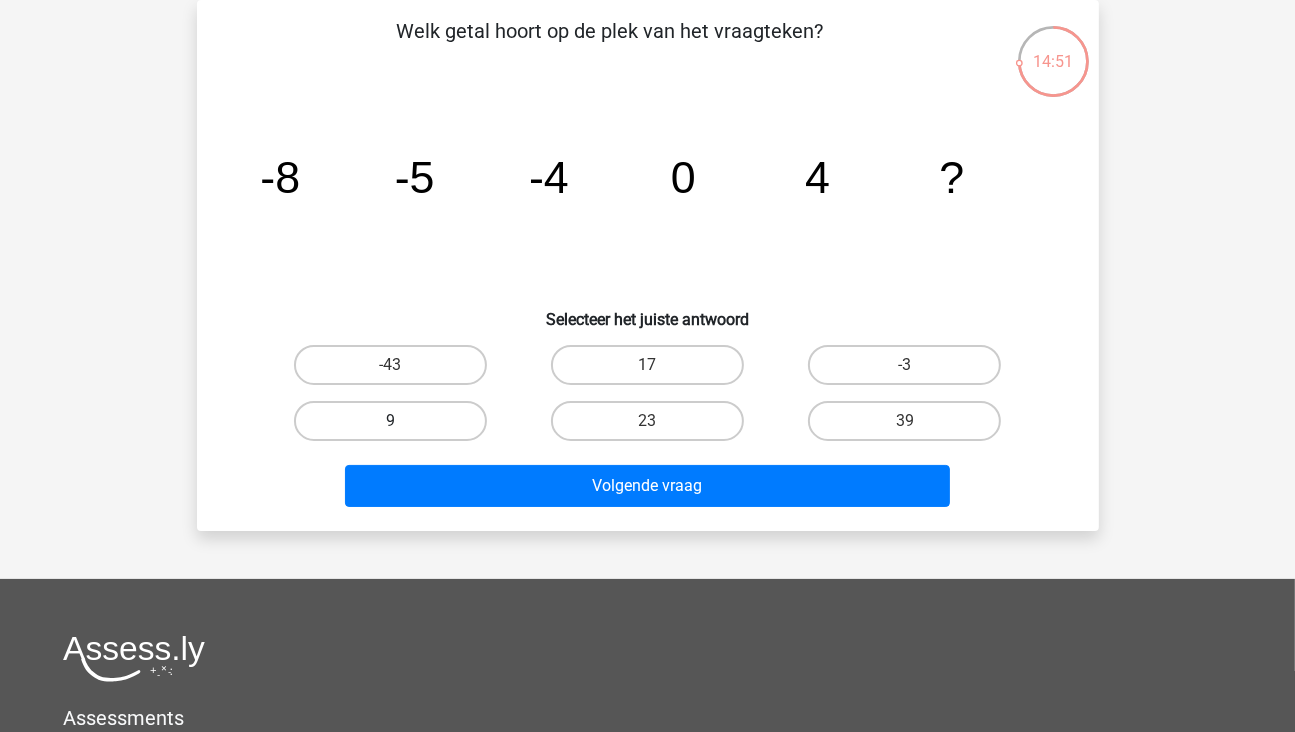 click on "9" at bounding box center [390, 421] 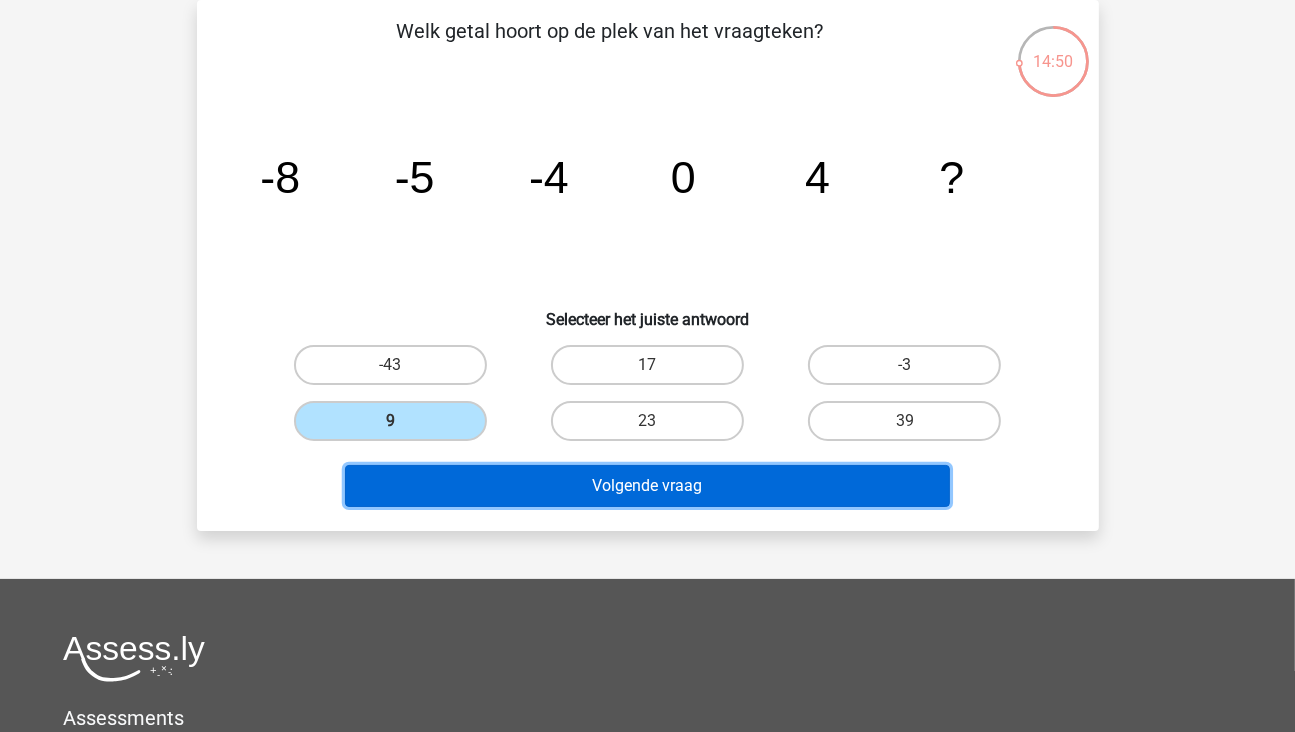 click on "Volgende vraag" at bounding box center [647, 486] 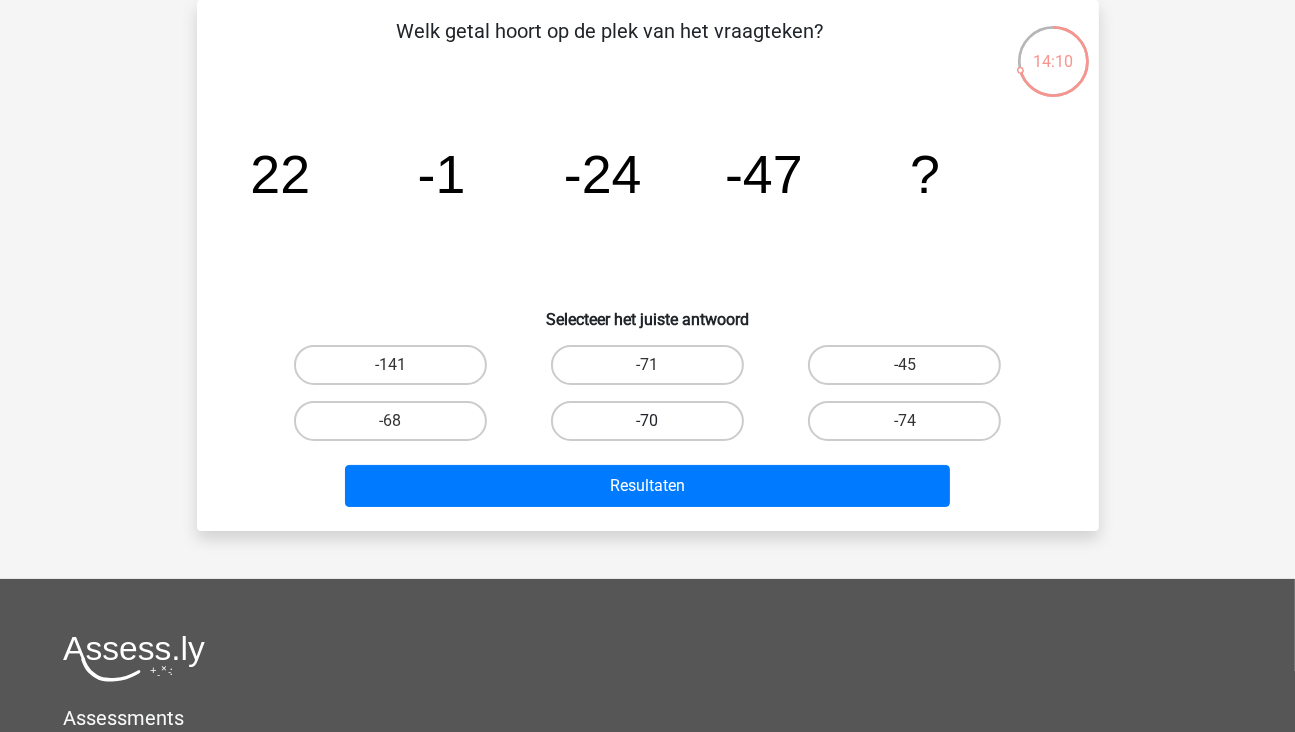 click on "-70" at bounding box center (647, 421) 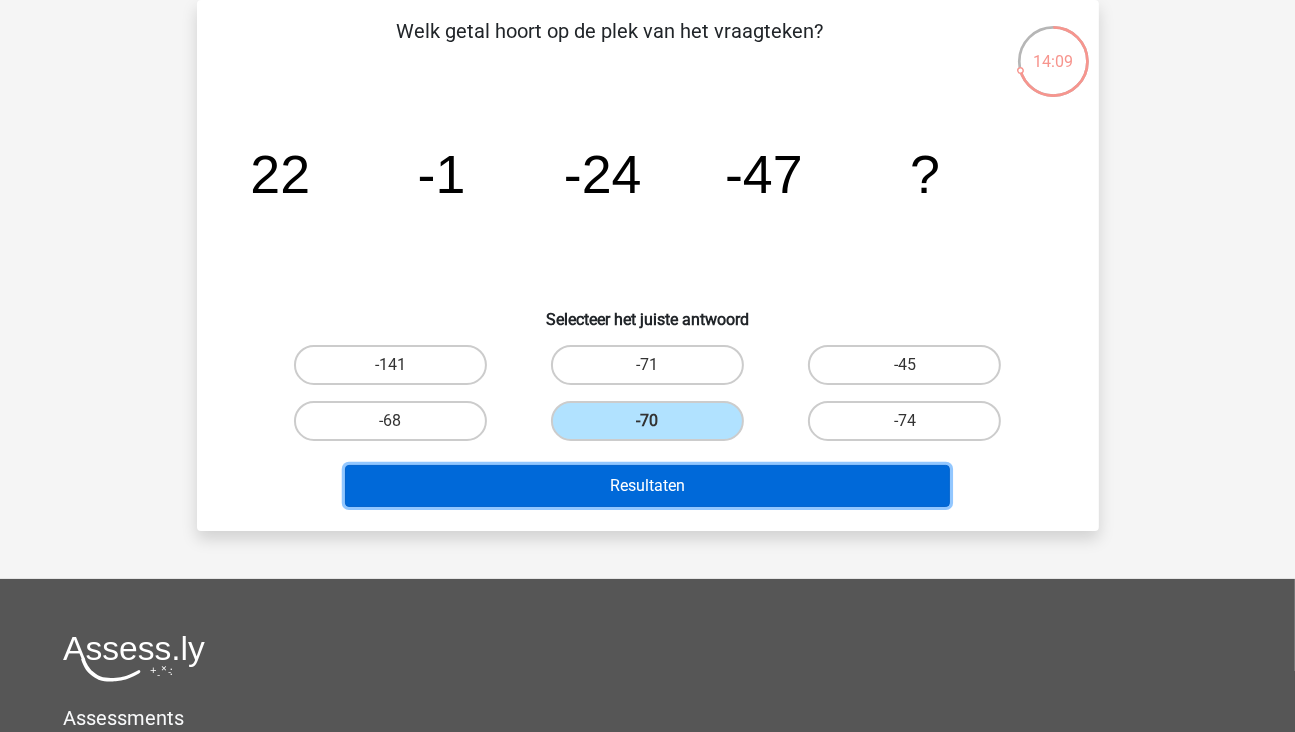 click on "Resultaten" at bounding box center [647, 486] 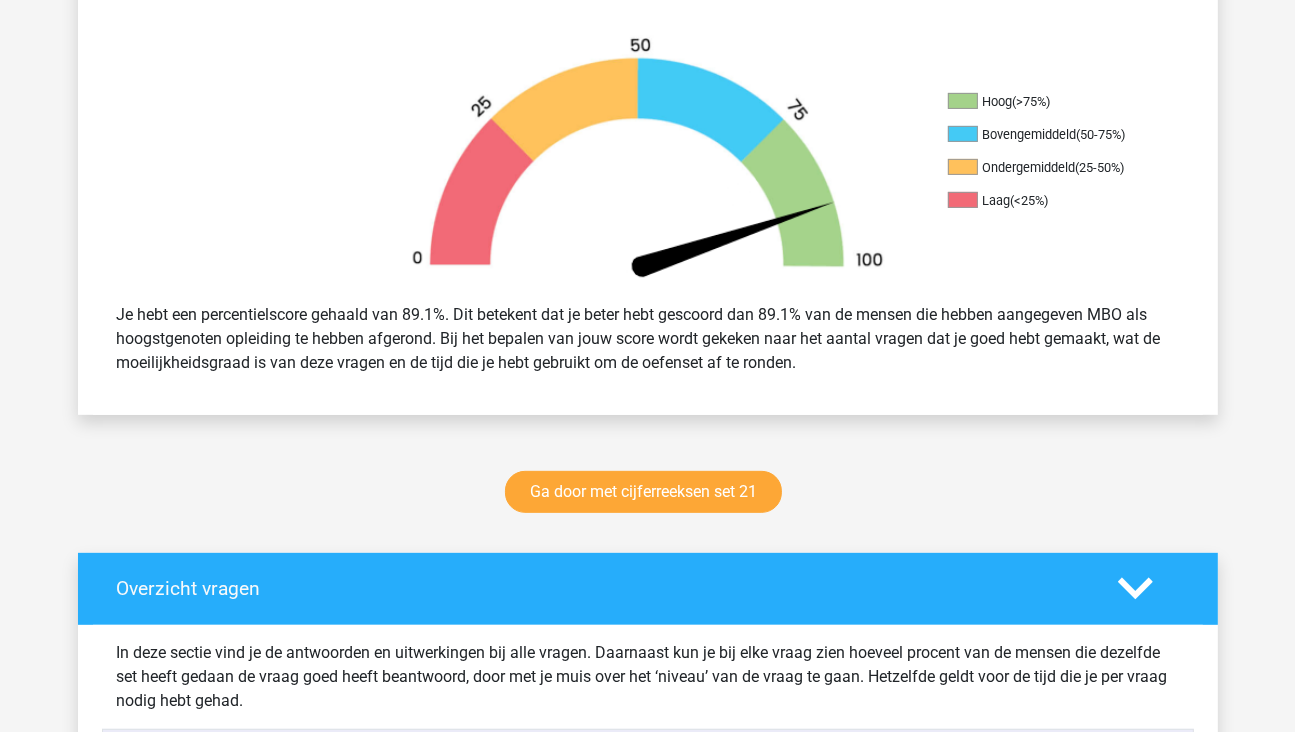 scroll, scrollTop: 500, scrollLeft: 0, axis: vertical 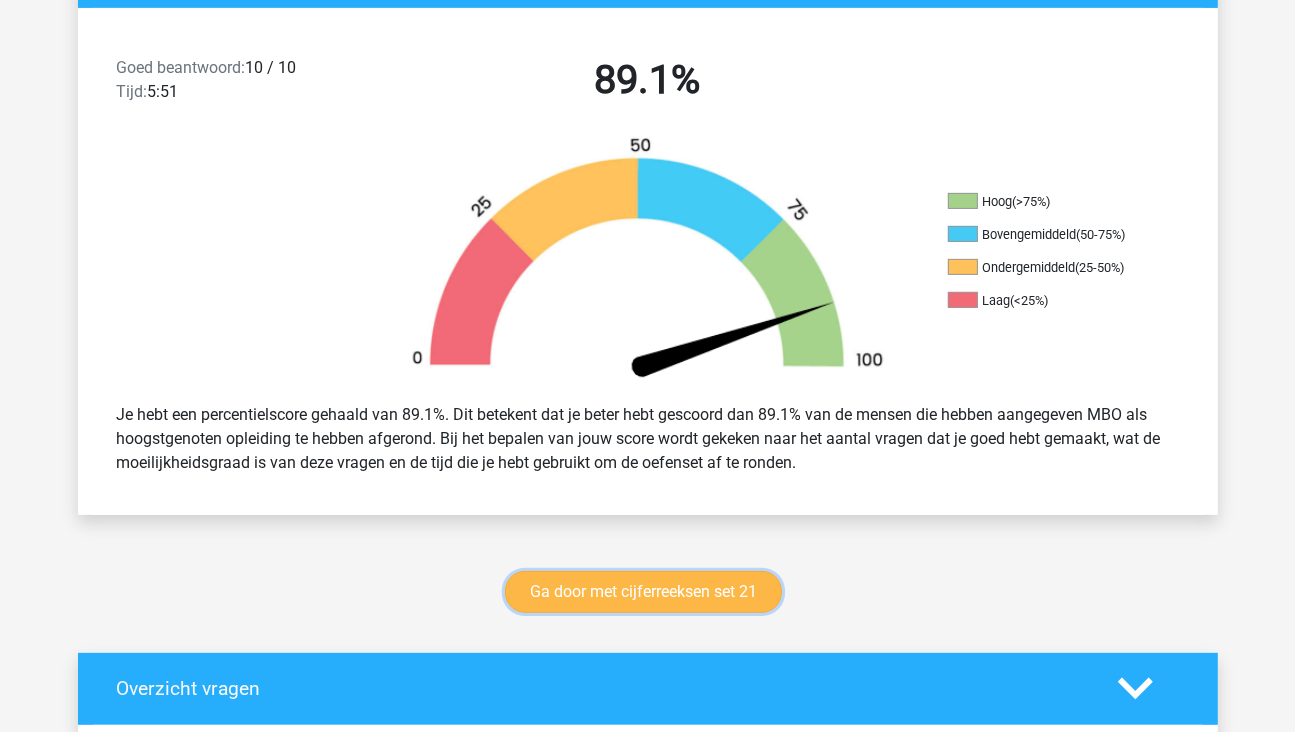 click on "Ga door met cijferreeksen set 21" at bounding box center [643, 592] 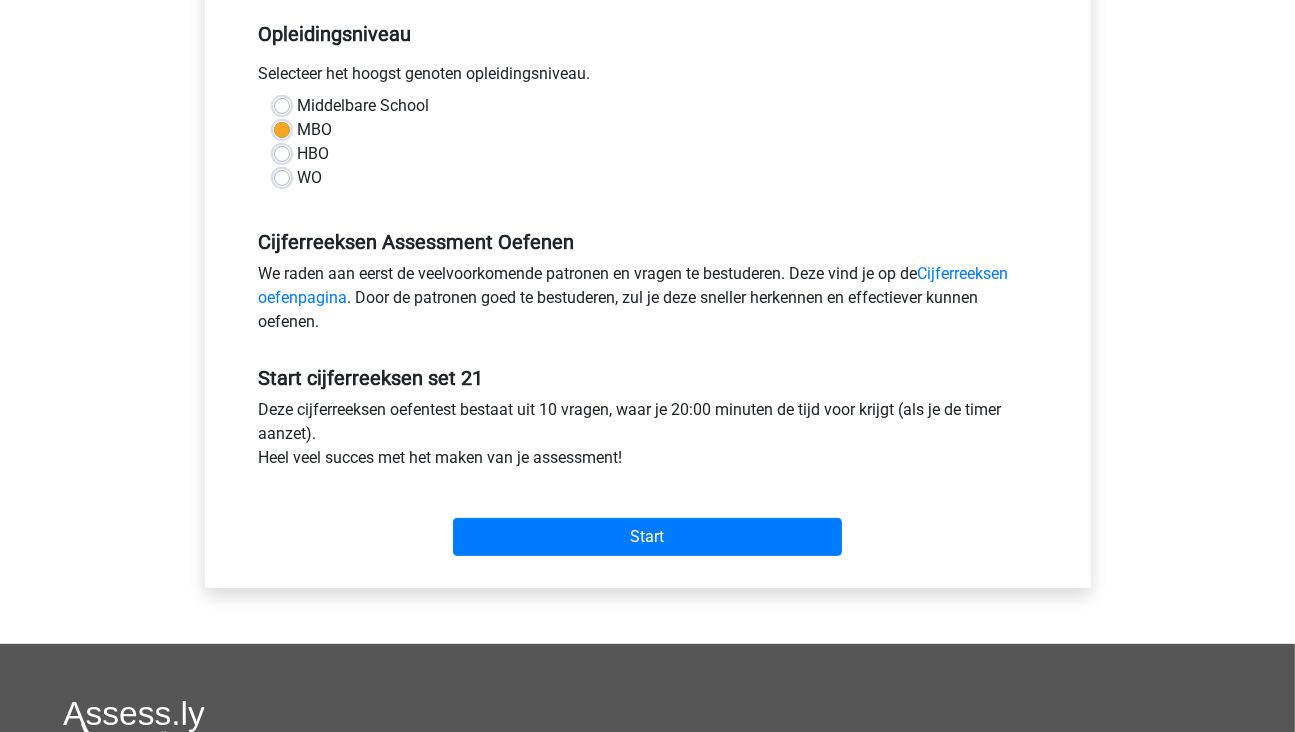scroll, scrollTop: 500, scrollLeft: 0, axis: vertical 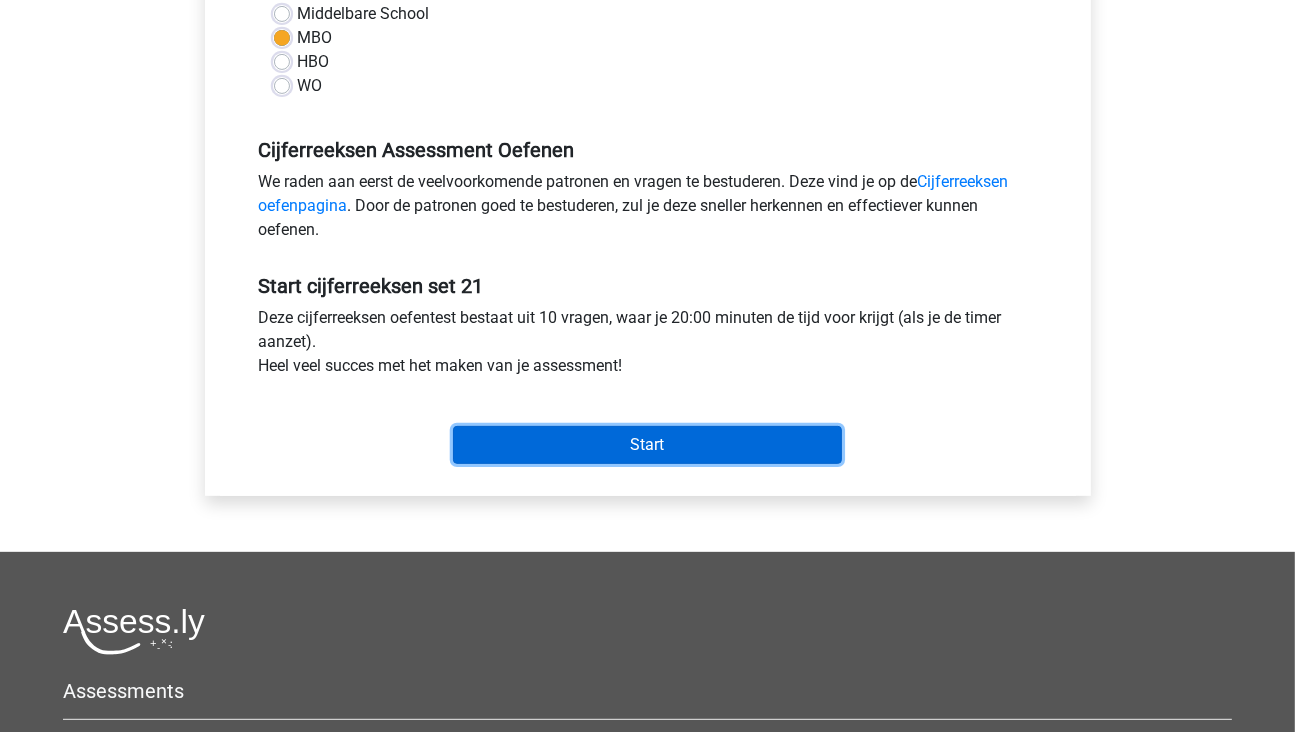 click on "Start" at bounding box center (647, 445) 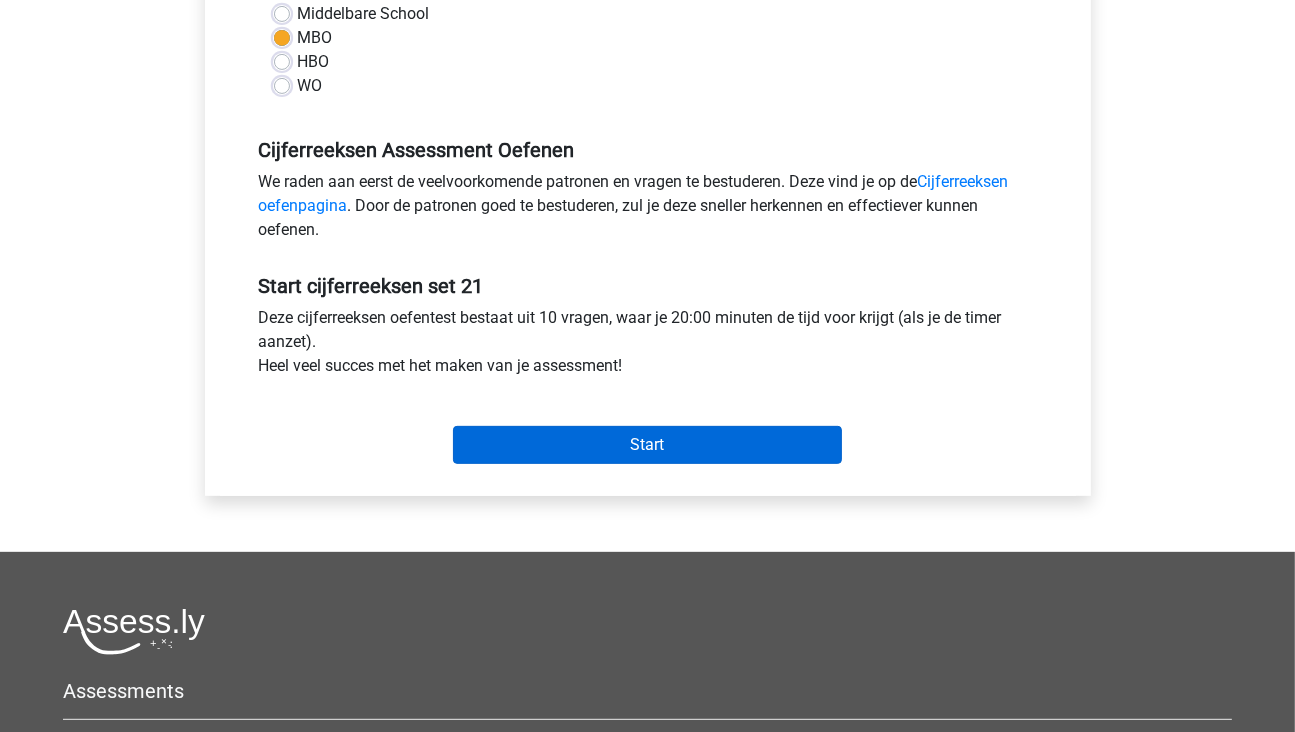 scroll, scrollTop: 600, scrollLeft: 0, axis: vertical 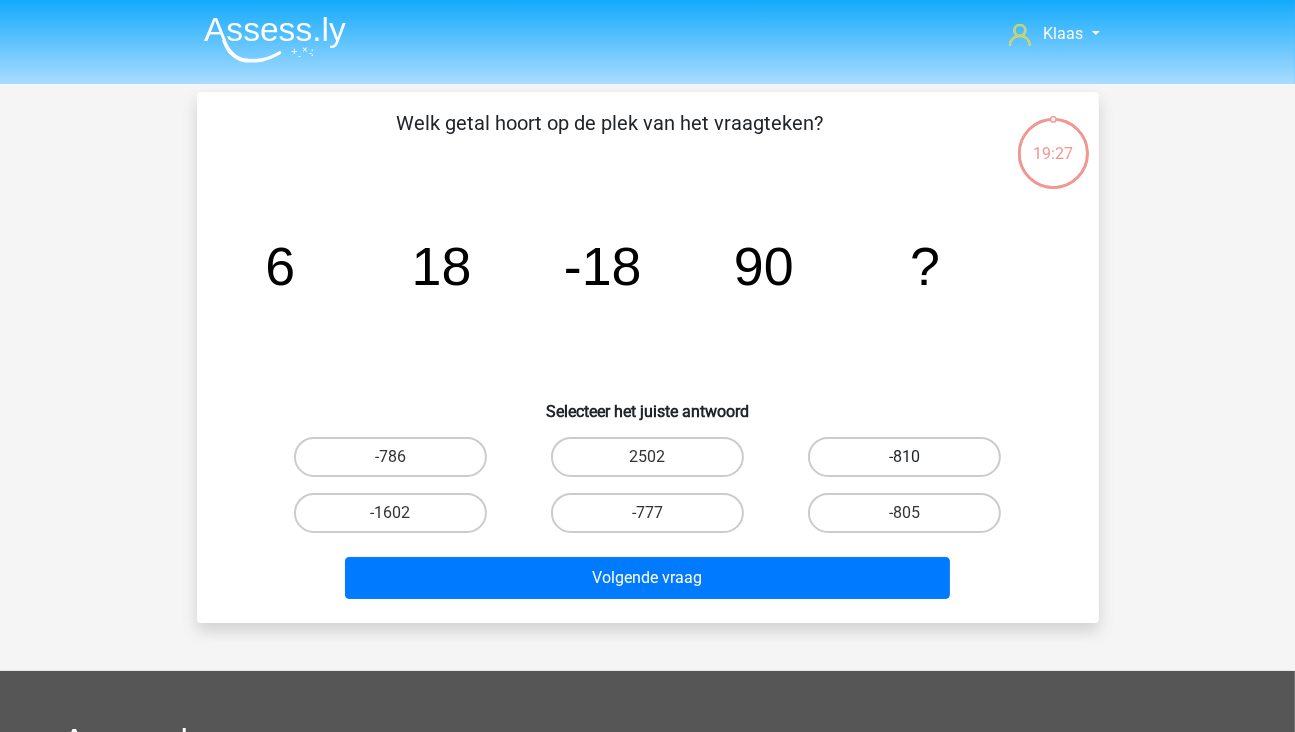 click on "-810" at bounding box center (904, 457) 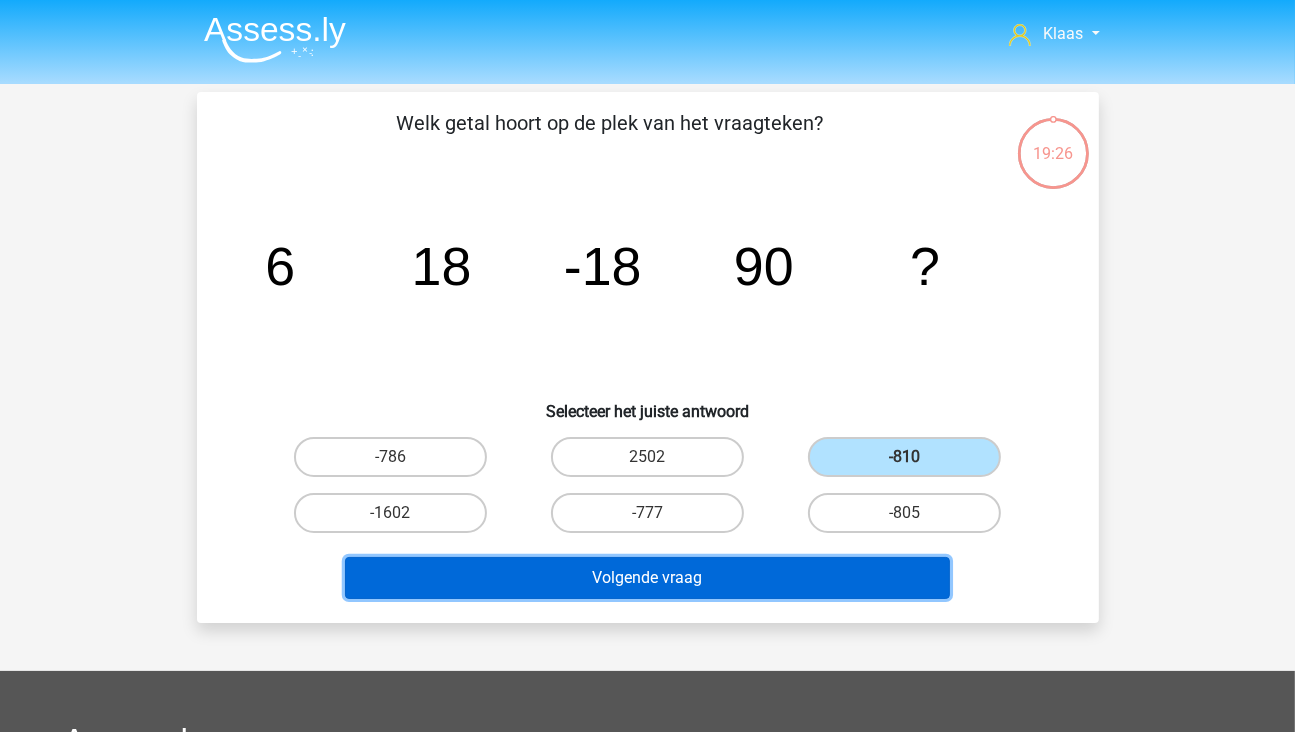 click on "Volgende vraag" at bounding box center [647, 578] 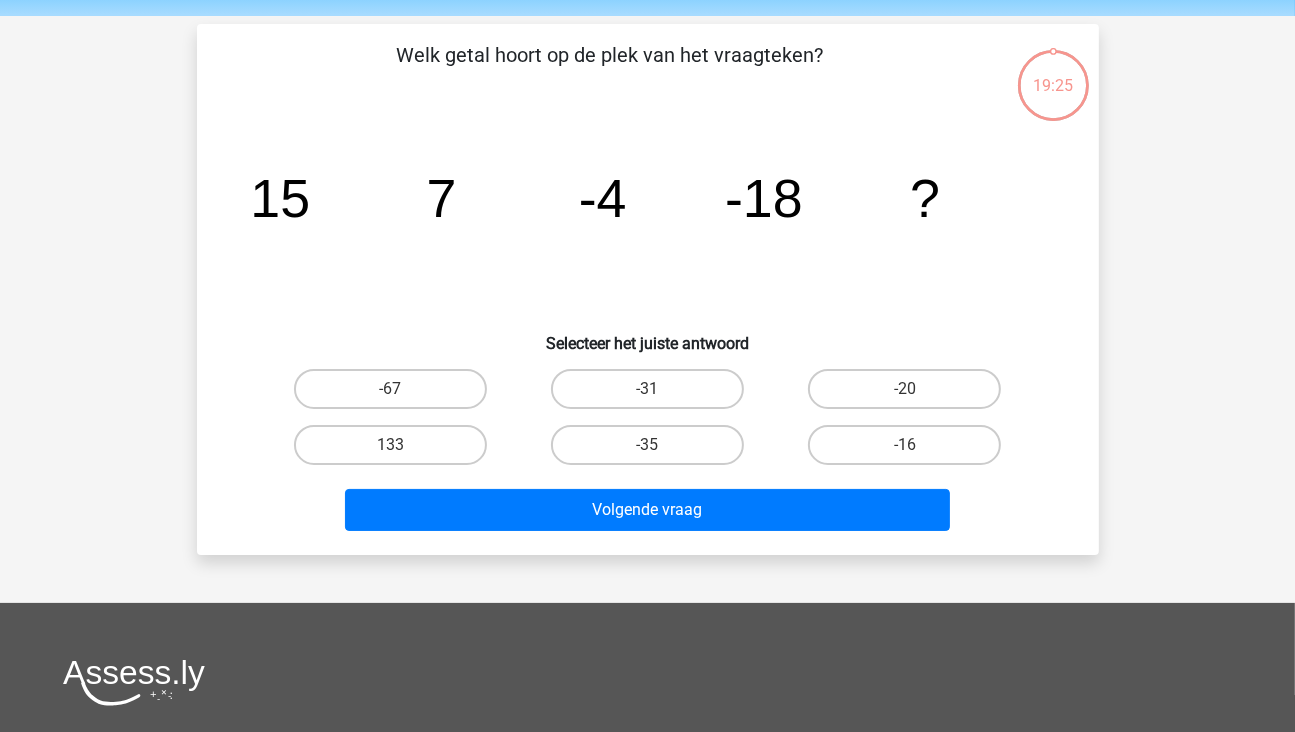 scroll, scrollTop: 92, scrollLeft: 0, axis: vertical 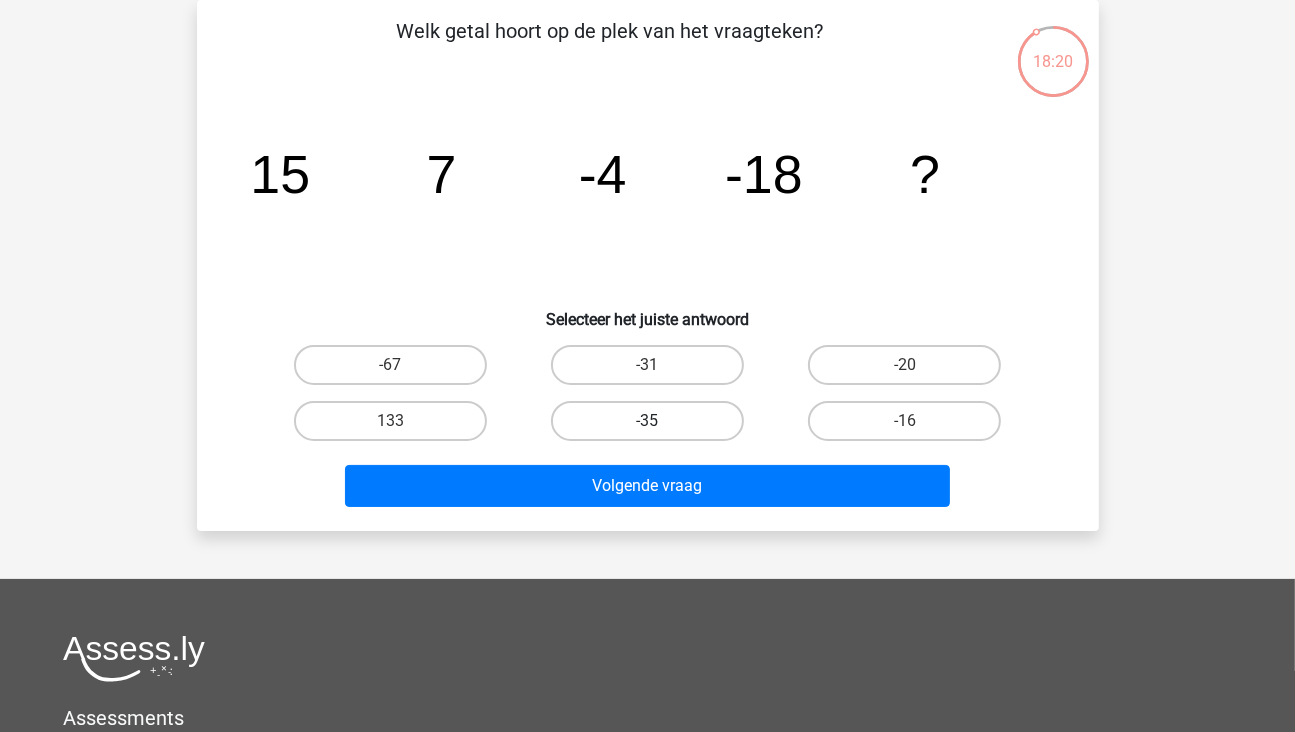 click on "-35" at bounding box center [647, 421] 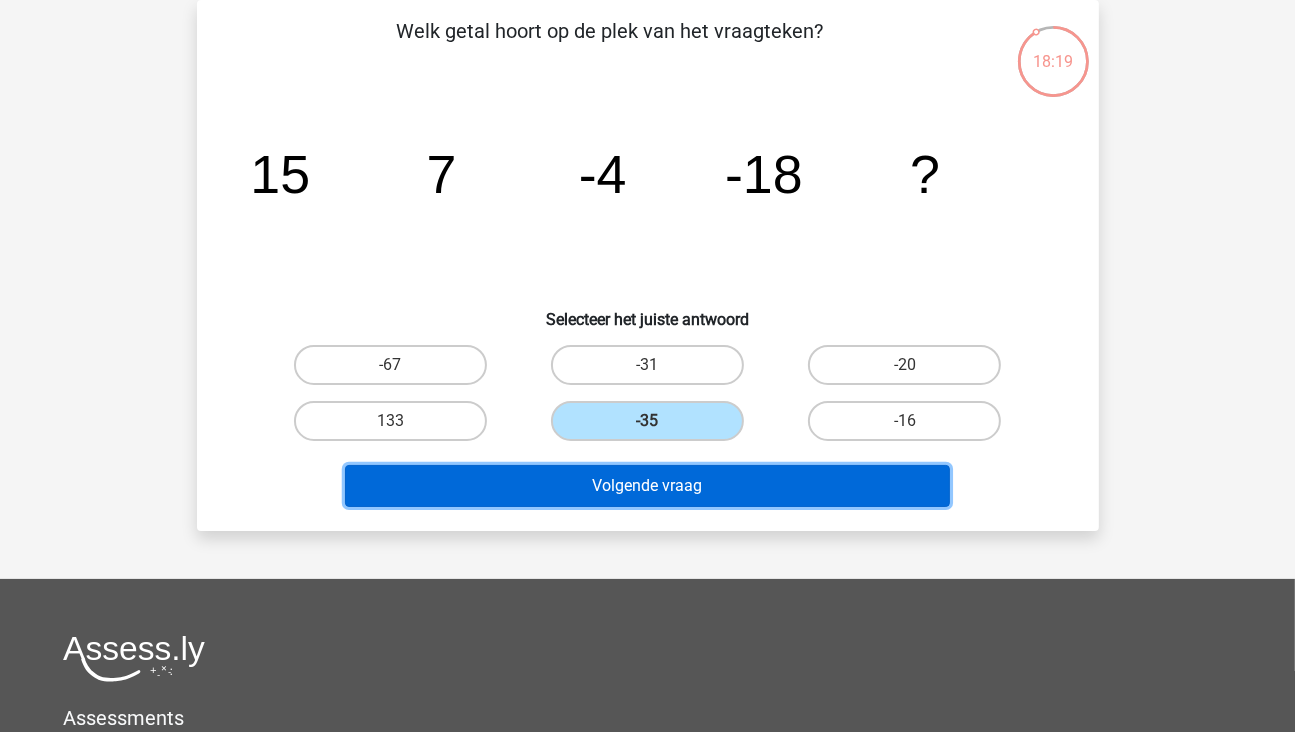 click on "Volgende vraag" at bounding box center (647, 486) 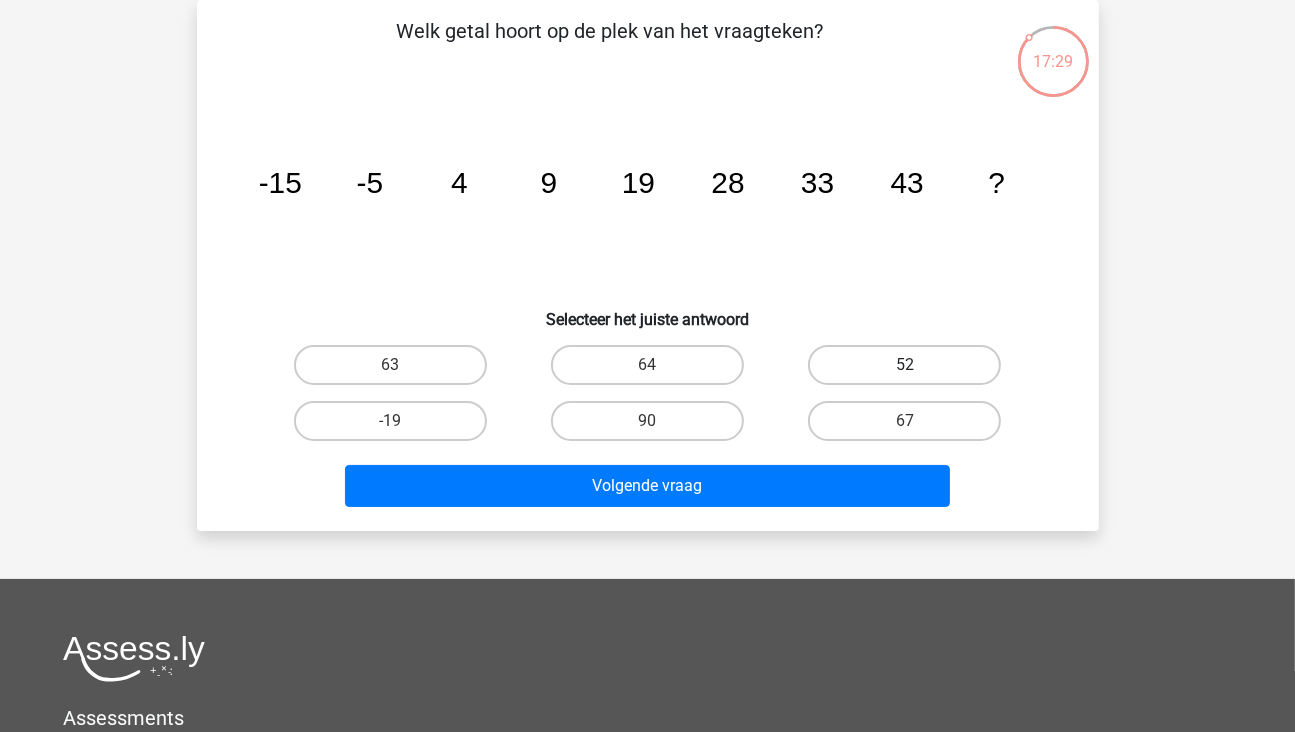 click on "52" at bounding box center [904, 365] 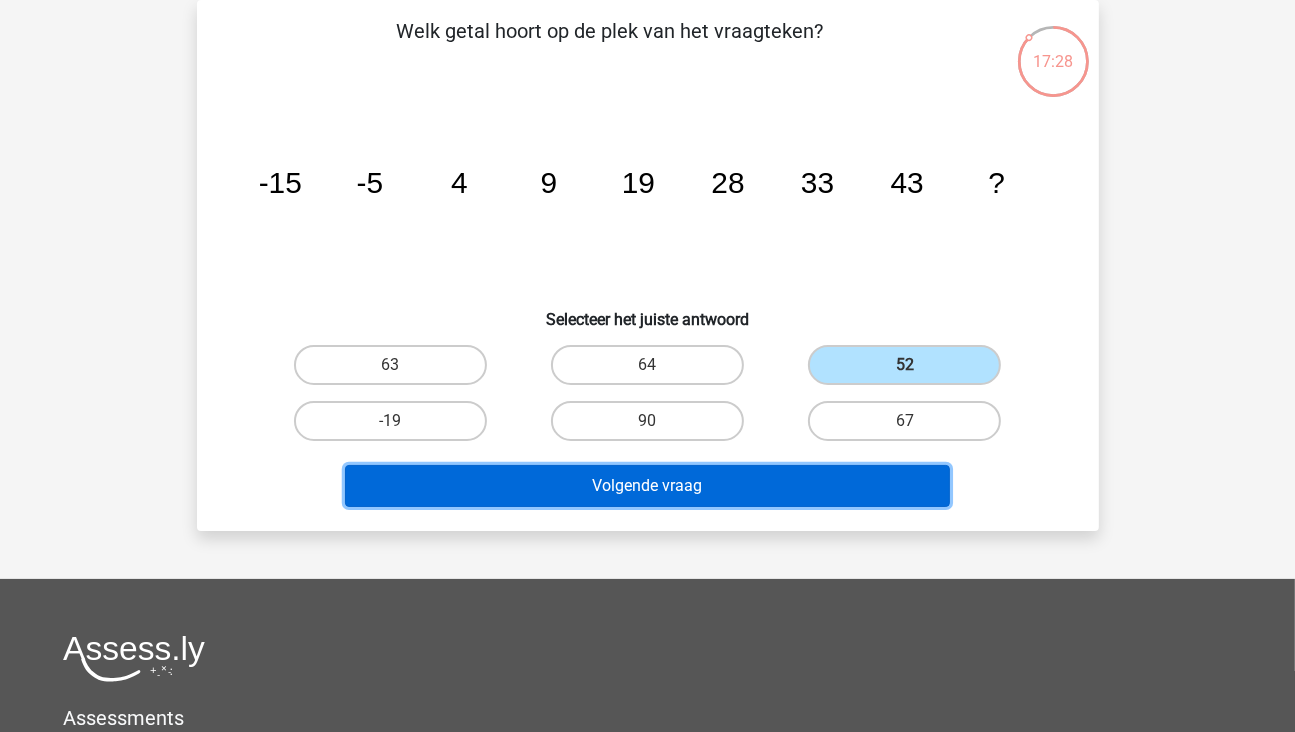 click on "Volgende vraag" at bounding box center (647, 486) 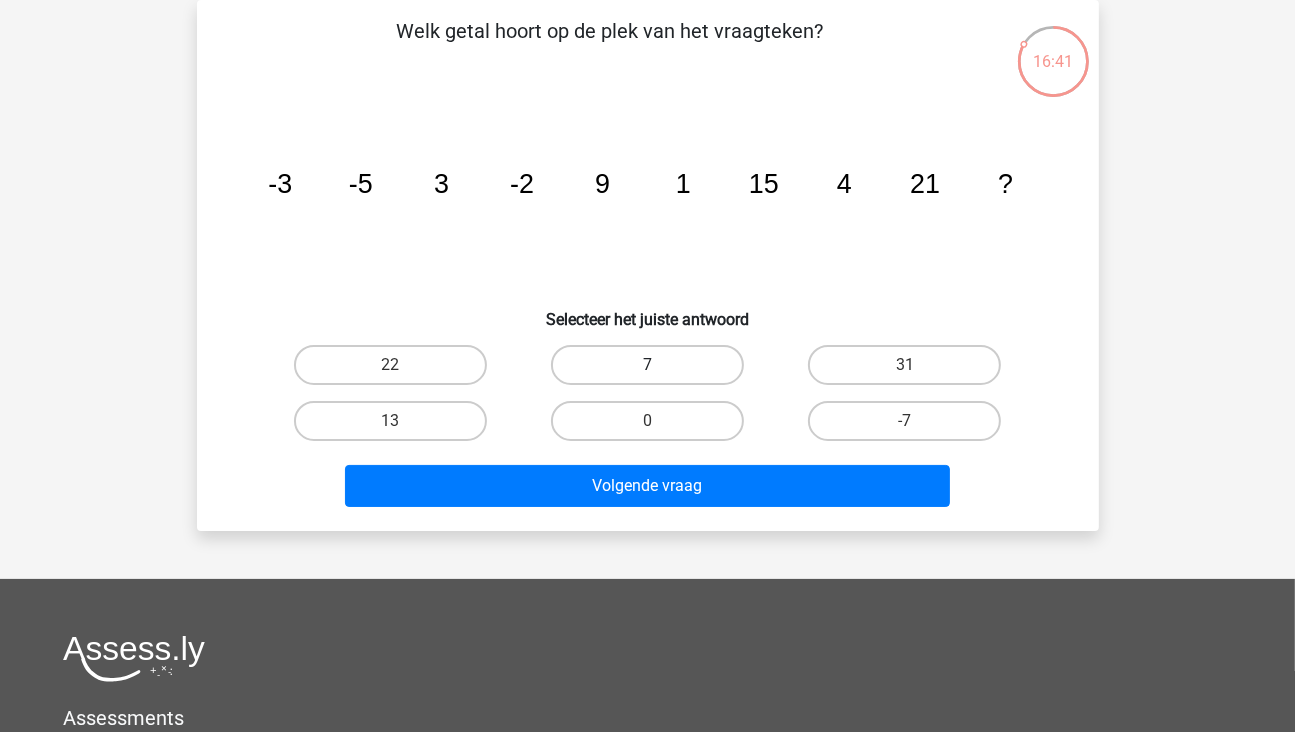 click on "7" at bounding box center (647, 365) 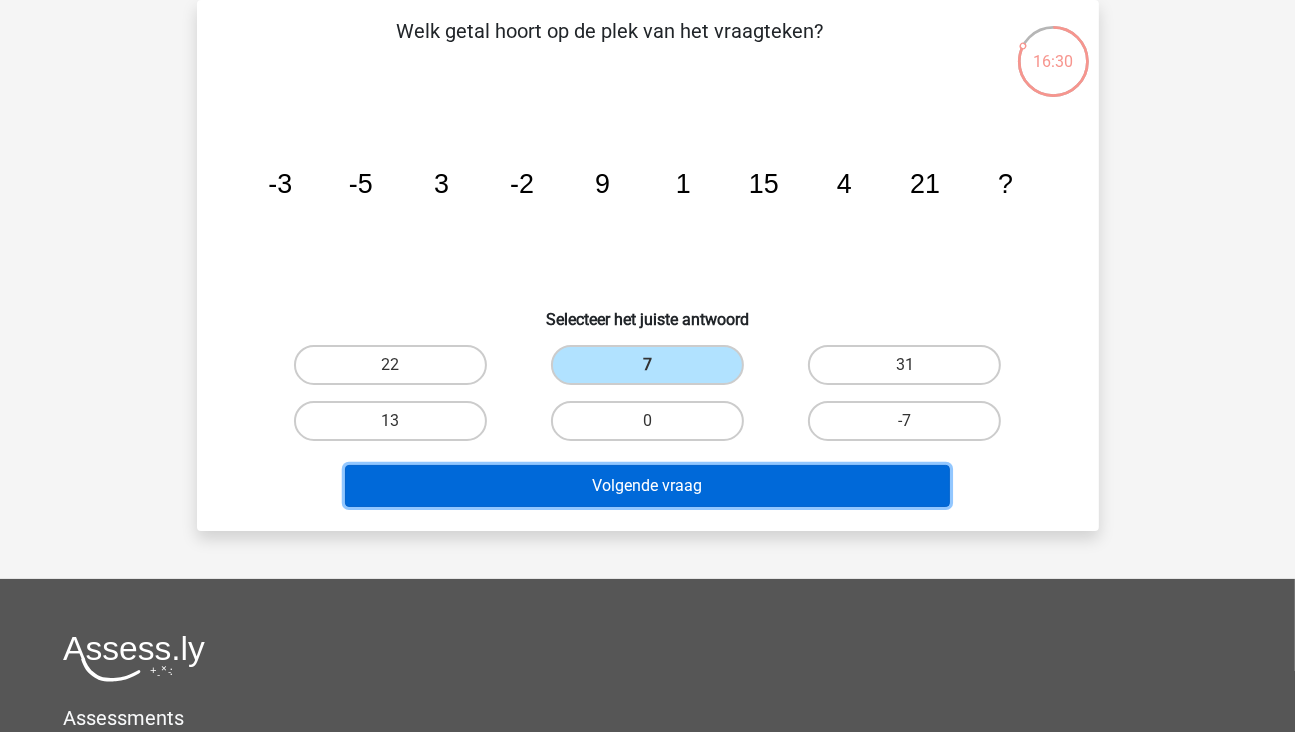 click on "Volgende vraag" at bounding box center [647, 486] 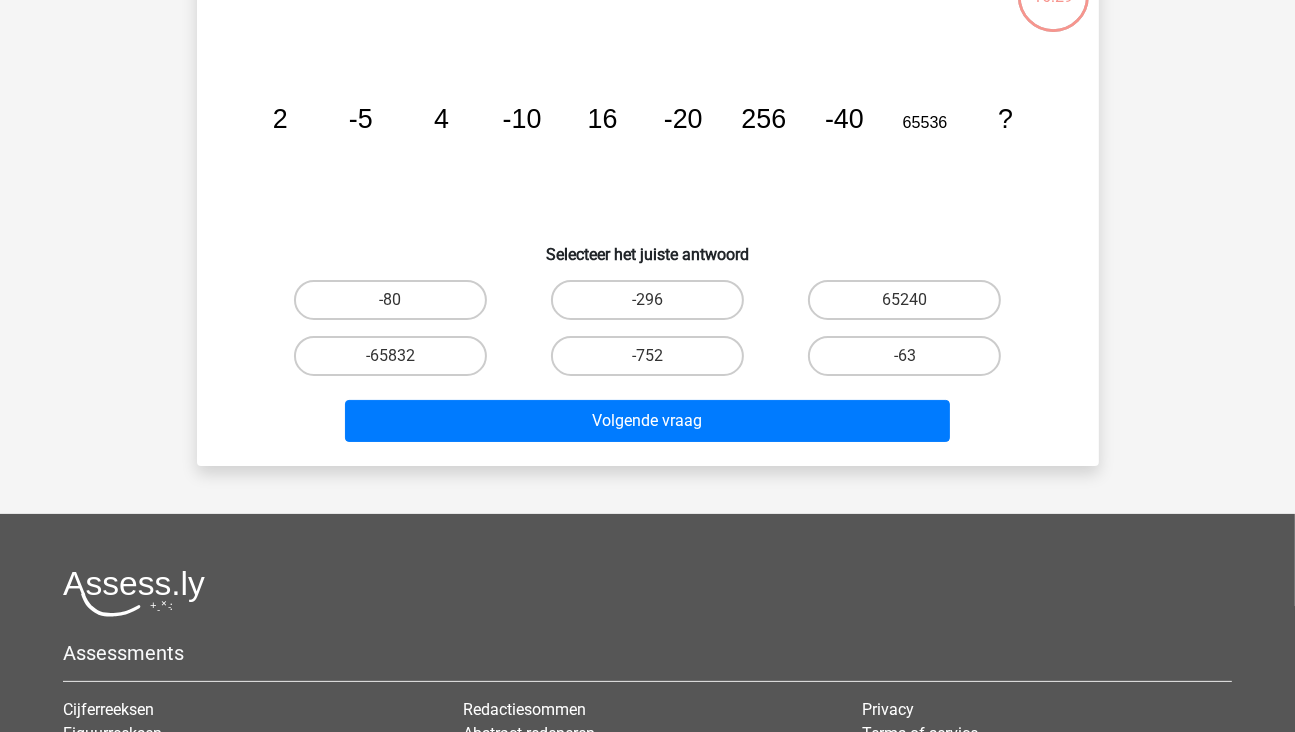 scroll, scrollTop: 192, scrollLeft: 0, axis: vertical 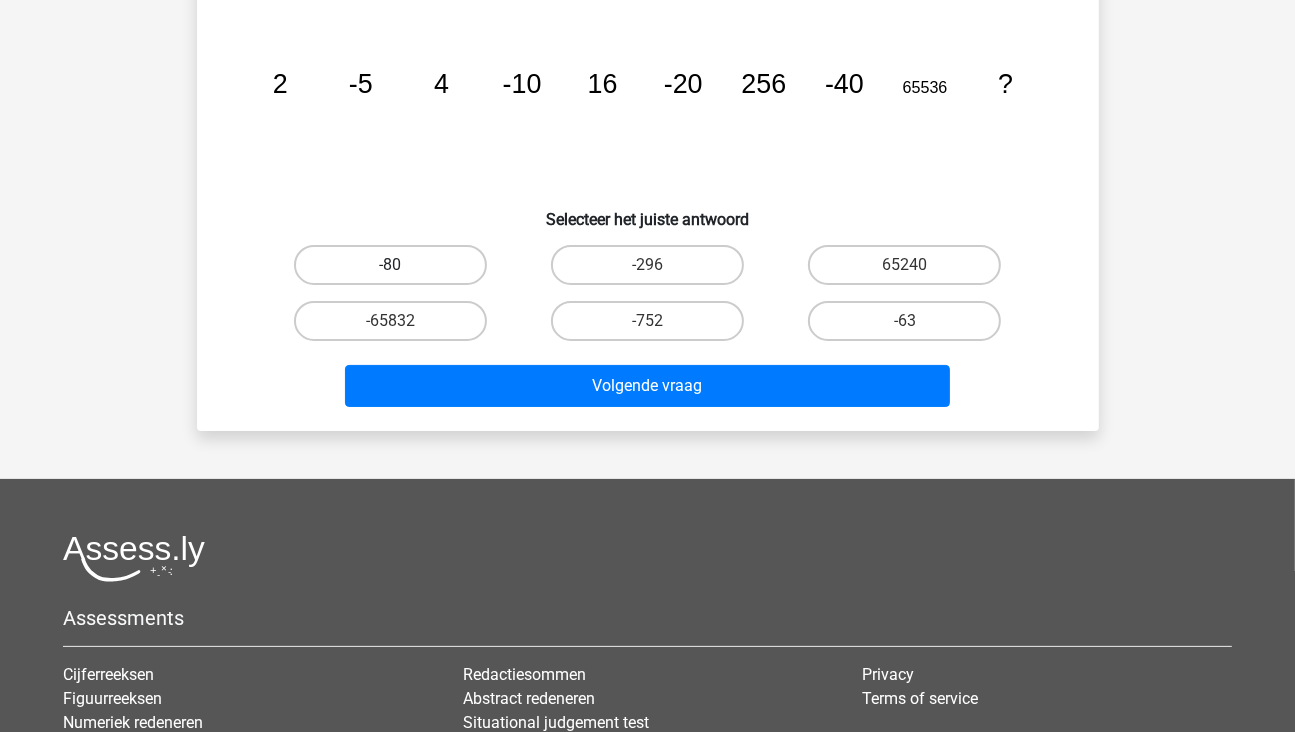 click on "-80" at bounding box center (390, 265) 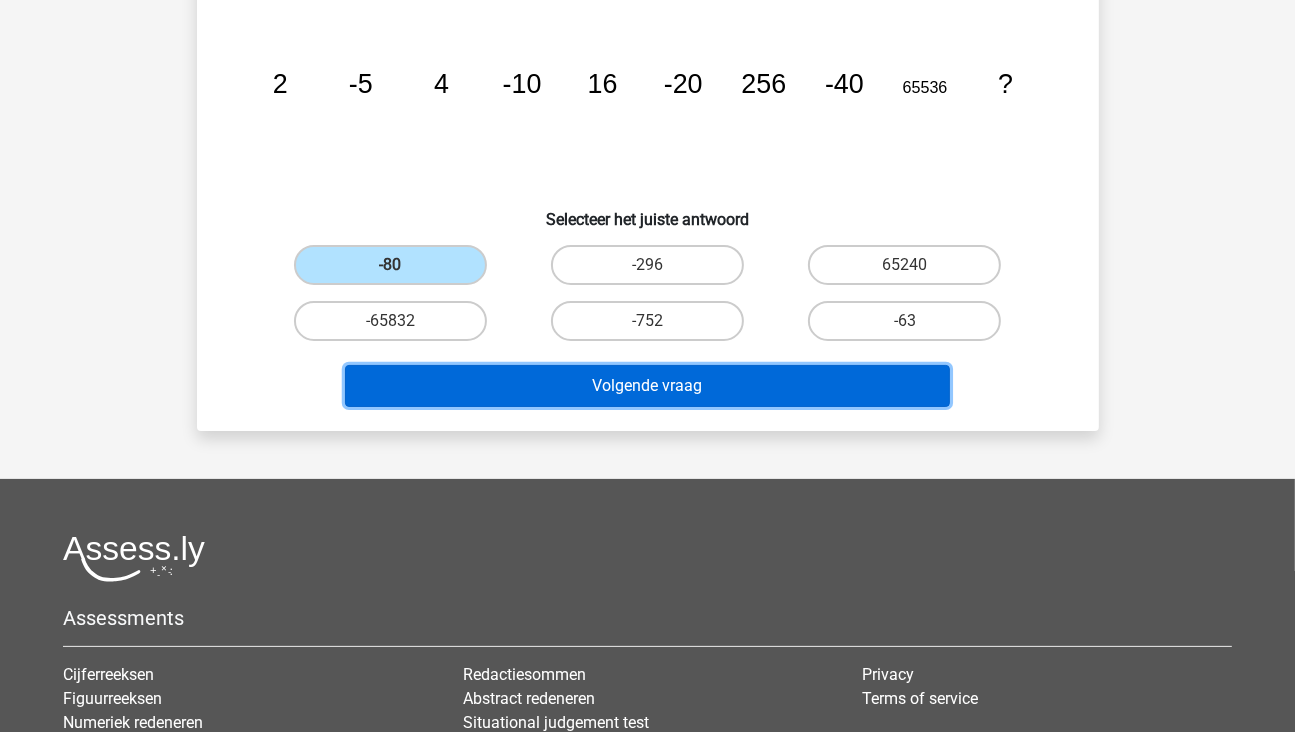 click on "Volgende vraag" at bounding box center [647, 386] 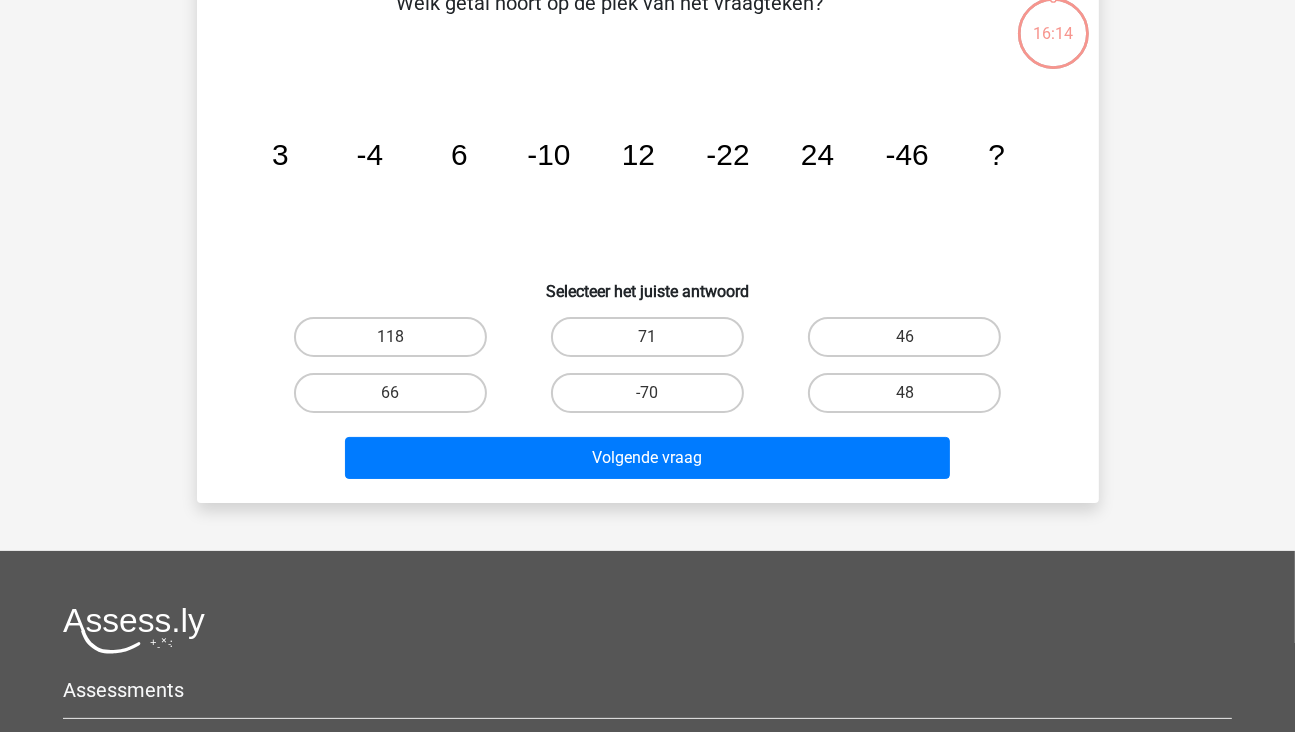 scroll, scrollTop: 92, scrollLeft: 0, axis: vertical 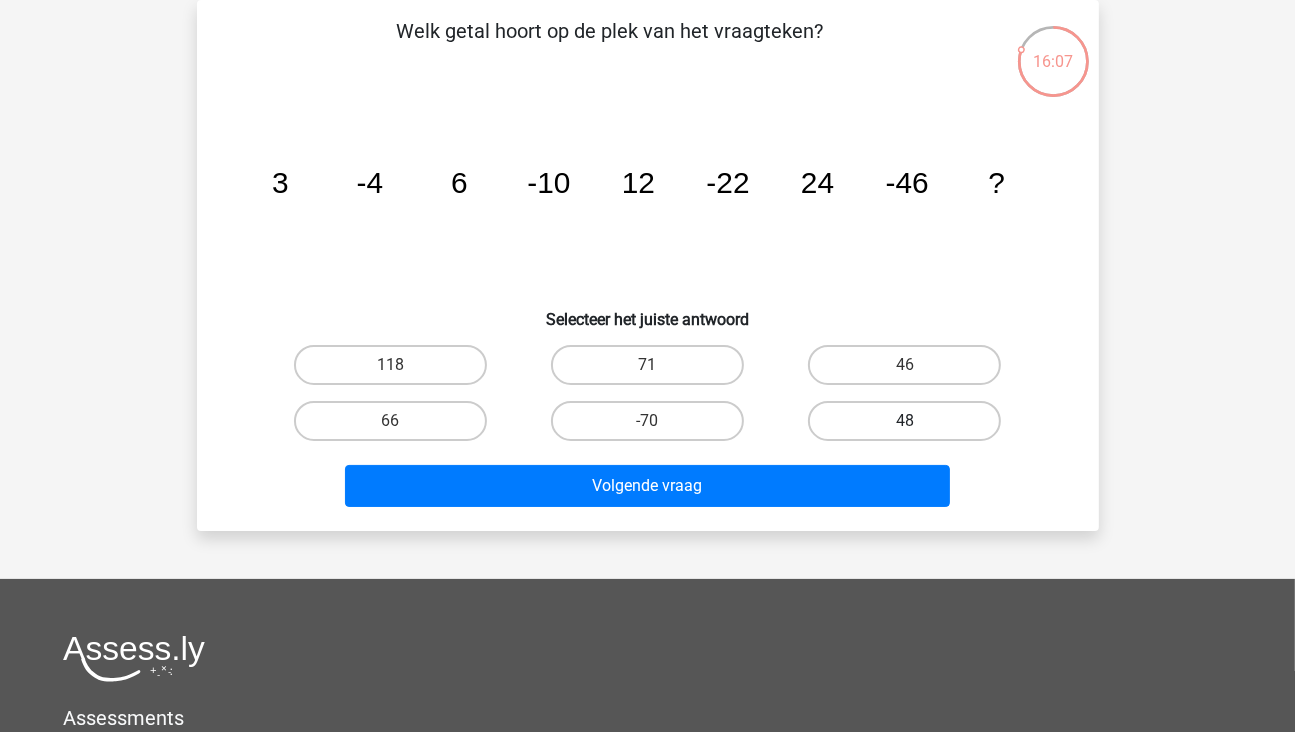 click on "48" at bounding box center [904, 421] 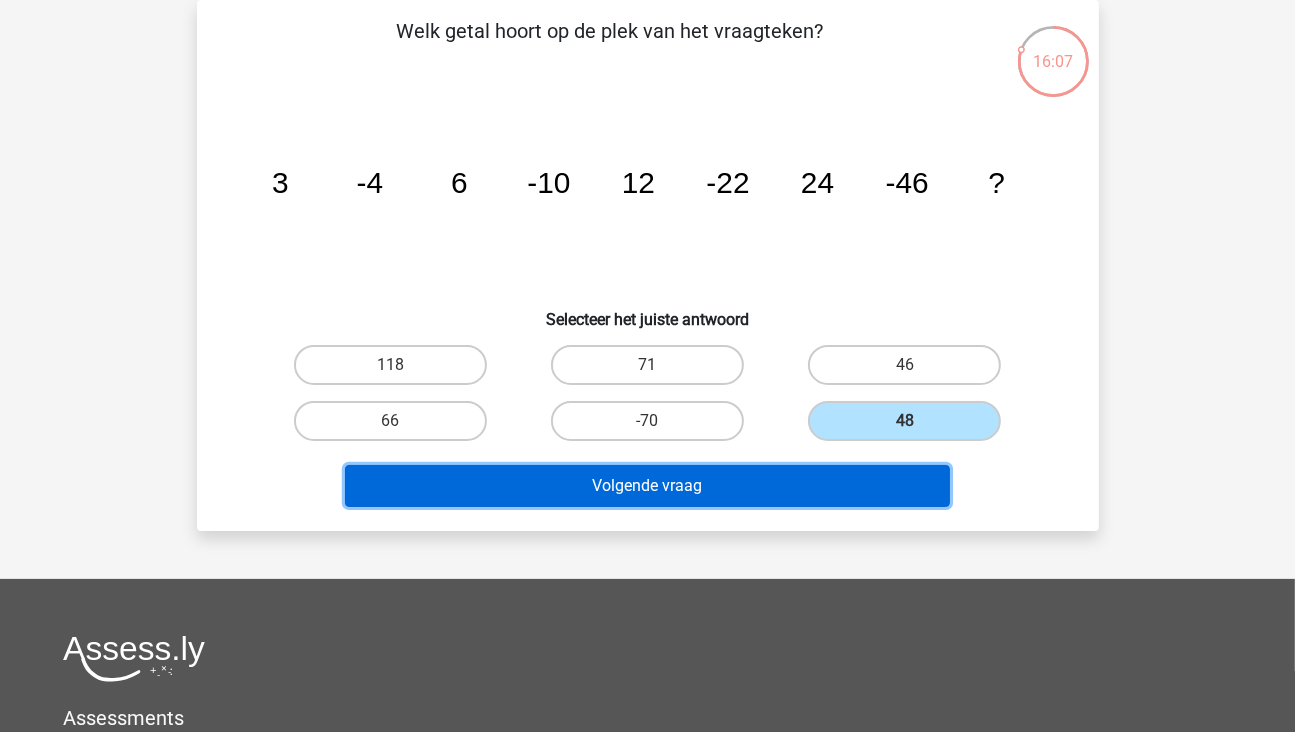 click on "Volgende vraag" at bounding box center [647, 486] 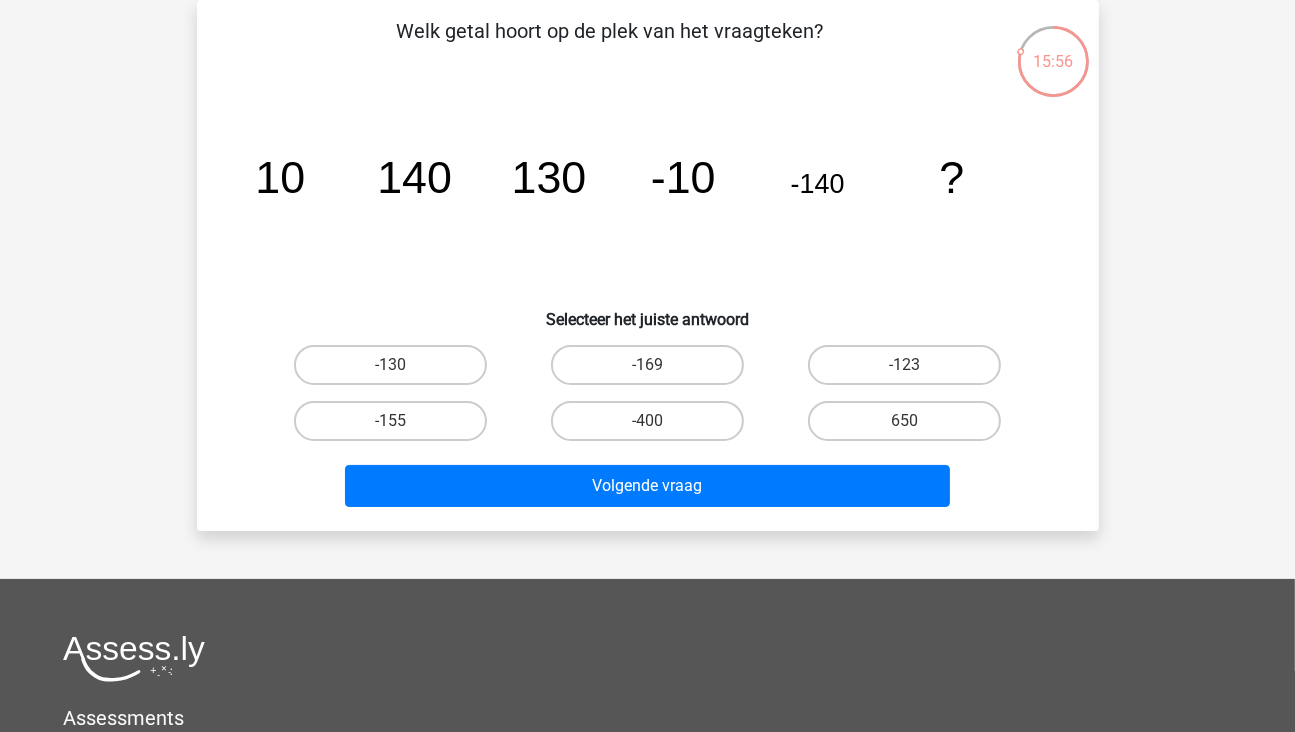 click on "-130" at bounding box center [396, 371] 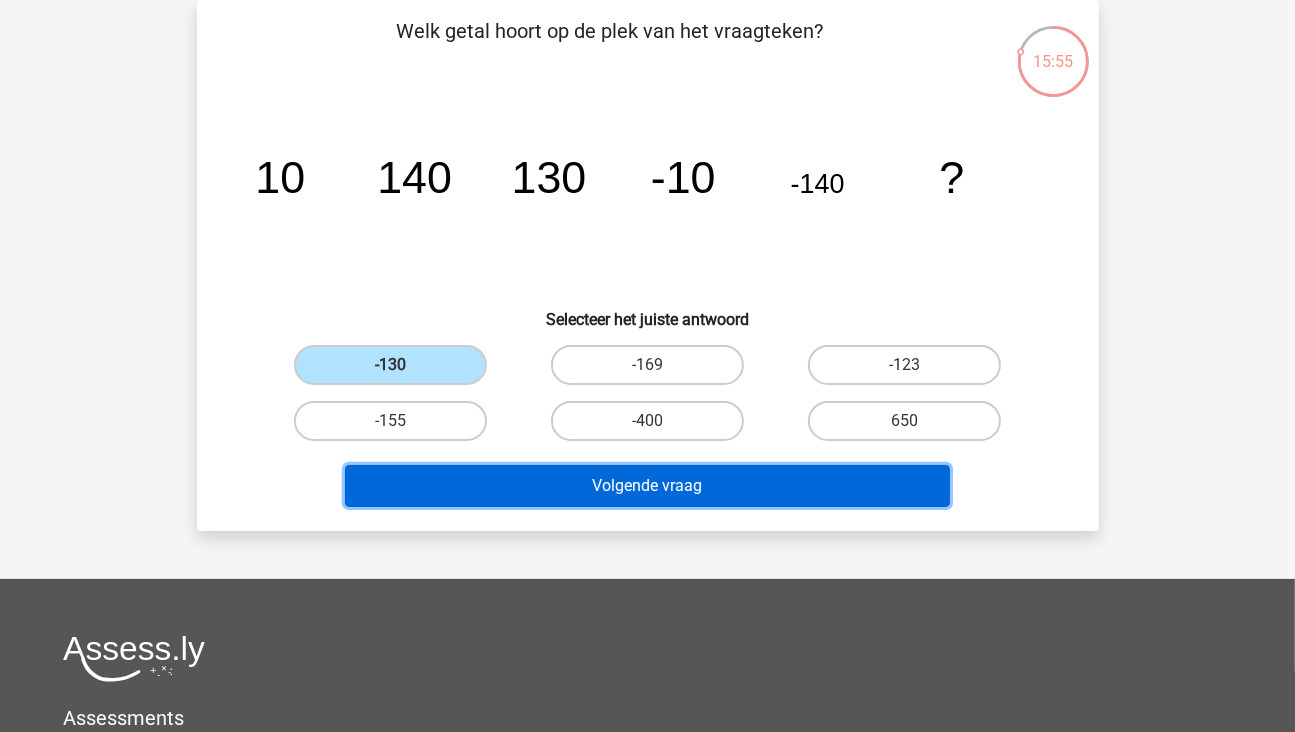 click on "Volgende vraag" at bounding box center [647, 486] 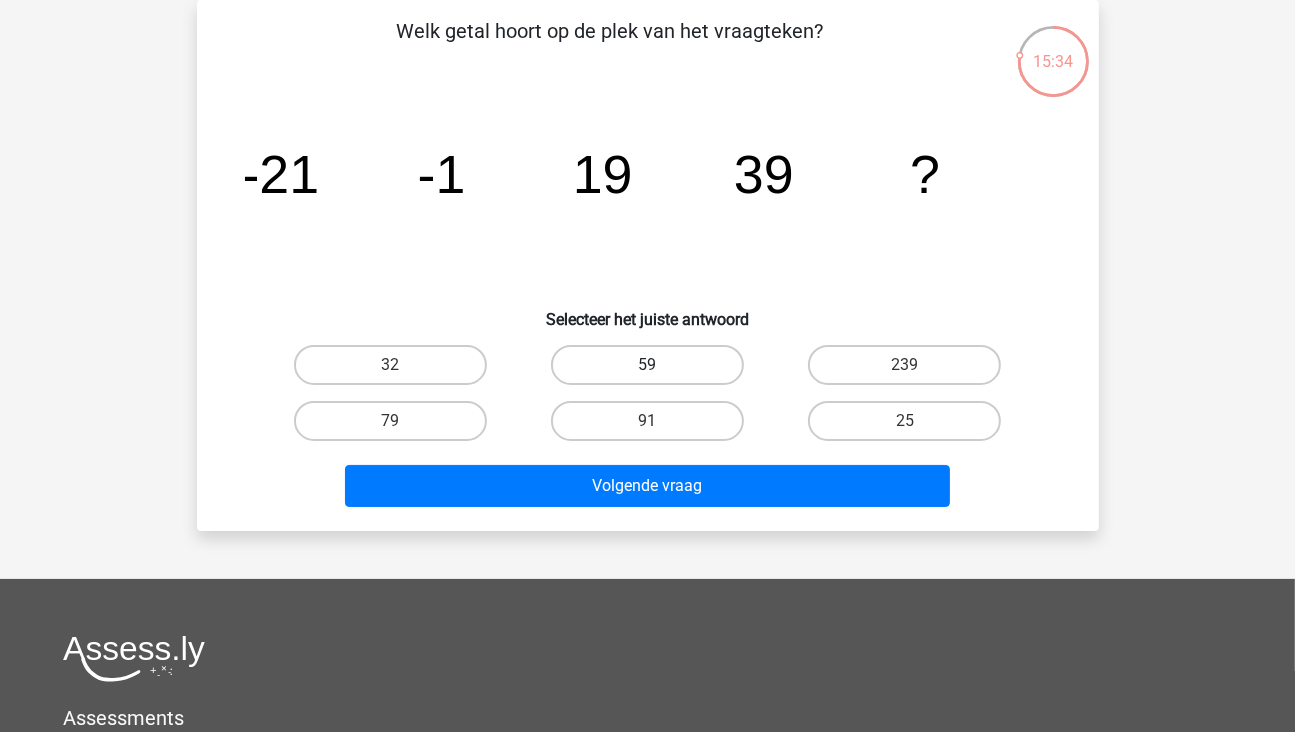 click on "59" at bounding box center [647, 365] 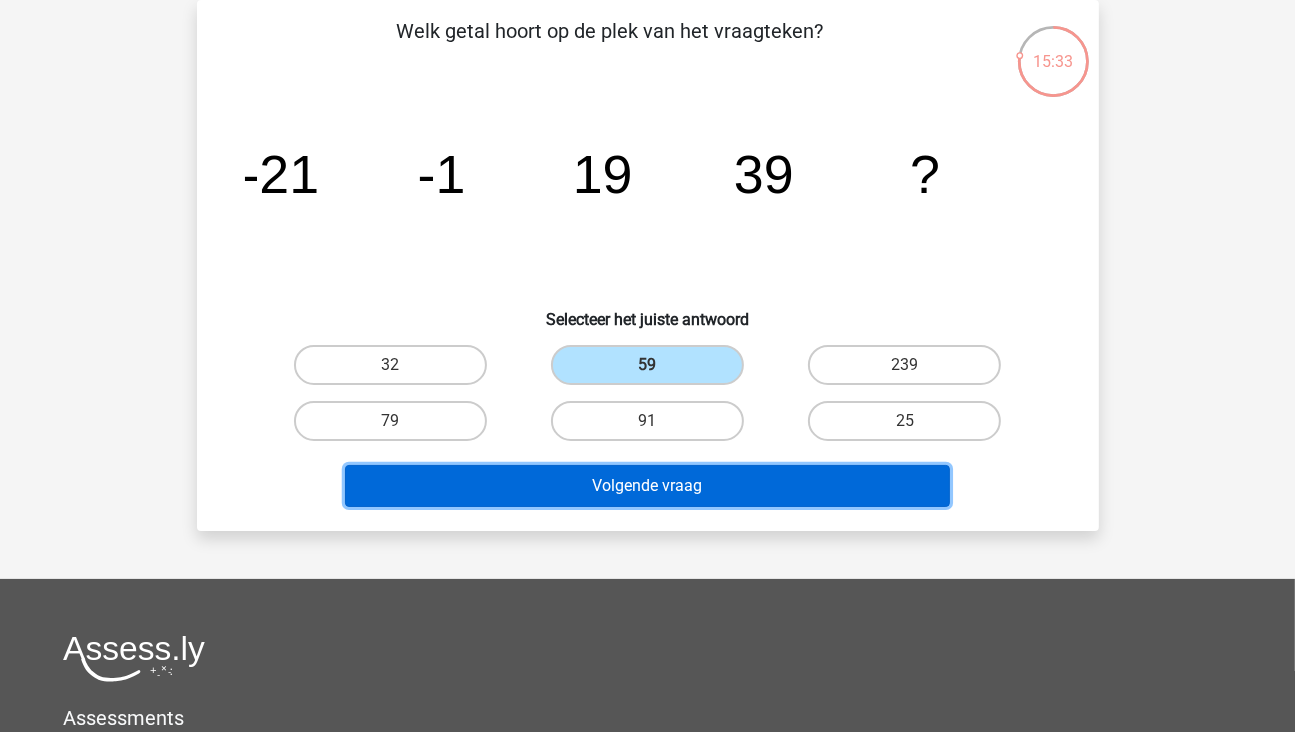 click on "Volgende vraag" at bounding box center [647, 486] 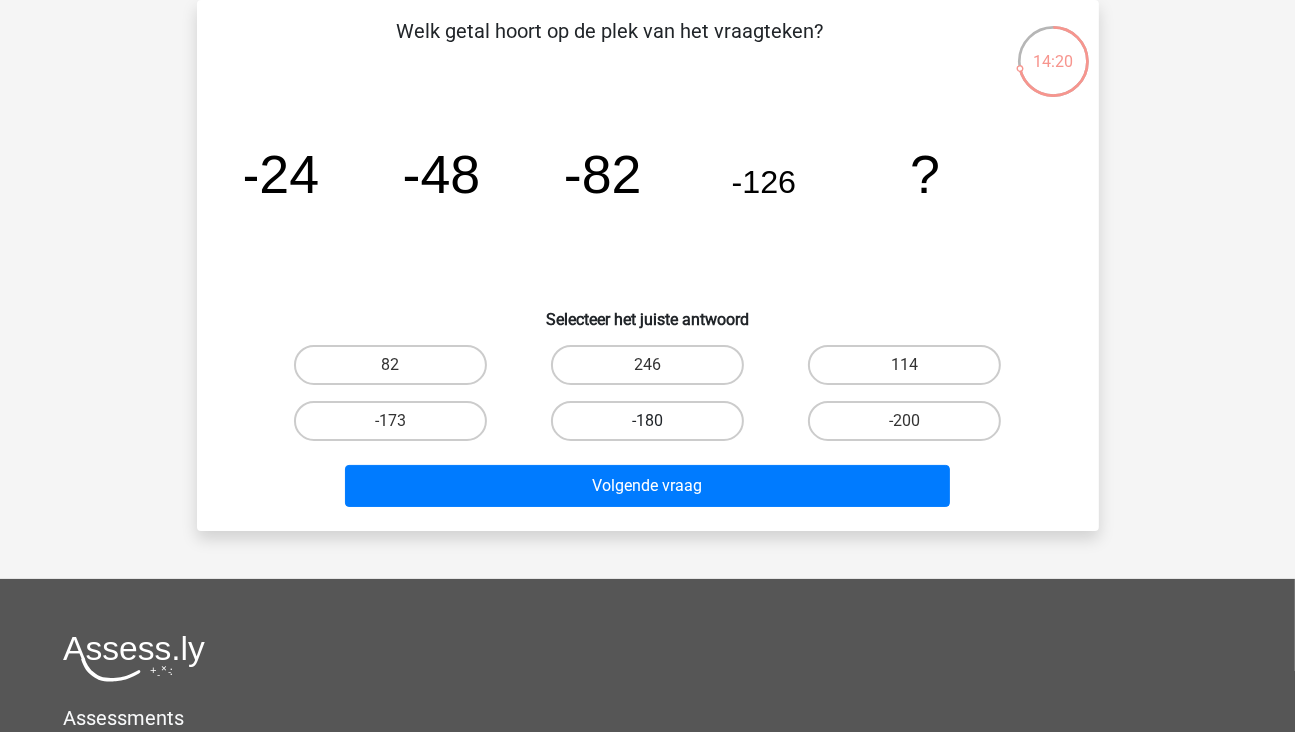 click on "-180" at bounding box center [647, 421] 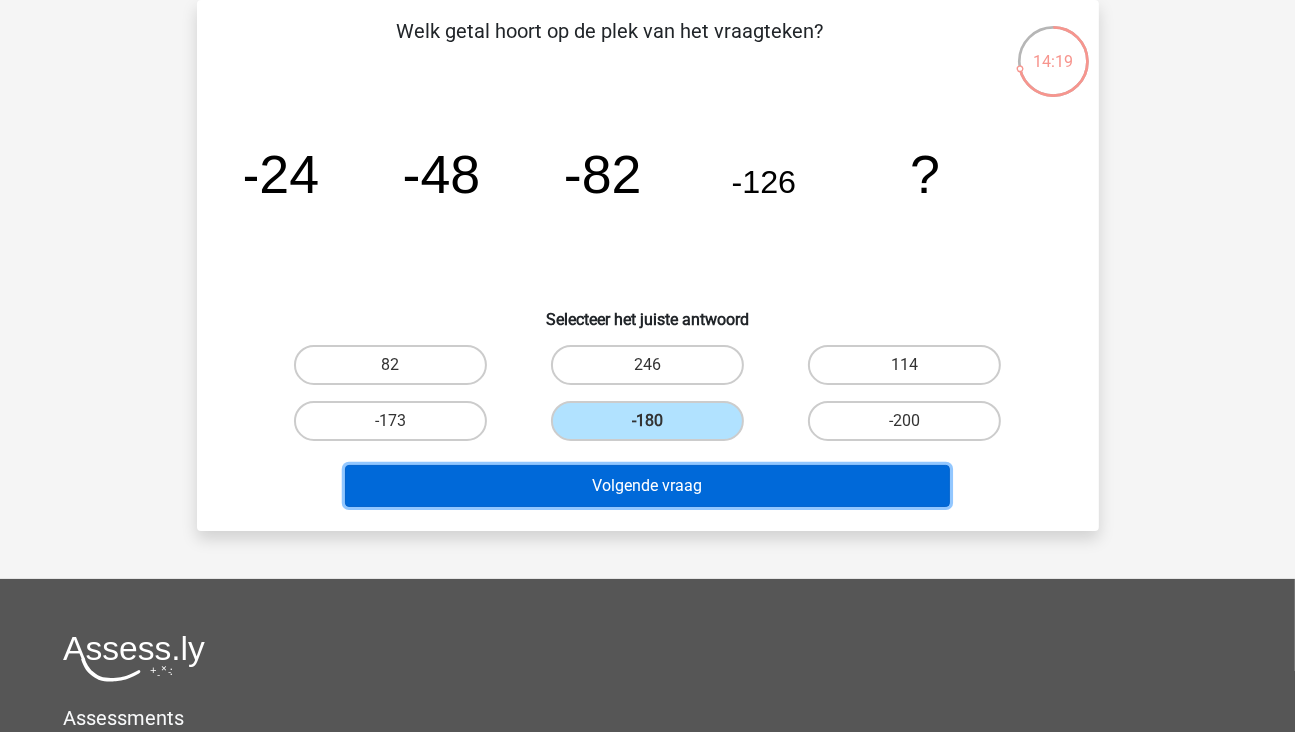 click on "Volgende vraag" at bounding box center [647, 486] 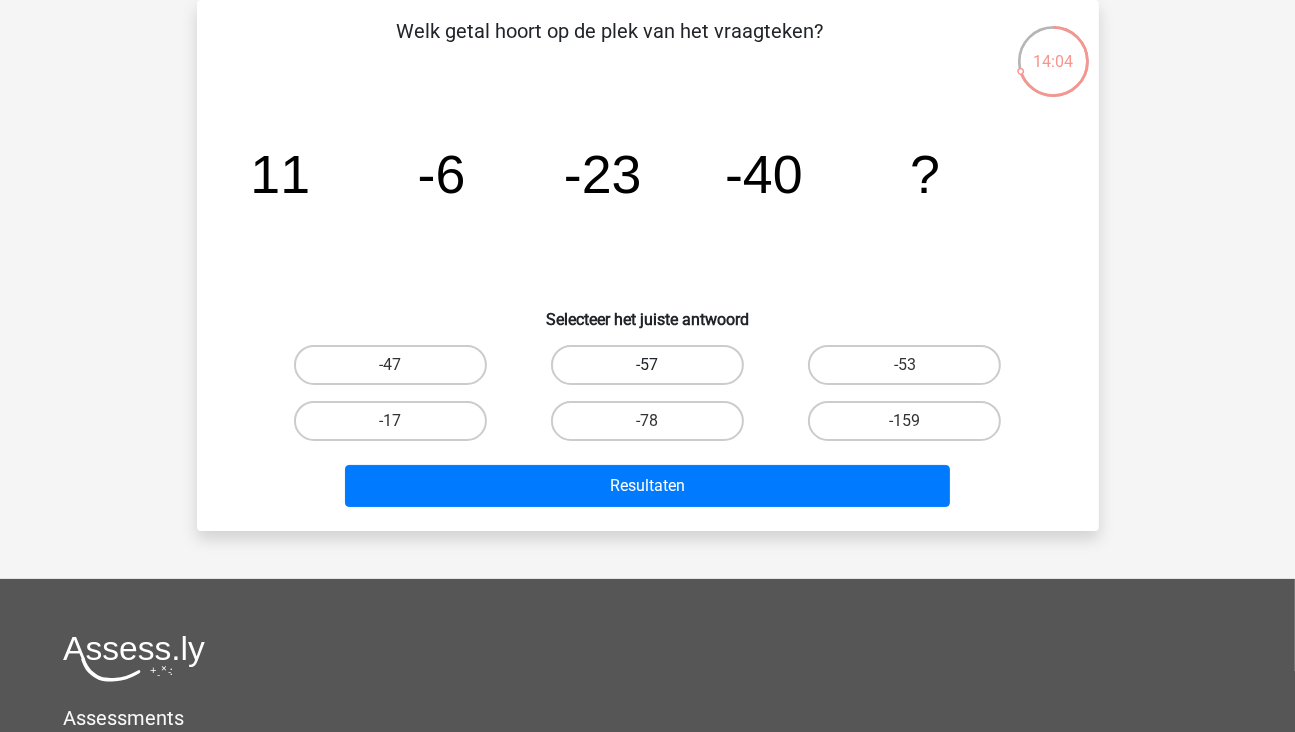 click on "-57" at bounding box center [647, 365] 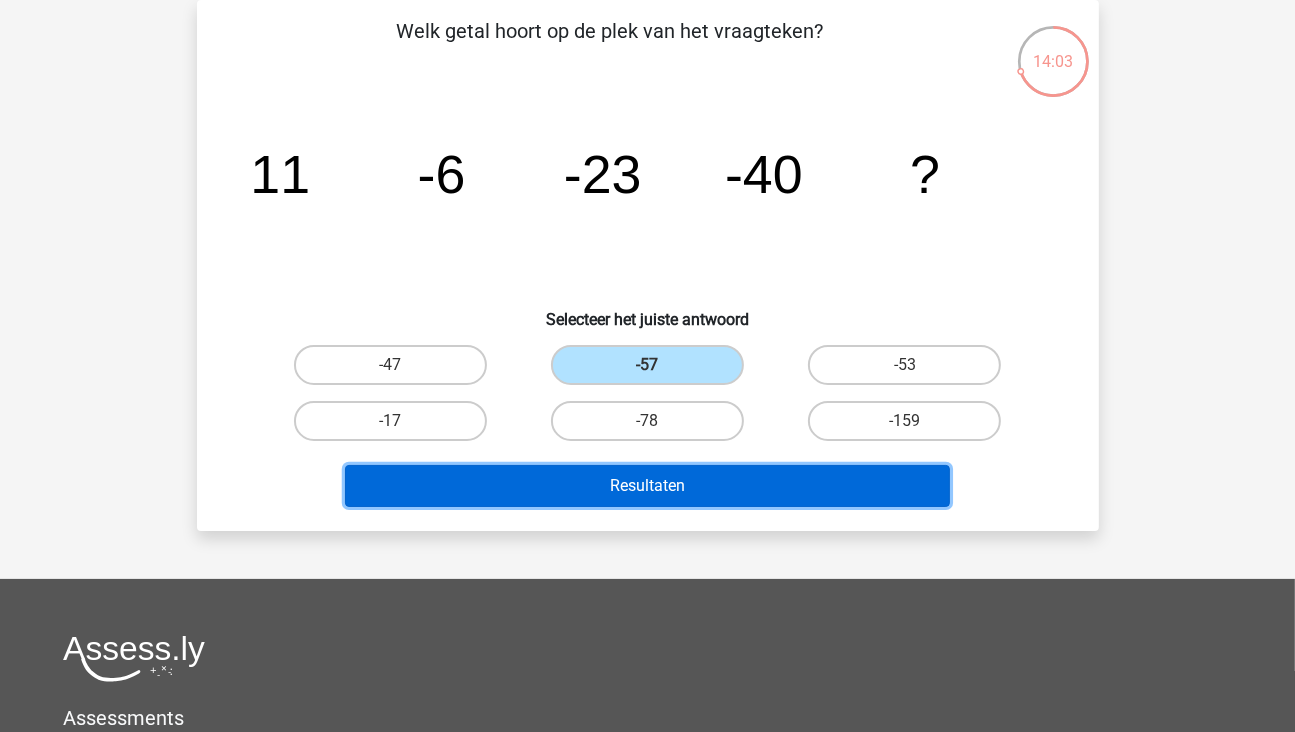 click on "Resultaten" at bounding box center (647, 486) 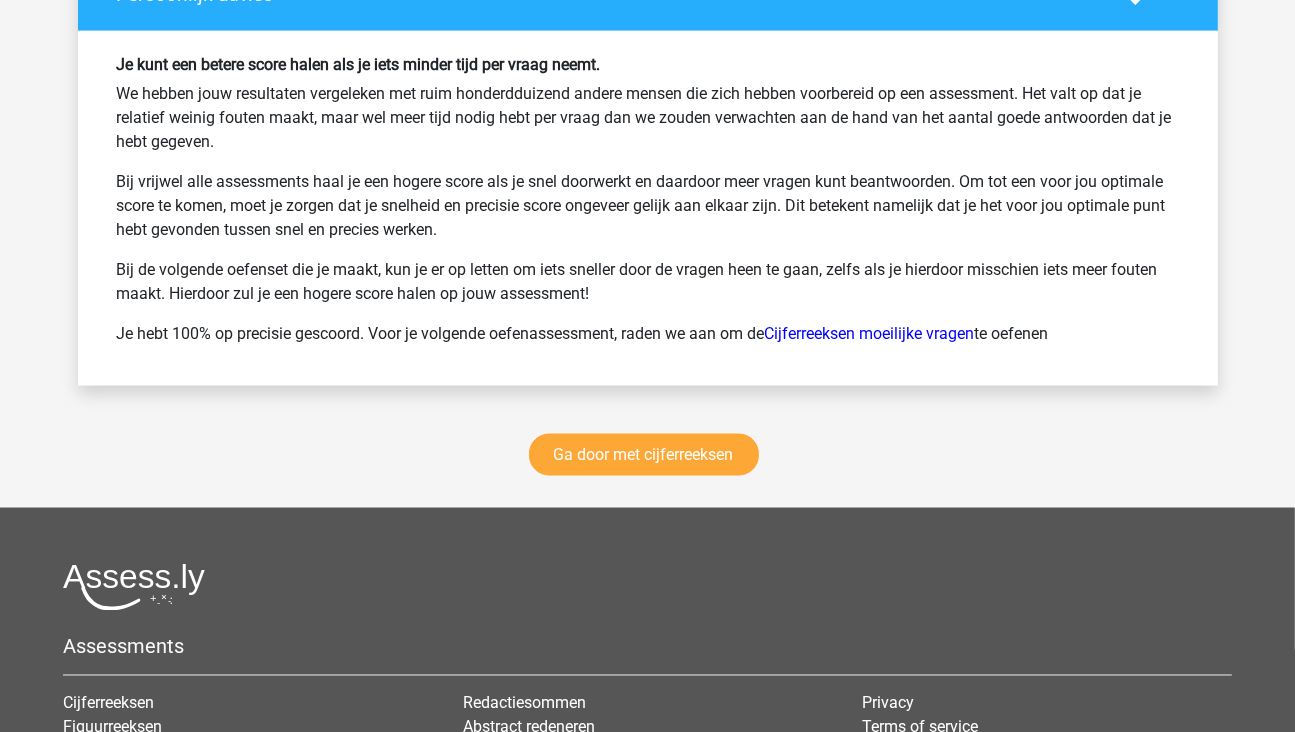 scroll, scrollTop: 2700, scrollLeft: 0, axis: vertical 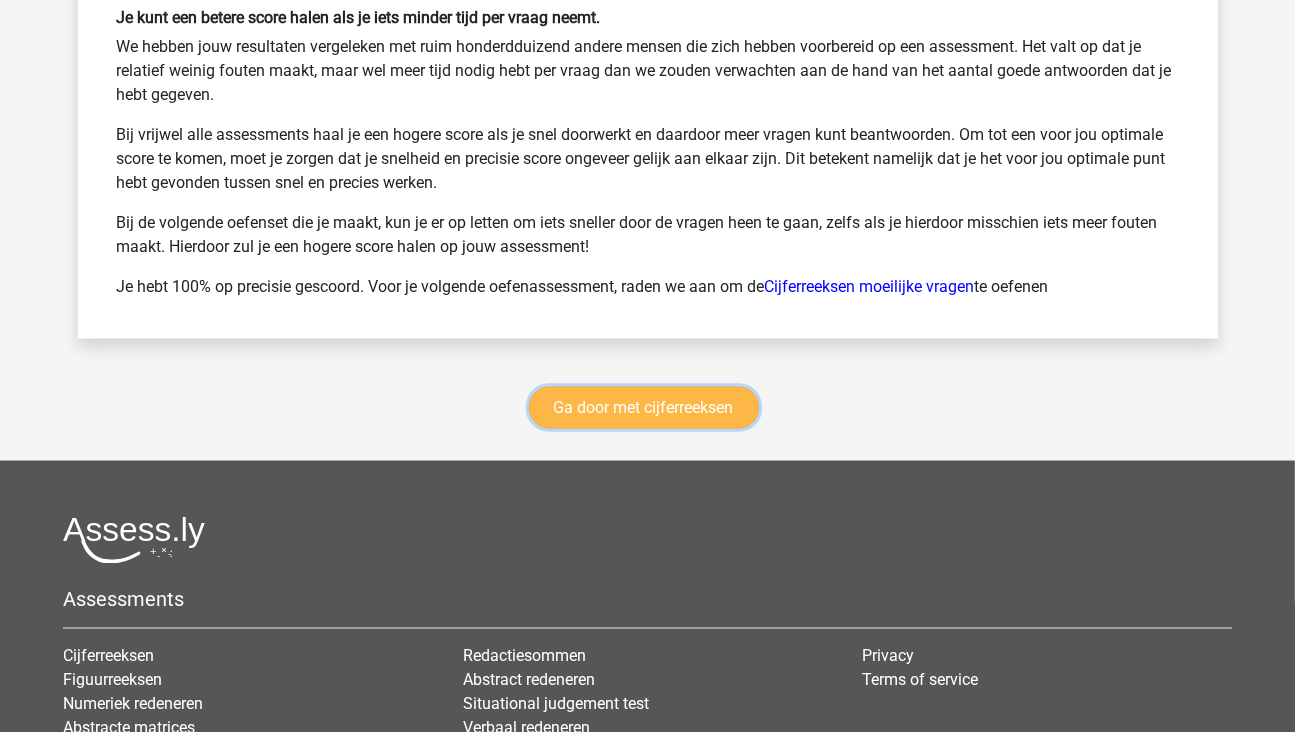 click on "Ga door met cijferreeksen" at bounding box center (644, 408) 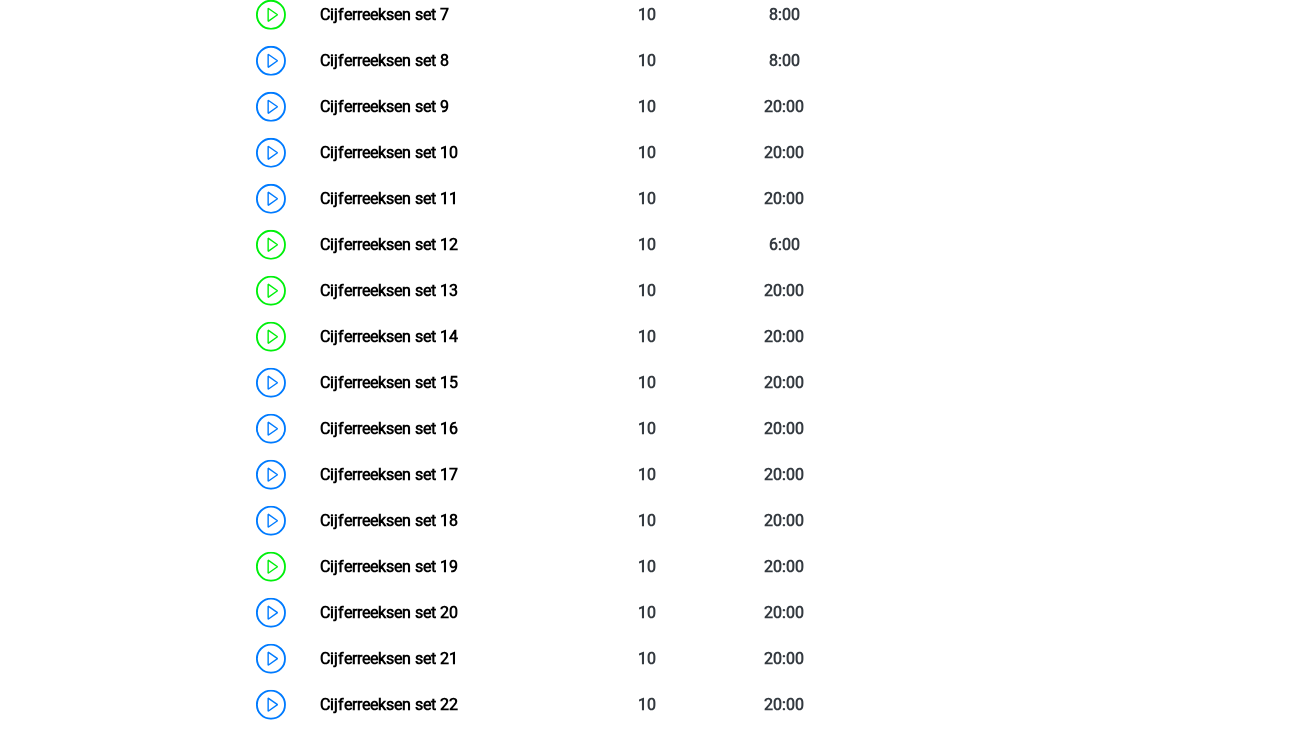 scroll, scrollTop: 1392, scrollLeft: 0, axis: vertical 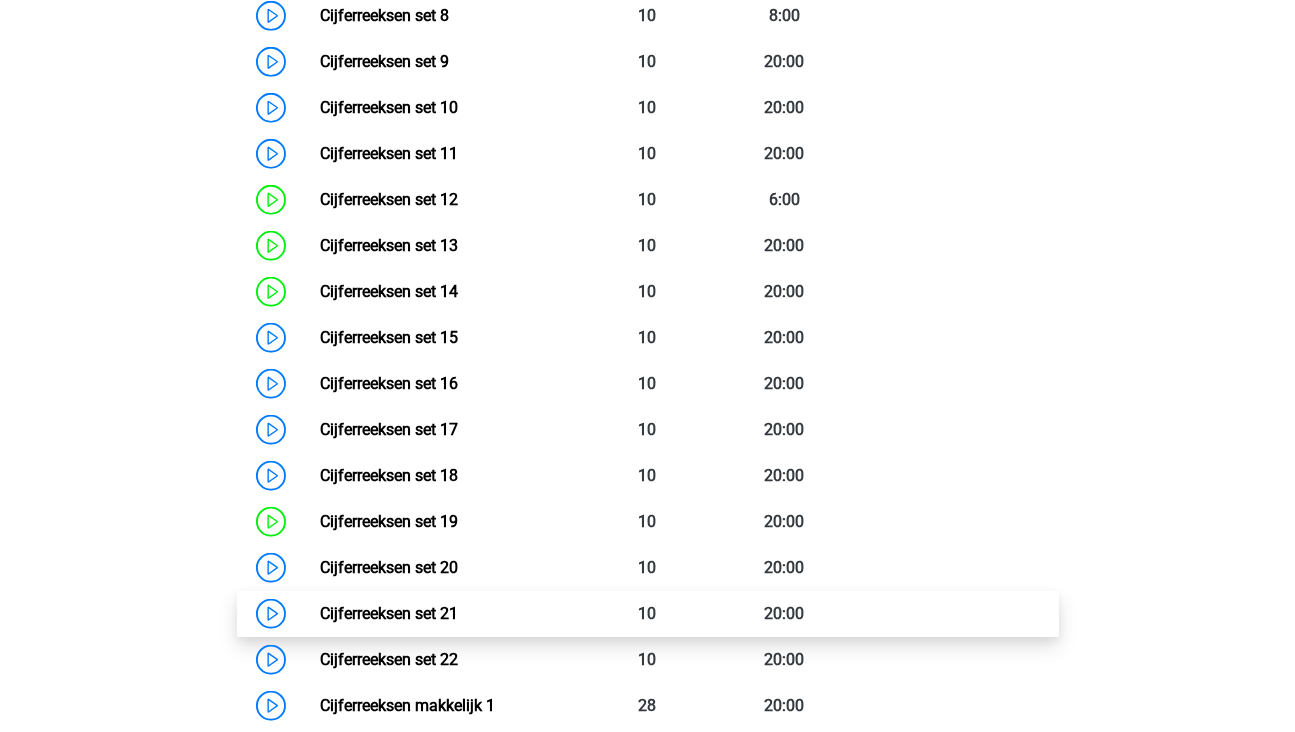 click on "Cijferreeksen
set 21" at bounding box center [389, 613] 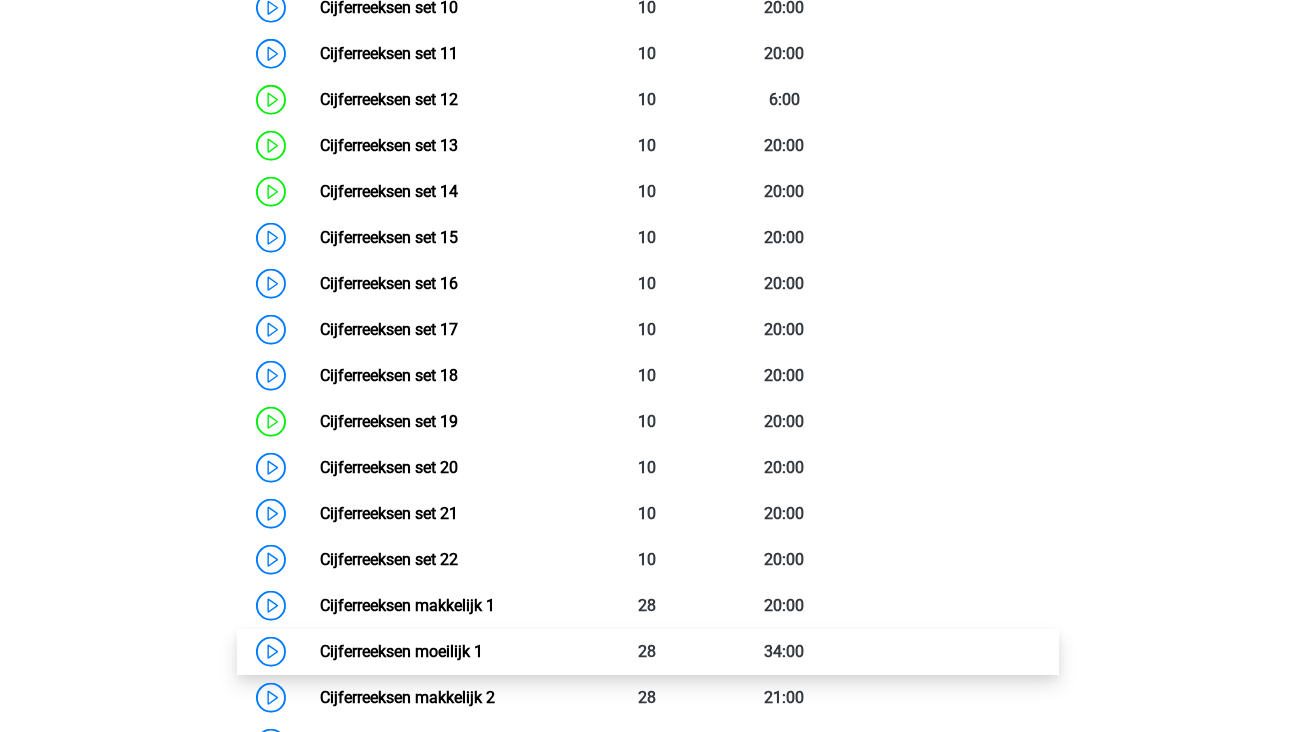 scroll, scrollTop: 1592, scrollLeft: 0, axis: vertical 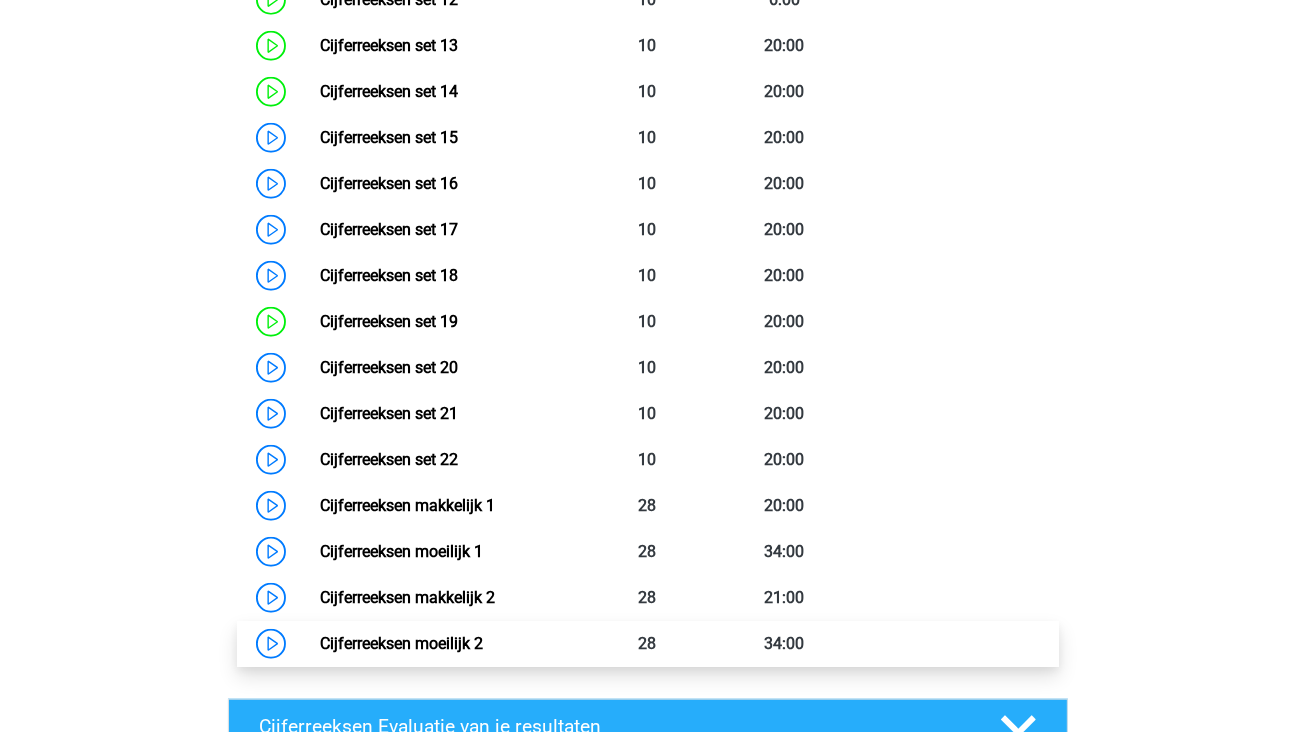 click on "Cijferreeksen
moeilijk 2" at bounding box center [401, 643] 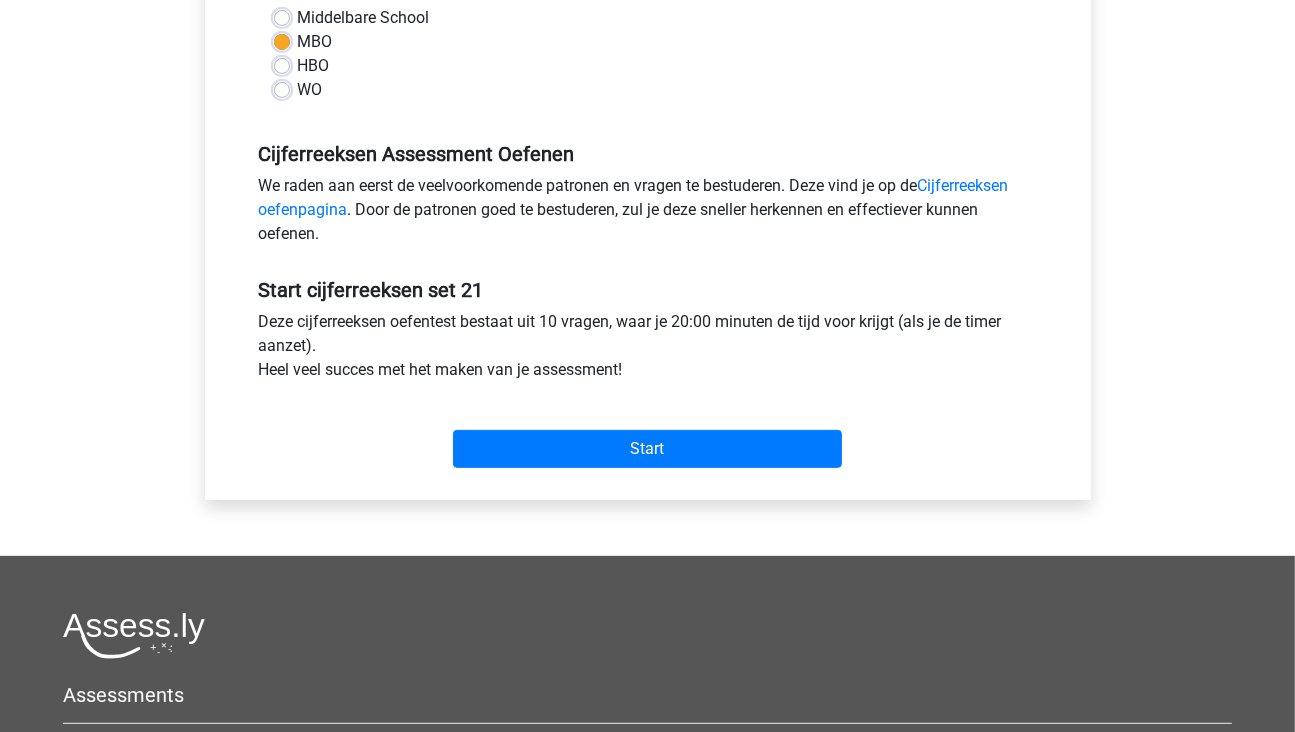 scroll, scrollTop: 500, scrollLeft: 0, axis: vertical 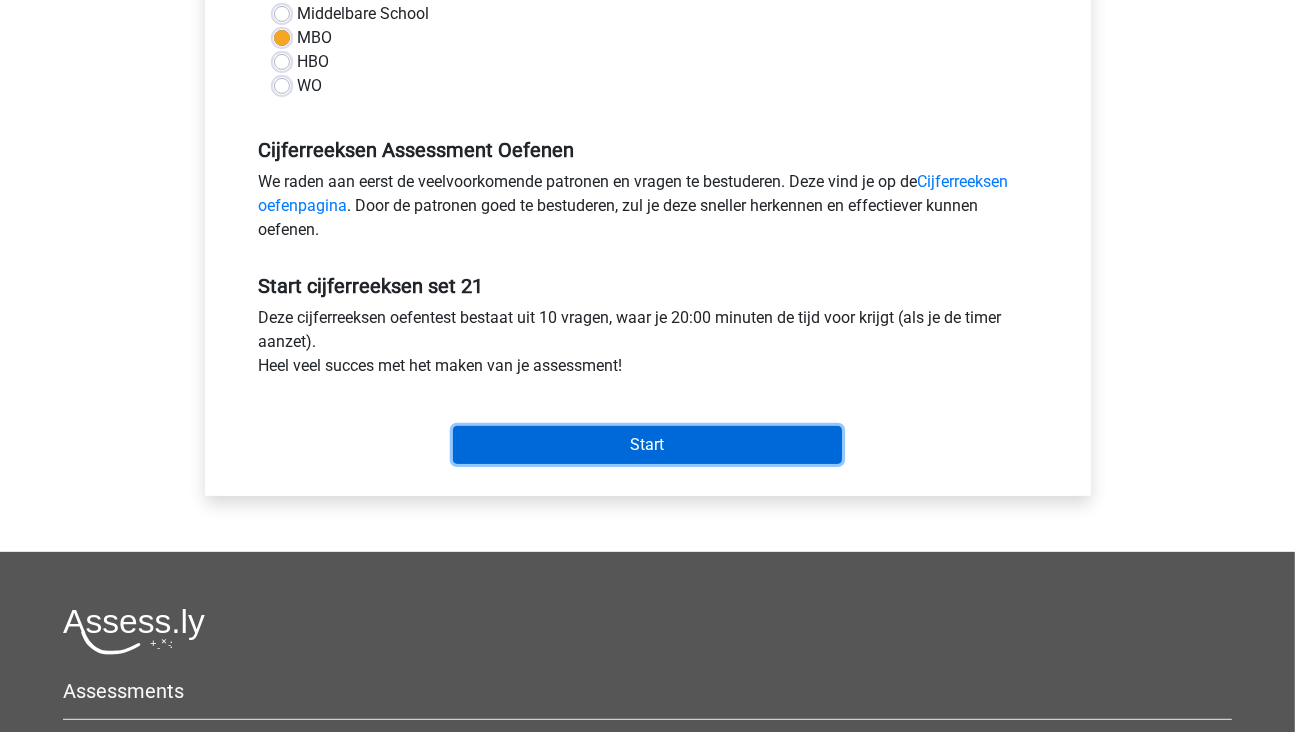 click on "Start" at bounding box center (647, 445) 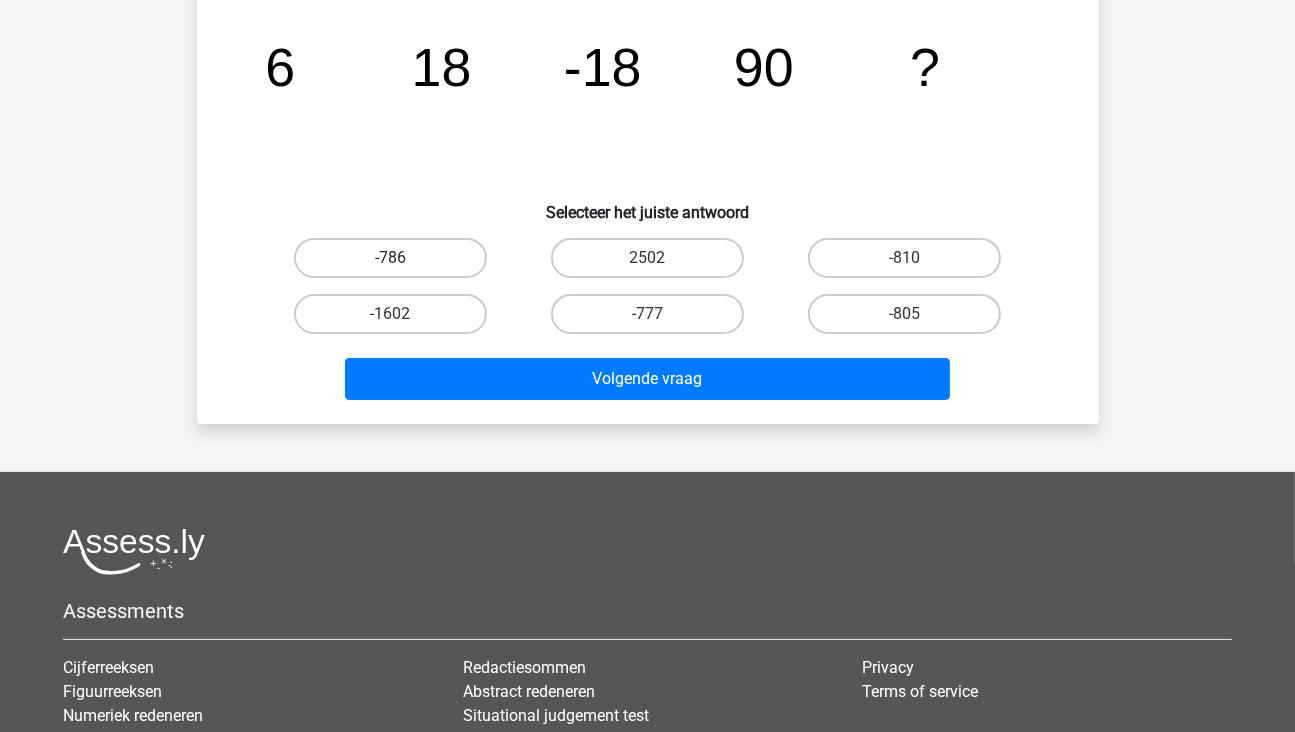 scroll, scrollTop: 200, scrollLeft: 0, axis: vertical 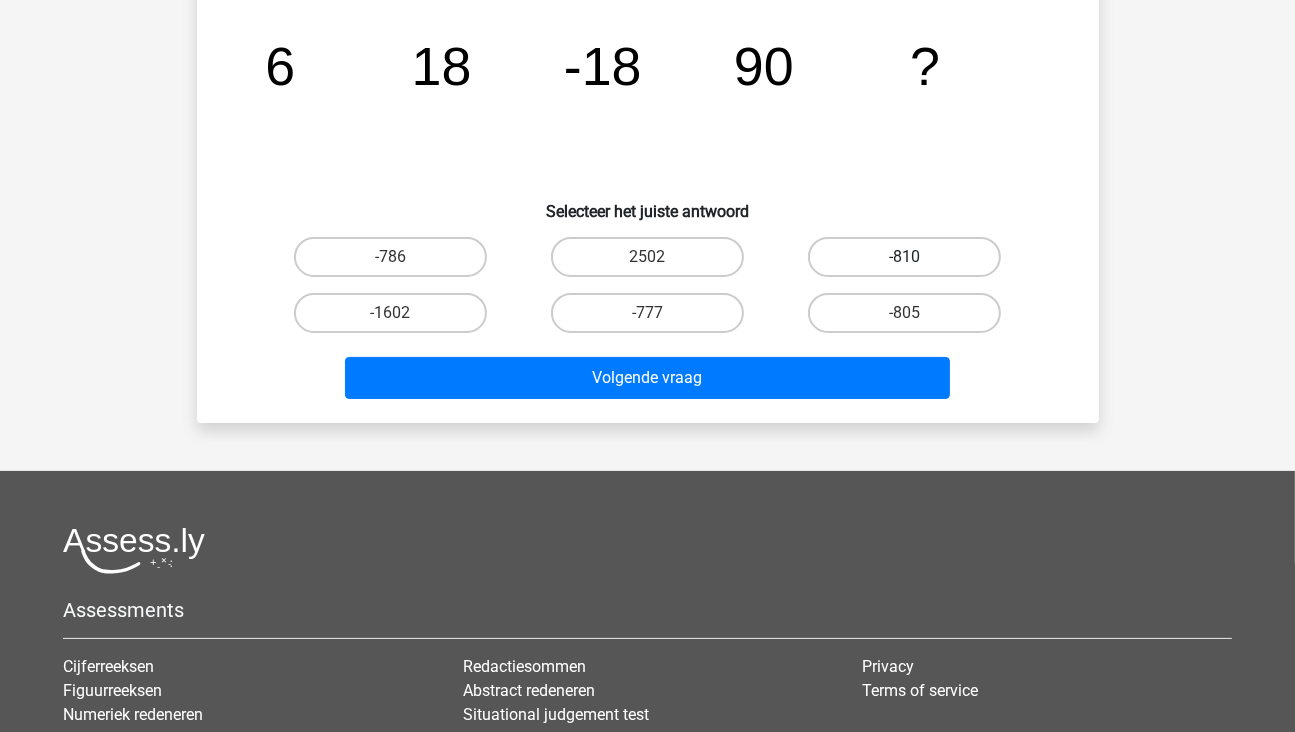click on "-810" at bounding box center [904, 257] 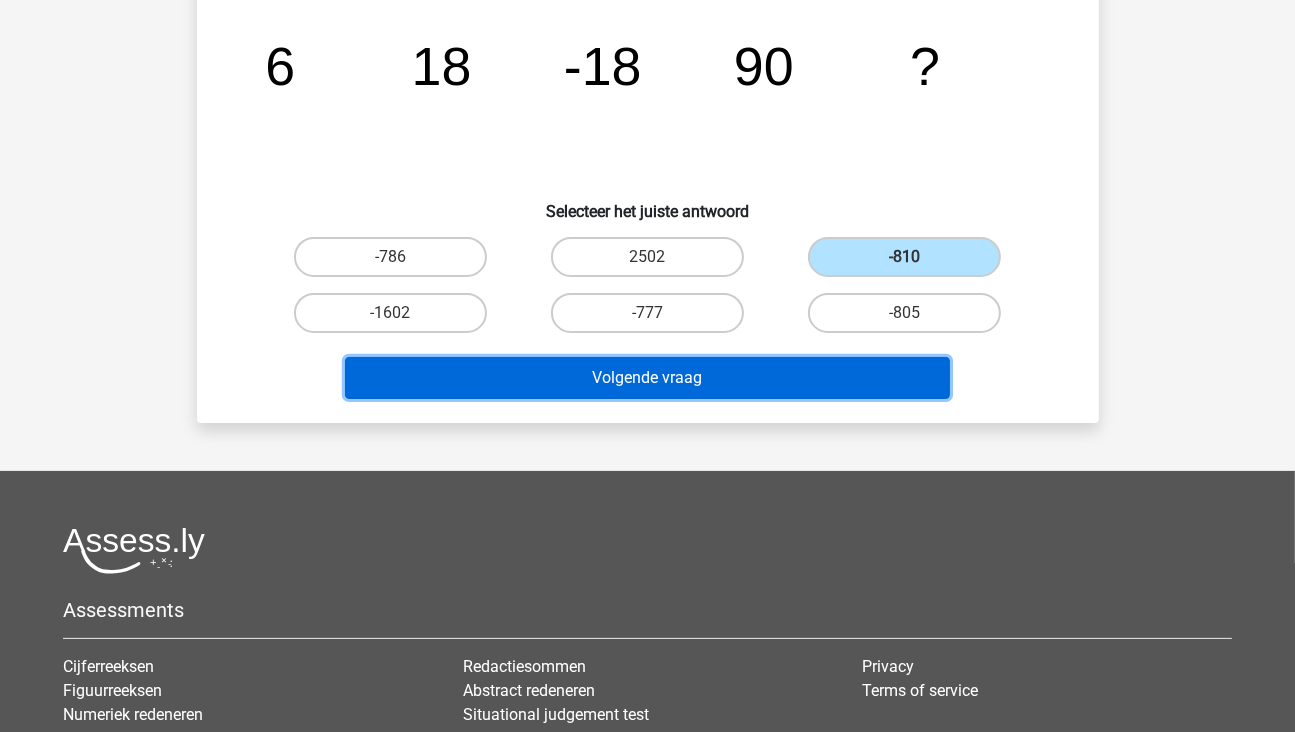 click on "Volgende vraag" at bounding box center [647, 378] 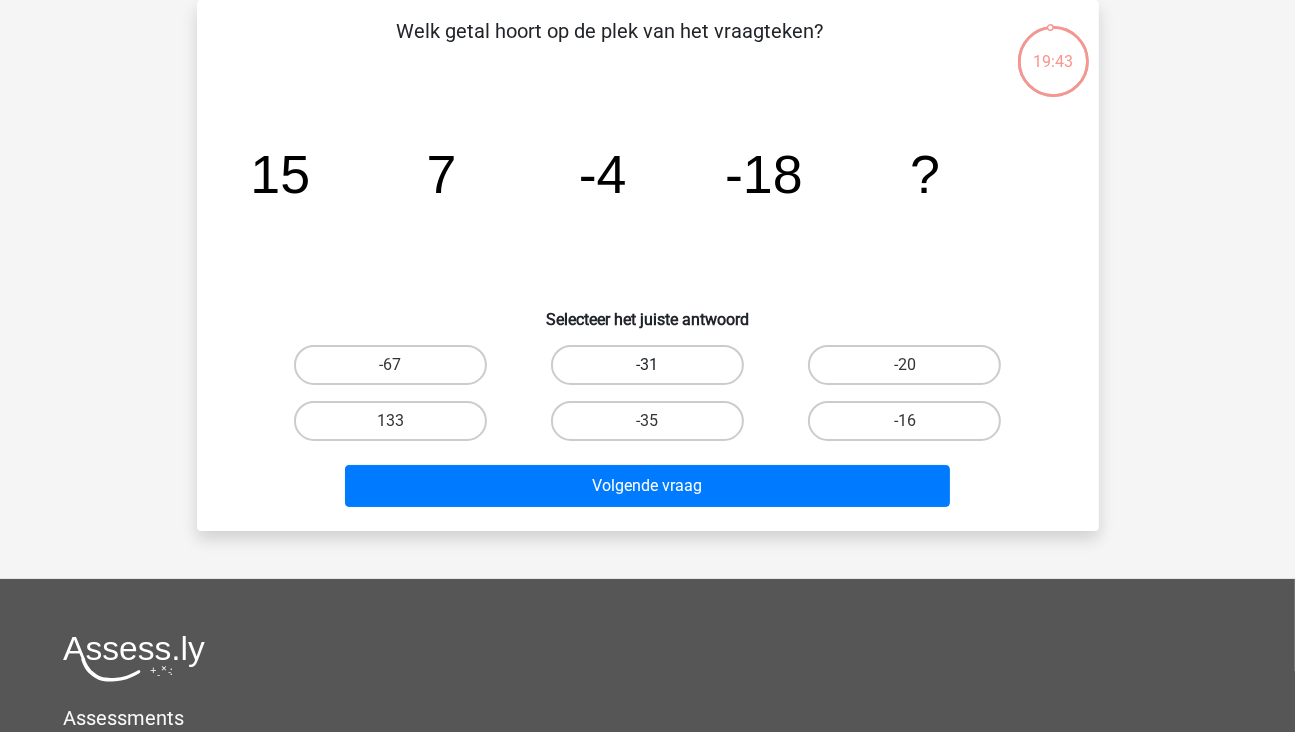 scroll, scrollTop: 0, scrollLeft: 0, axis: both 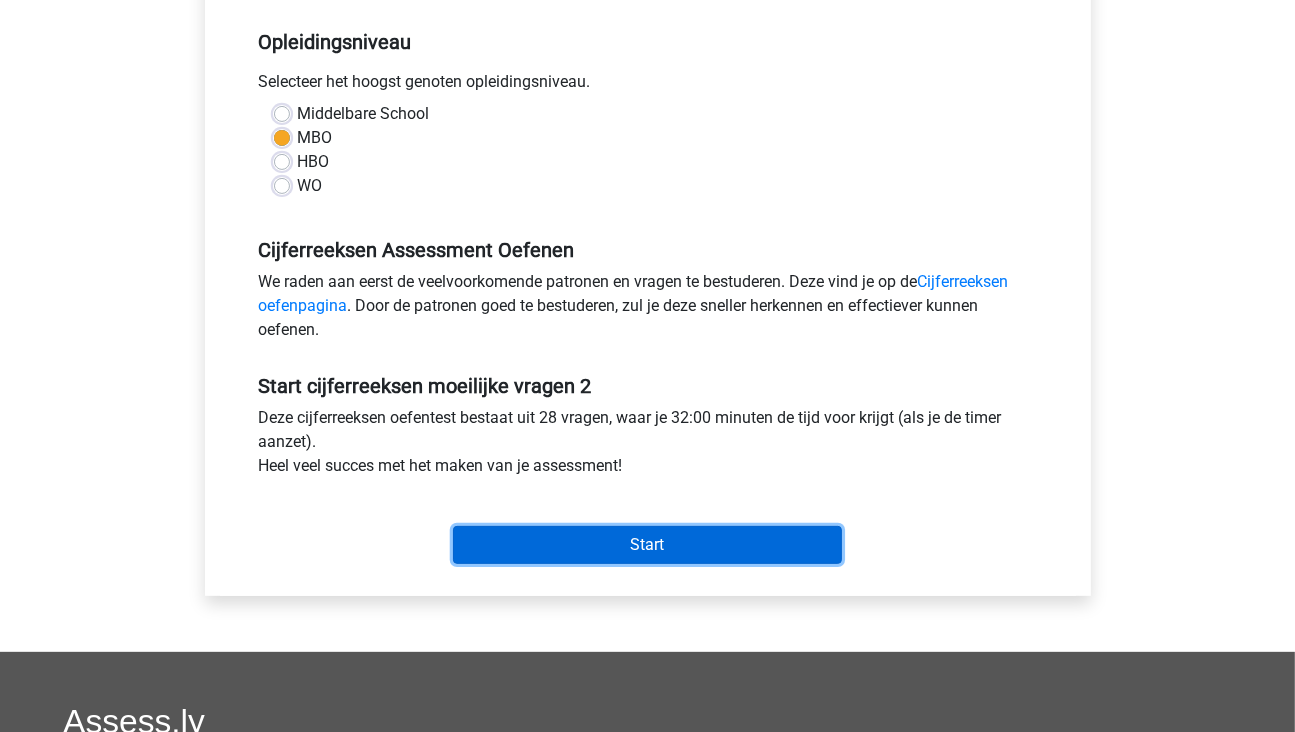 click on "Start" at bounding box center [647, 545] 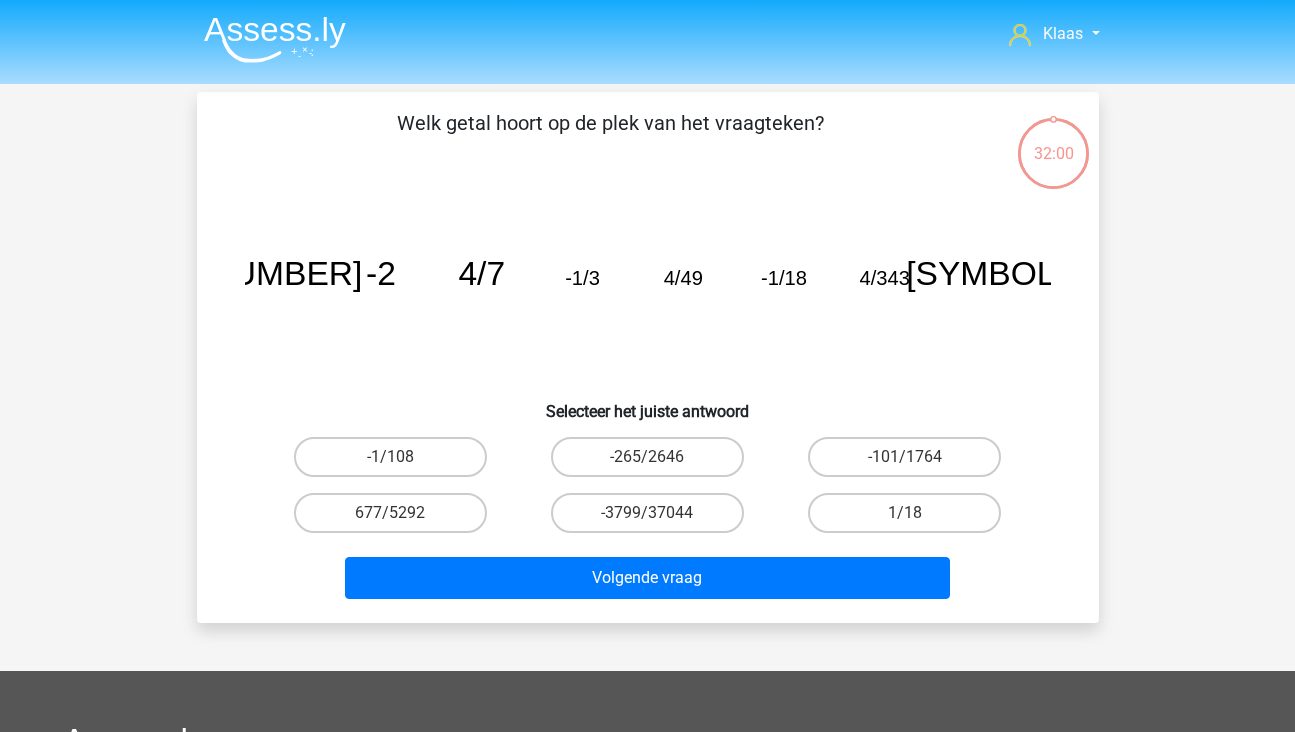 scroll, scrollTop: 0, scrollLeft: 0, axis: both 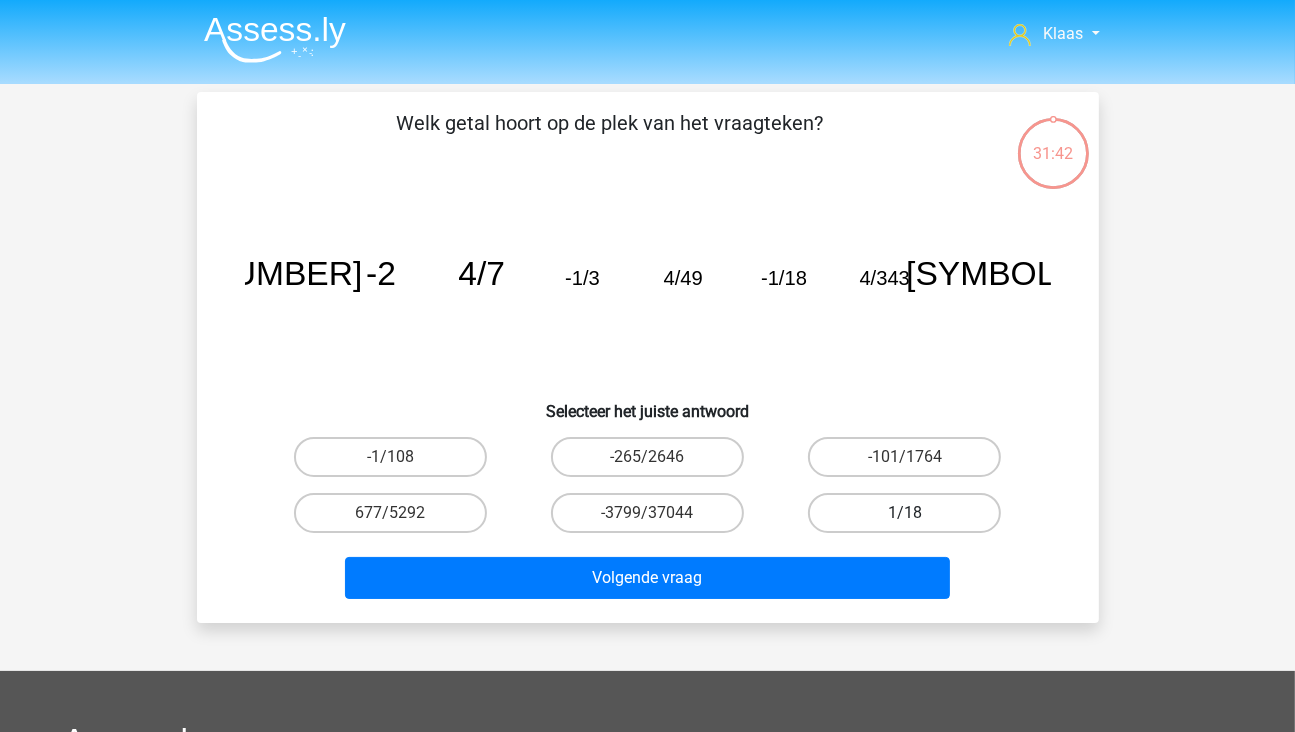click on "1/18" at bounding box center [904, 513] 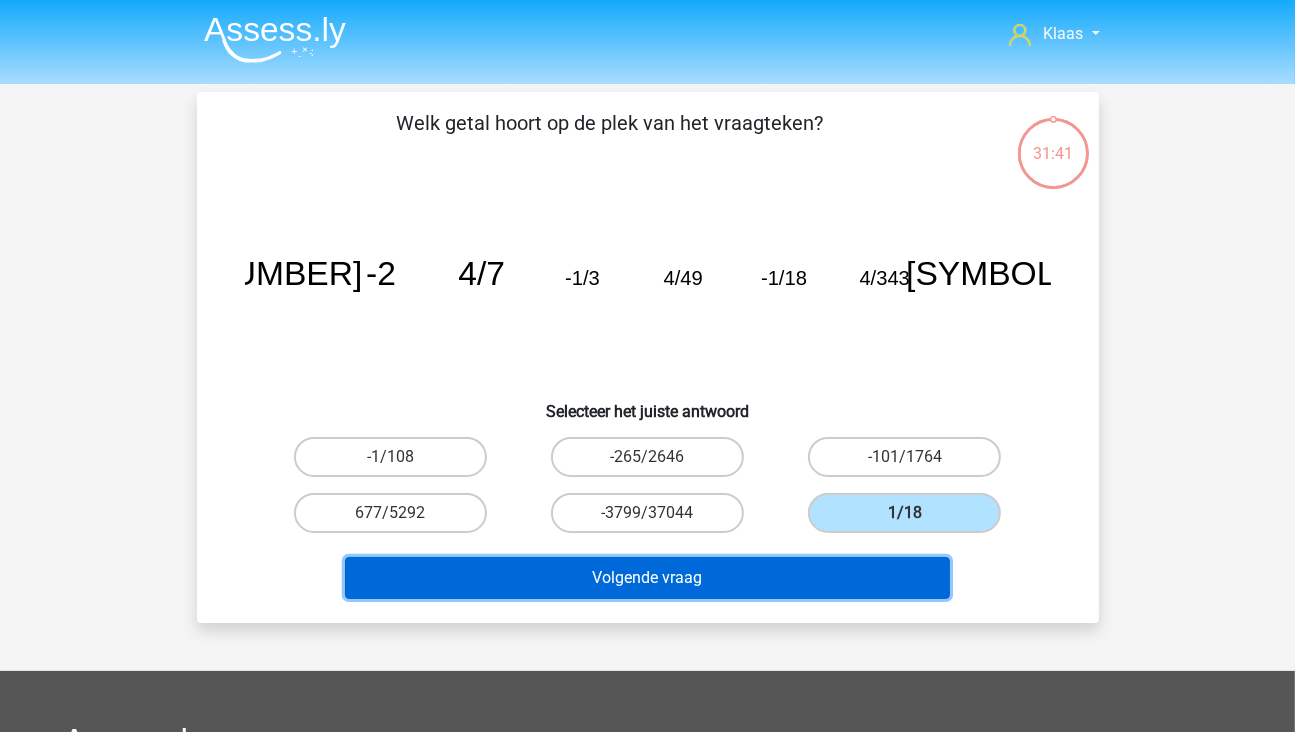 click on "Volgende vraag" at bounding box center [647, 578] 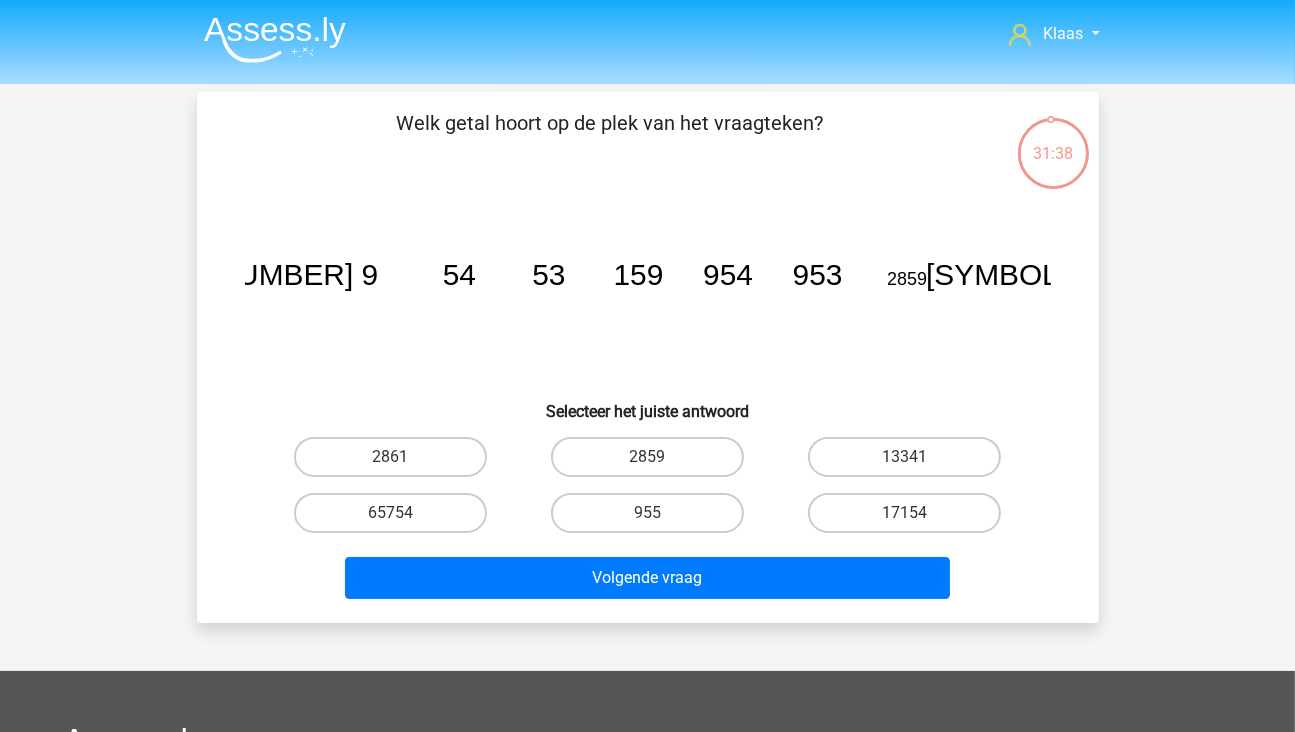 scroll, scrollTop: 0, scrollLeft: 0, axis: both 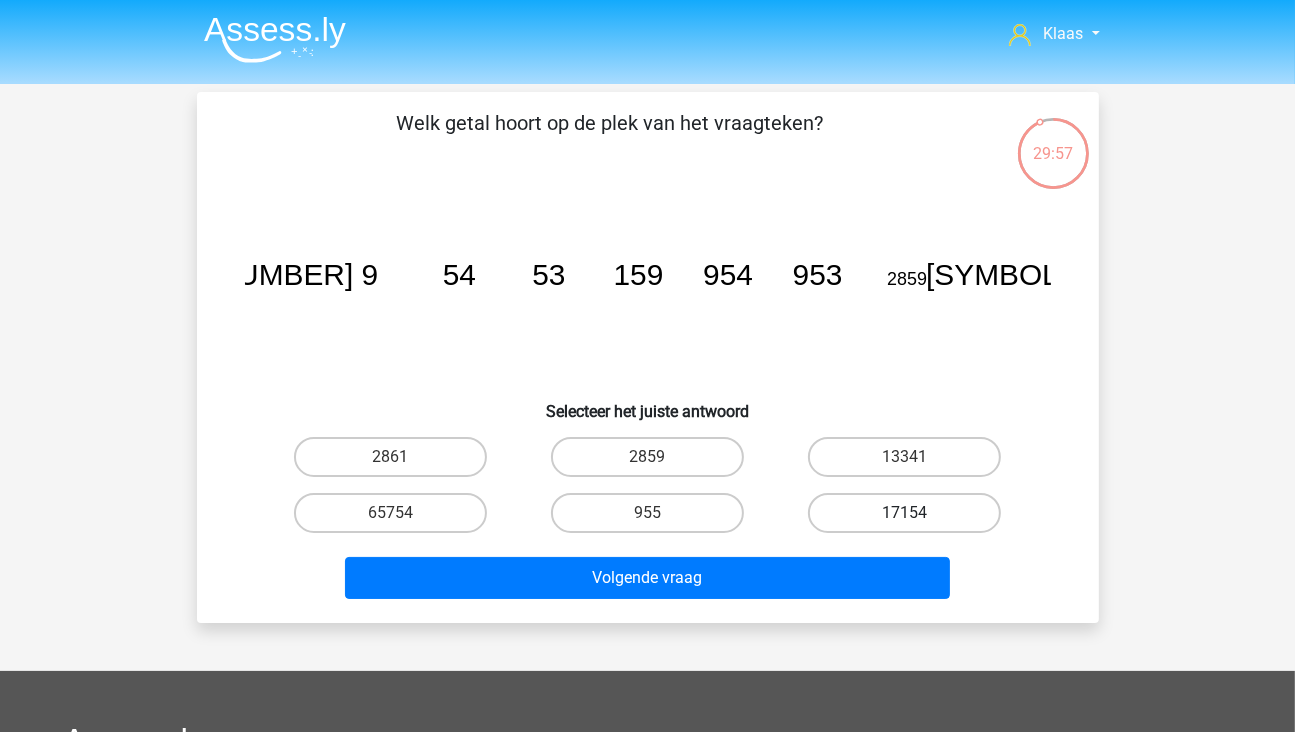 click on "17154" at bounding box center (904, 513) 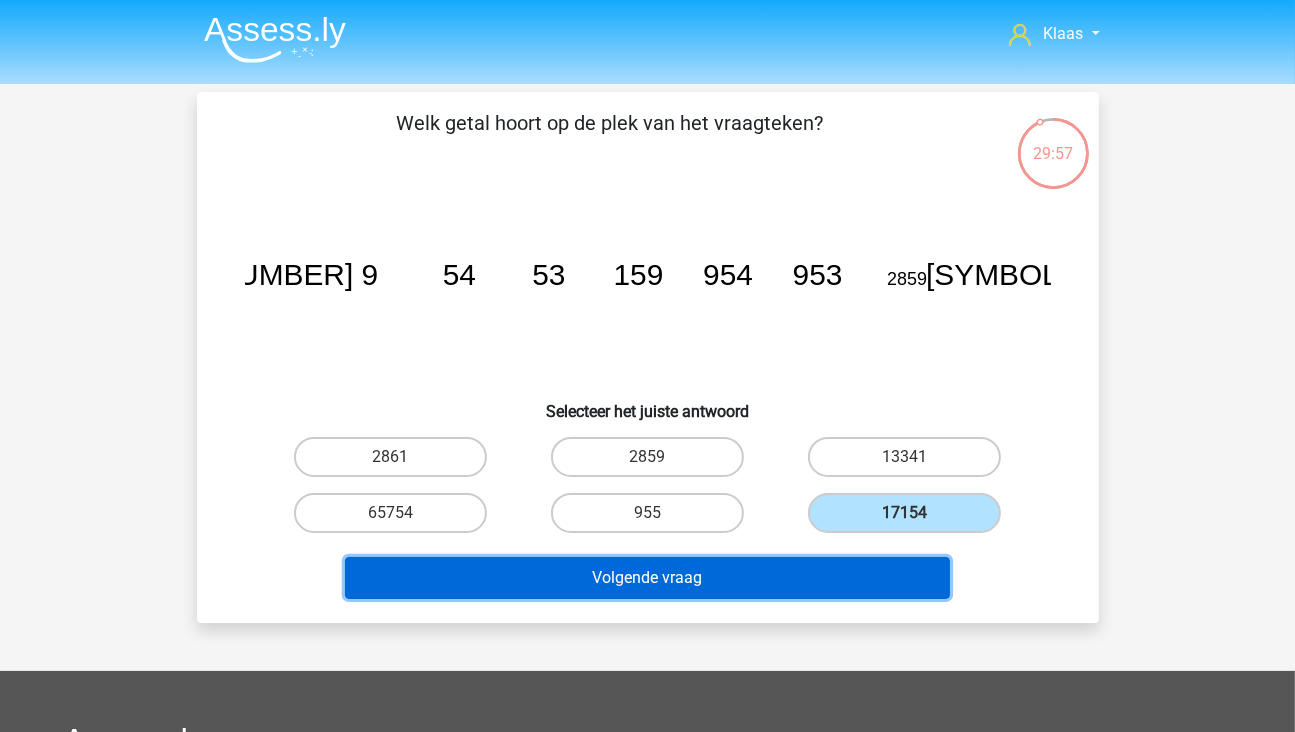 click on "Volgende vraag" at bounding box center [647, 578] 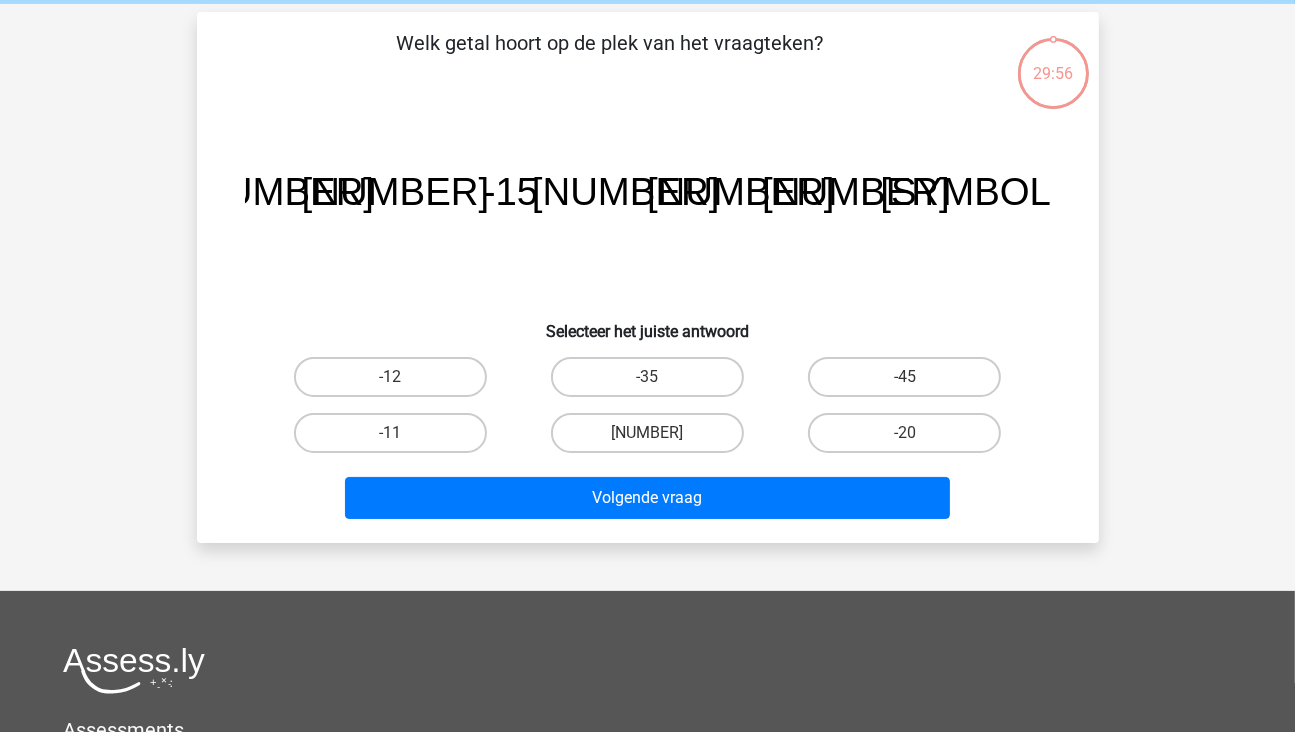 scroll, scrollTop: 92, scrollLeft: 0, axis: vertical 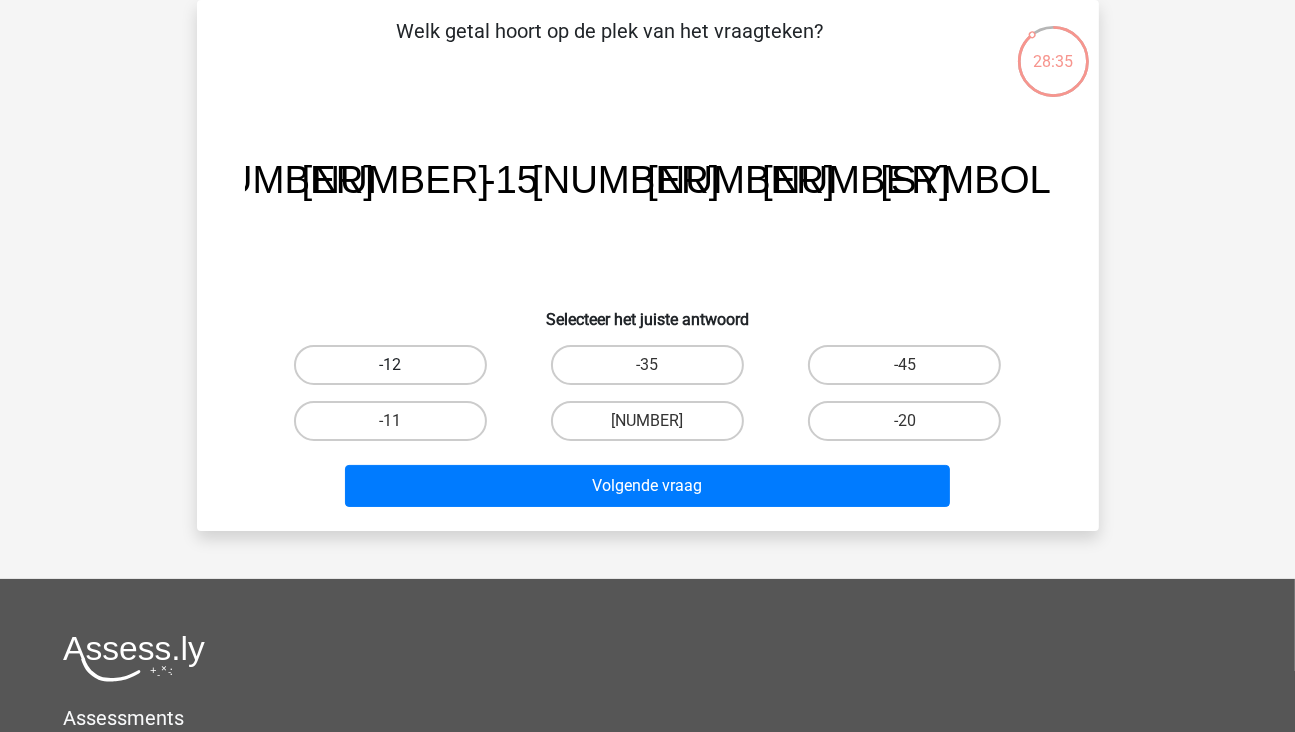click on "-12" at bounding box center [390, 365] 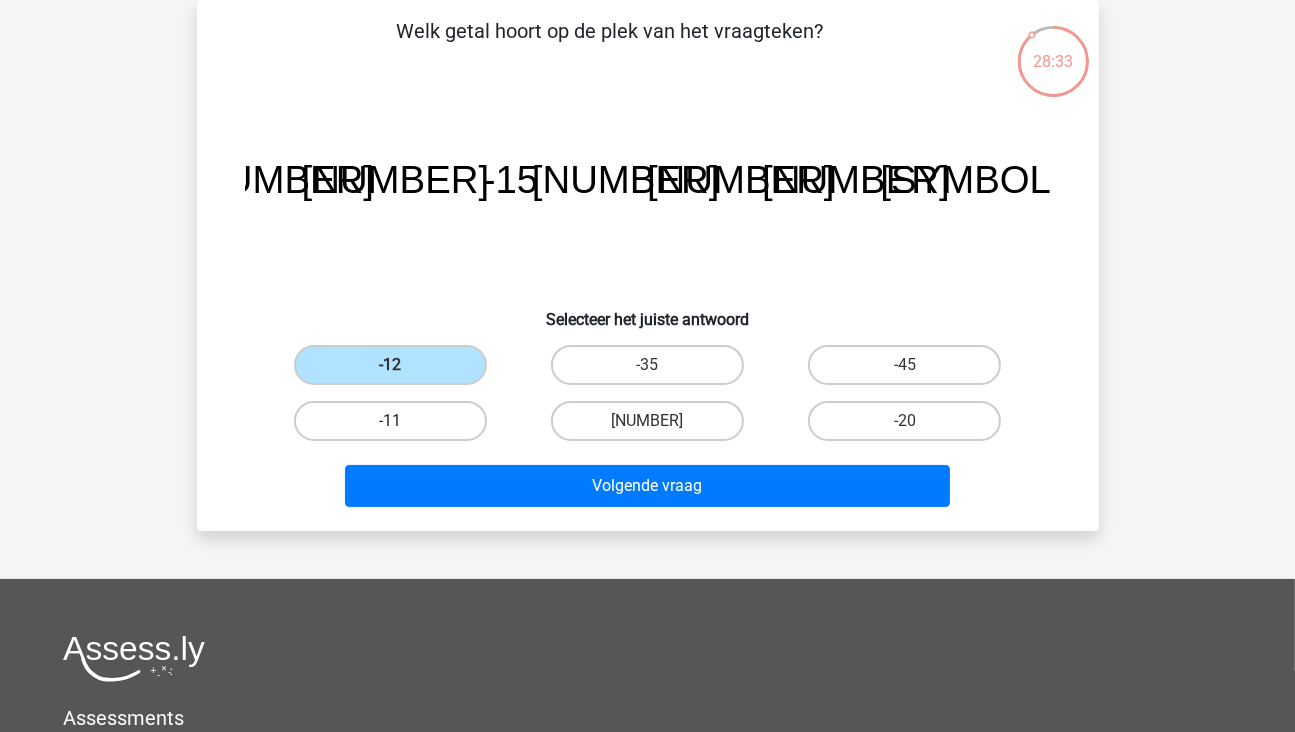 click on "-11" at bounding box center (390, 421) 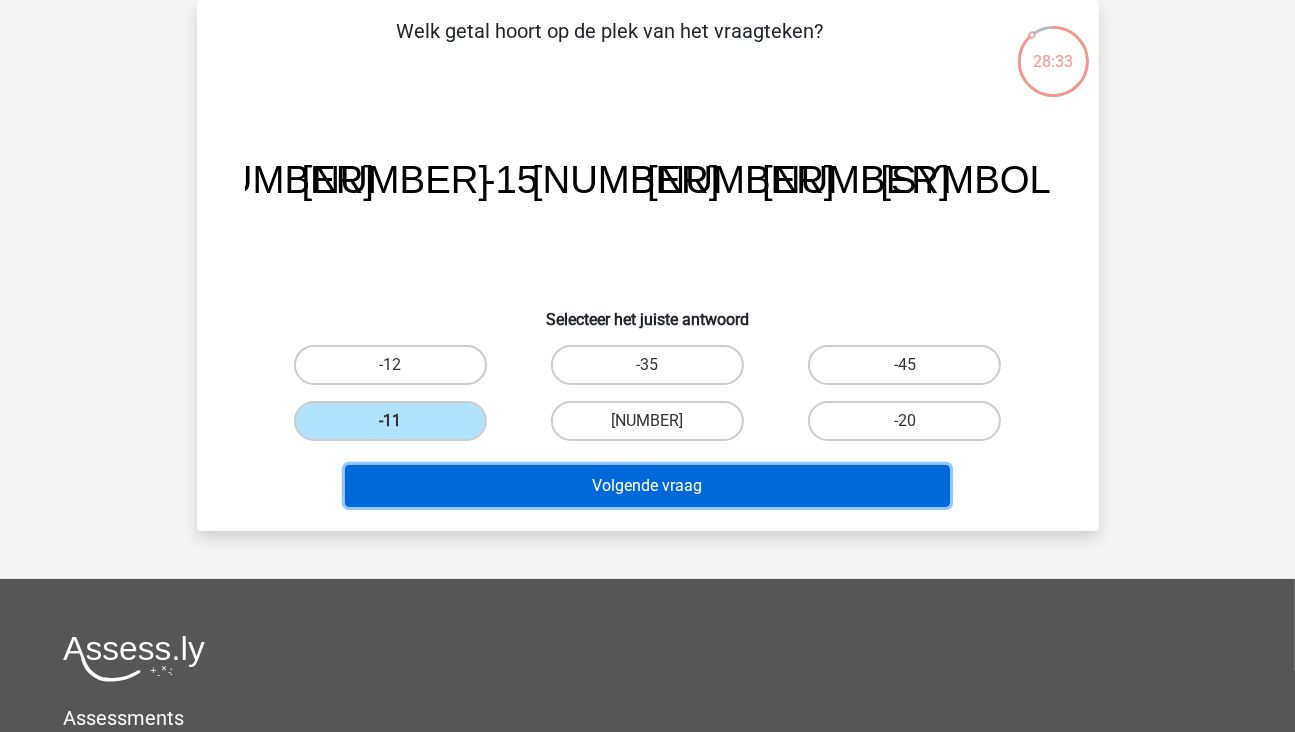click on "Volgende vraag" at bounding box center [647, 486] 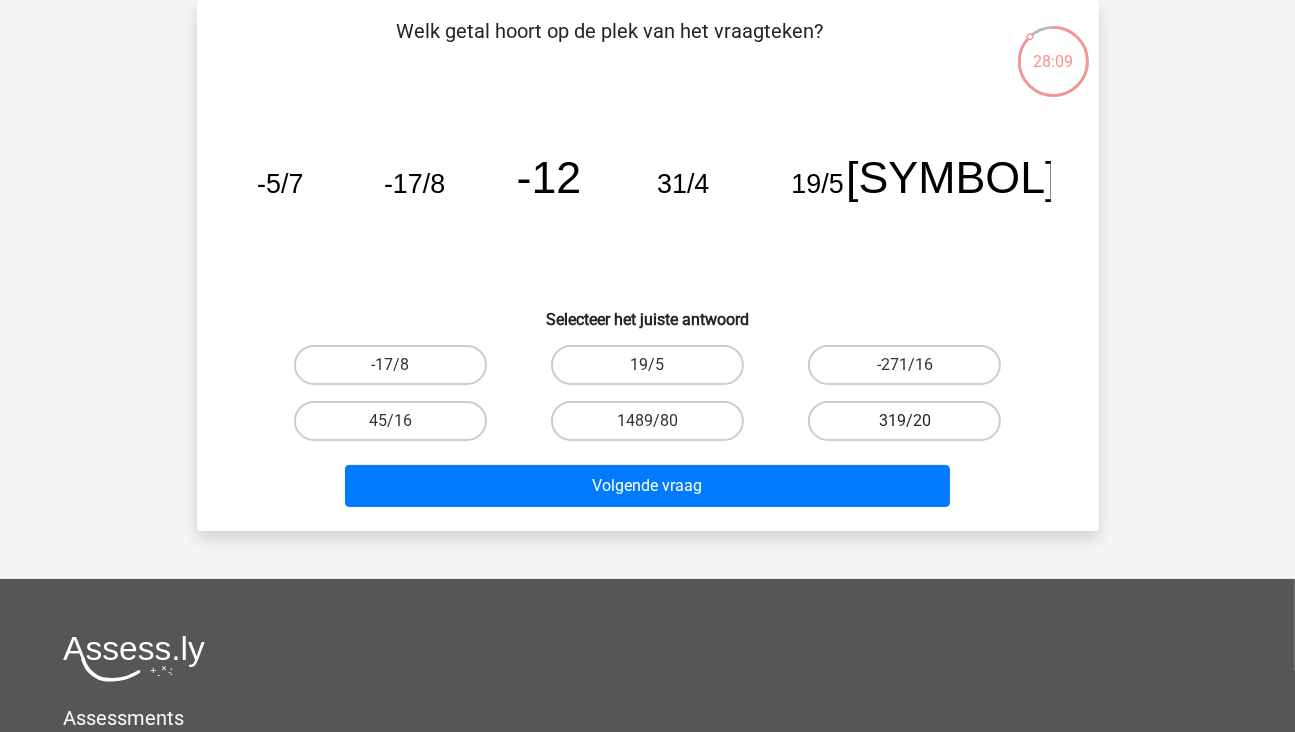 click on "319/20" at bounding box center [904, 421] 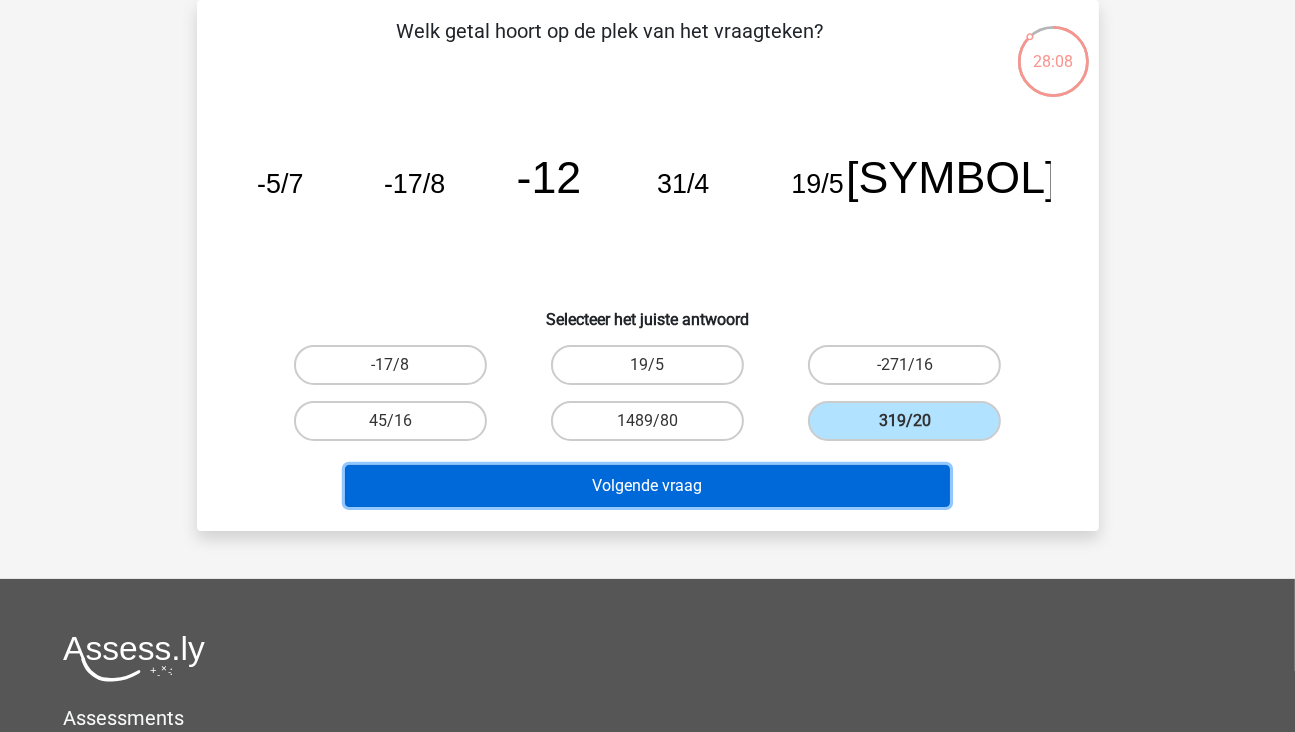click on "Volgende vraag" at bounding box center (647, 486) 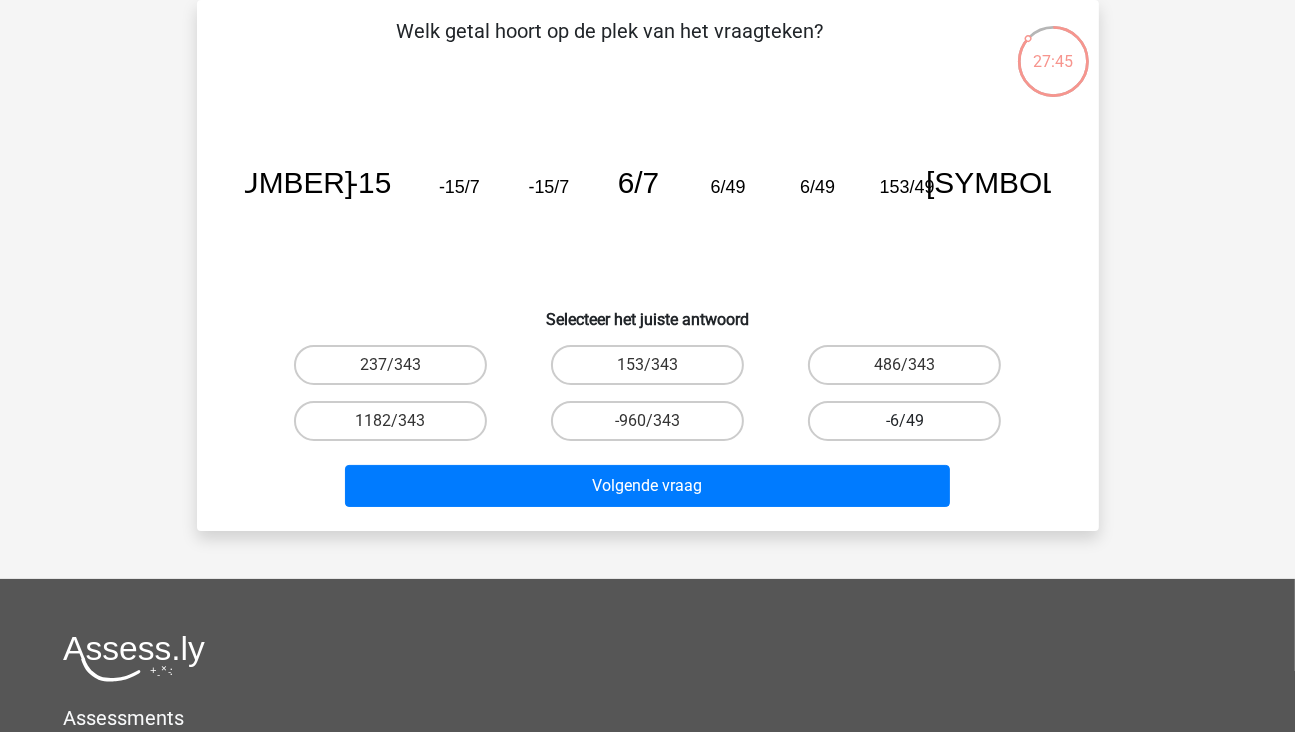 click on "-6/49" at bounding box center (904, 421) 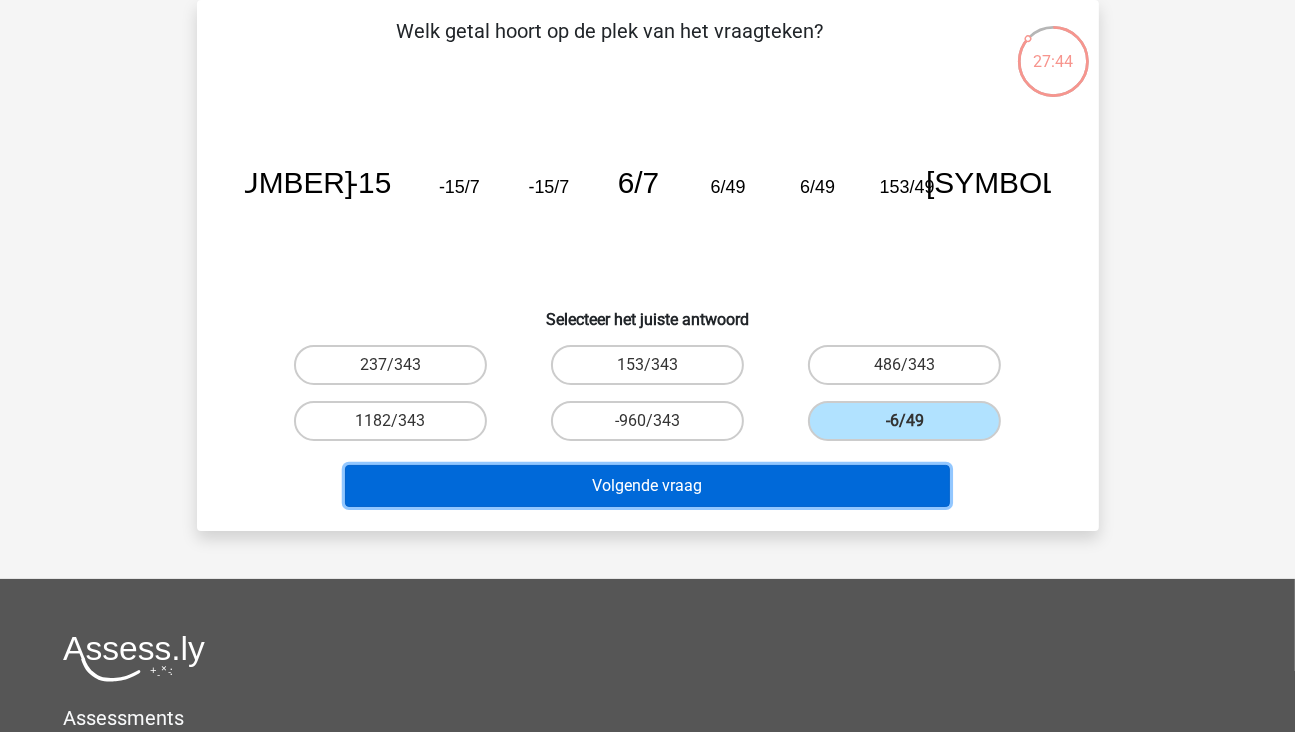 click on "Volgende vraag" at bounding box center [647, 486] 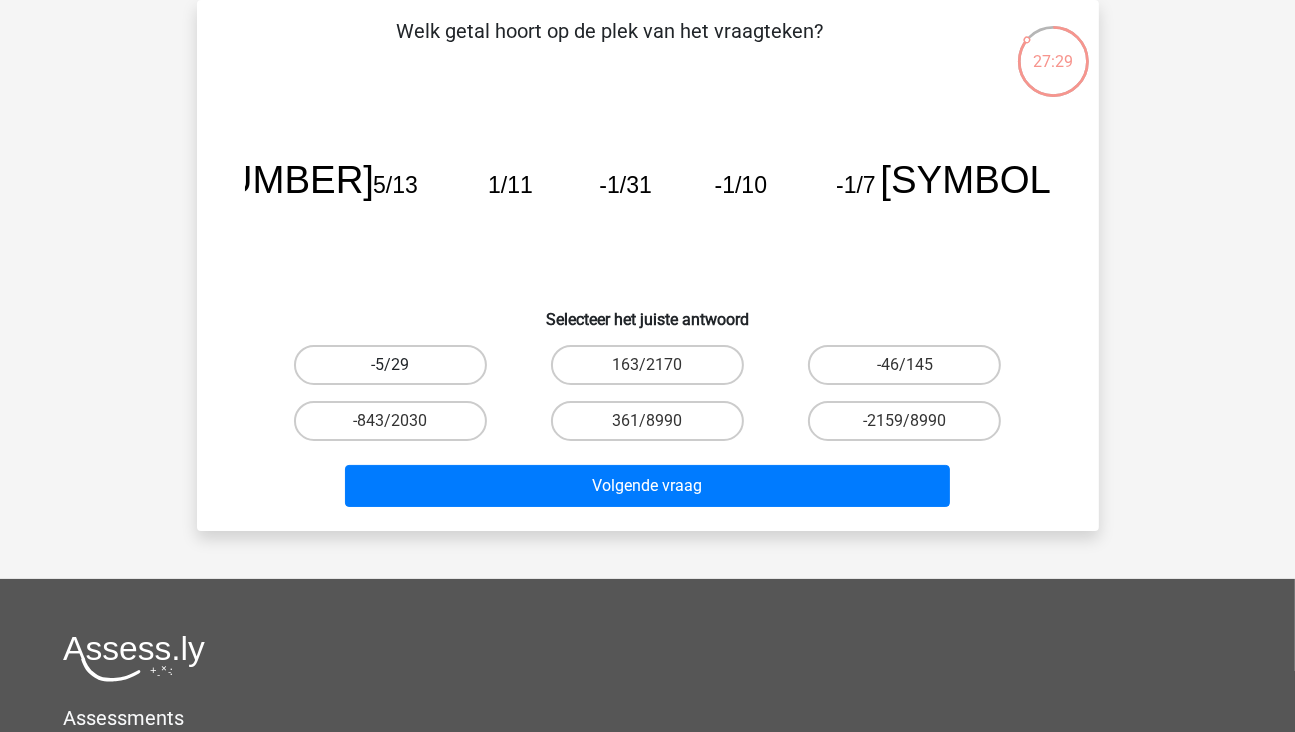 click on "-5/29" at bounding box center (390, 365) 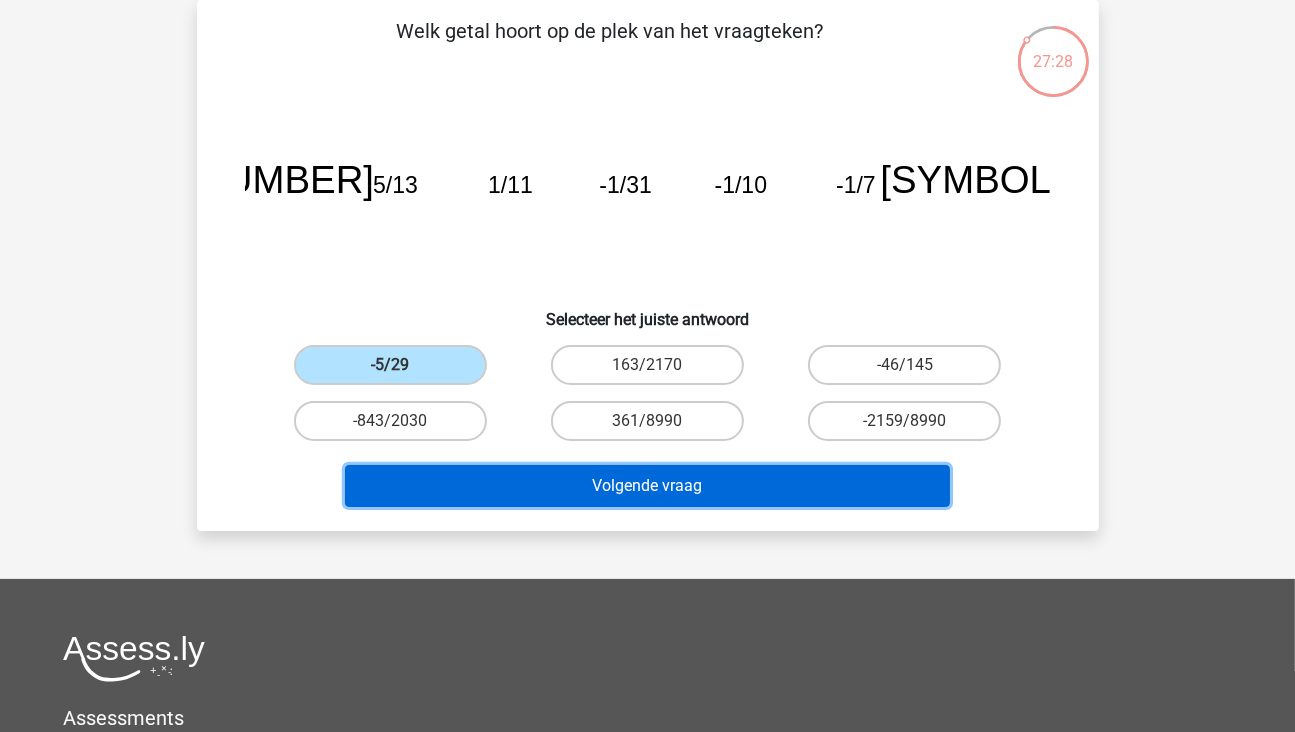 click on "Volgende vraag" at bounding box center (647, 486) 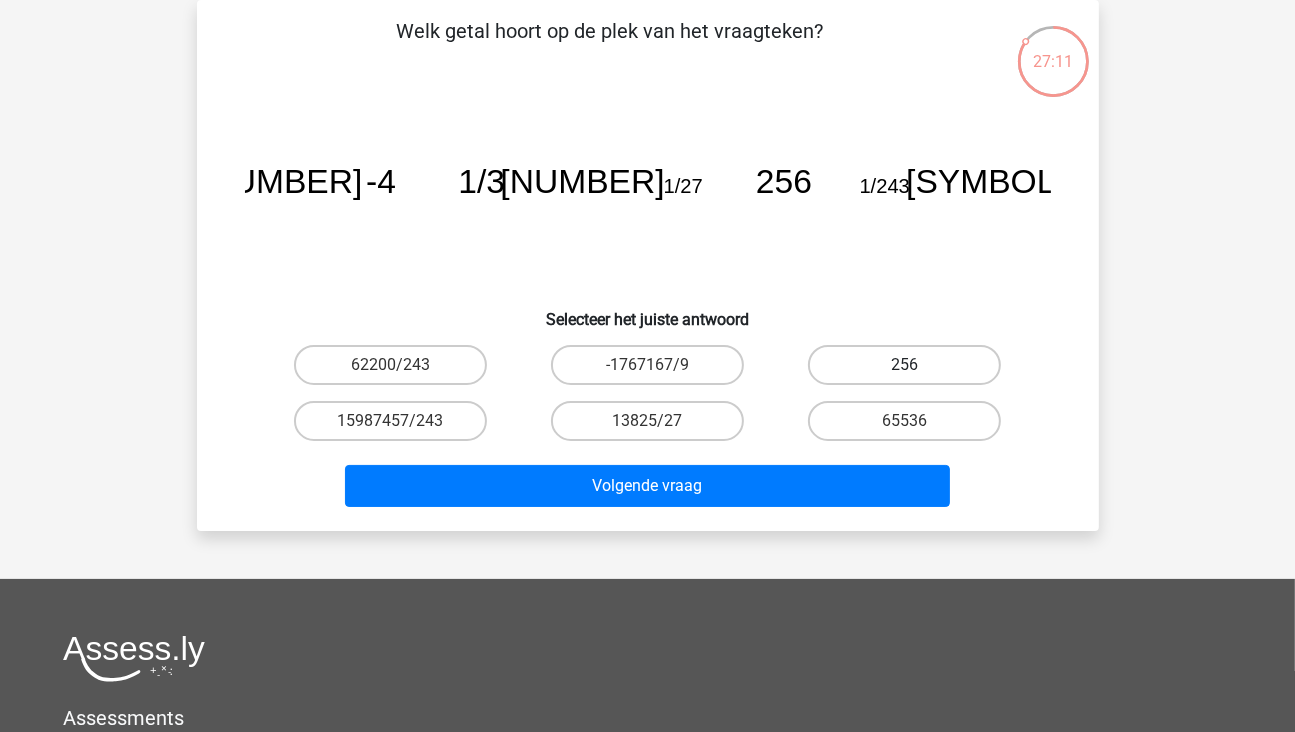click on "256" at bounding box center [904, 365] 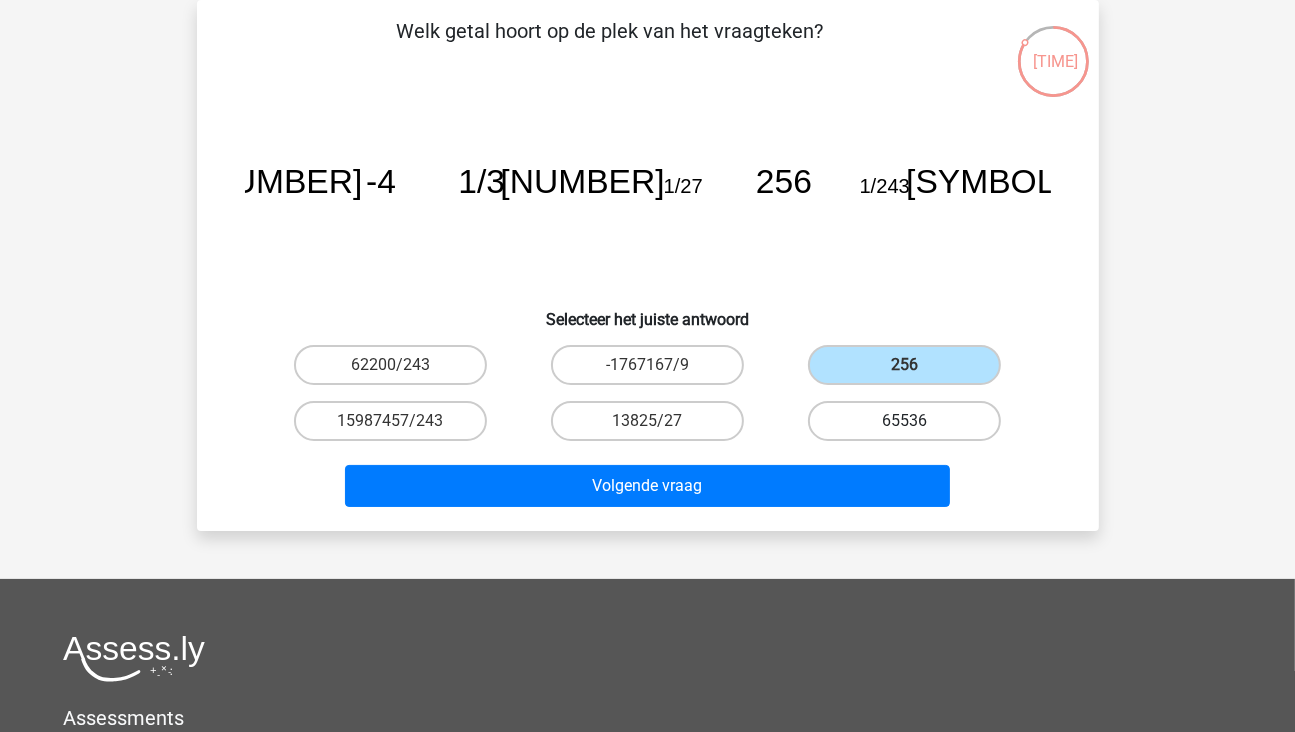 click on "65536" at bounding box center [904, 421] 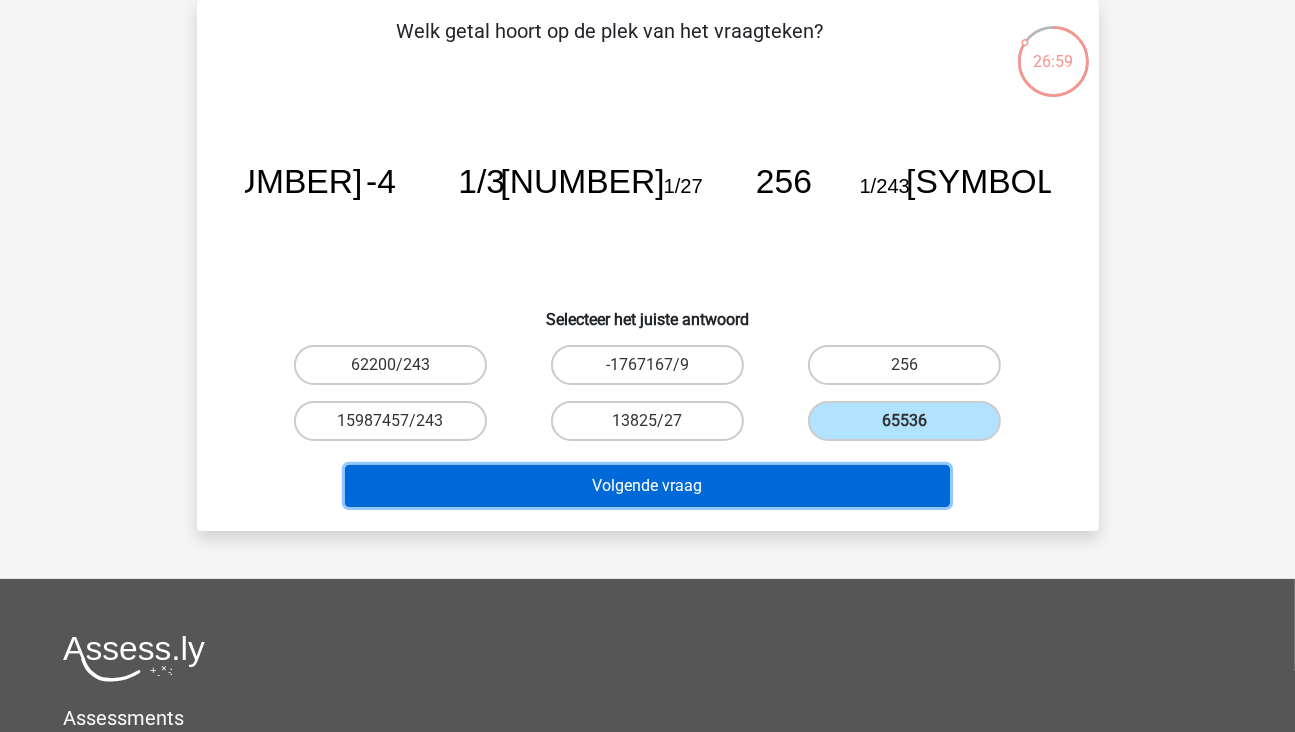 click on "Volgende vraag" at bounding box center [647, 486] 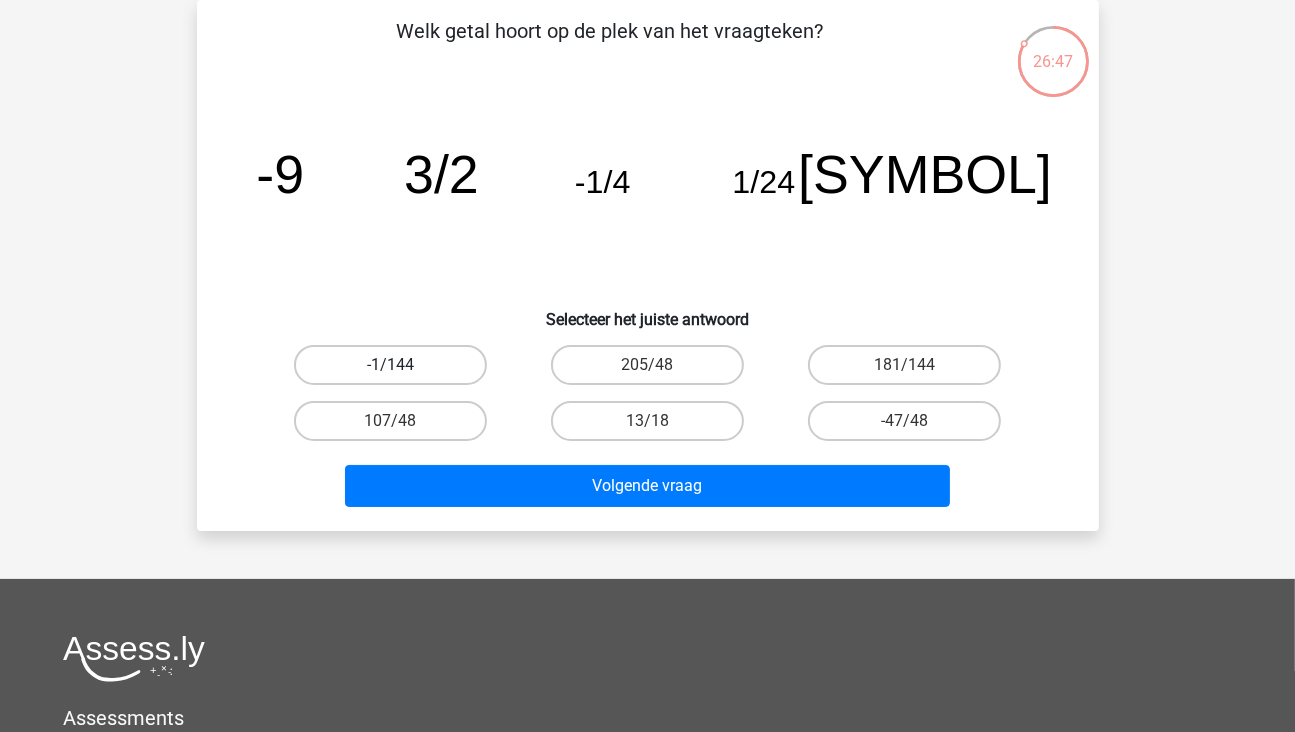 click on "-1/144" at bounding box center [390, 365] 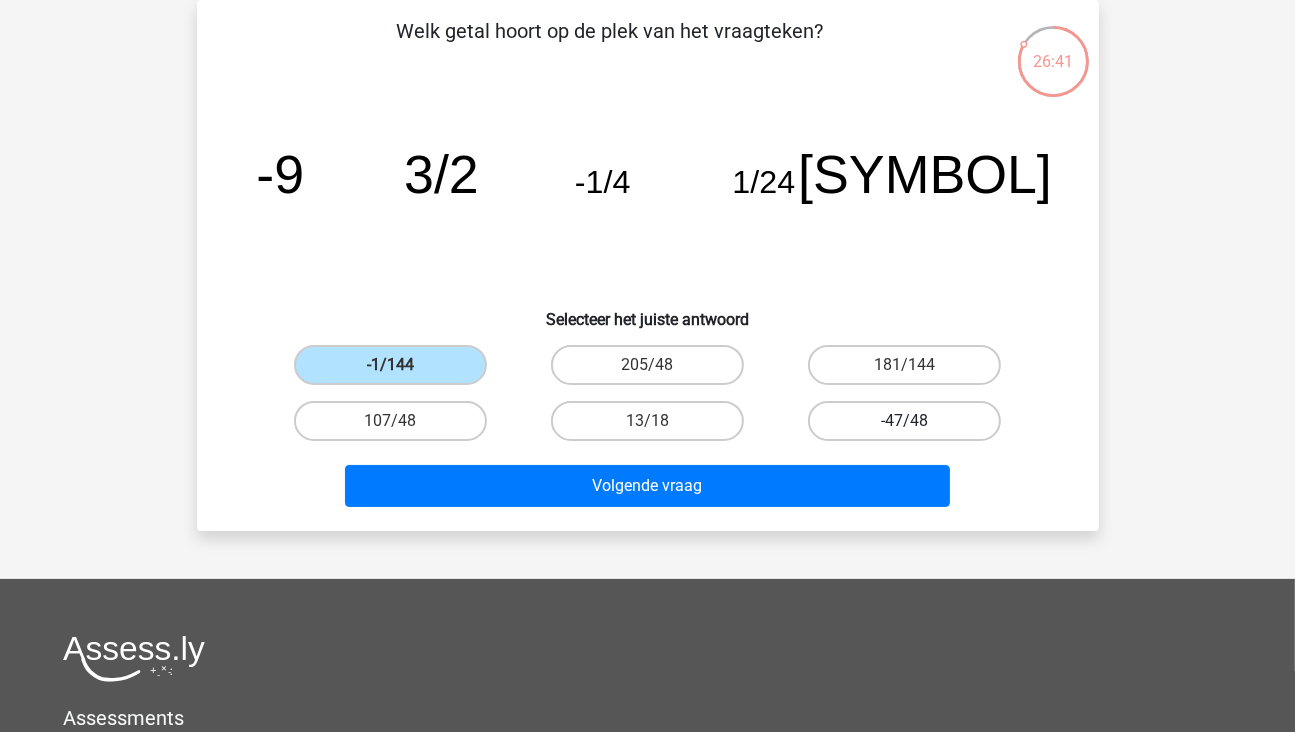 click on "-47/48" at bounding box center (904, 421) 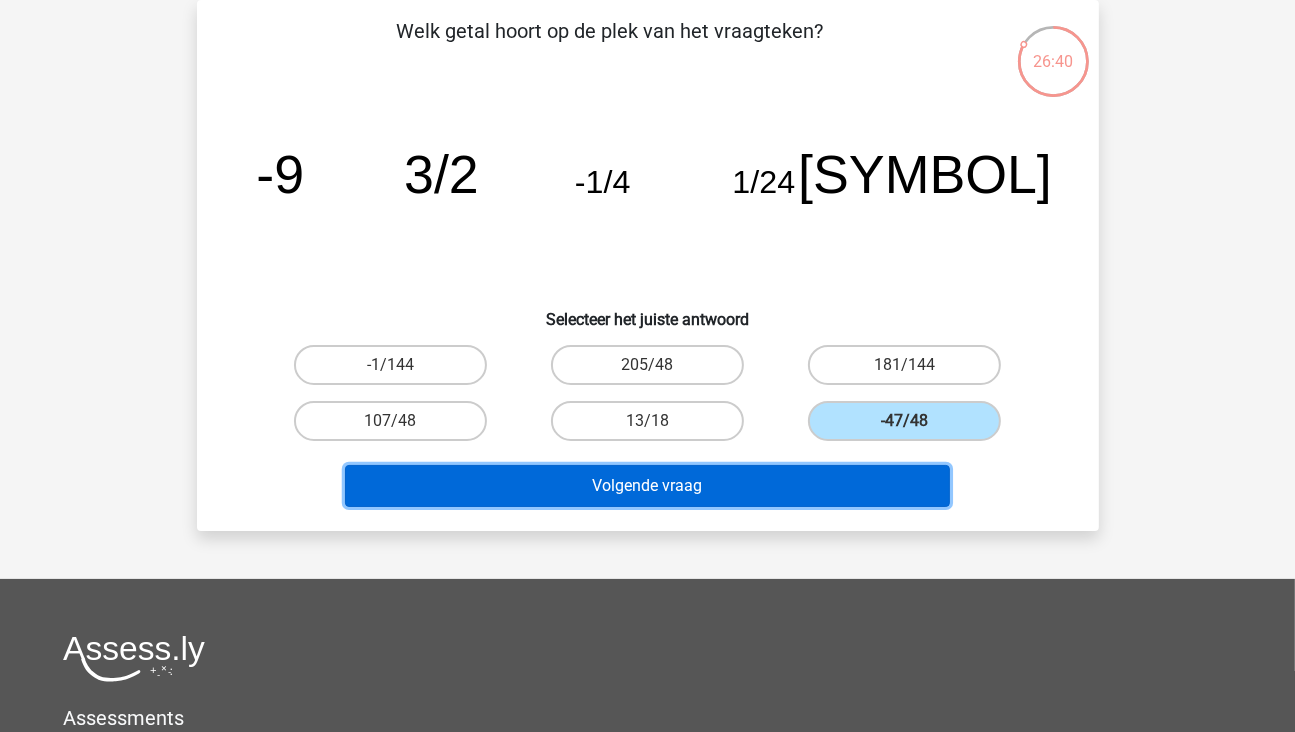click on "Volgende vraag" at bounding box center (647, 486) 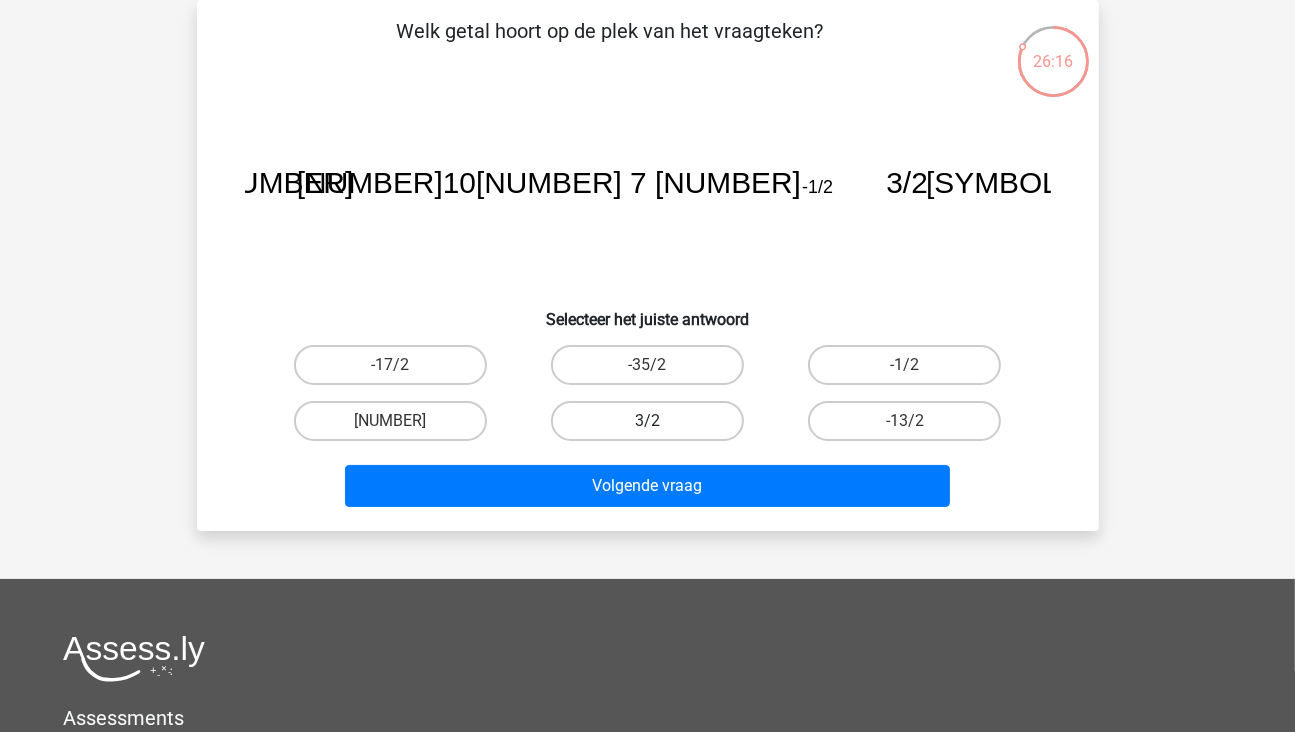 click on "3/2" at bounding box center [647, 421] 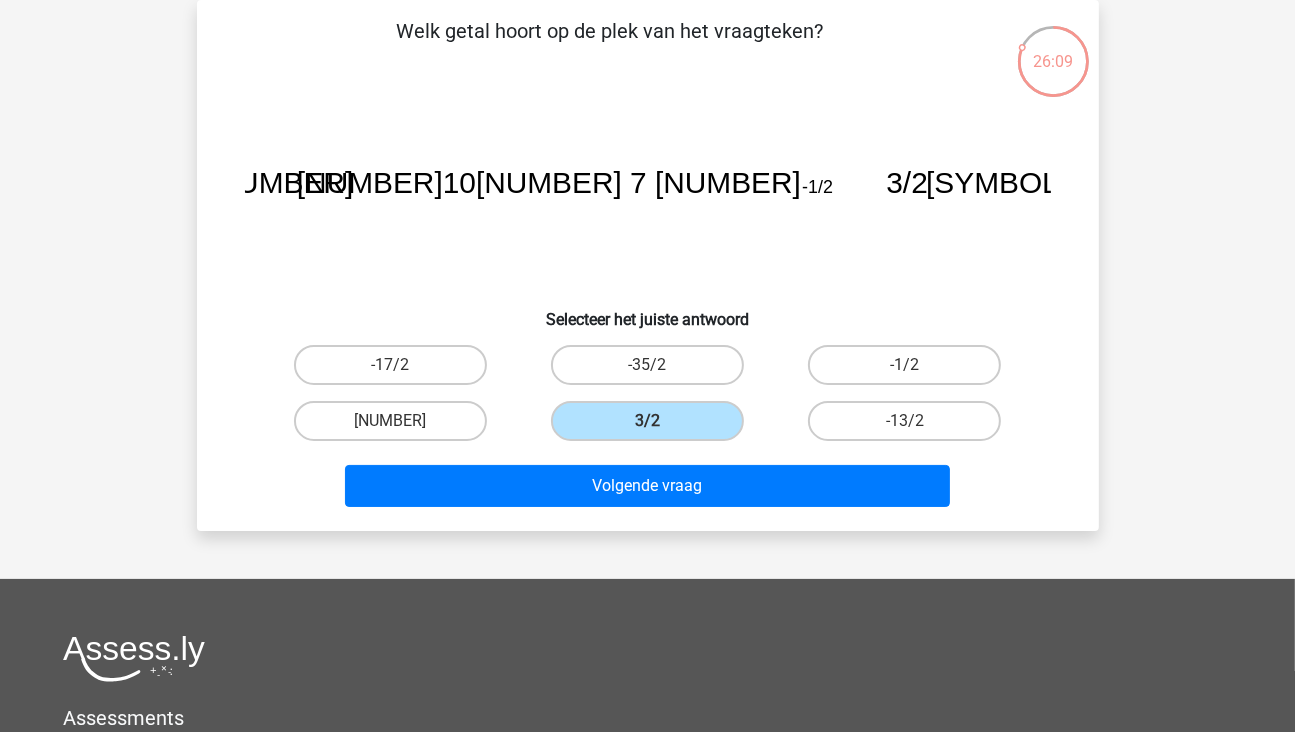 click on "-3" at bounding box center [390, 421] 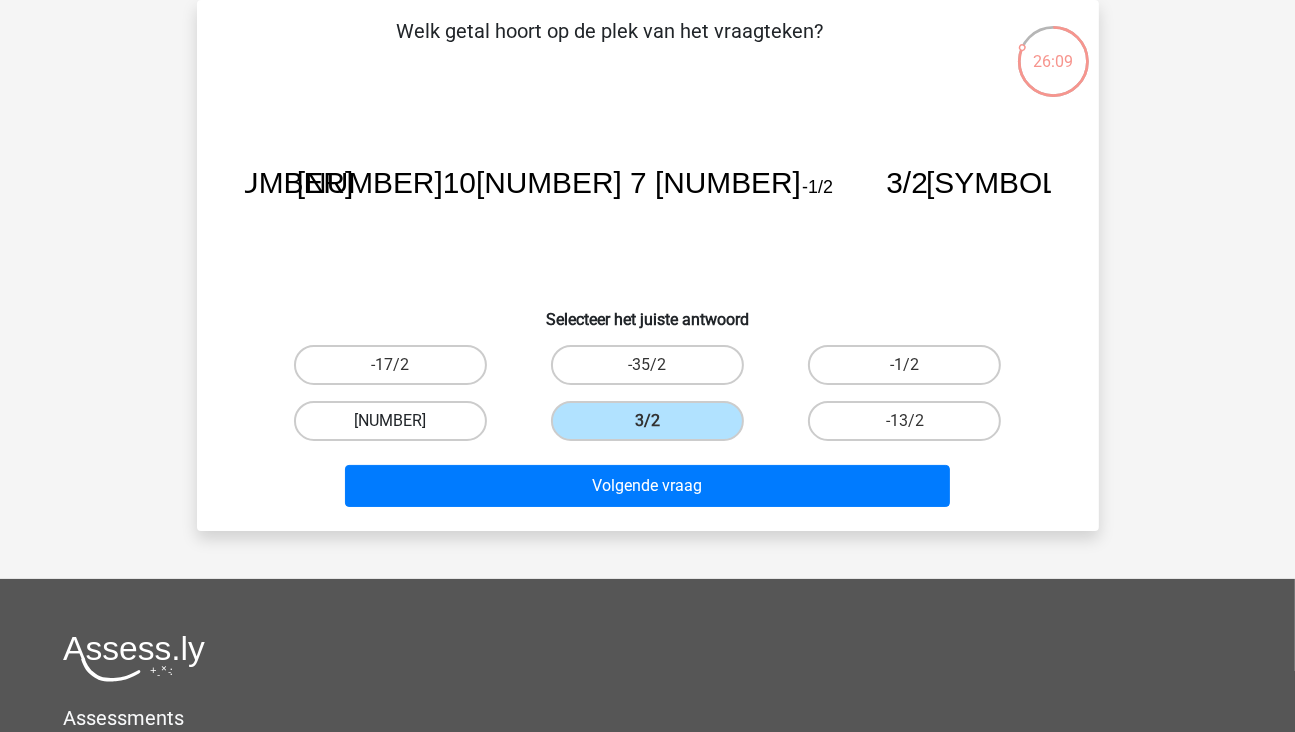 click on "-3" at bounding box center (390, 421) 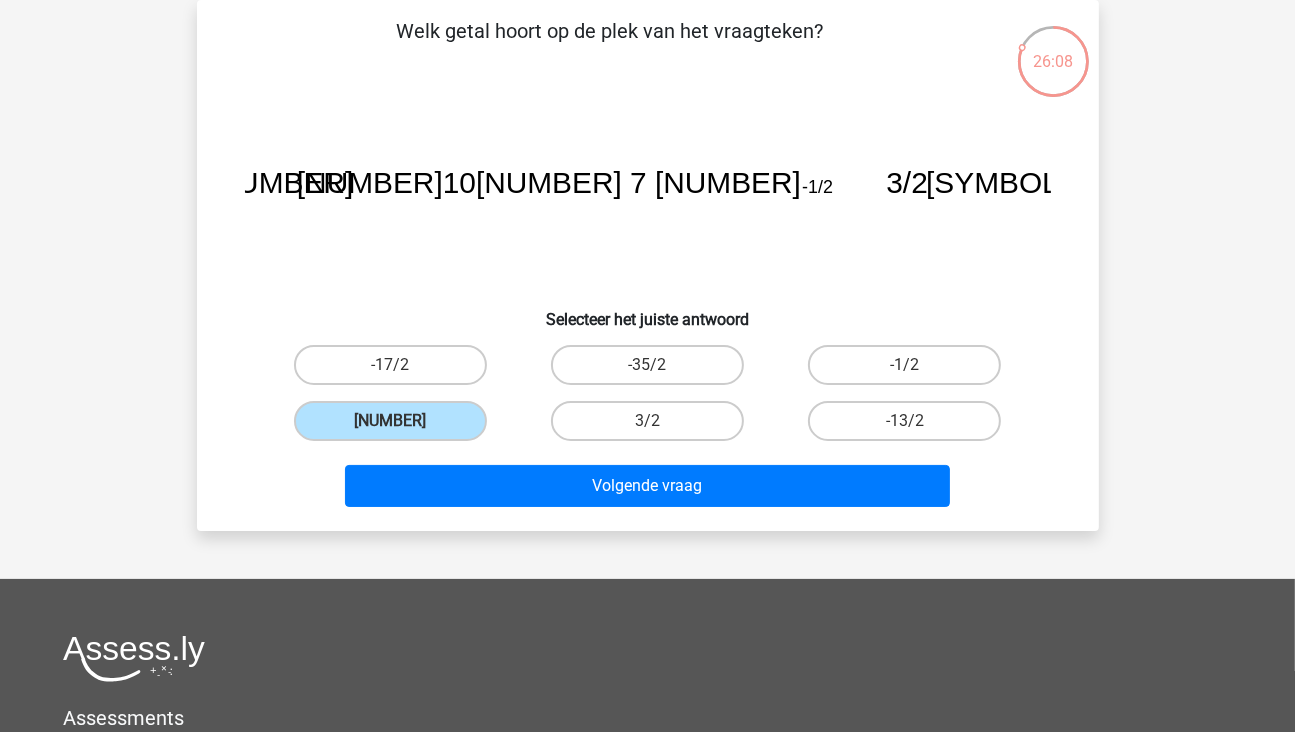 click on "Volgende vraag" at bounding box center (648, 490) 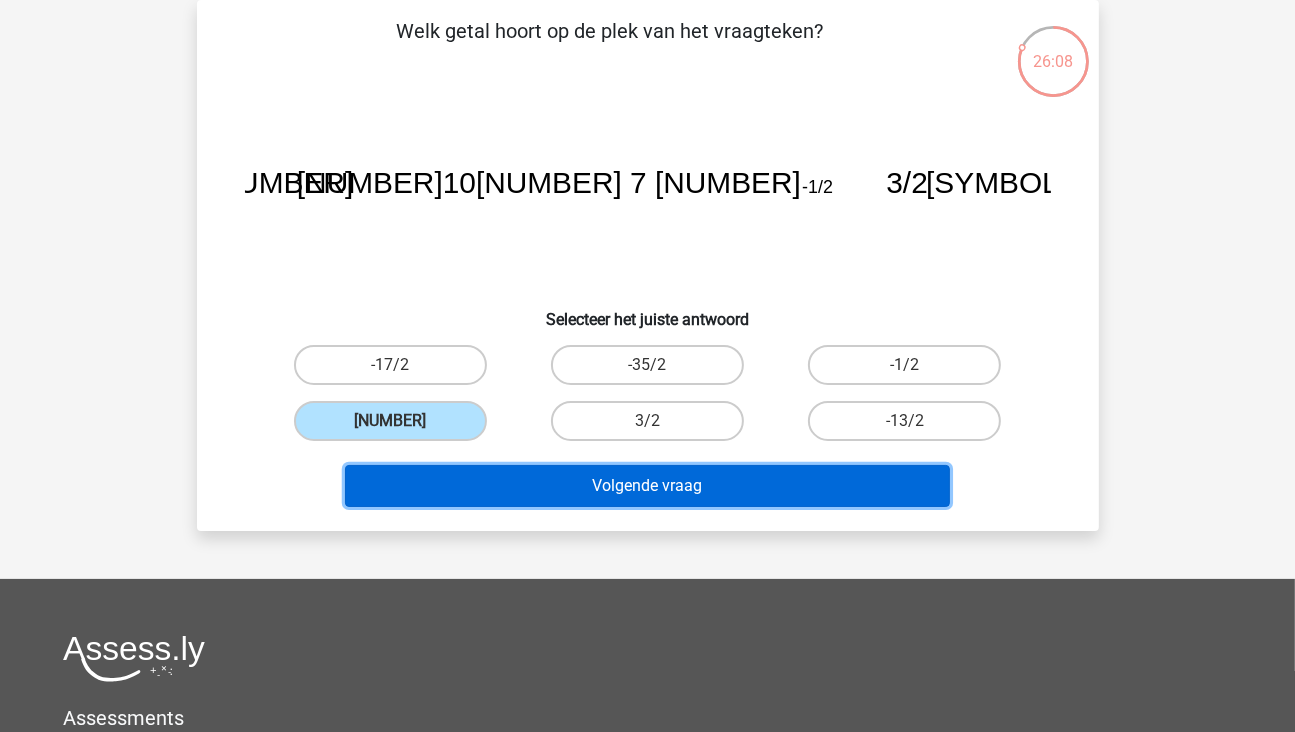 click on "Volgende vraag" at bounding box center [647, 486] 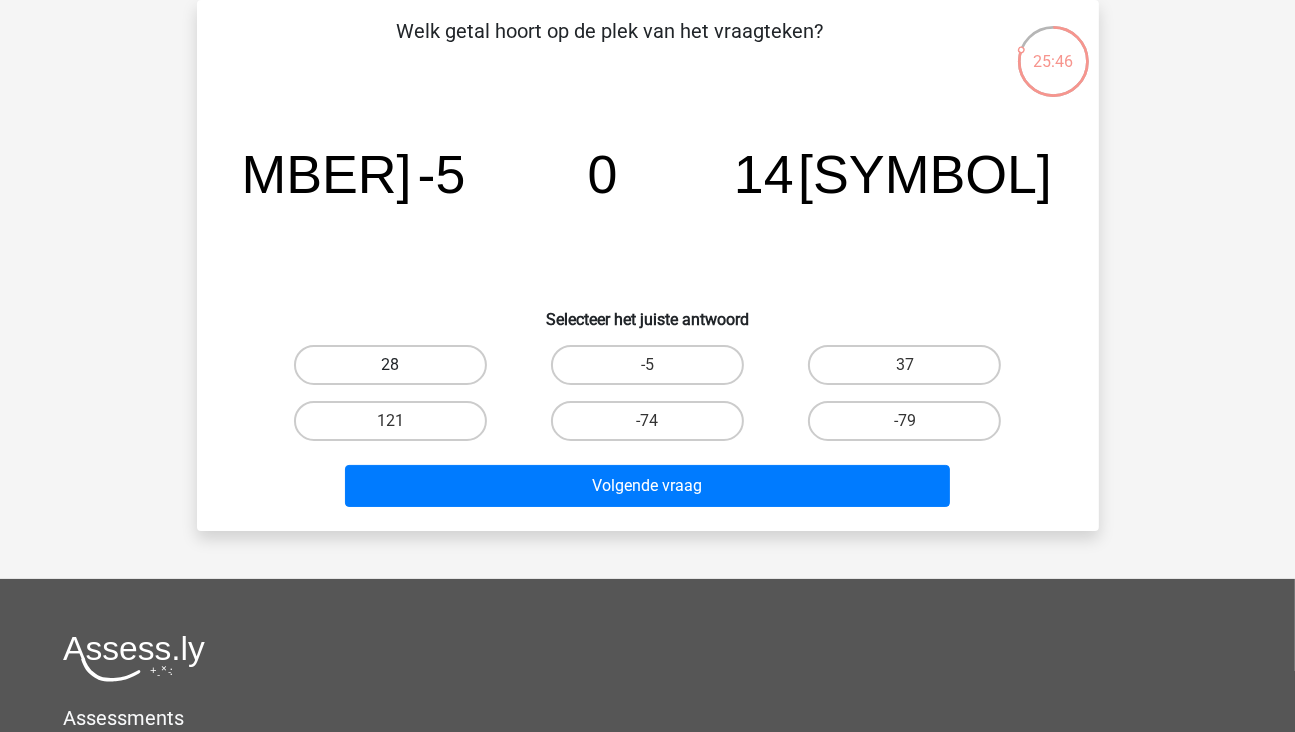 click on "28" at bounding box center (390, 365) 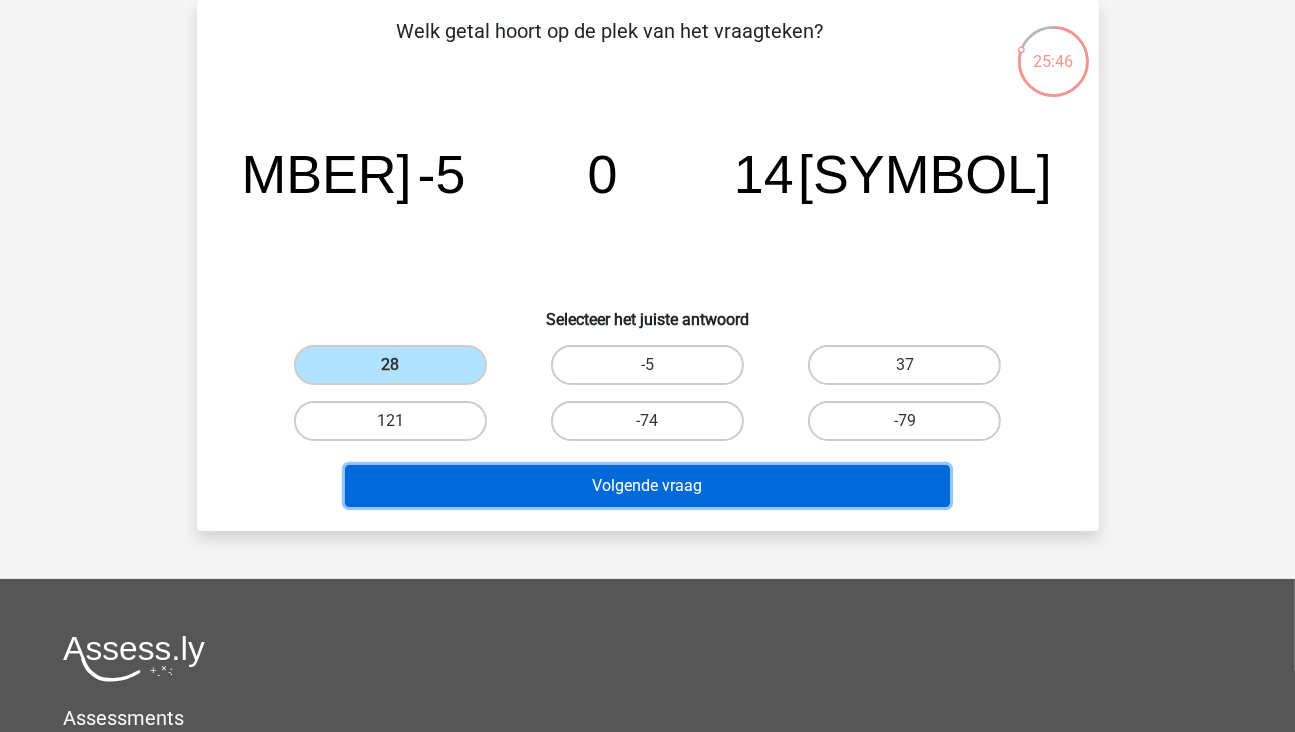 click on "Volgende vraag" at bounding box center [647, 486] 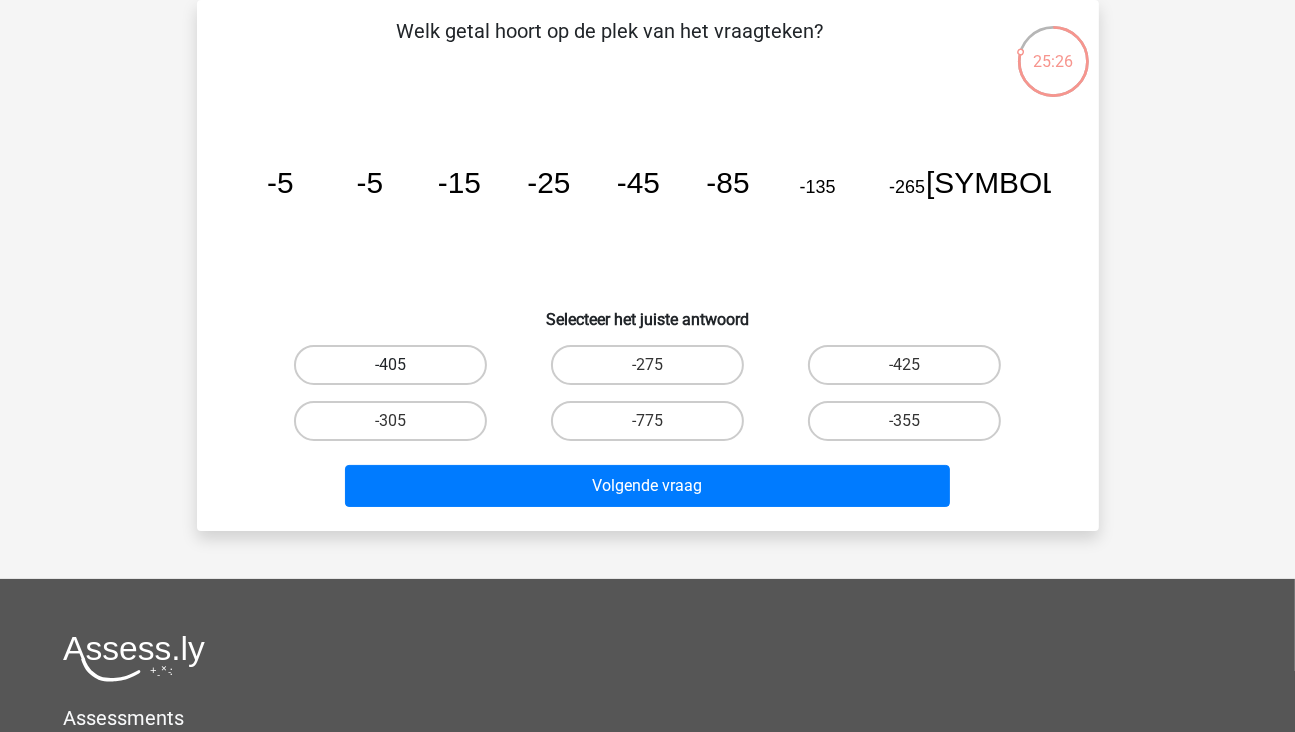 click on "-405" at bounding box center [390, 365] 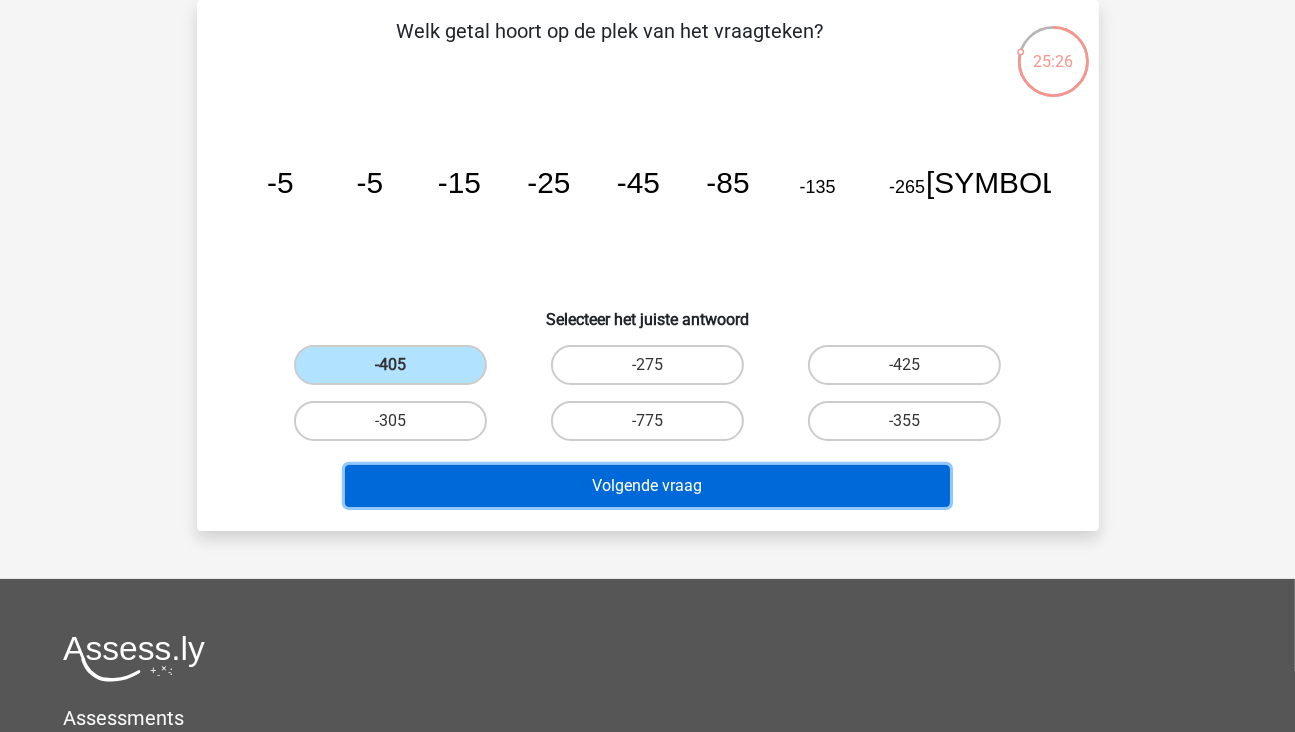 click on "Volgende vraag" at bounding box center [647, 486] 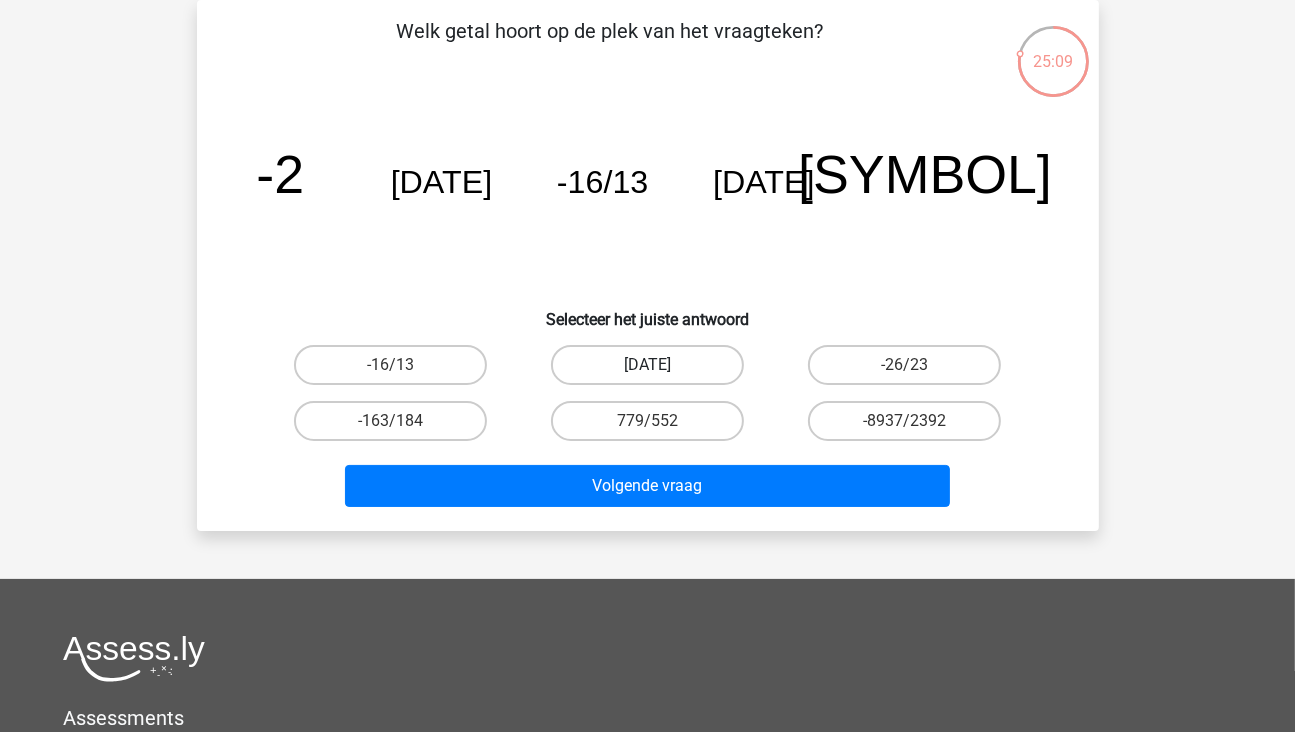 click on "-11/8" at bounding box center (647, 365) 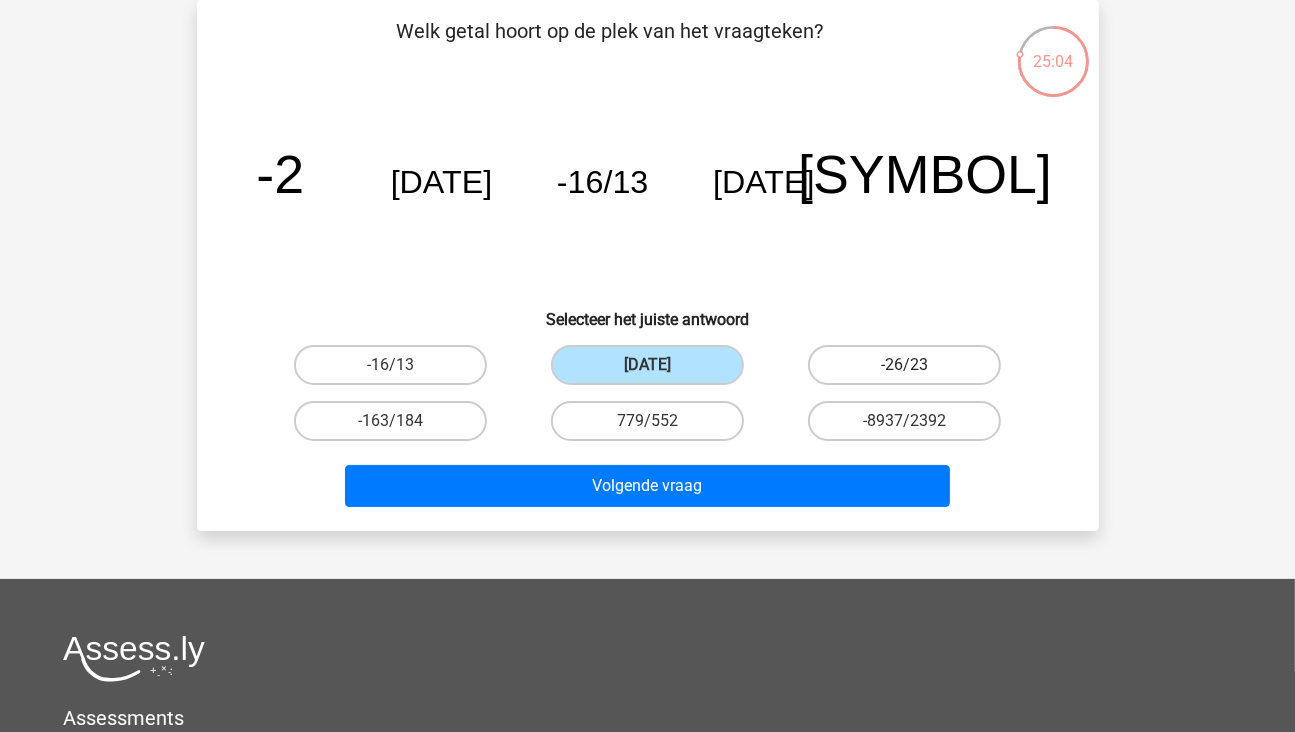 click on "-26/23" at bounding box center [904, 365] 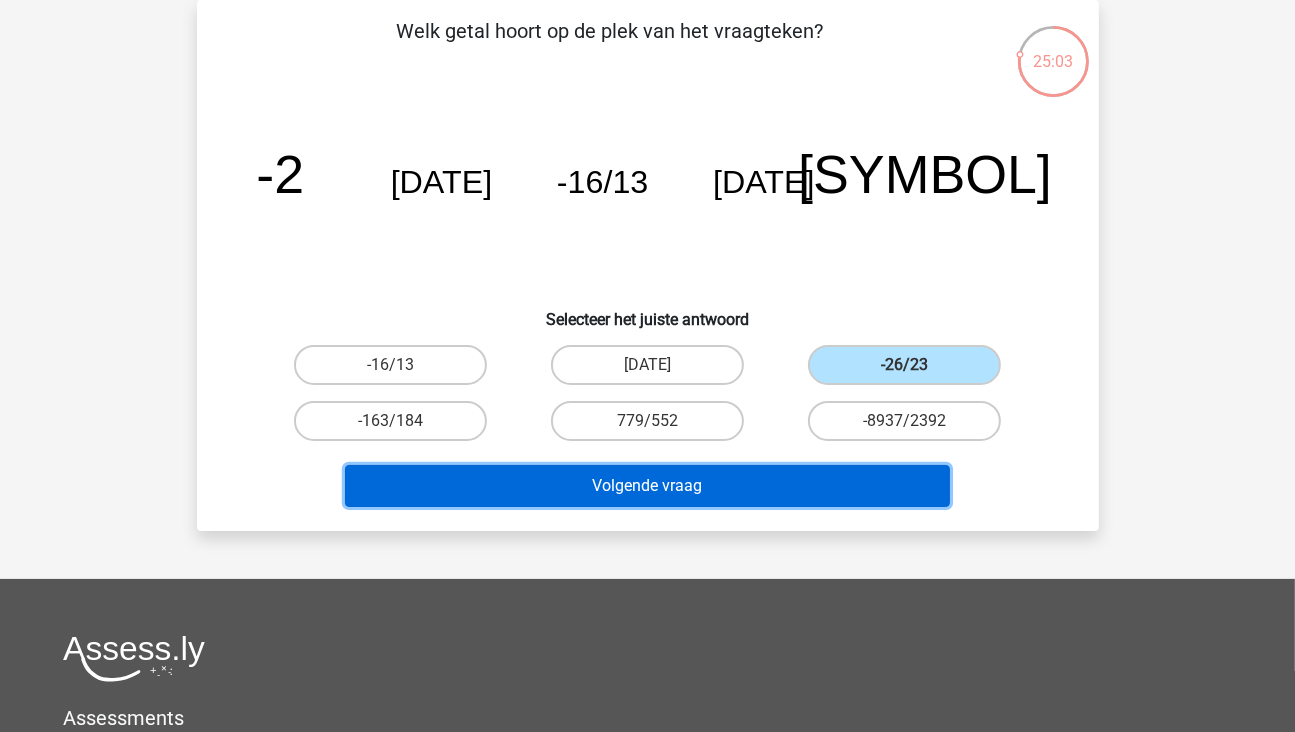 click on "Volgende vraag" at bounding box center (647, 486) 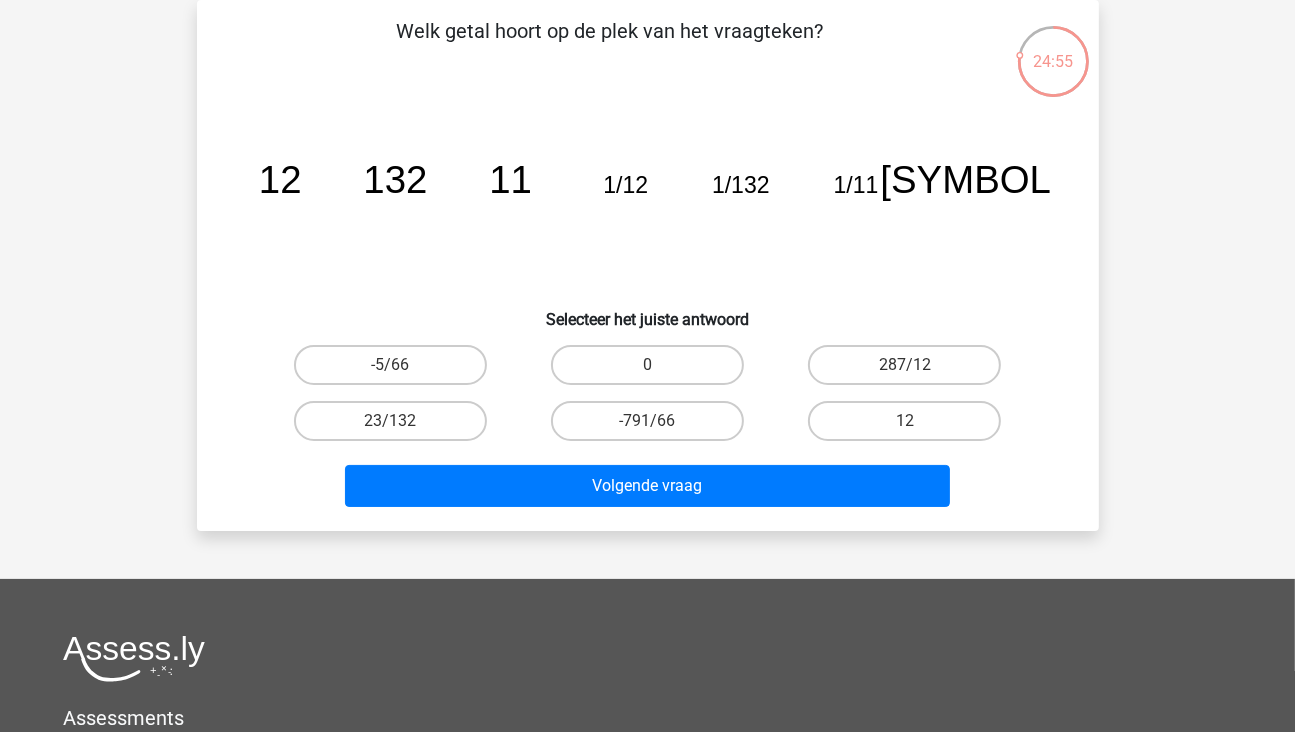 click on "0" at bounding box center [653, 371] 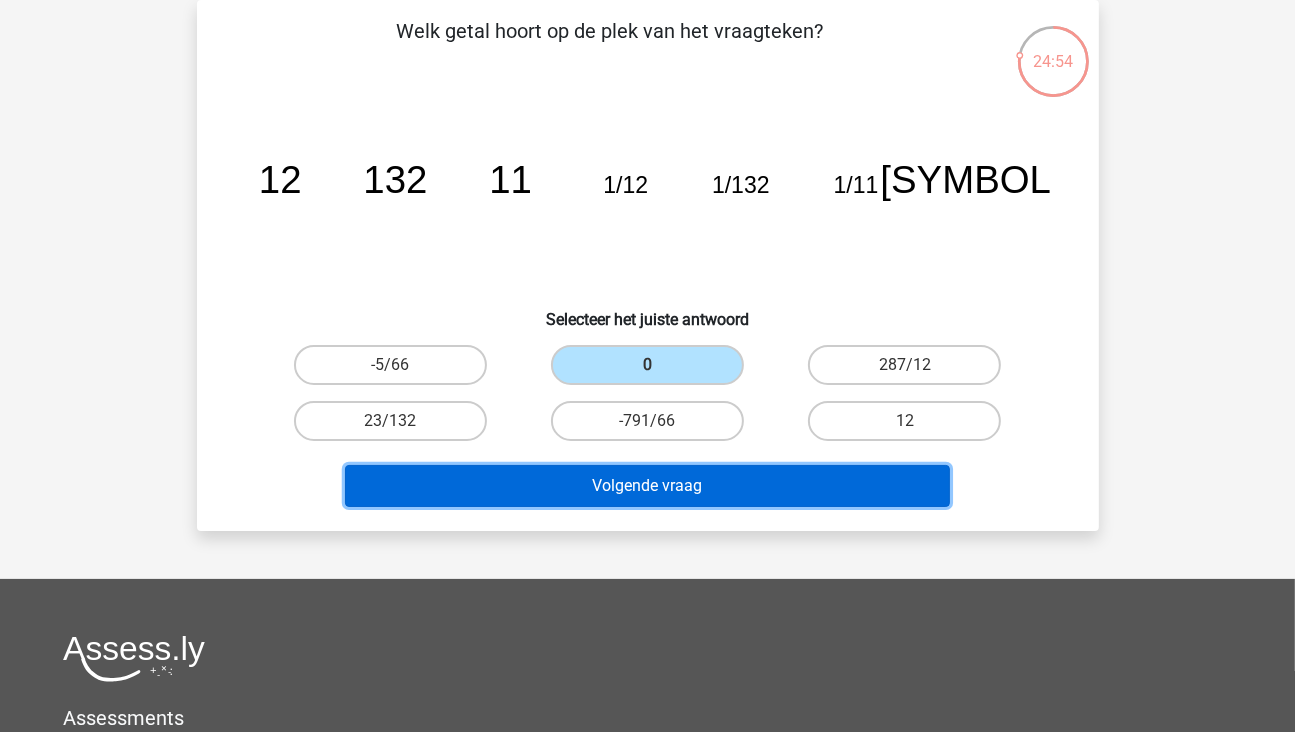 click on "Volgende vraag" at bounding box center (647, 486) 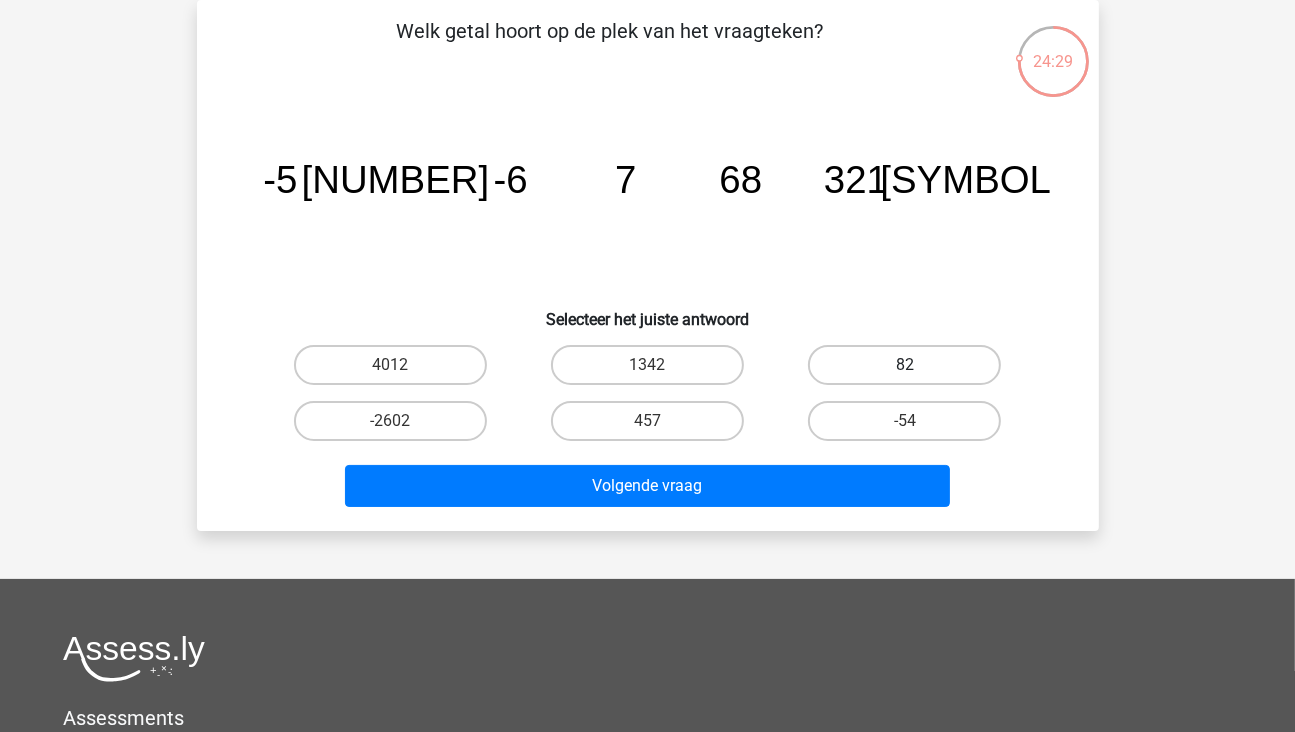 click on "82" at bounding box center [904, 365] 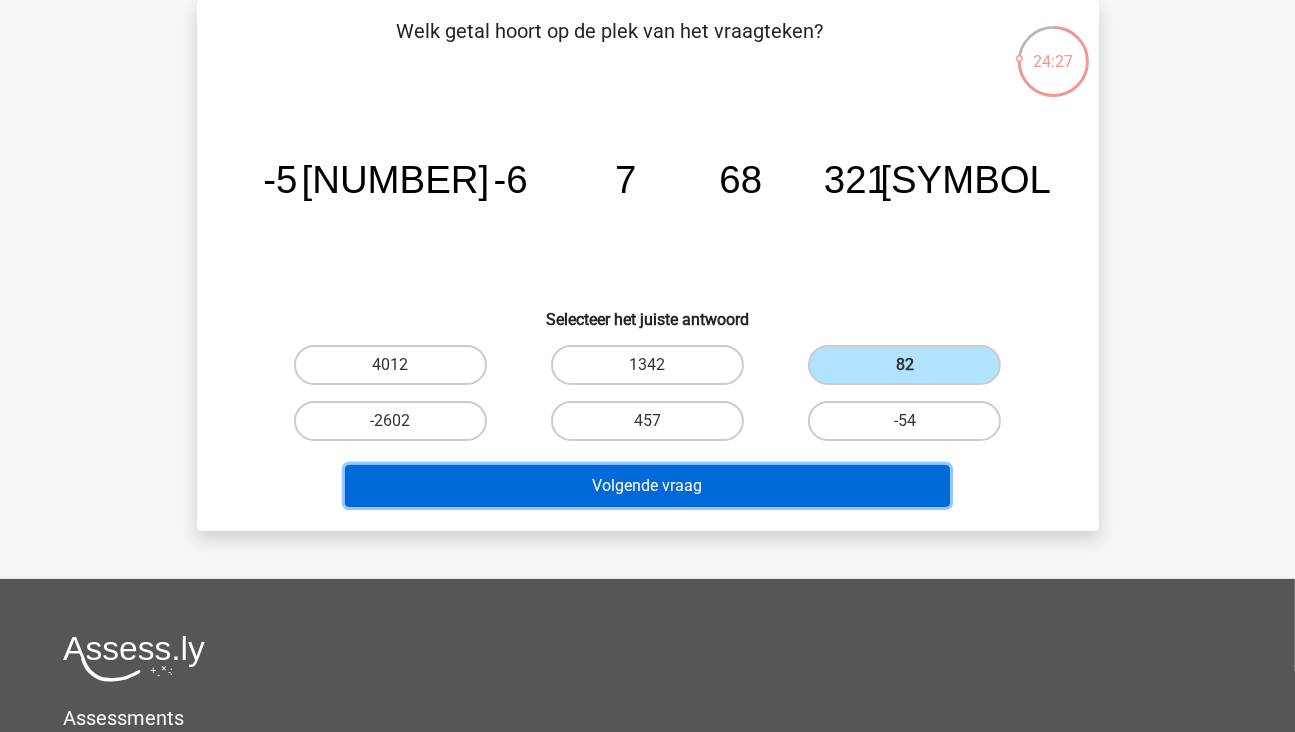 click on "Volgende vraag" at bounding box center [647, 486] 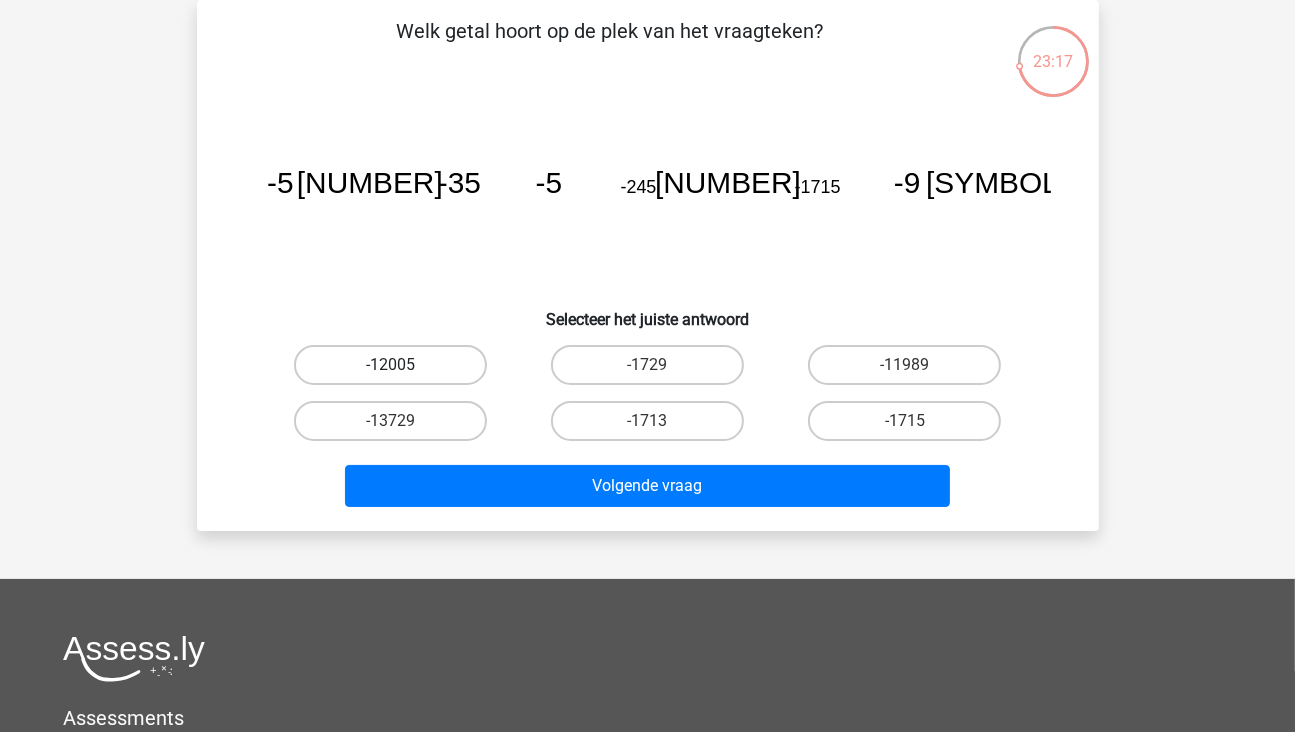 click on "-12005" at bounding box center [390, 365] 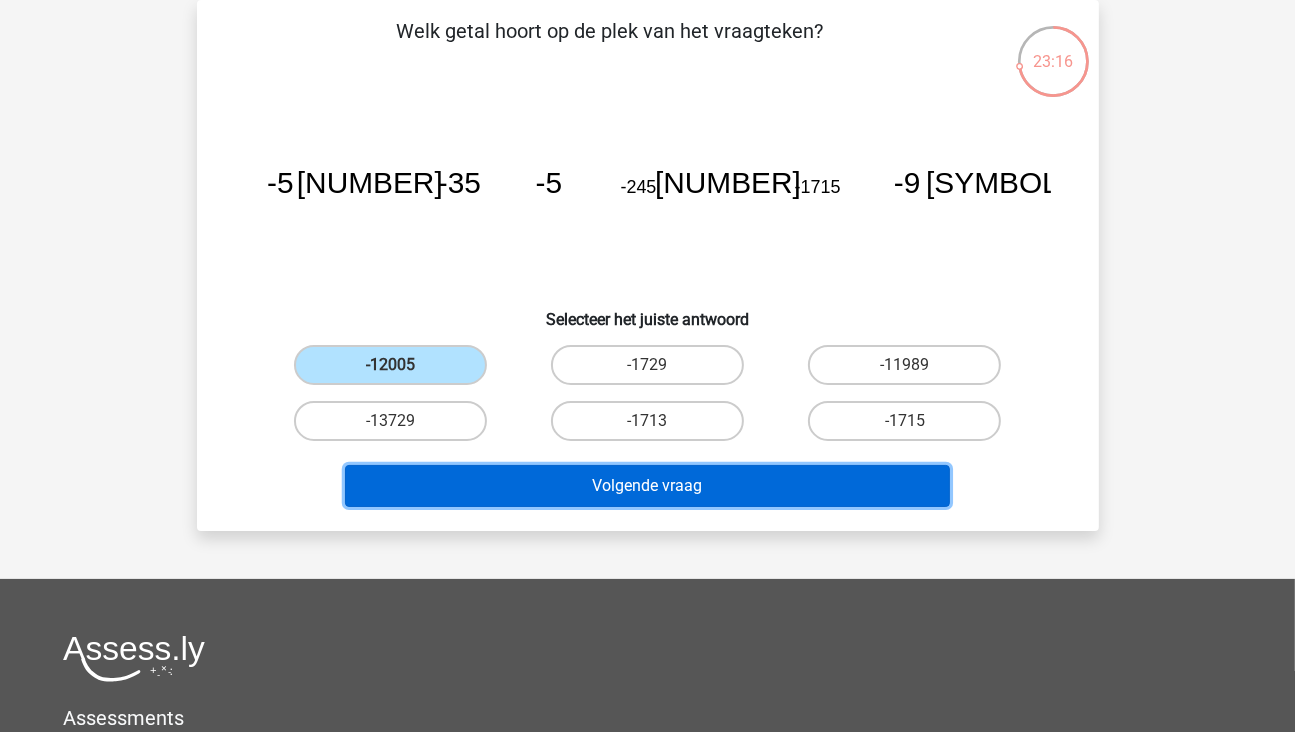 click on "Volgende vraag" at bounding box center [647, 486] 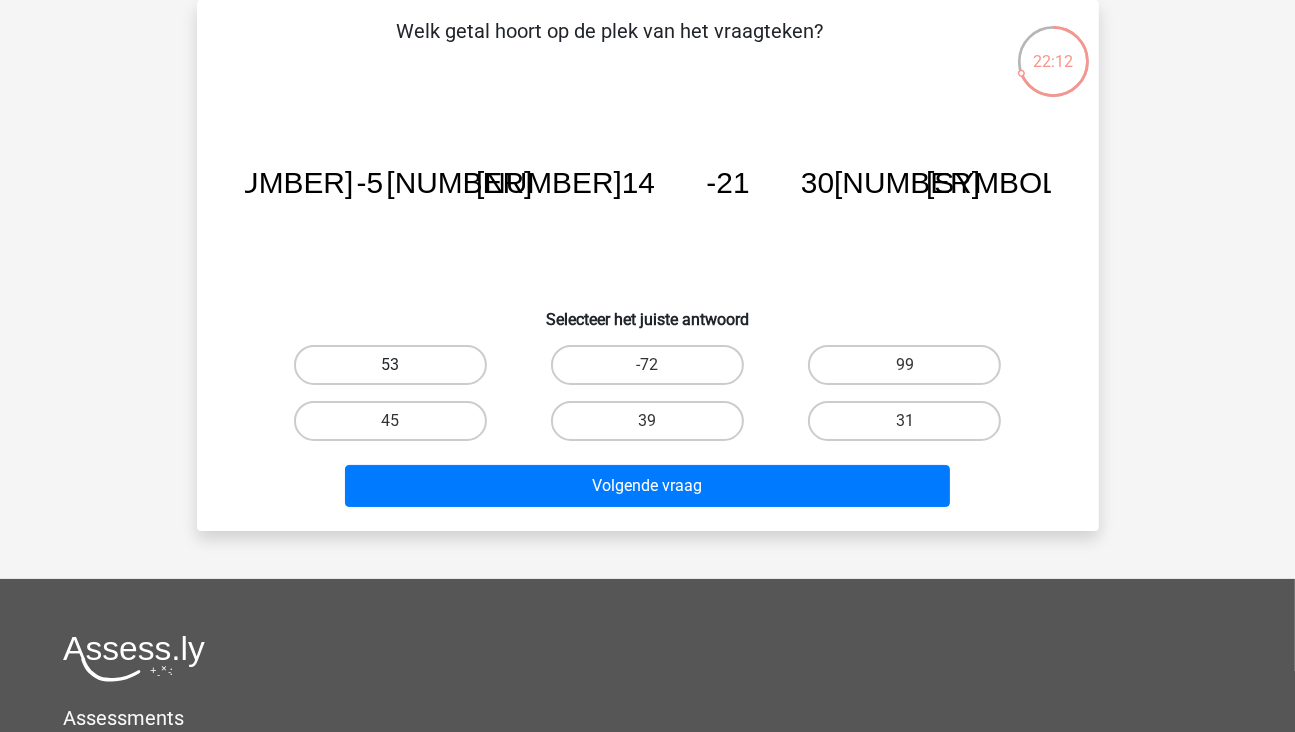 click on "53" at bounding box center [390, 365] 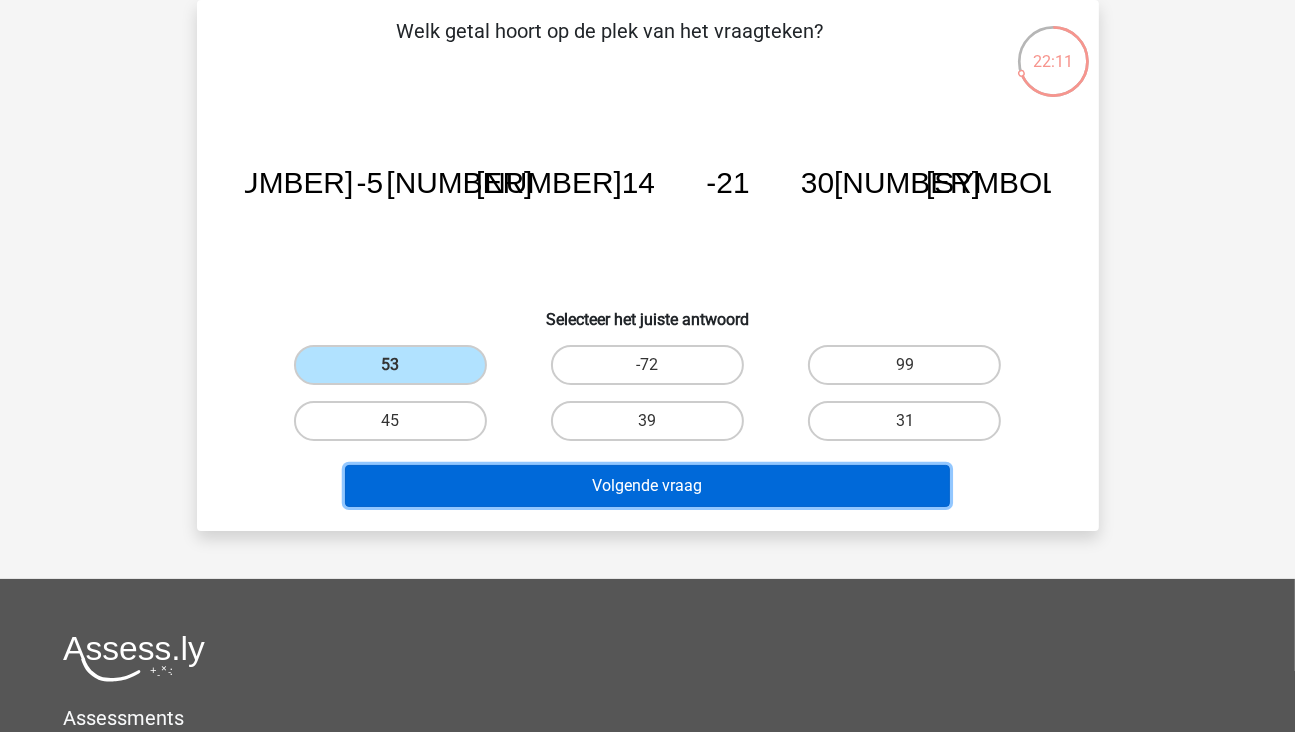 click on "Volgende vraag" at bounding box center [647, 486] 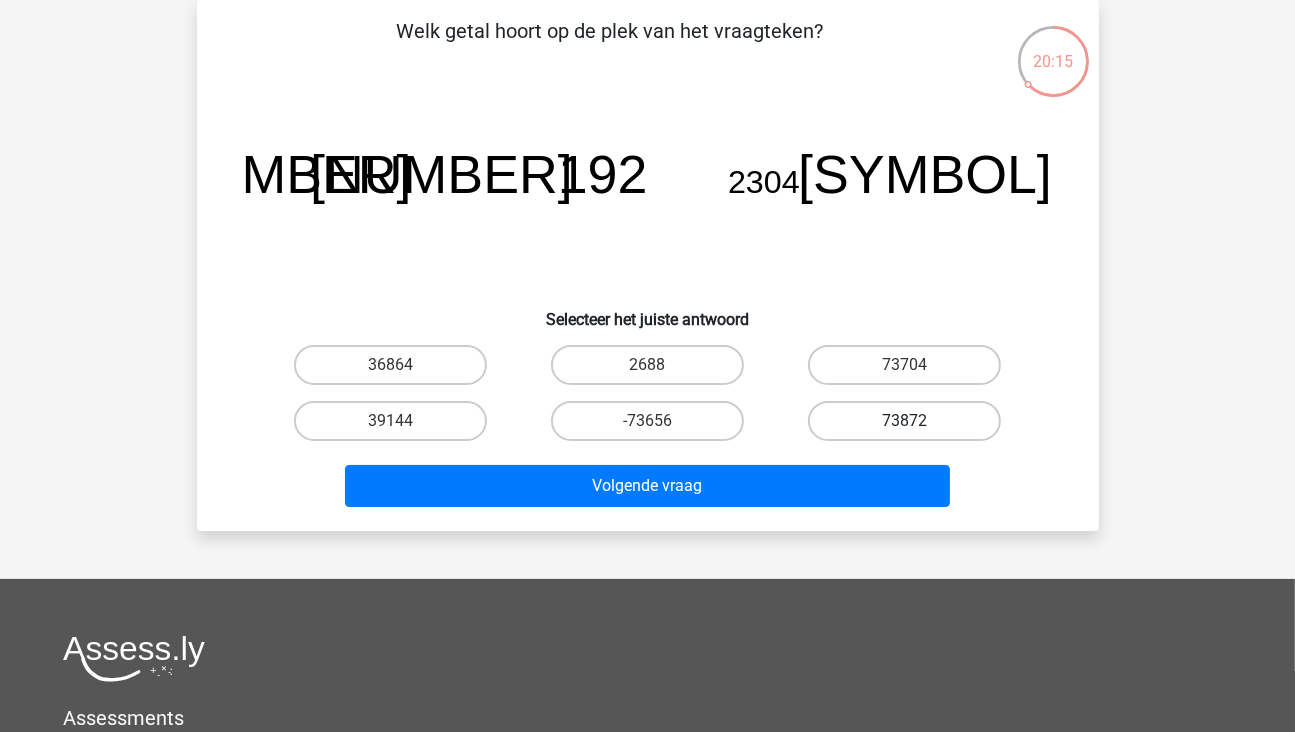 click on "73872" at bounding box center [904, 421] 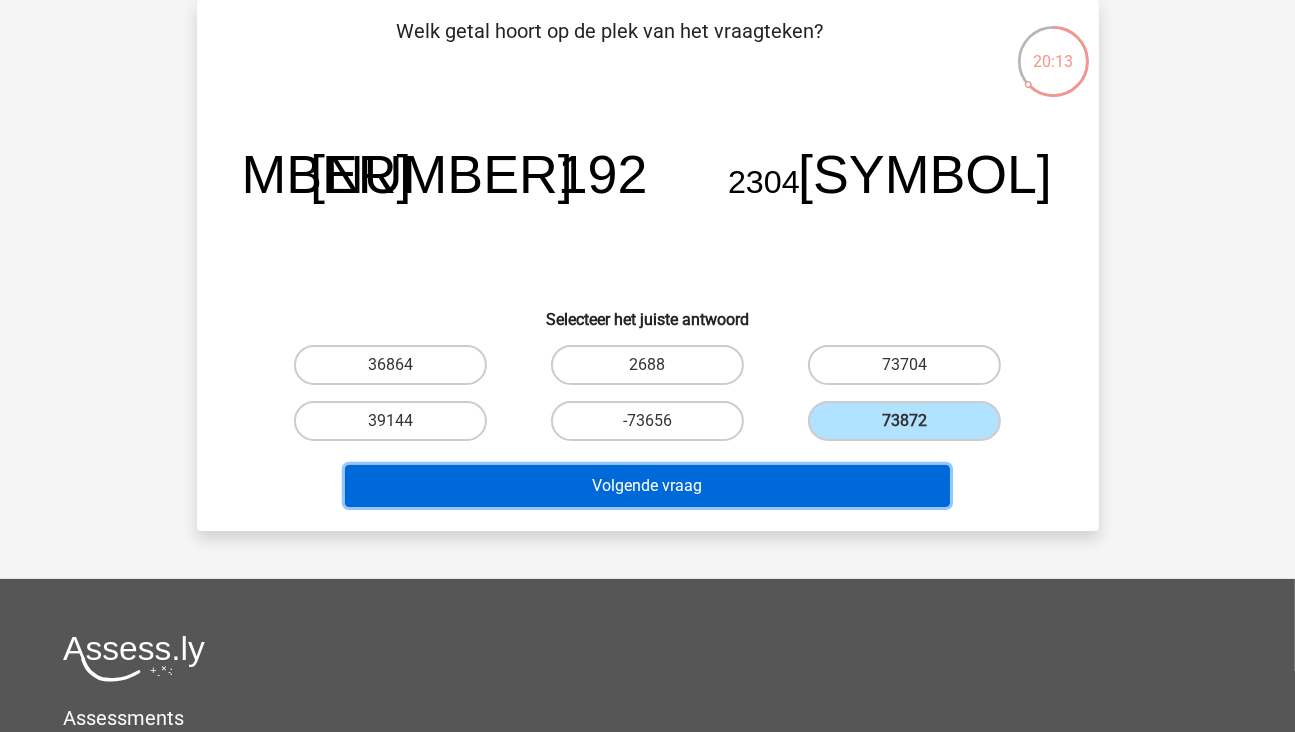 click on "Volgende vraag" at bounding box center [647, 486] 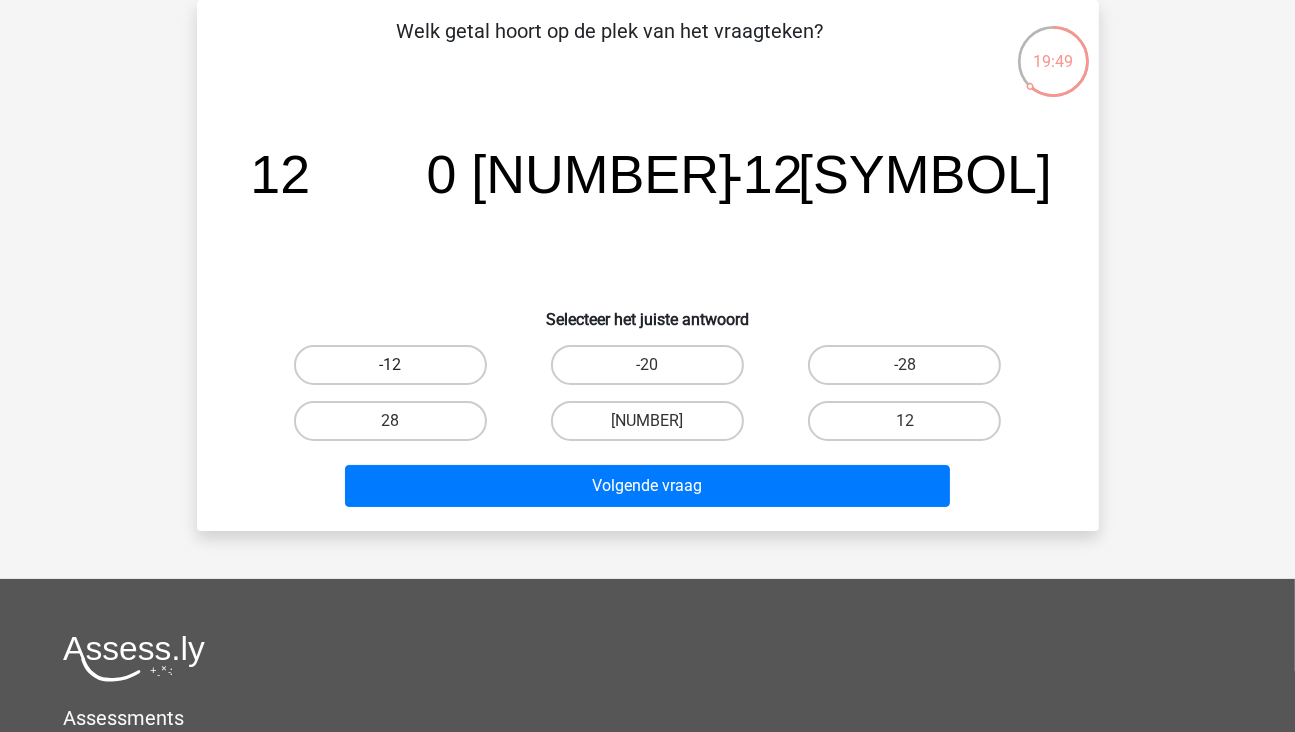 click on "-12" at bounding box center [390, 365] 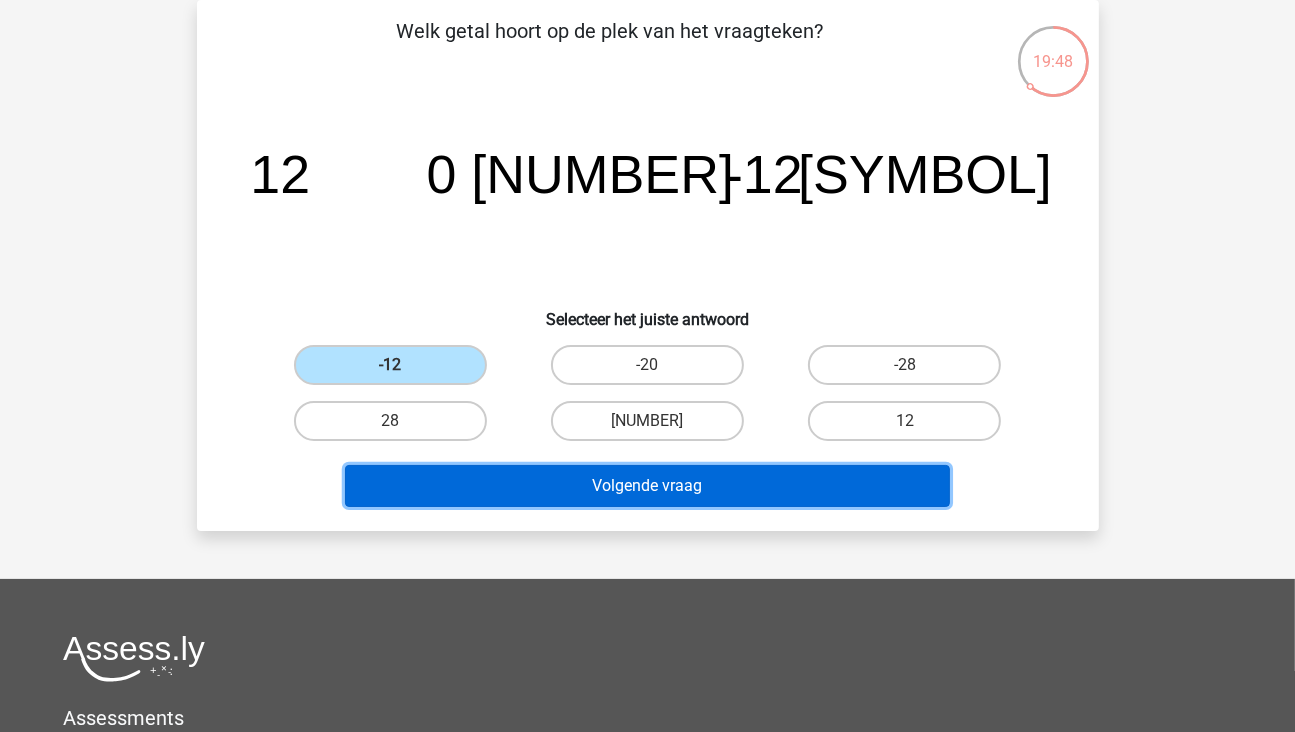 click on "Volgende vraag" at bounding box center (647, 486) 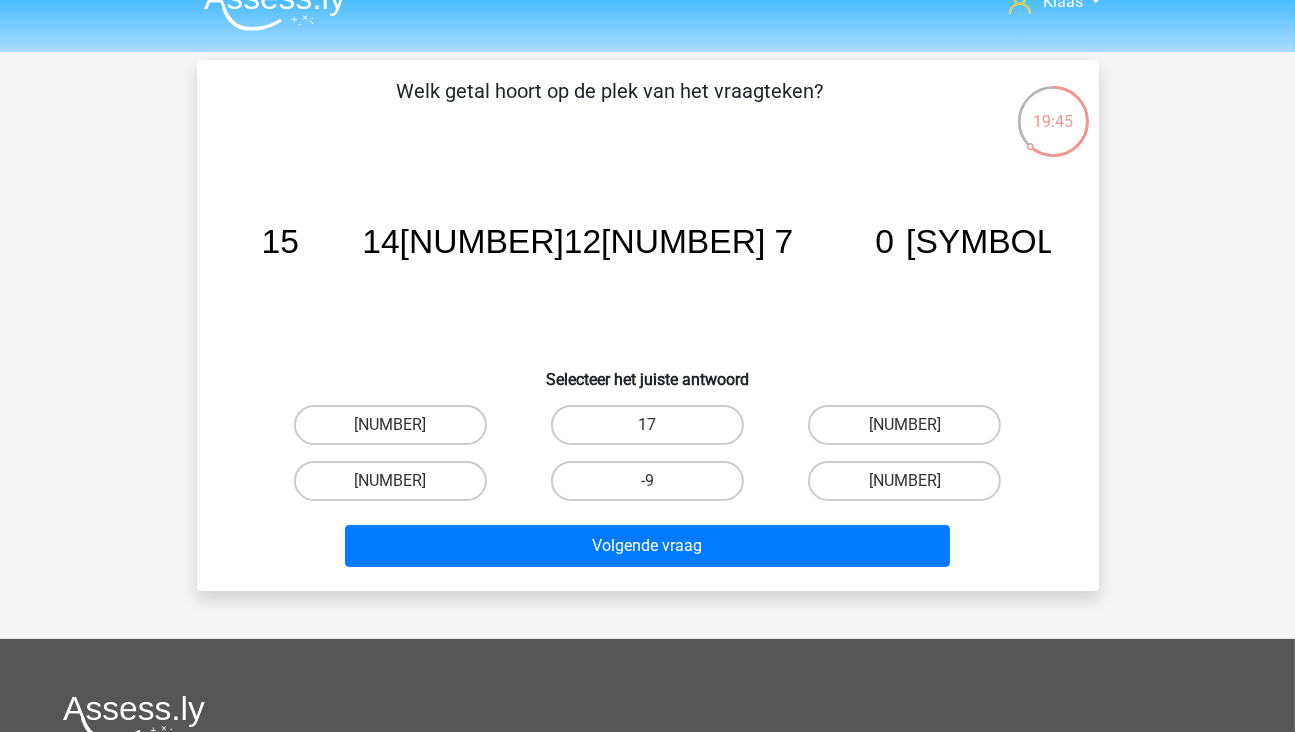 scroll, scrollTop: 0, scrollLeft: 0, axis: both 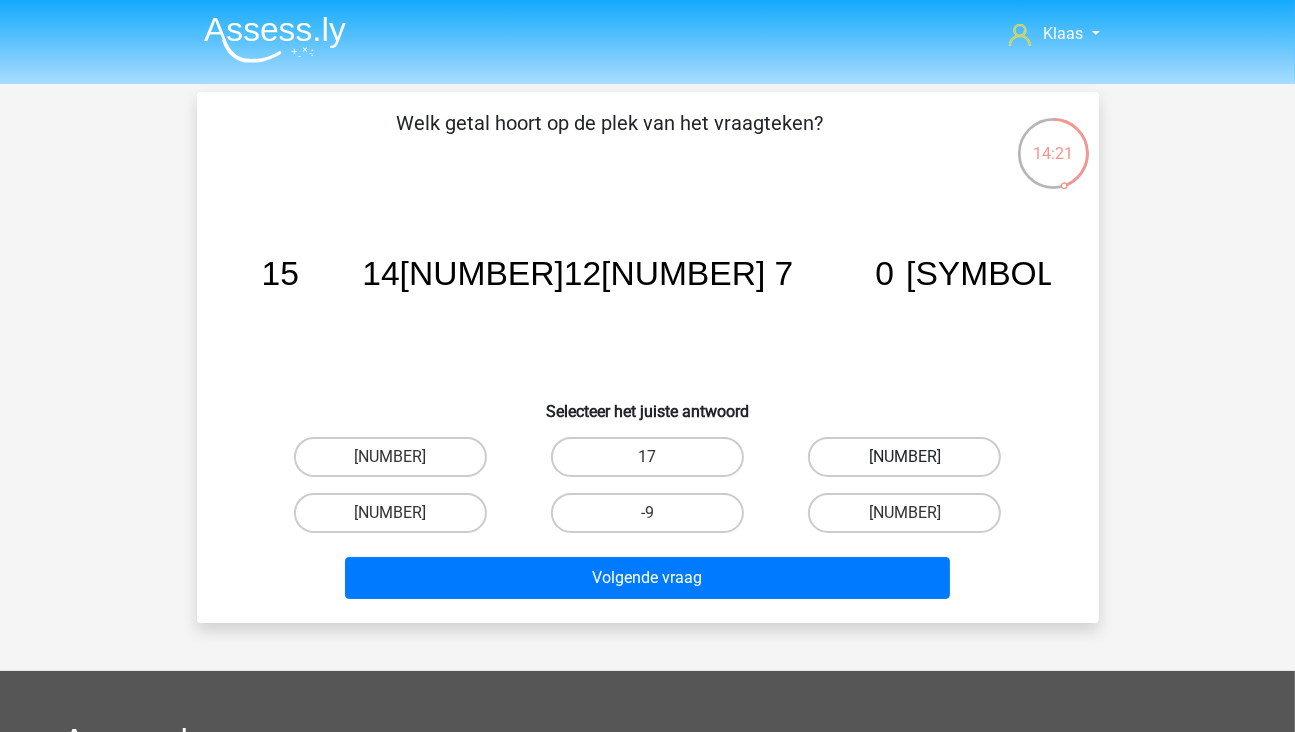 click on "-7" at bounding box center (904, 457) 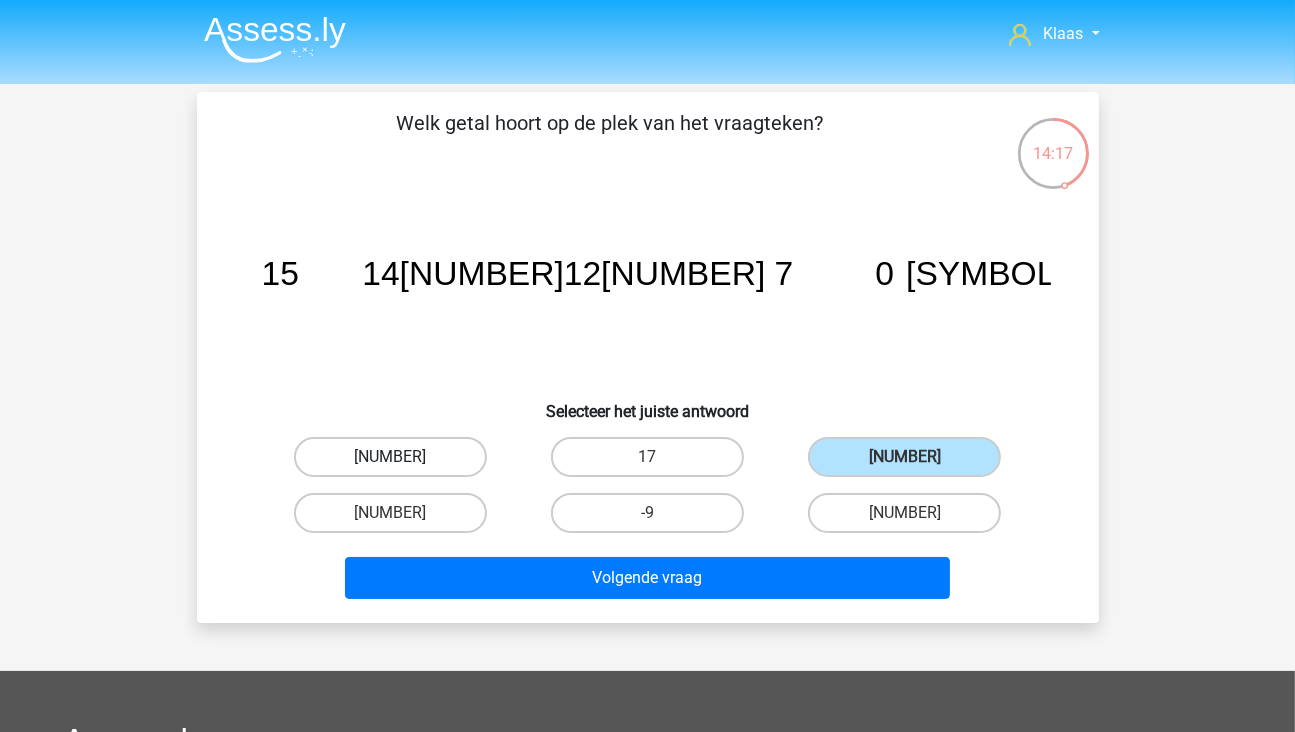click on "-1" at bounding box center [390, 457] 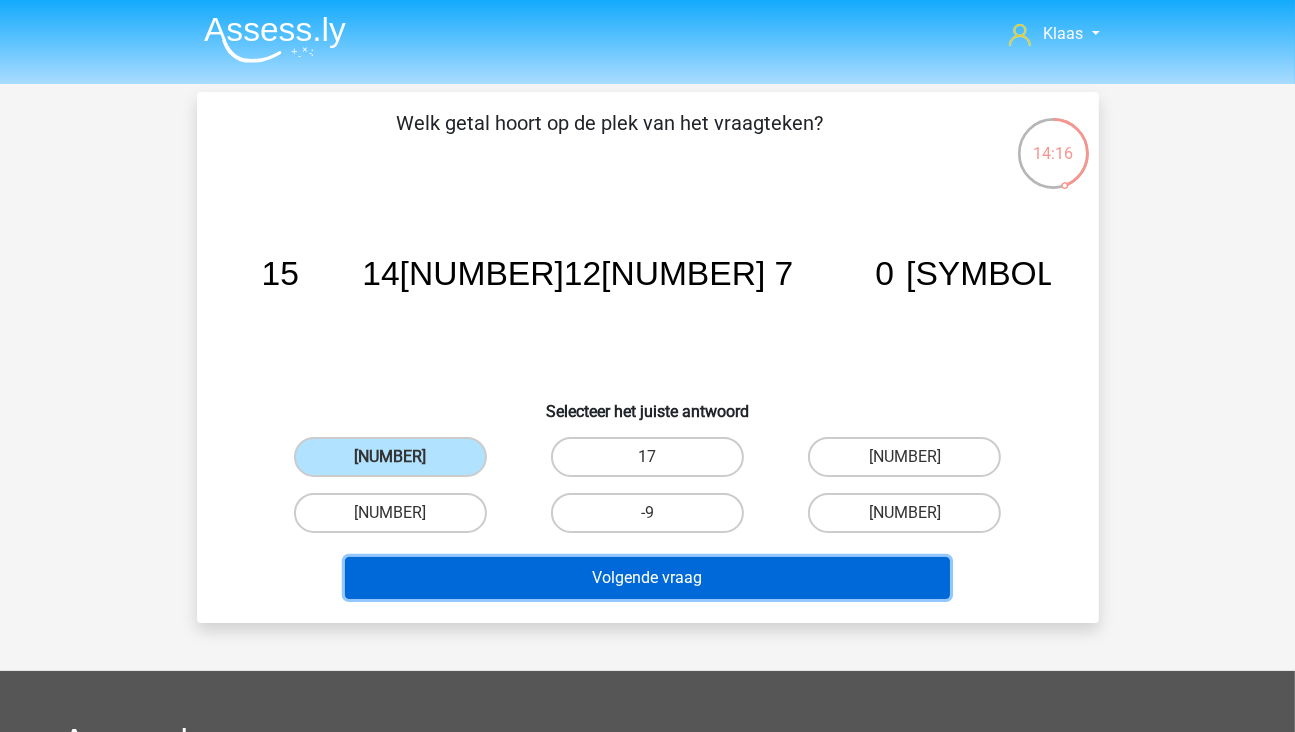 click on "Volgende vraag" at bounding box center (647, 578) 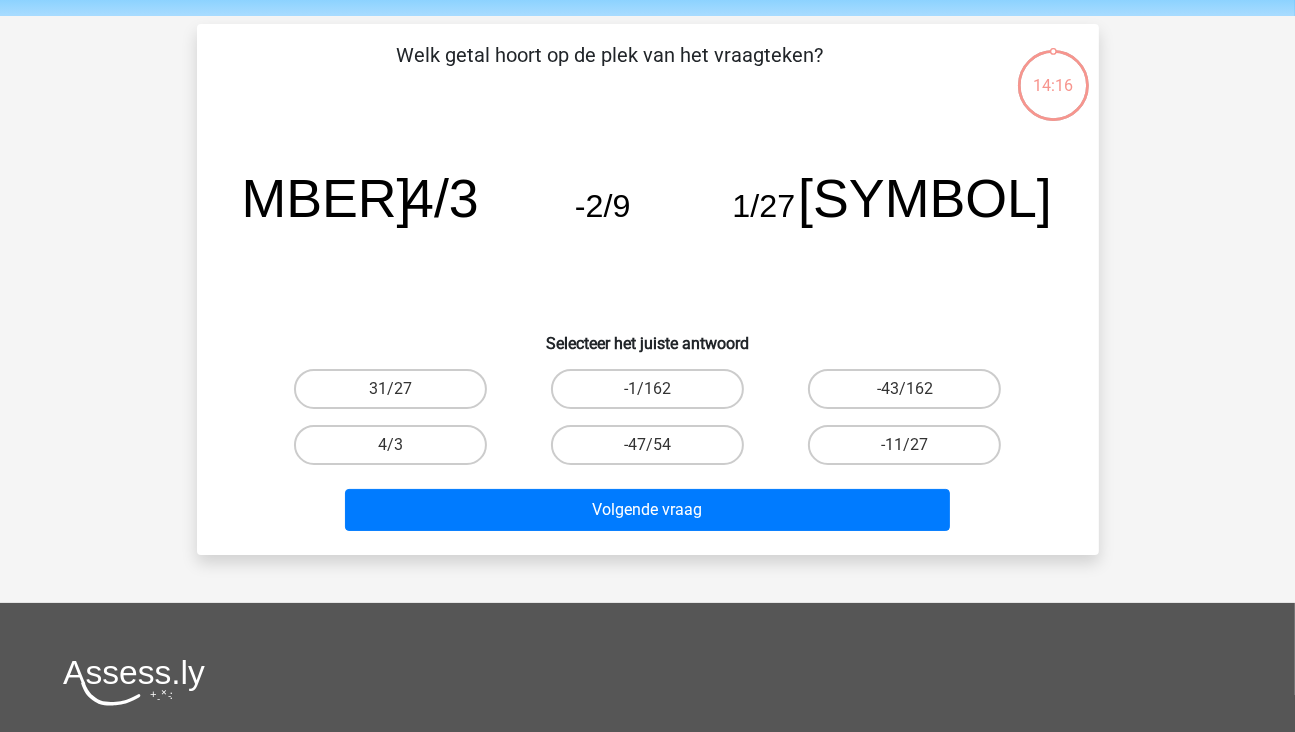 scroll, scrollTop: 92, scrollLeft: 0, axis: vertical 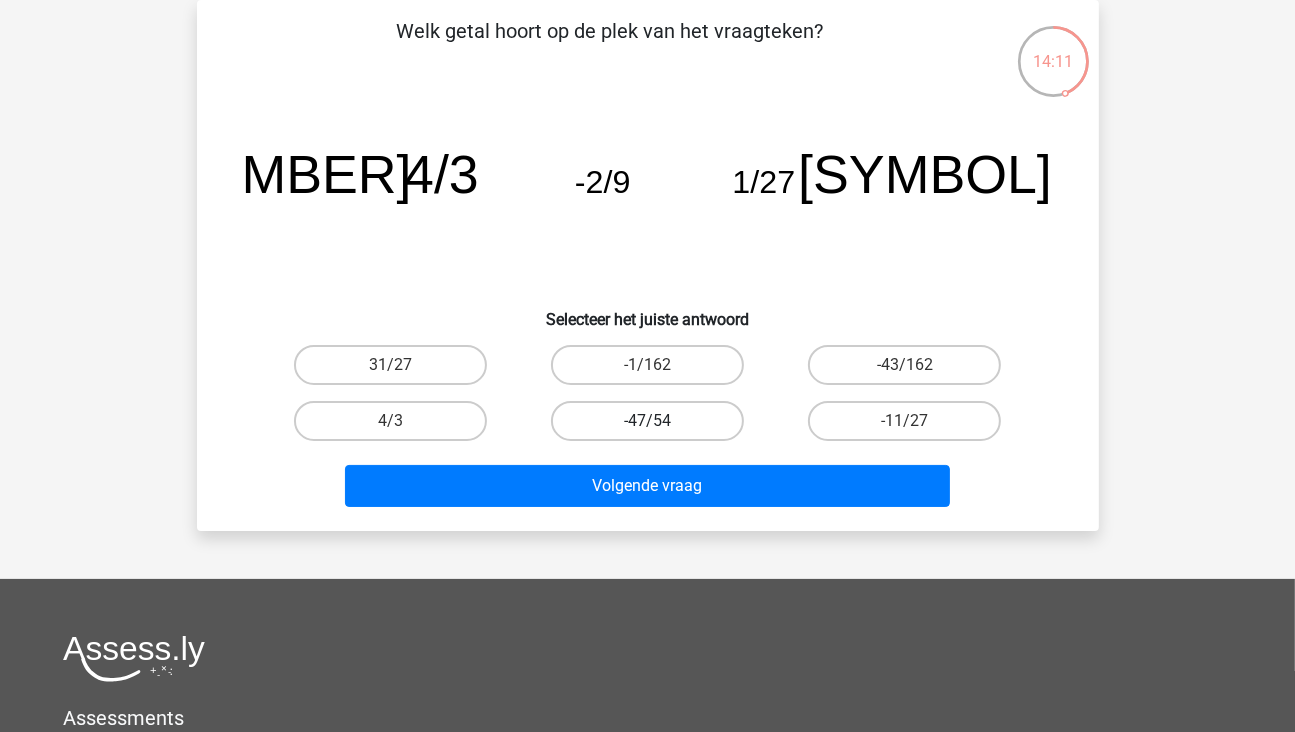 click on "-47/54" at bounding box center (647, 421) 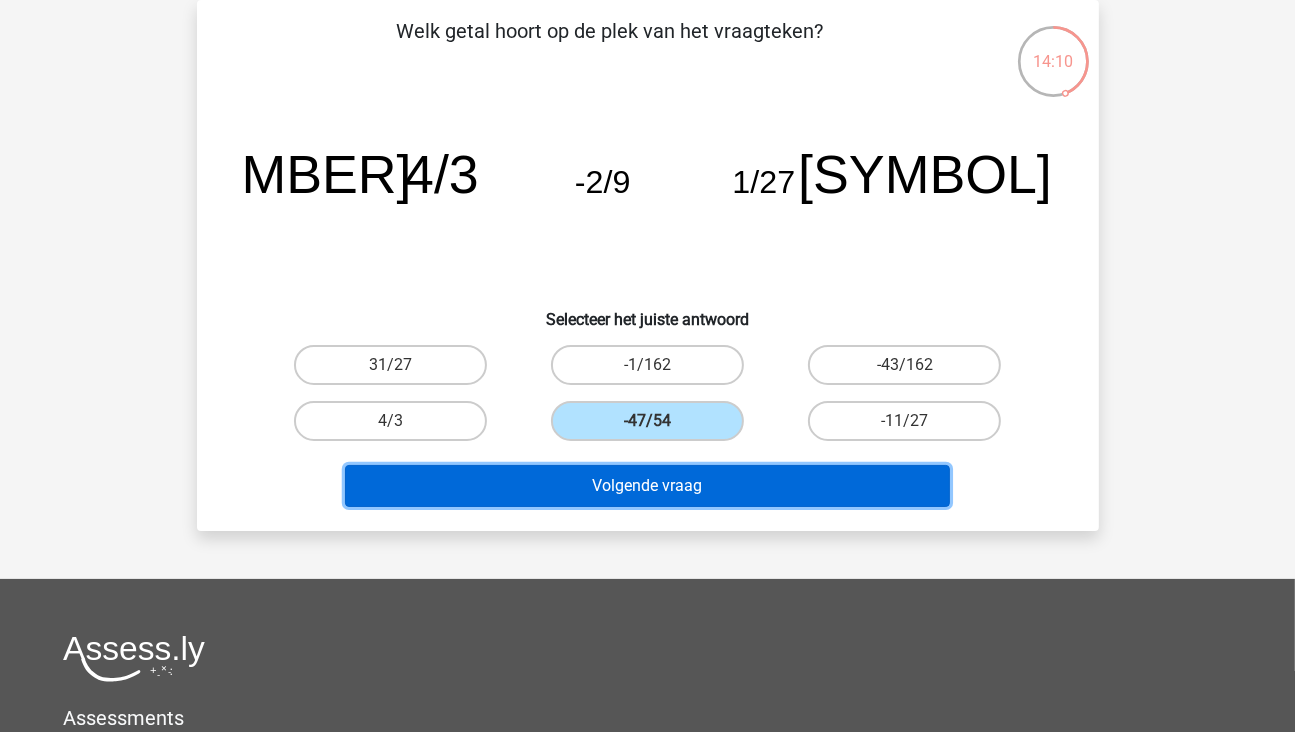 click on "Volgende vraag" at bounding box center (647, 486) 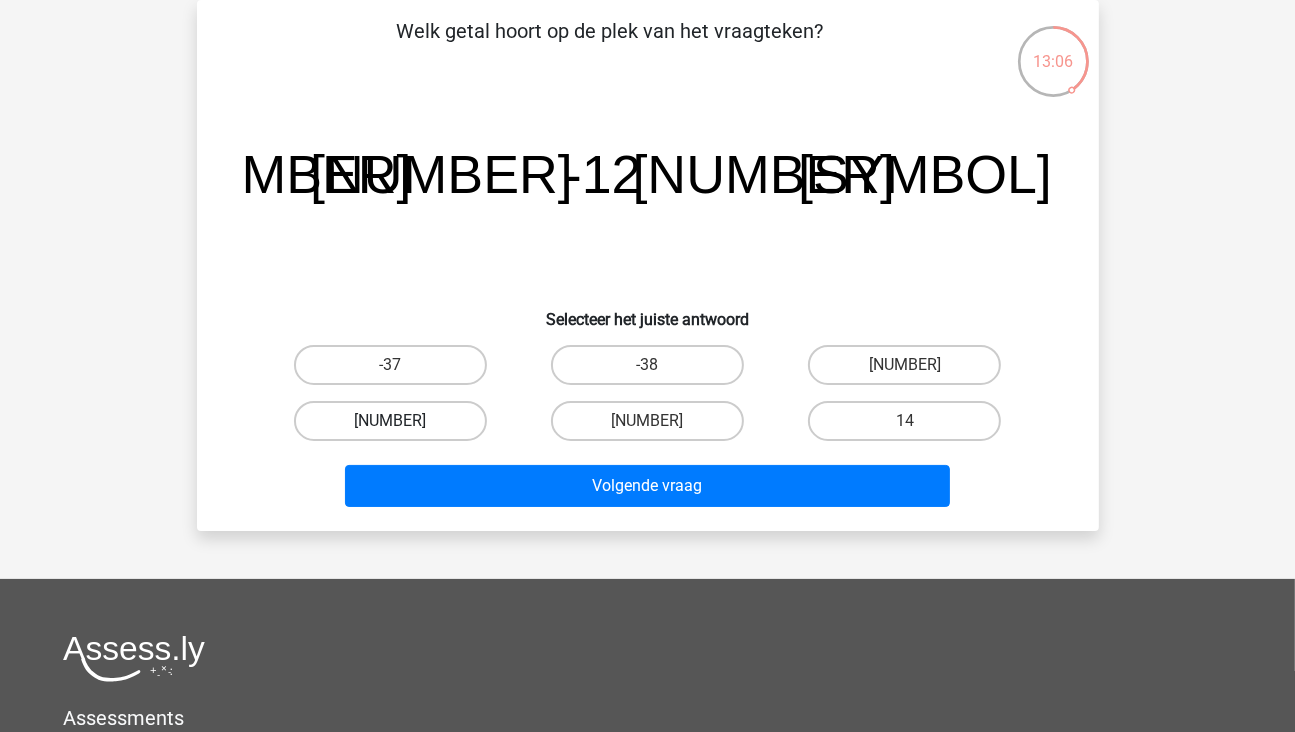 click on "-13" at bounding box center (390, 421) 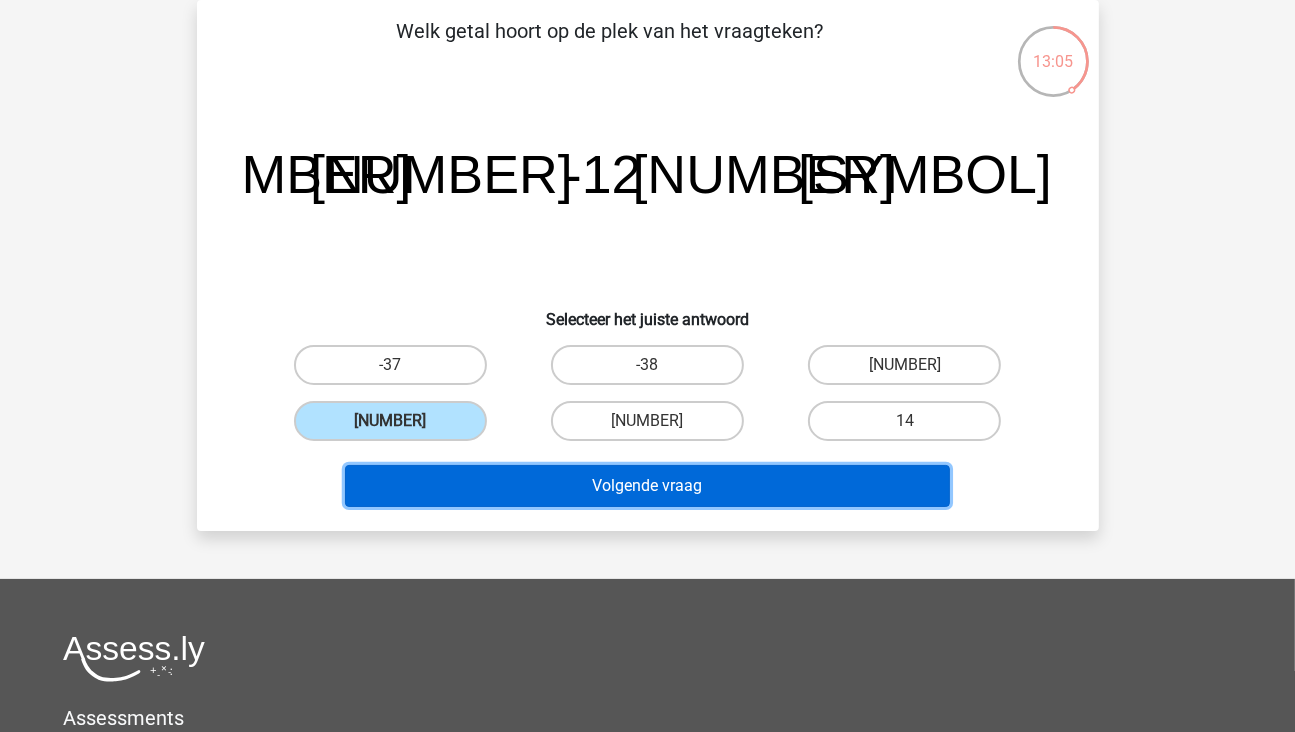 click on "Volgende vraag" at bounding box center (647, 486) 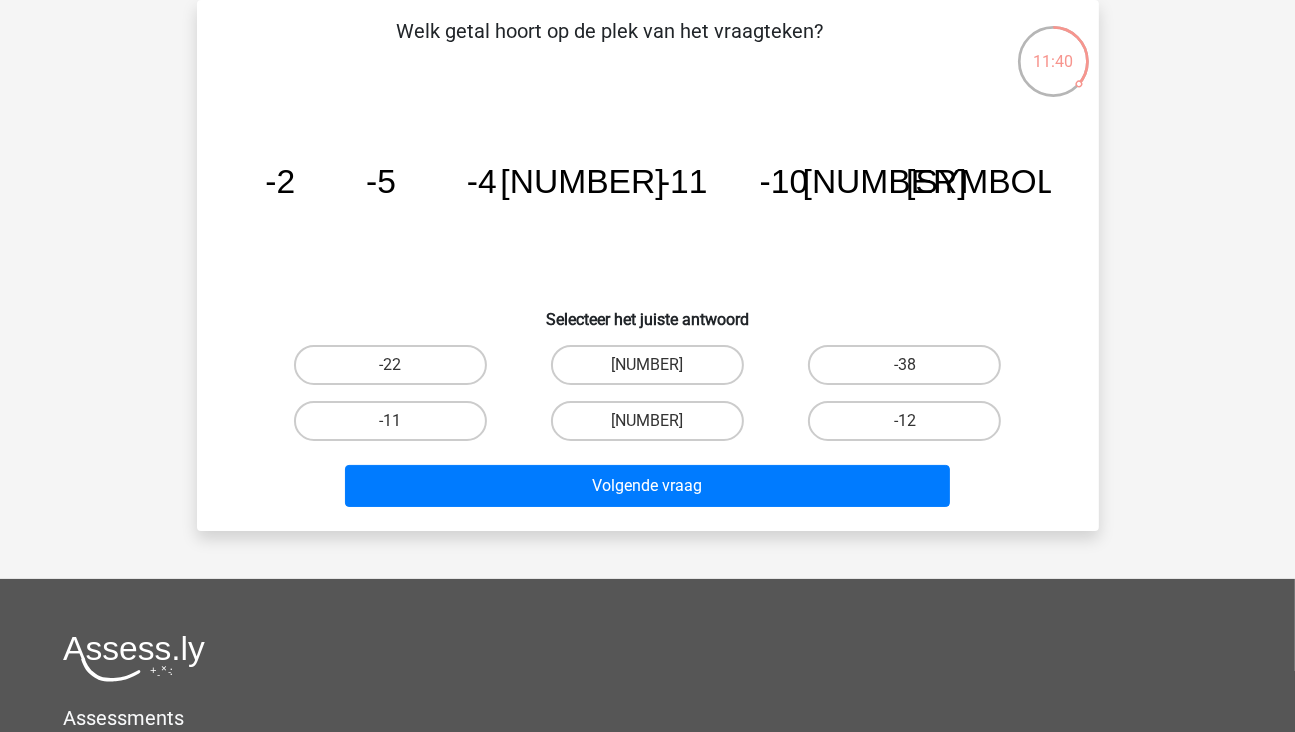 click on "-12" at bounding box center [904, 421] 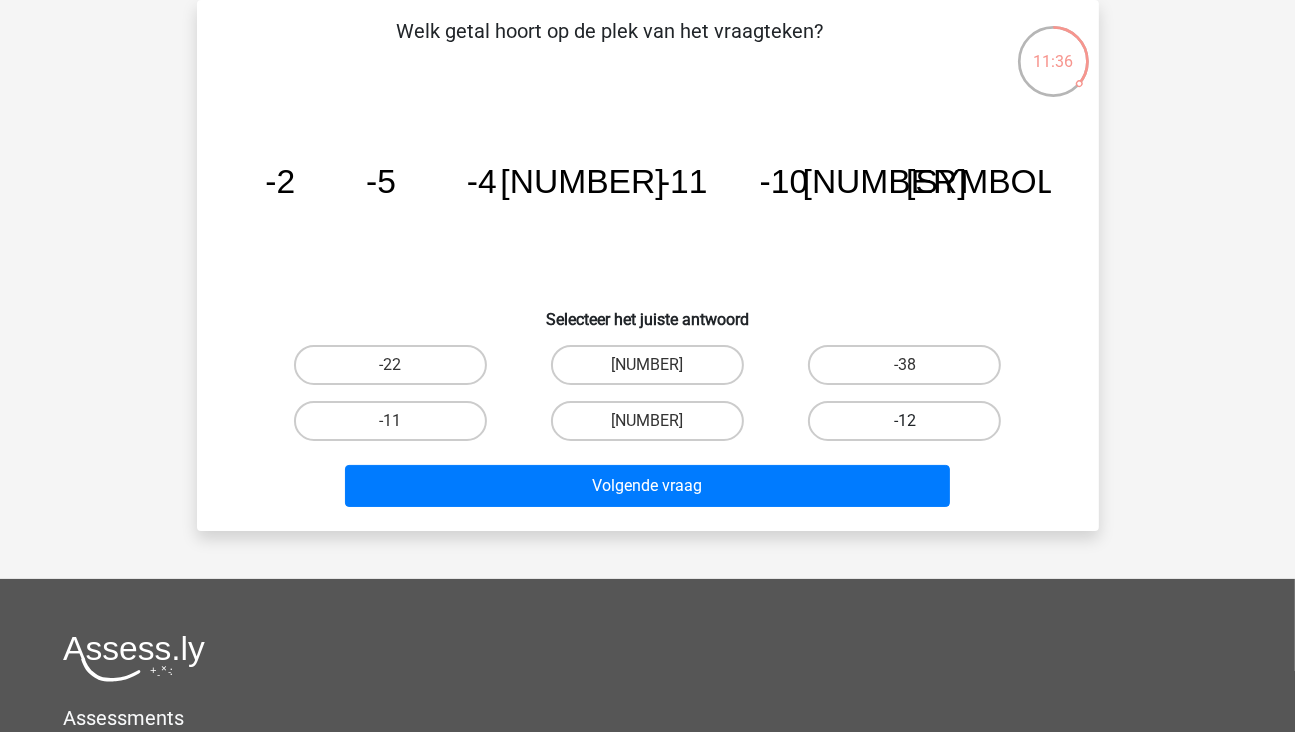 click on "-12" at bounding box center [904, 421] 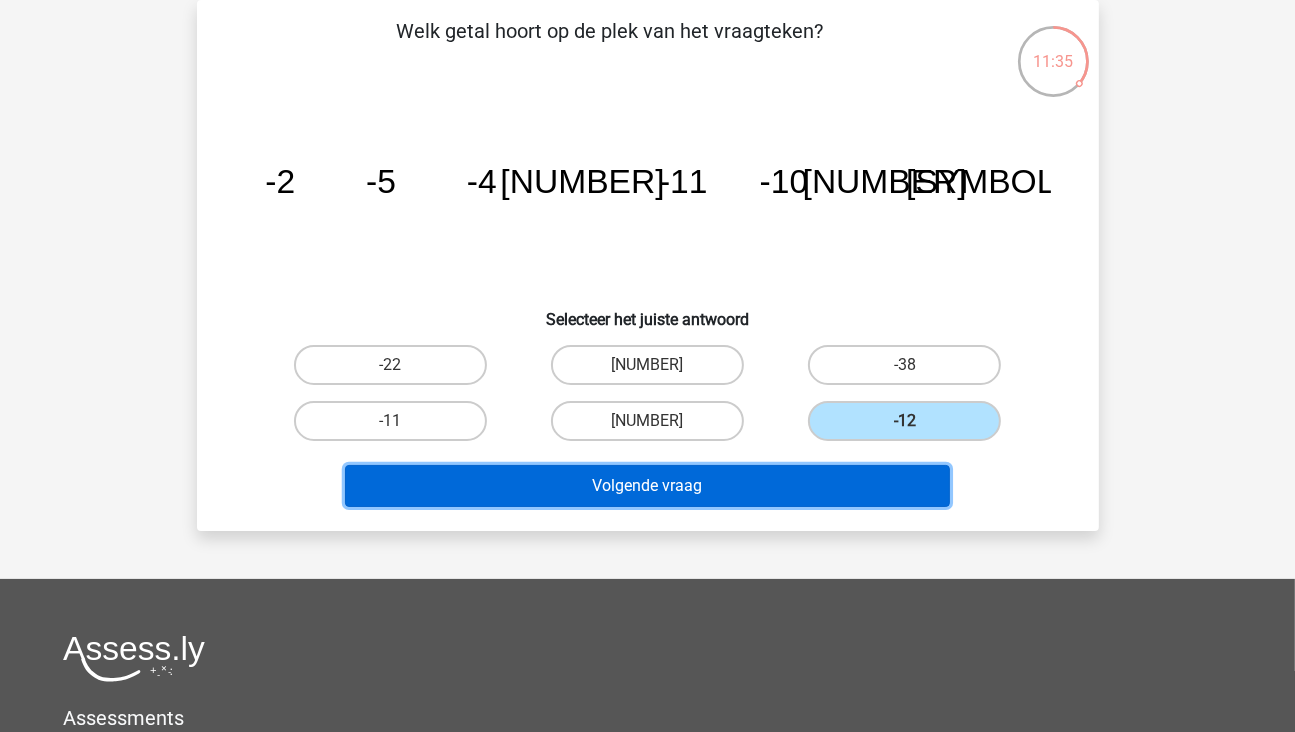 click on "Volgende vraag" at bounding box center [647, 486] 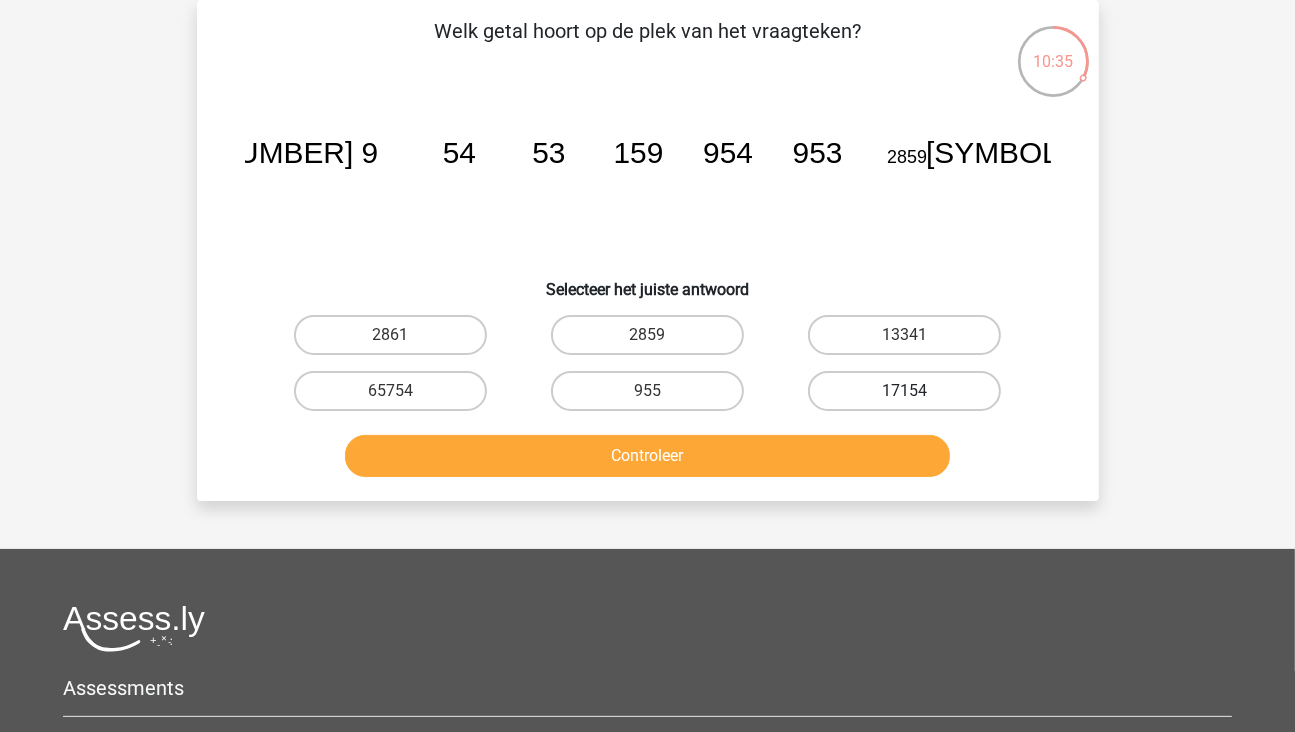 click on "17154" at bounding box center [904, 391] 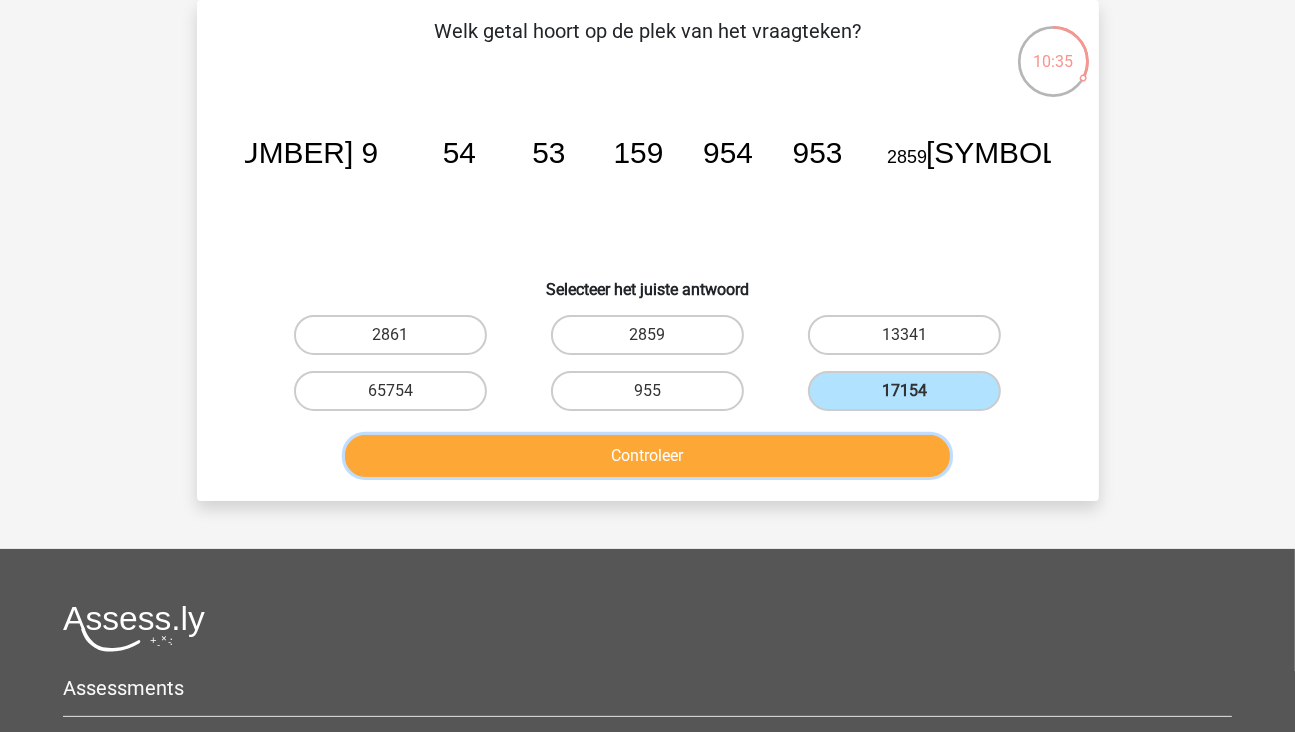 click on "Controleer" at bounding box center (647, 456) 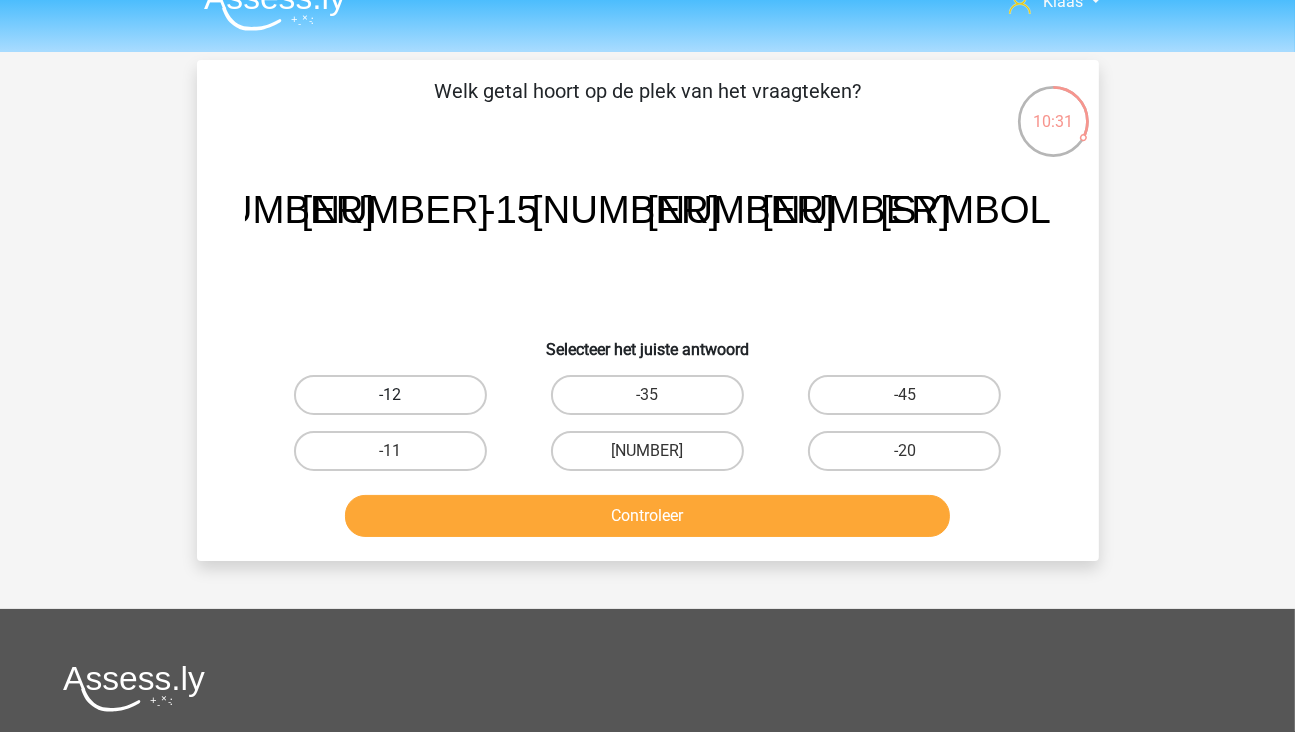 scroll, scrollTop: 0, scrollLeft: 0, axis: both 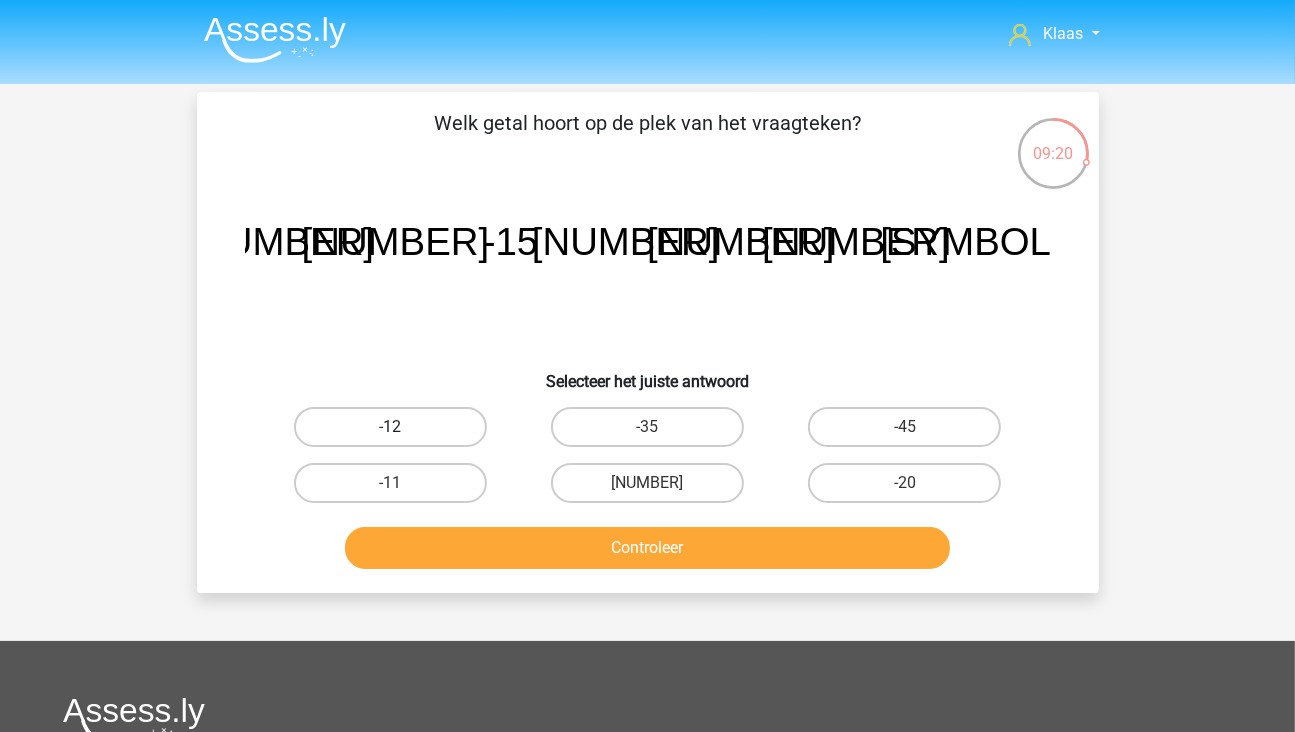 click on "-12" at bounding box center [390, 427] 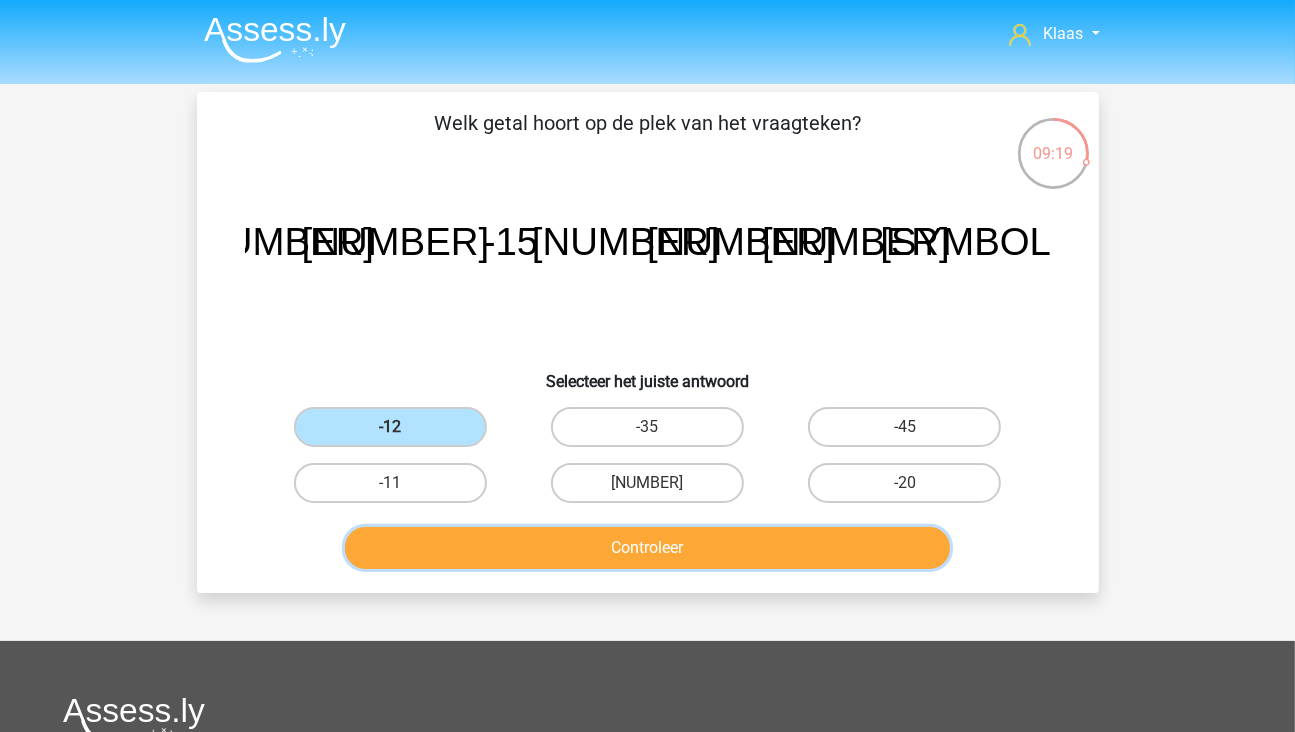 click on "Controleer" at bounding box center (647, 548) 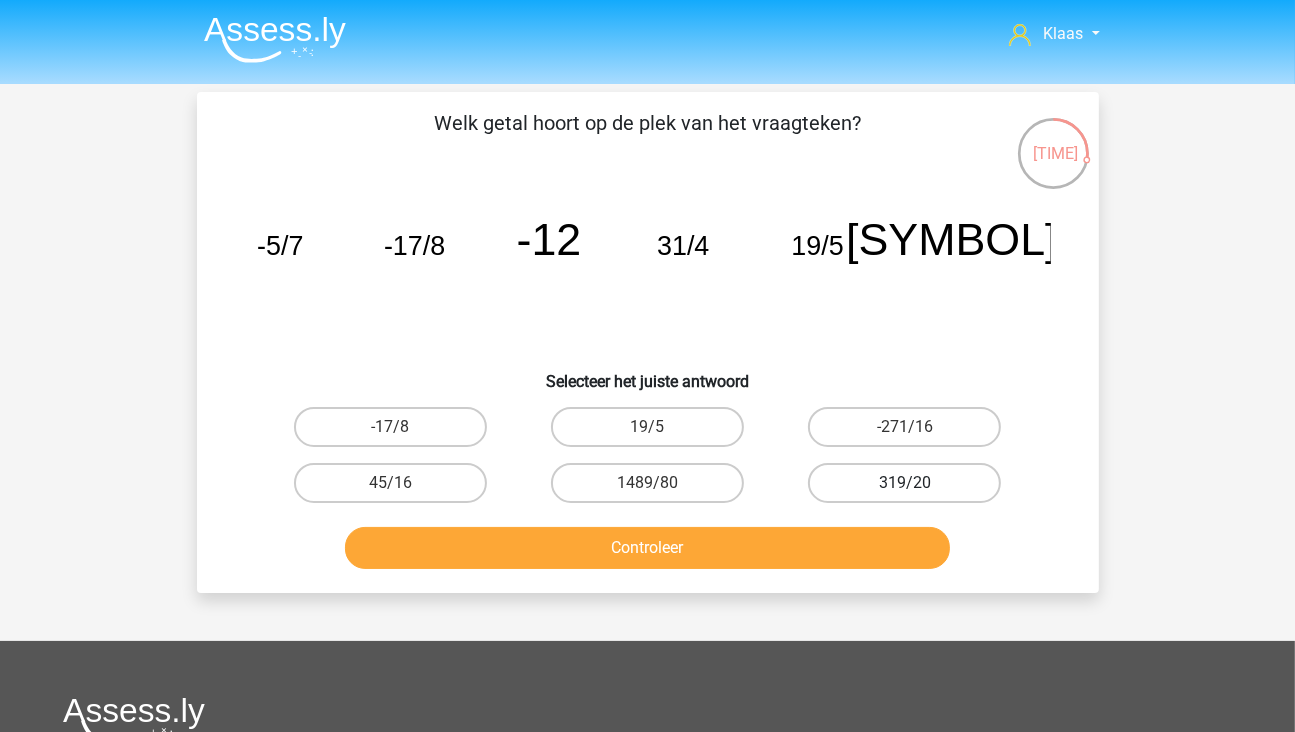 click on "319/20" at bounding box center [904, 483] 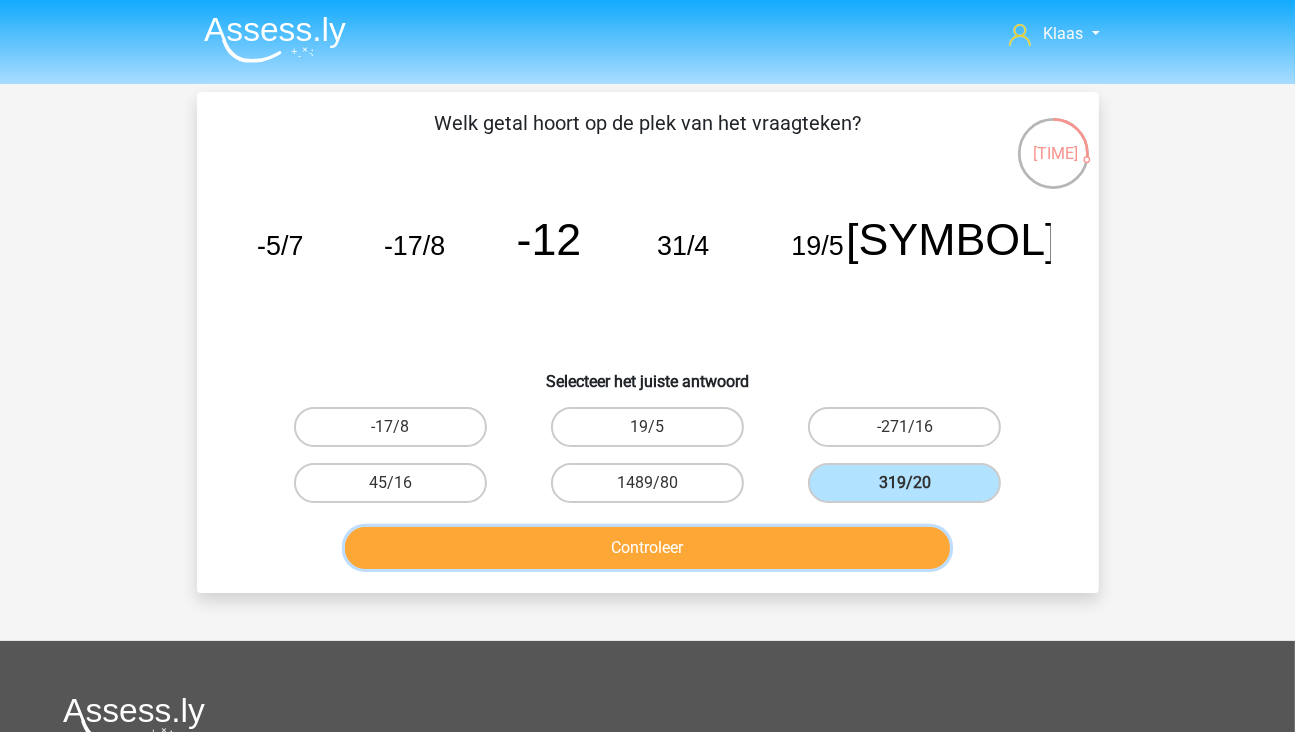 click on "Controleer" at bounding box center (647, 548) 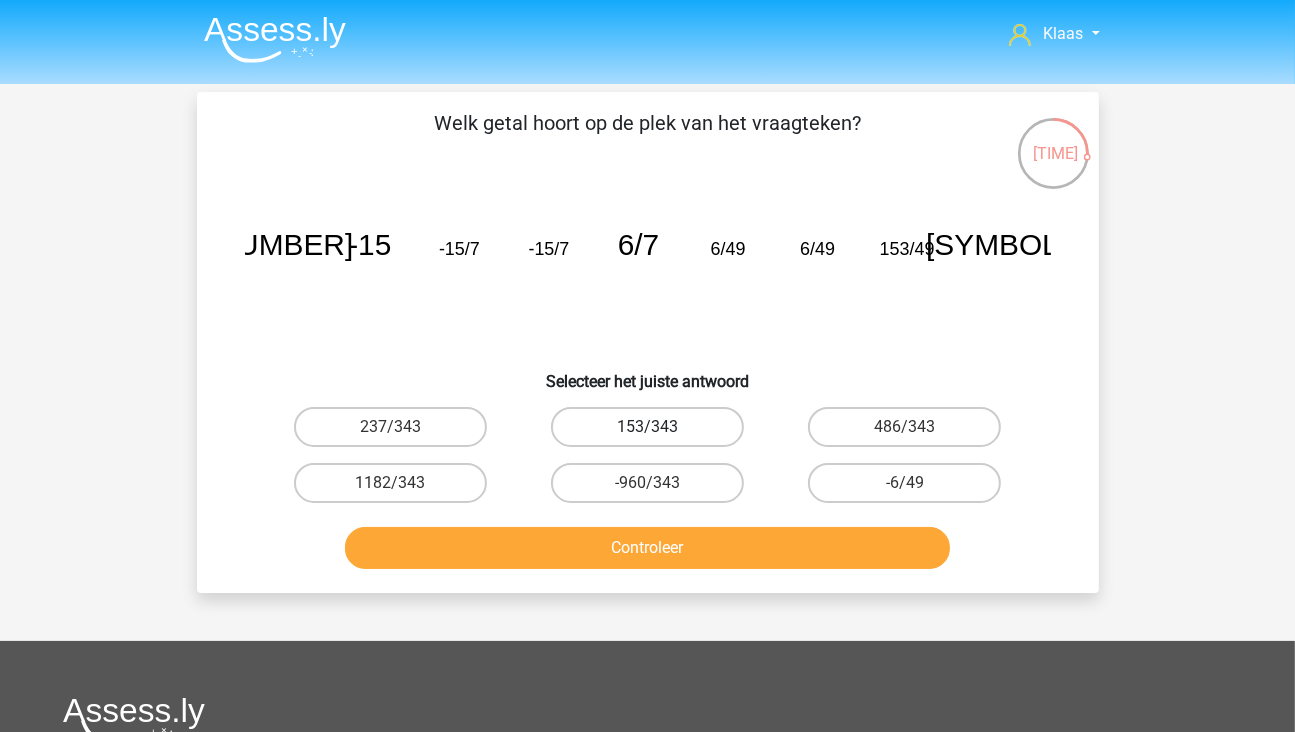 click on "153/343" at bounding box center [647, 427] 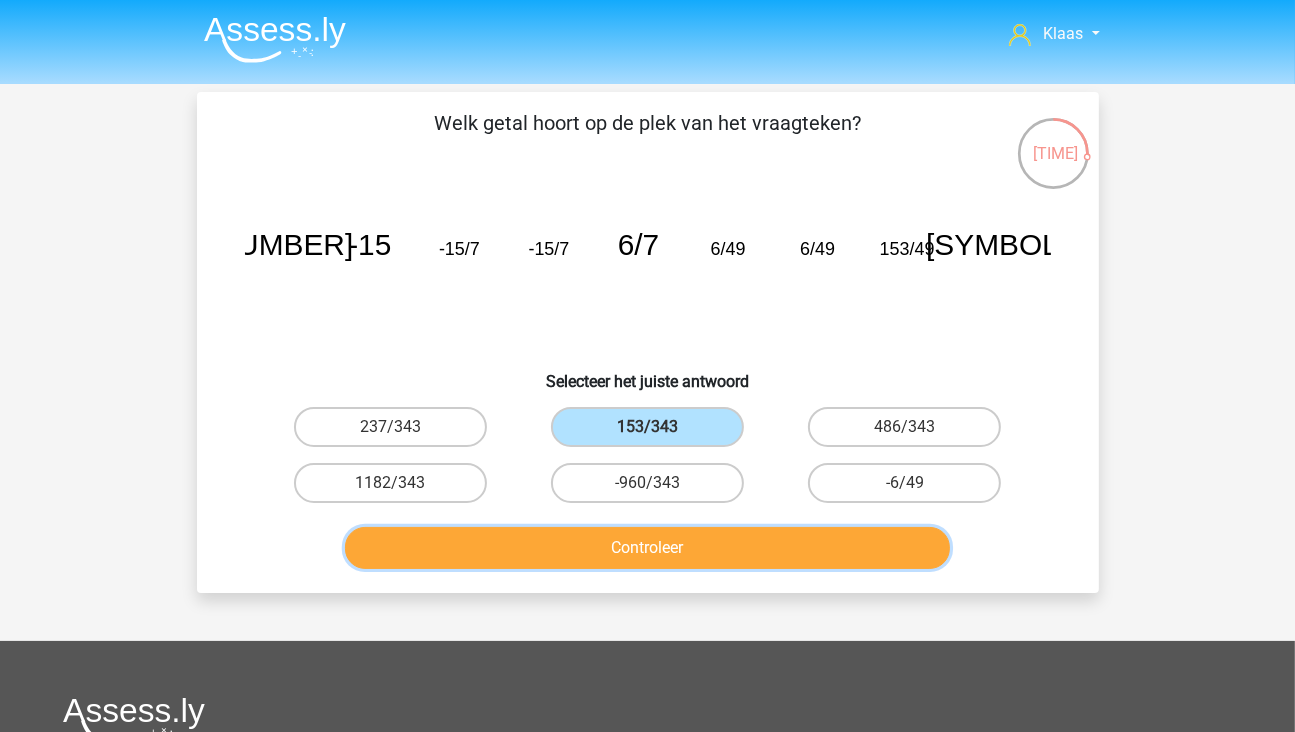 click on "Controleer" at bounding box center (647, 548) 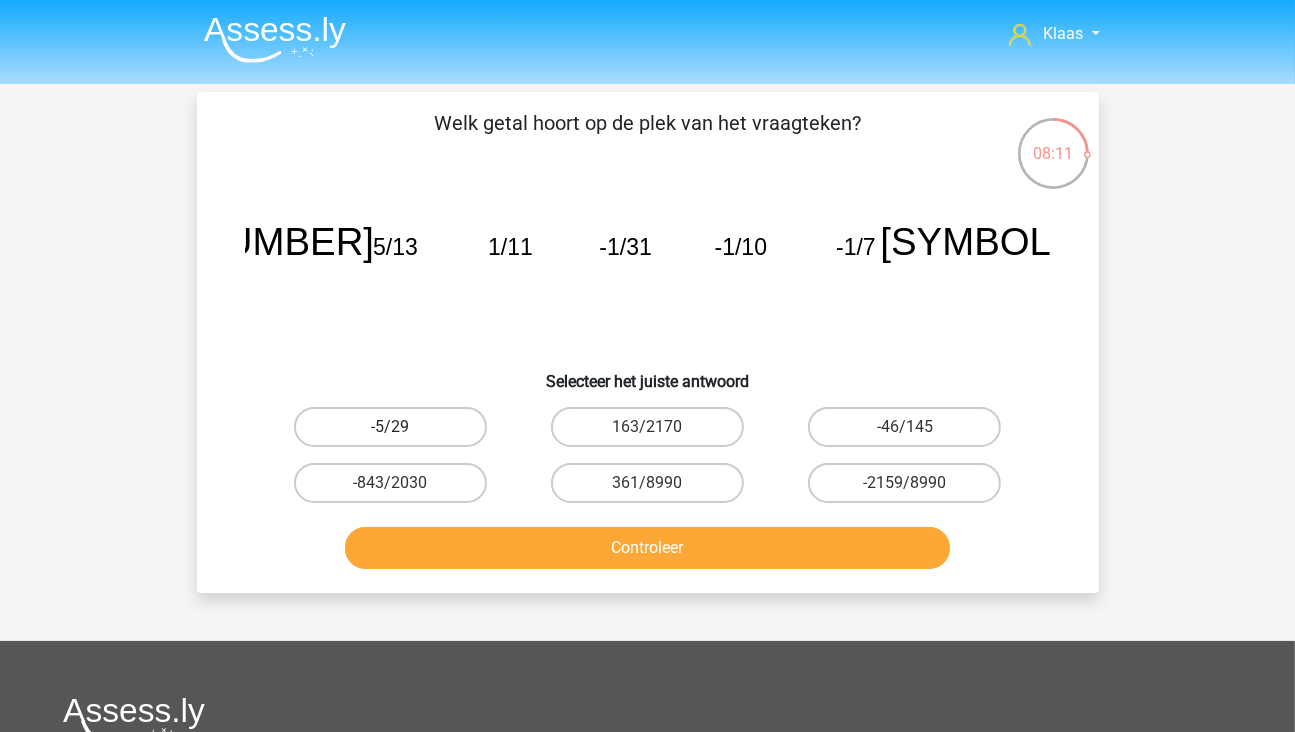 click on "-5/29" at bounding box center (390, 427) 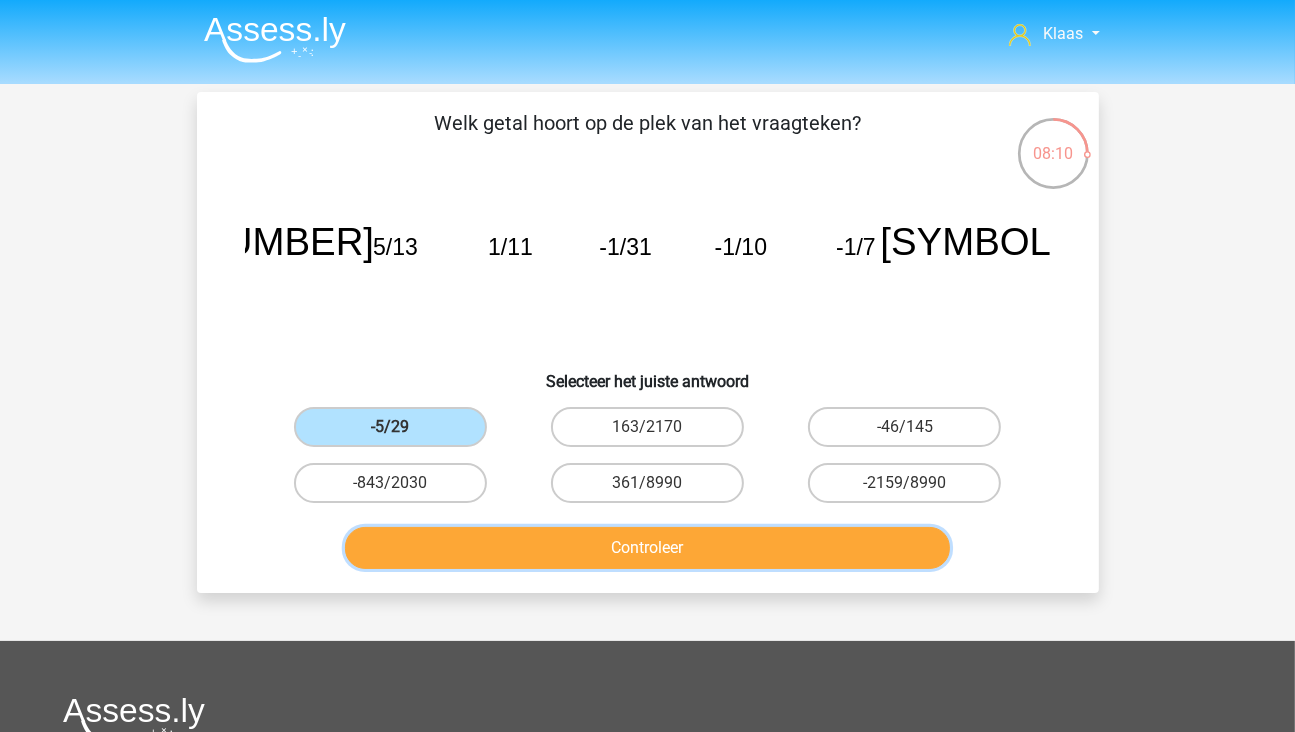 click on "Controleer" at bounding box center (647, 548) 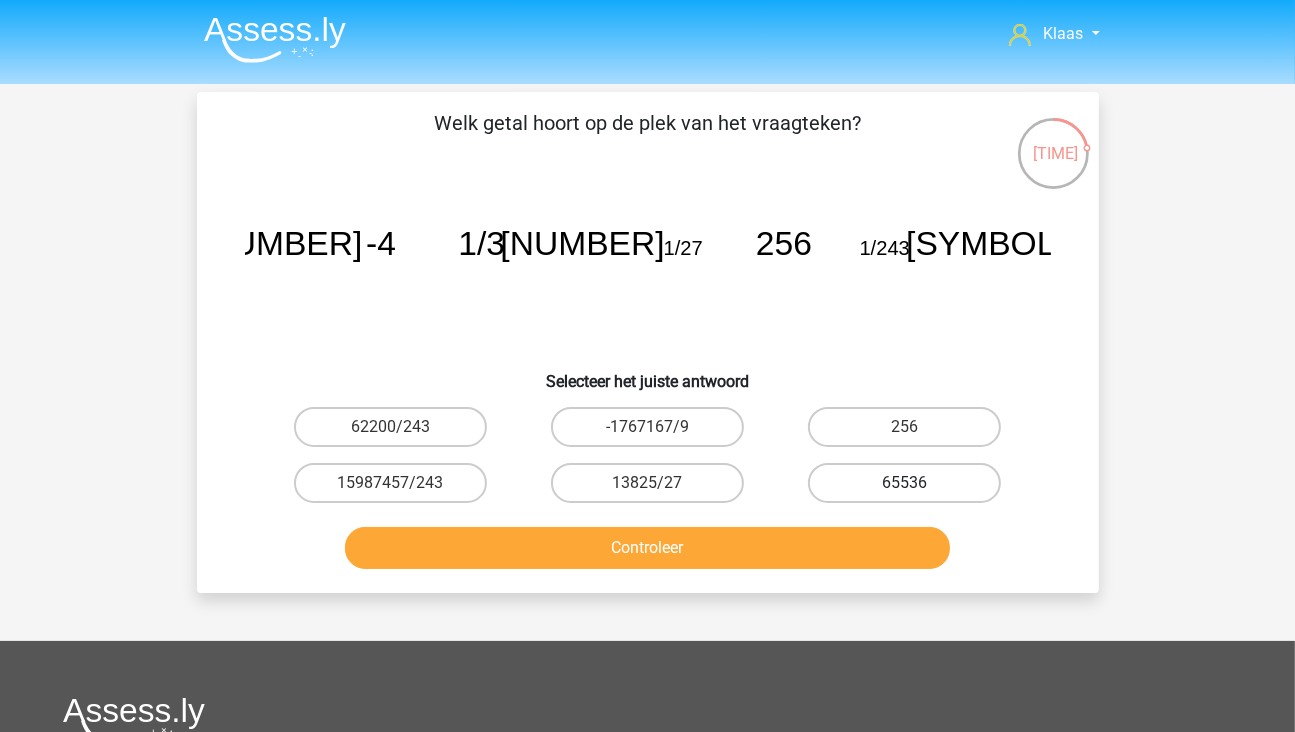 click on "65536" at bounding box center [904, 483] 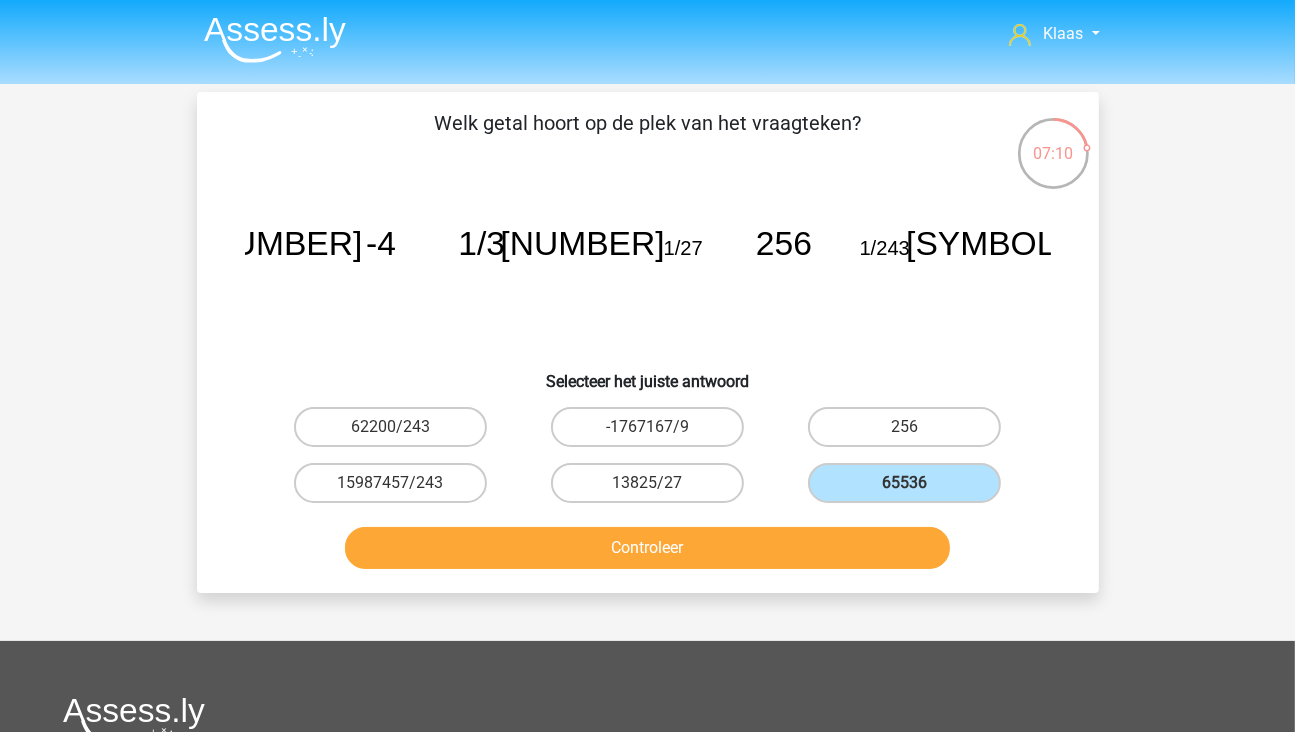 click on "Controleer" at bounding box center [648, 552] 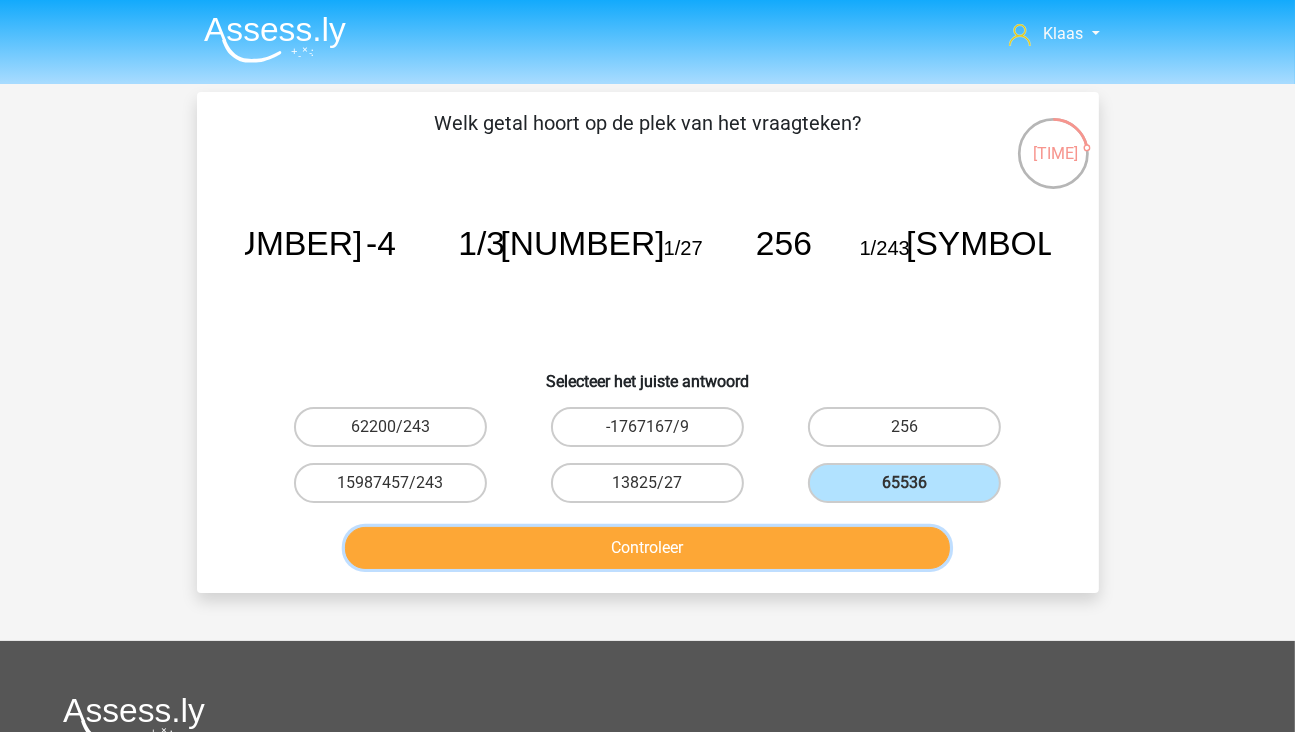 click on "Controleer" at bounding box center (647, 548) 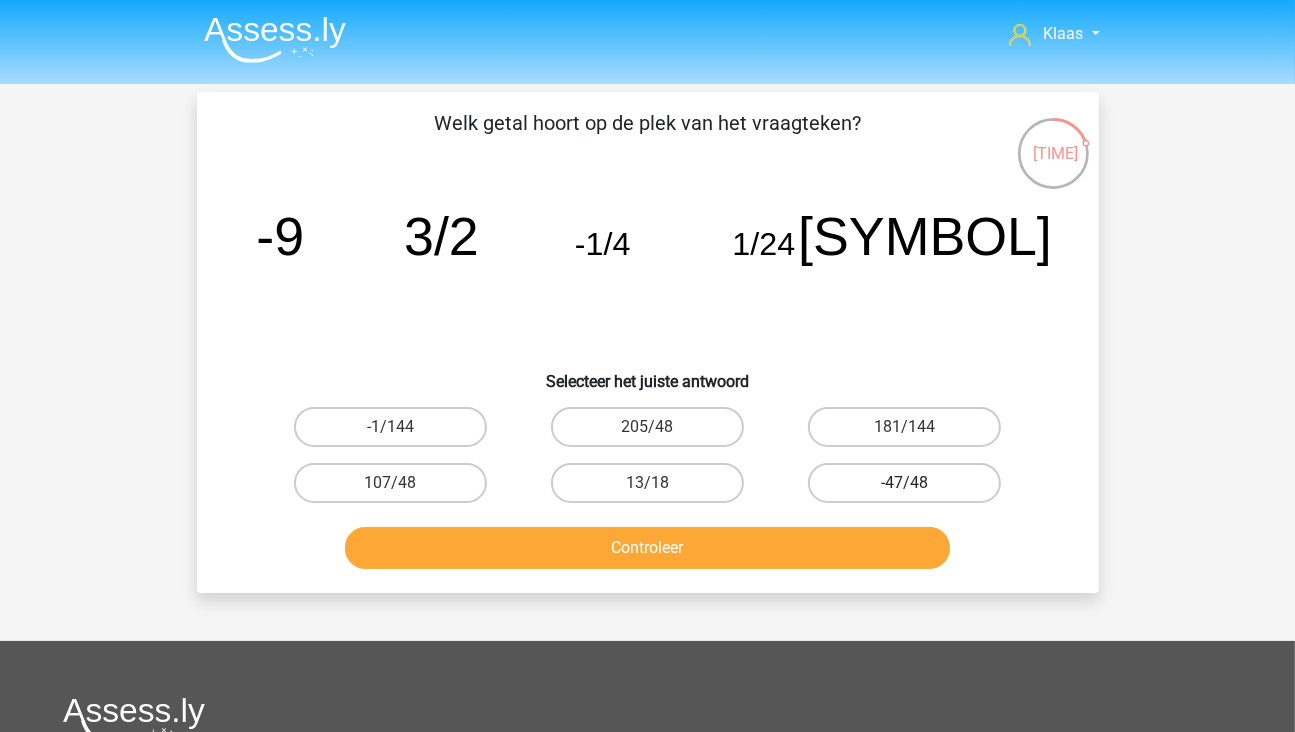 click on "-47/48" at bounding box center (904, 483) 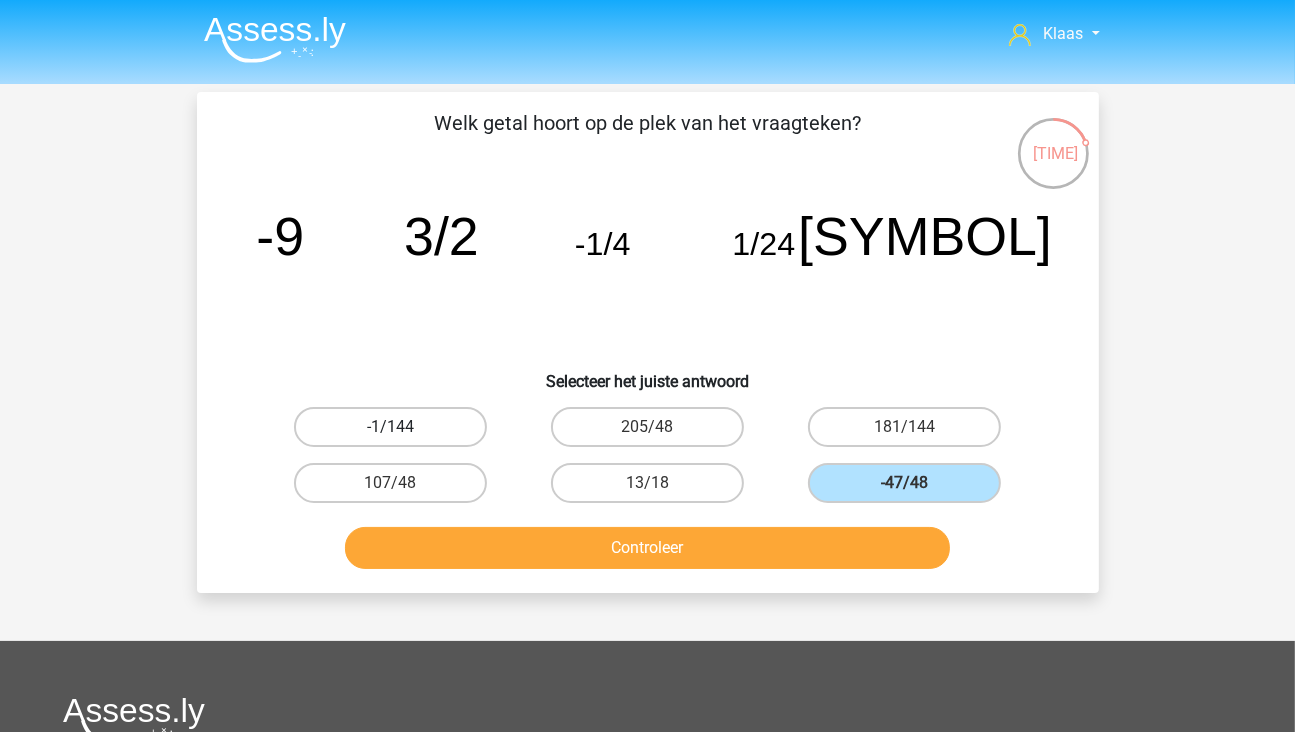 click on "-1/144" at bounding box center [390, 427] 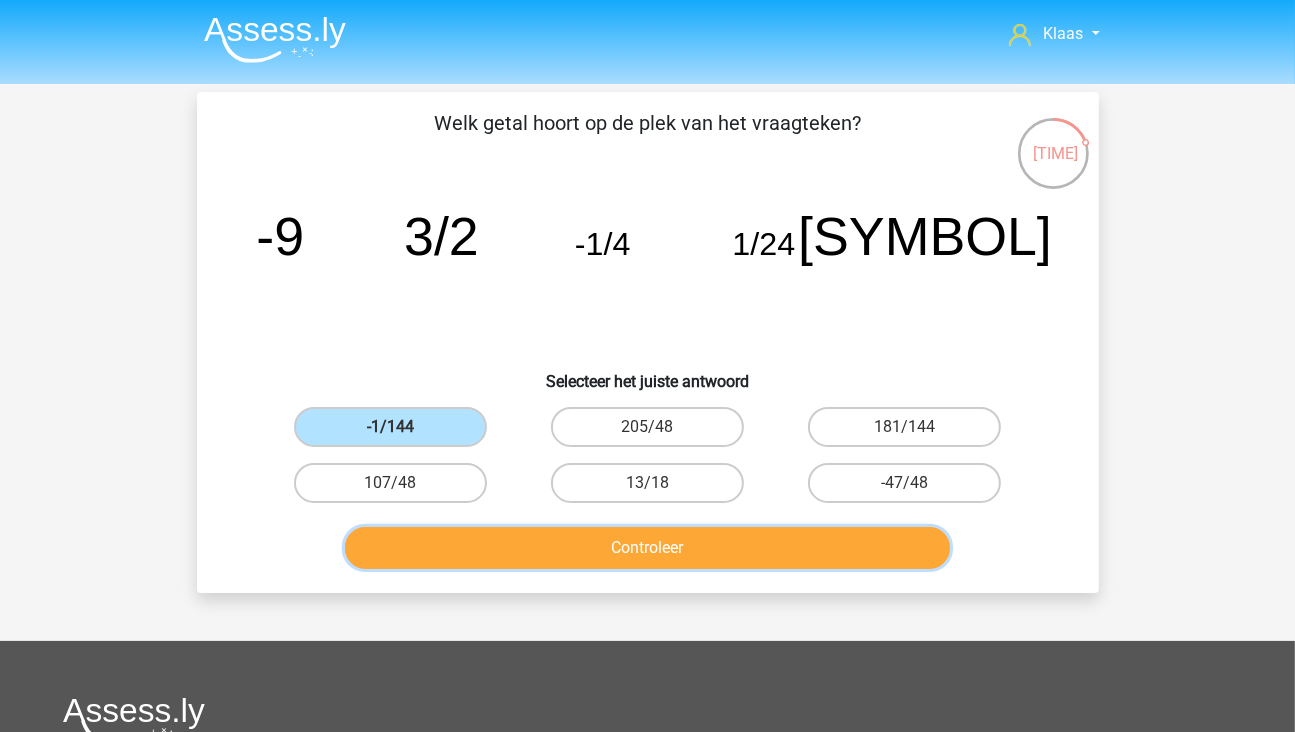 click on "Controleer" at bounding box center [647, 548] 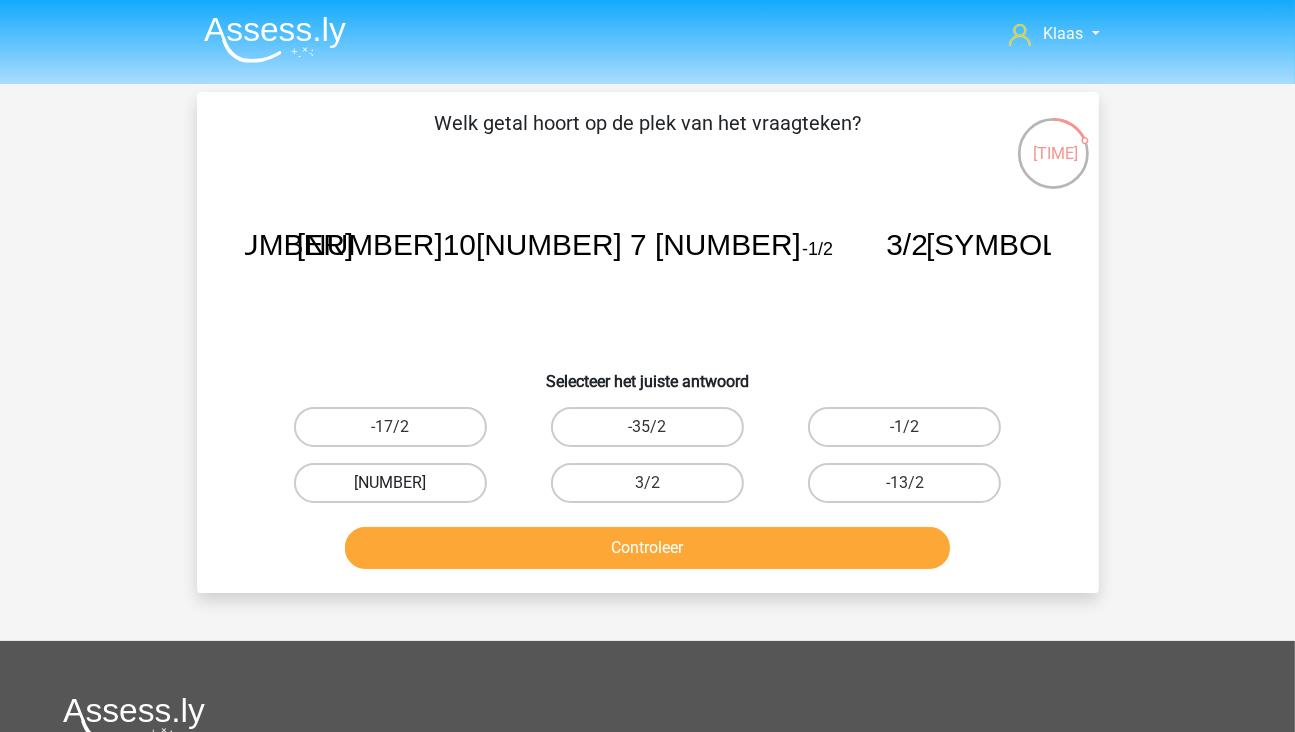 click on "-3" at bounding box center (390, 483) 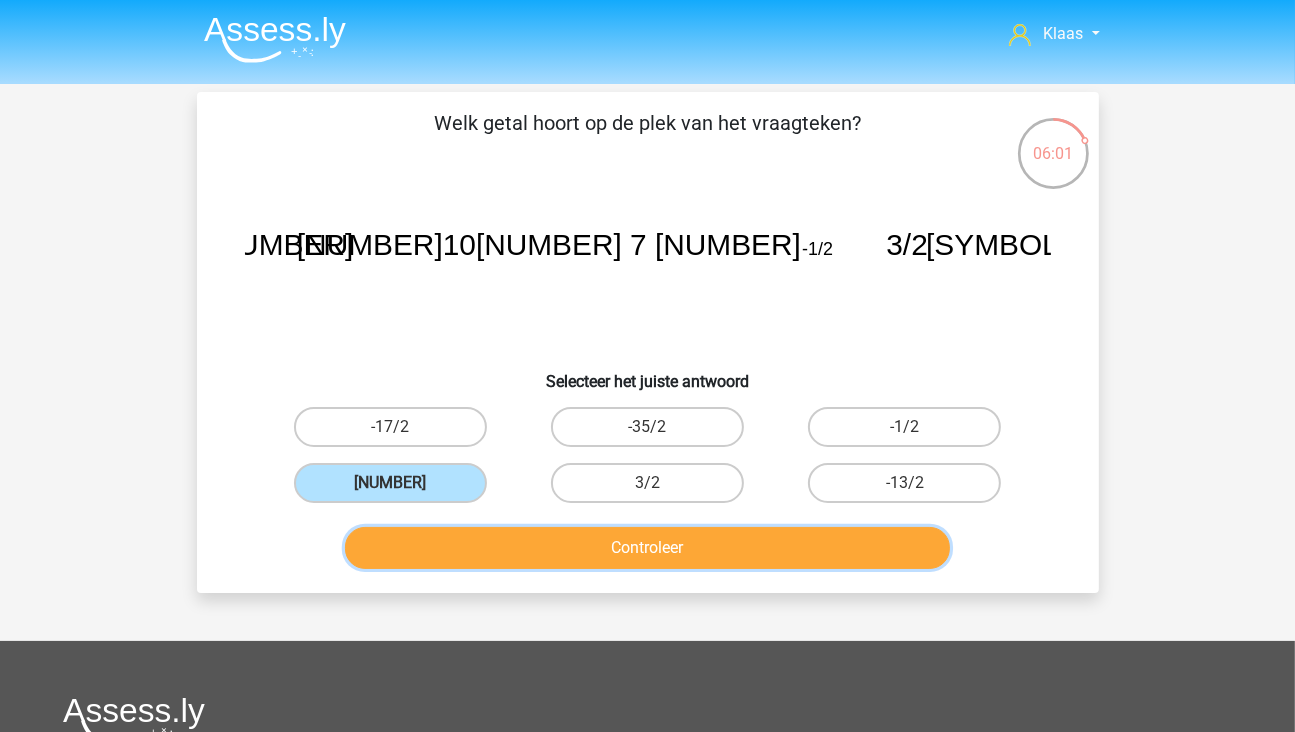 click on "Controleer" at bounding box center [647, 548] 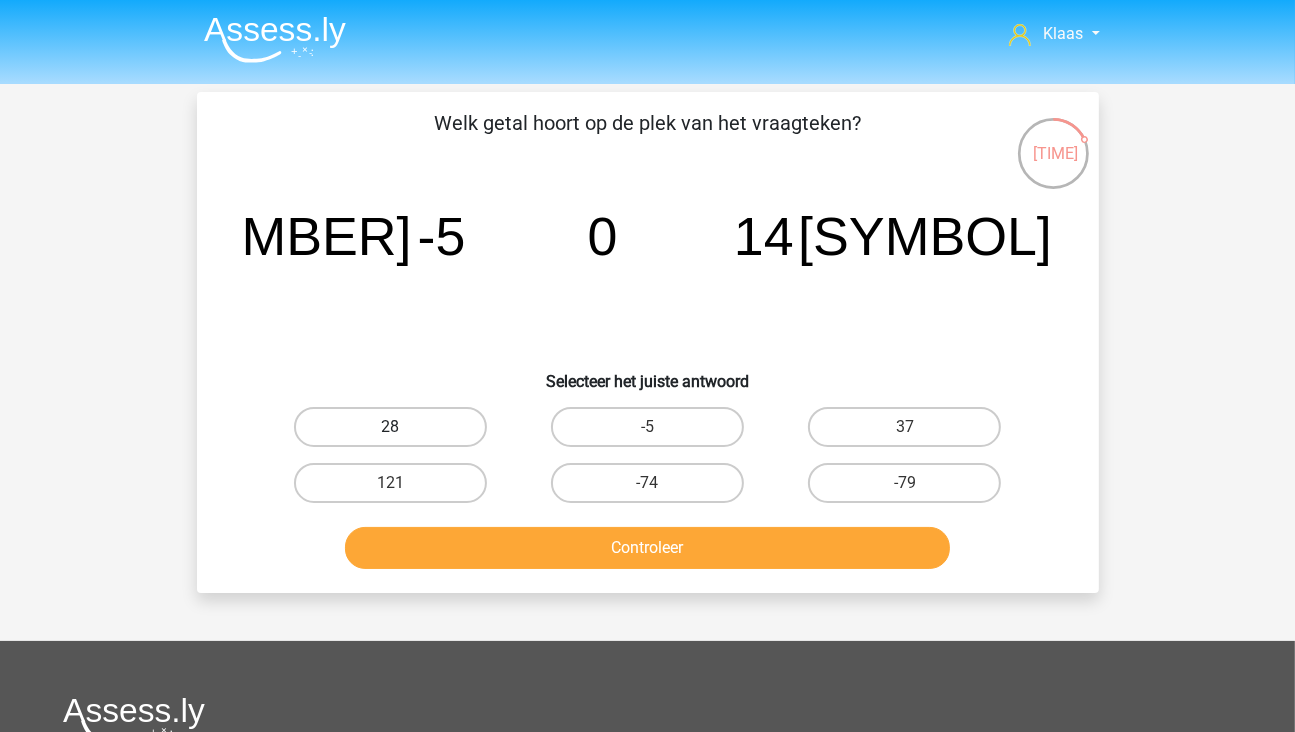 click on "28" at bounding box center (390, 427) 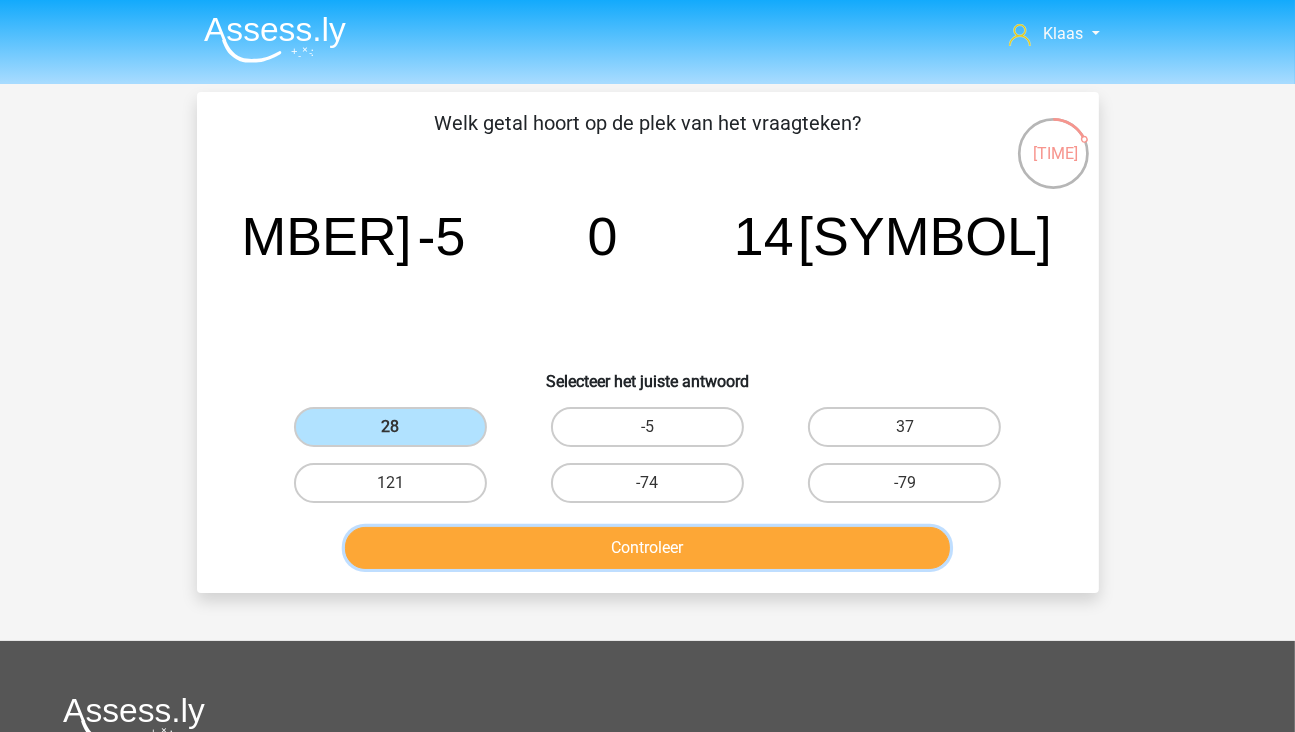 click on "Controleer" at bounding box center [647, 548] 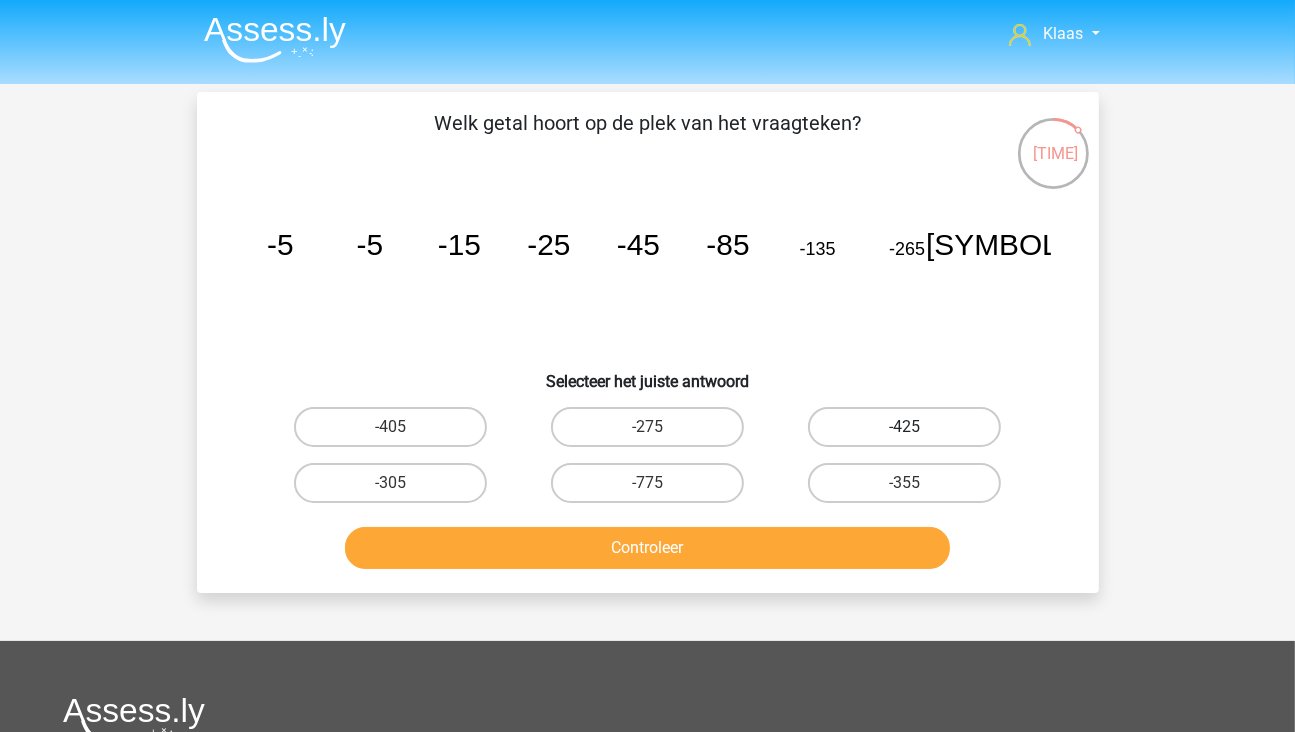 click on "-425" at bounding box center [904, 427] 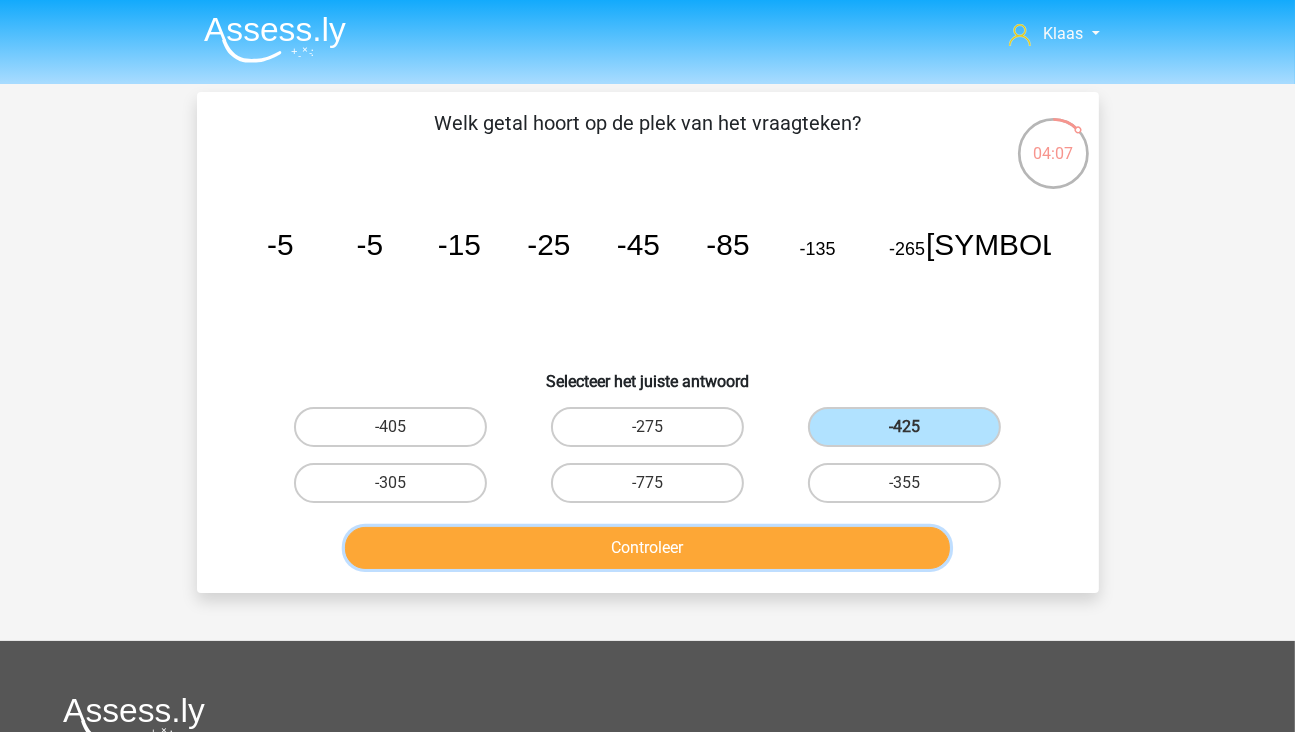 click on "Controleer" at bounding box center [647, 548] 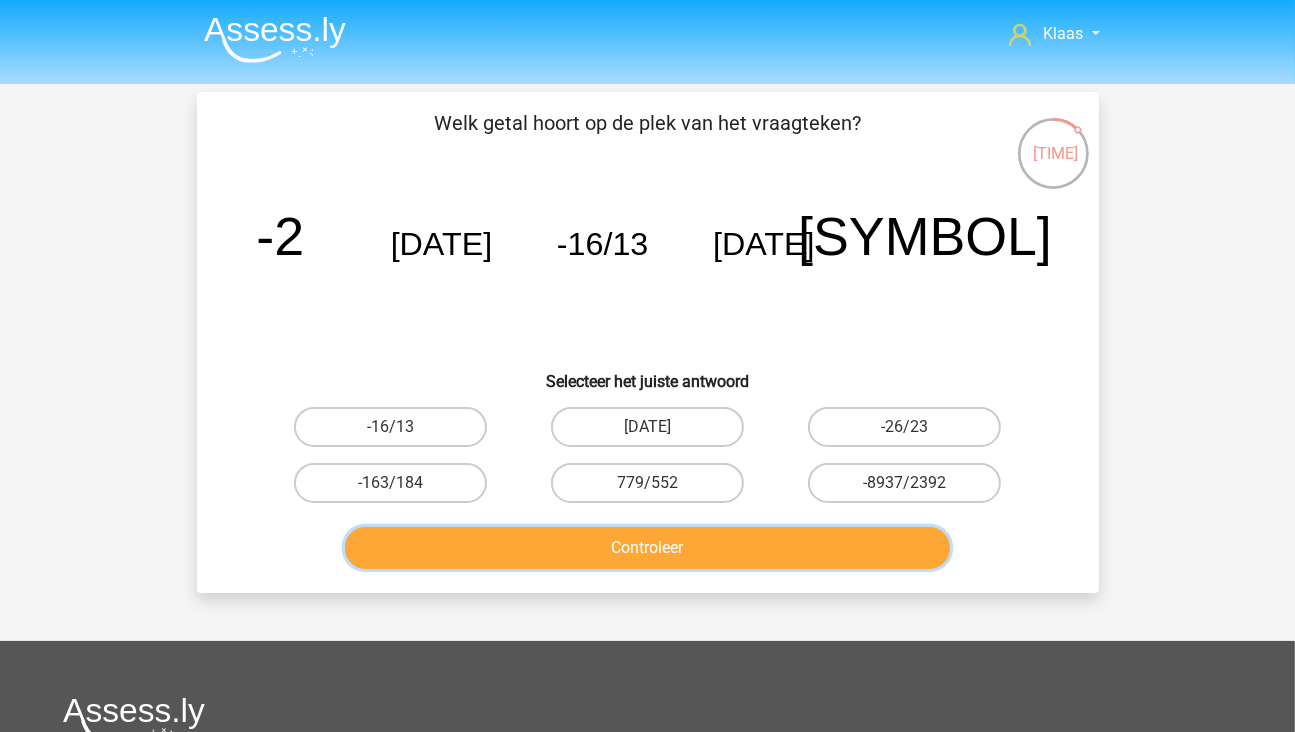 click on "Controleer" at bounding box center (647, 548) 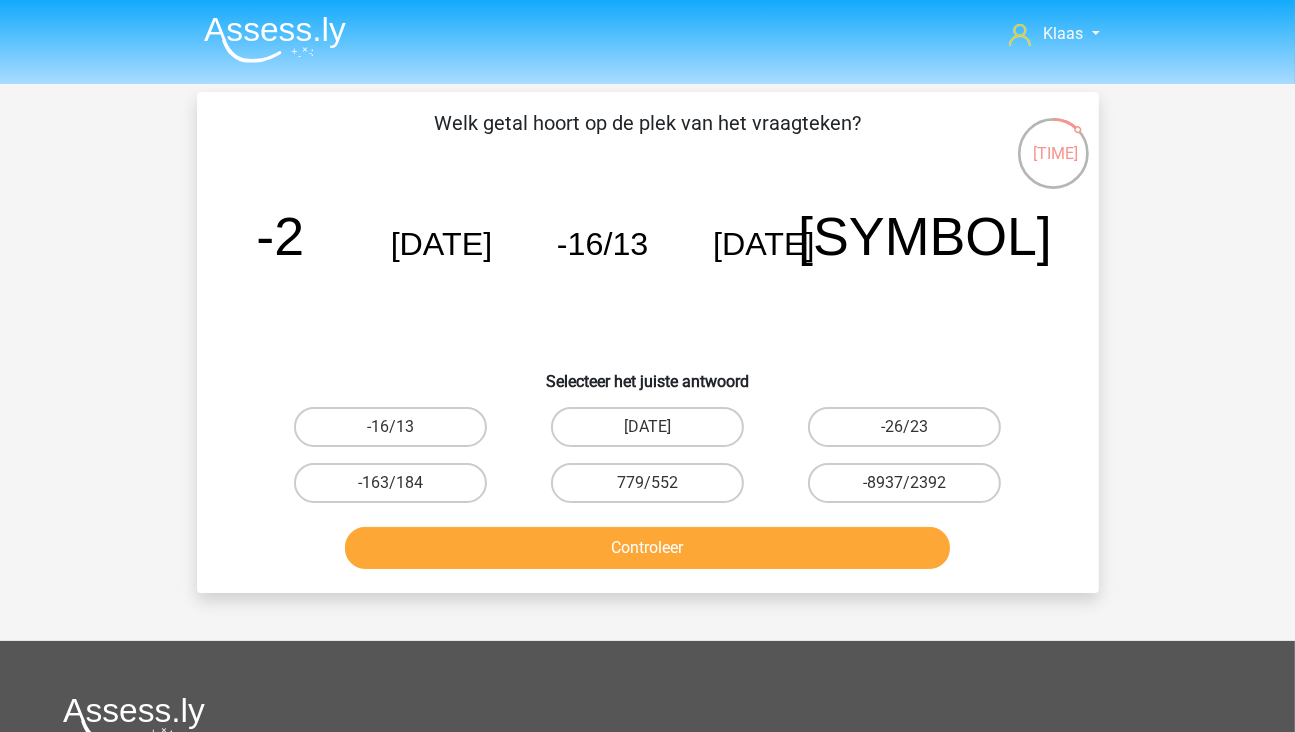 click on "779/552" at bounding box center (647, 483) 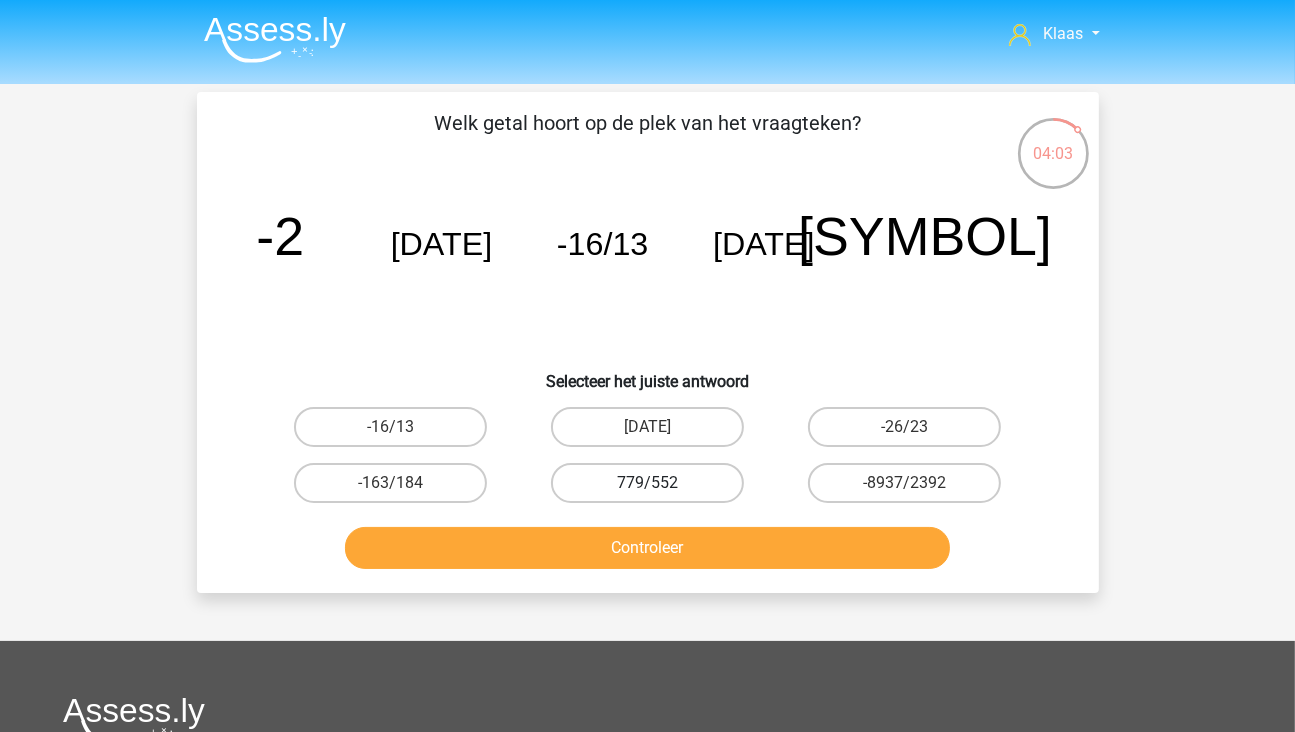 click on "779/552" at bounding box center [647, 483] 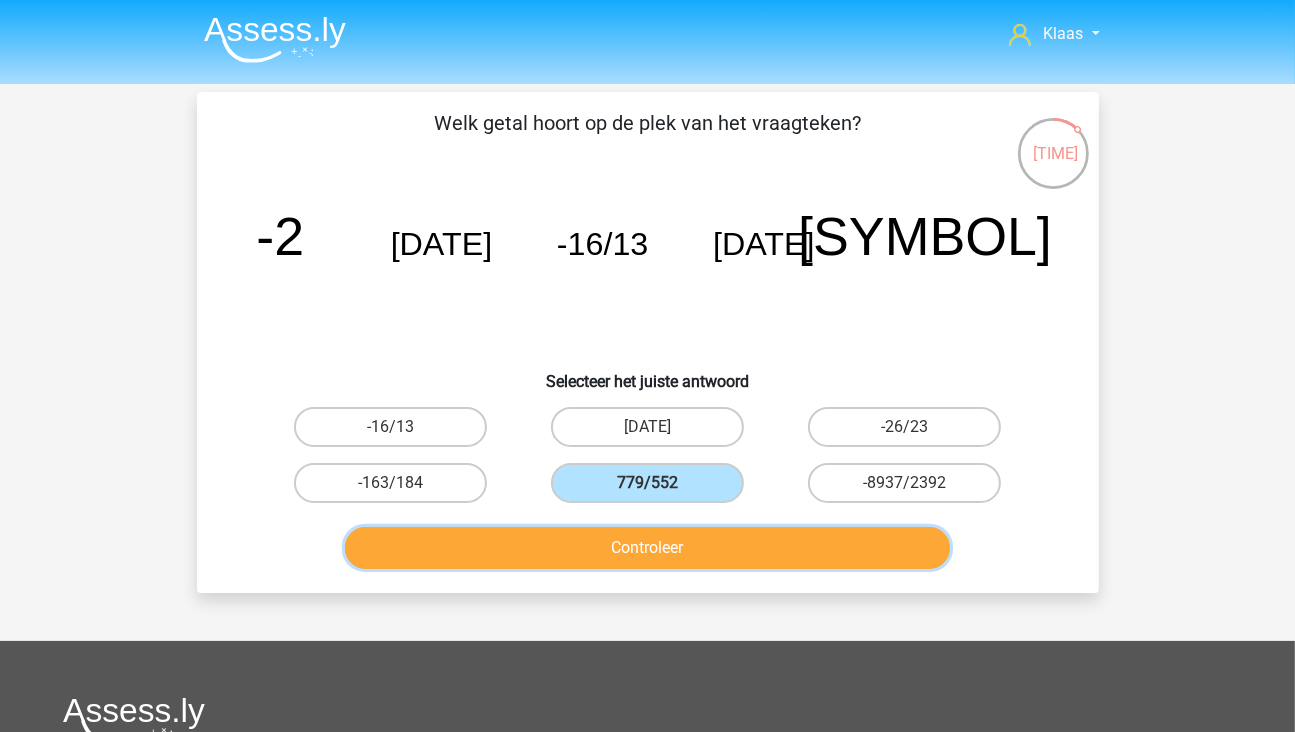 click on "Controleer" at bounding box center (647, 548) 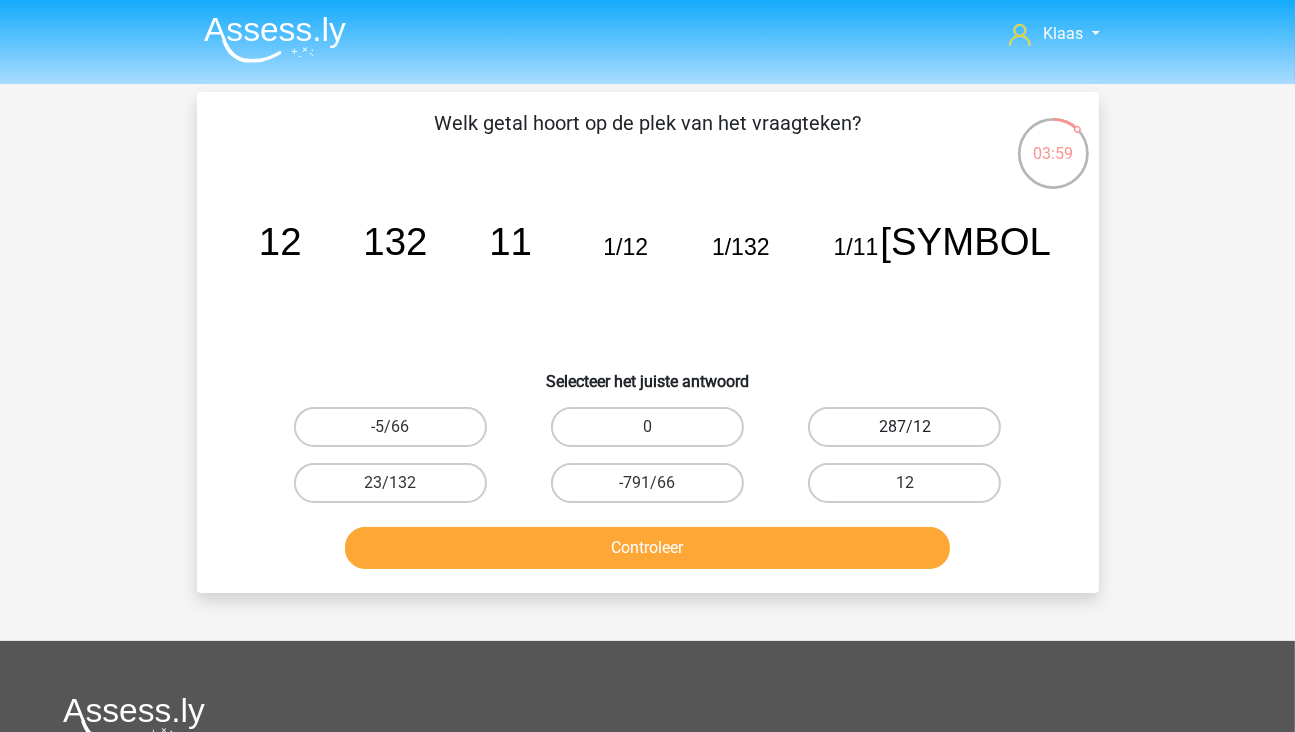 click on "287/12" at bounding box center [904, 427] 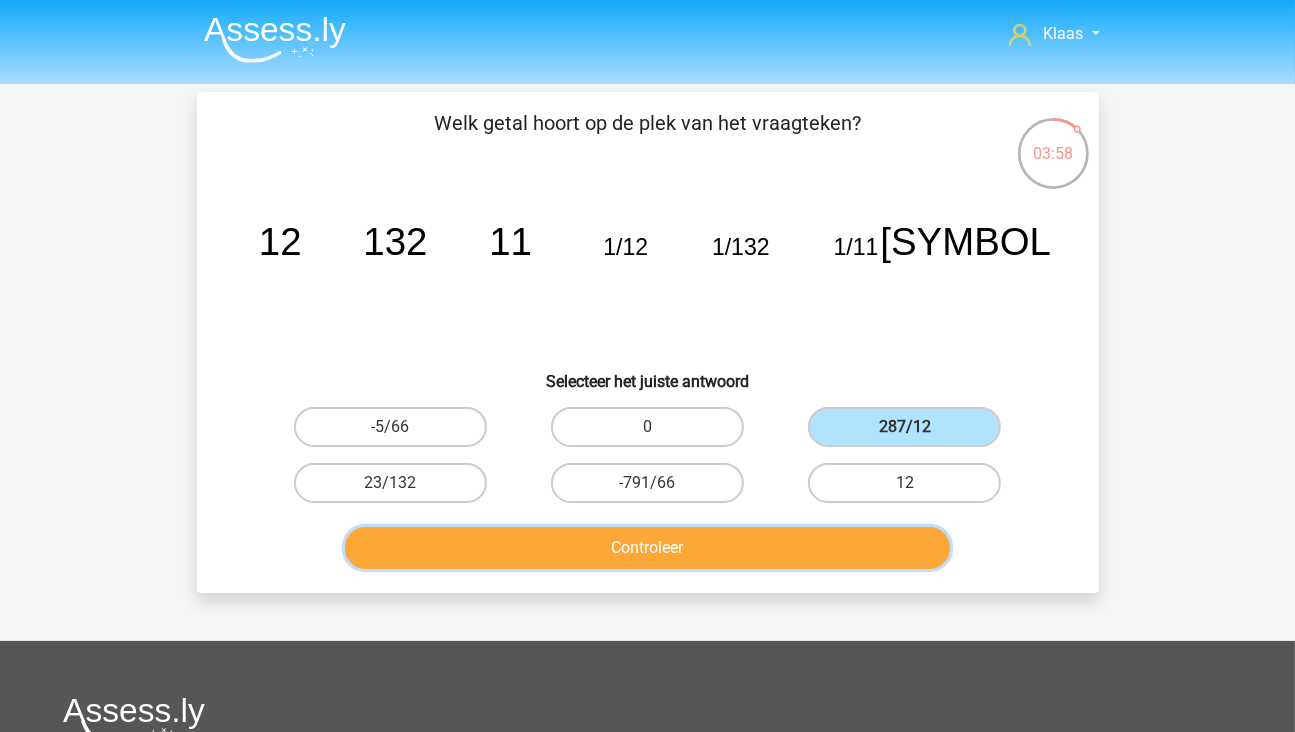 click on "Controleer" at bounding box center (647, 548) 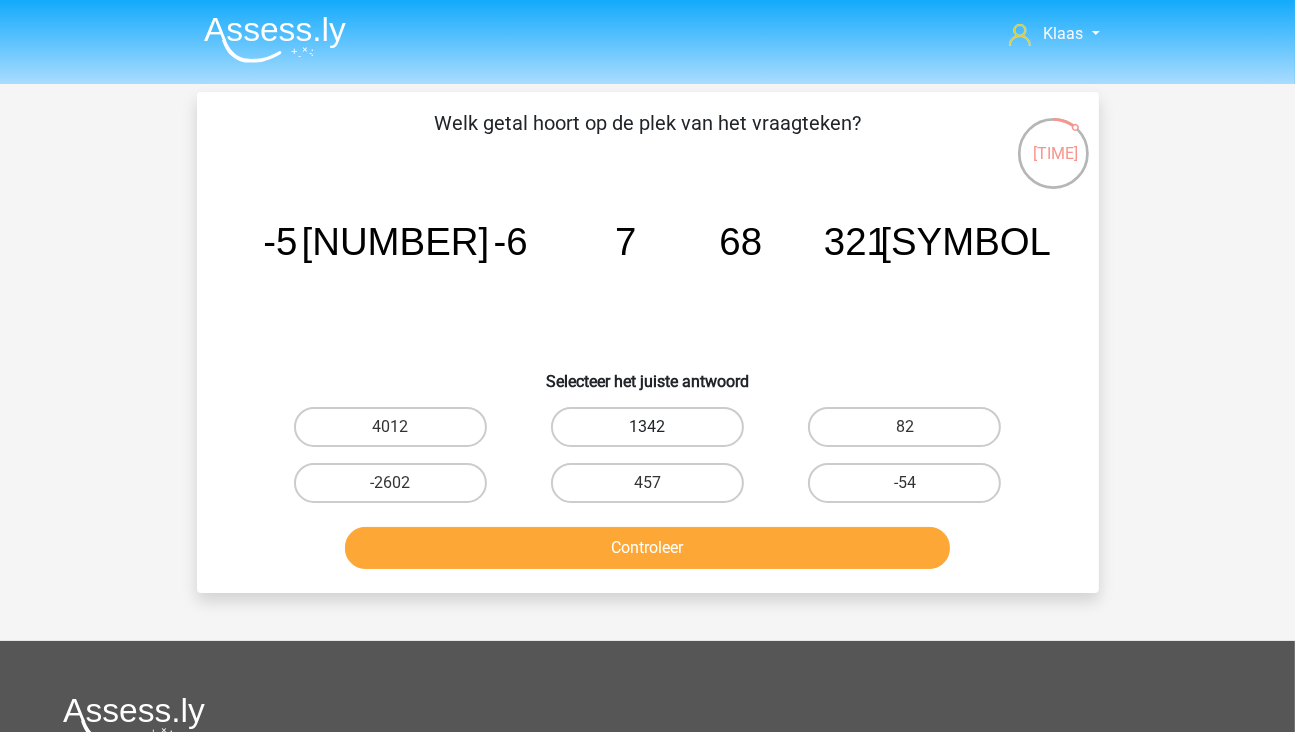 click on "1342" at bounding box center [647, 427] 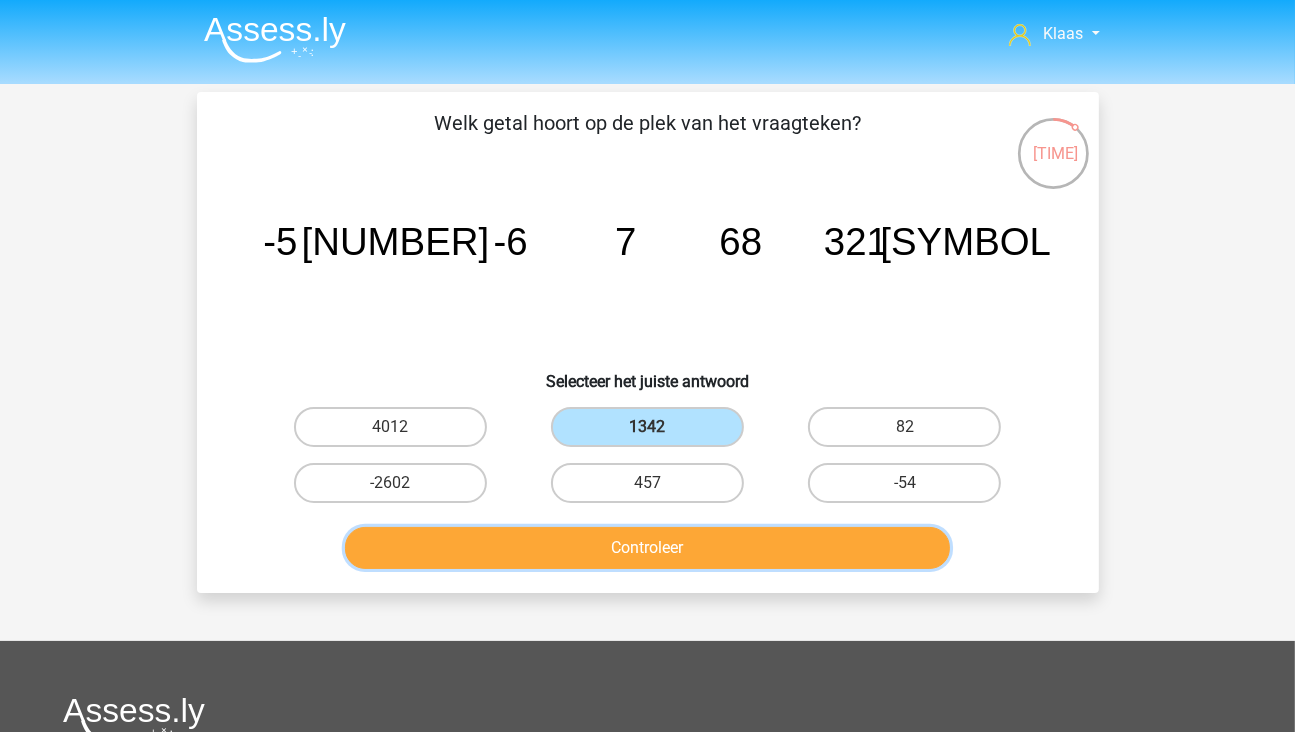 click on "Controleer" at bounding box center (647, 548) 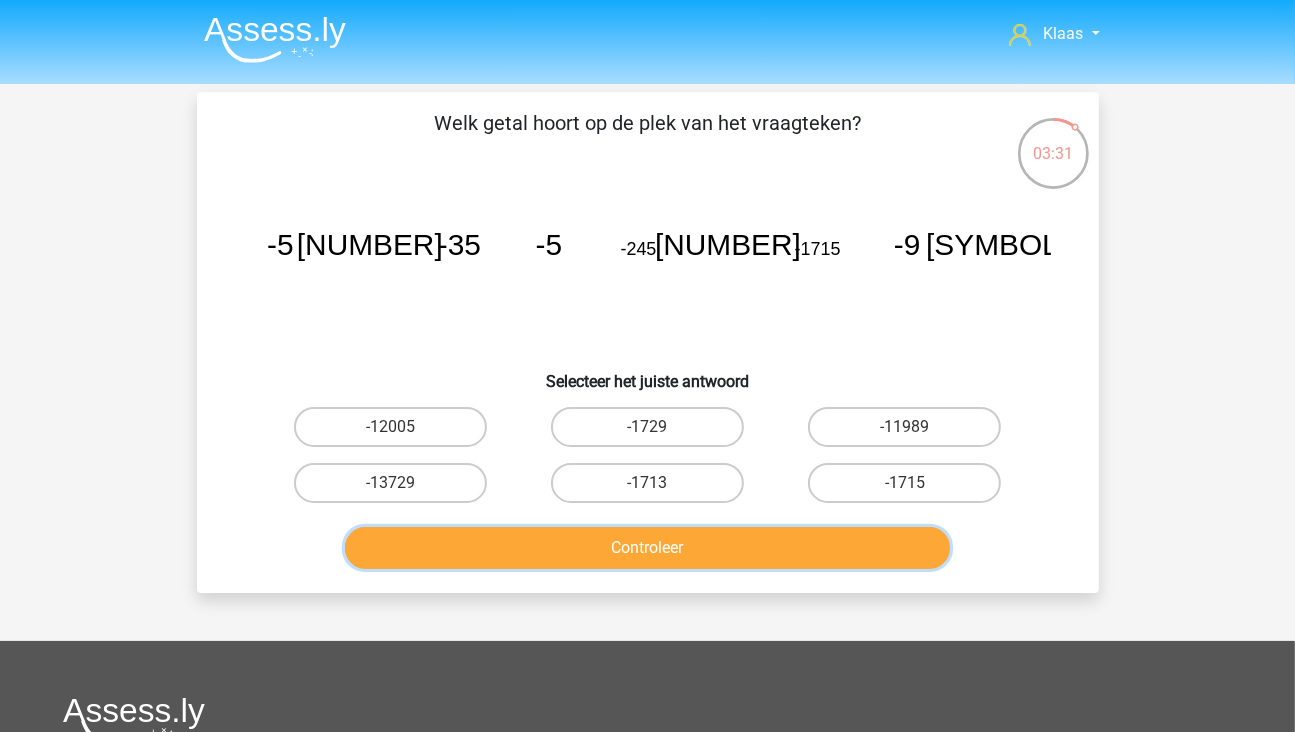 click on "Controleer" at bounding box center (647, 548) 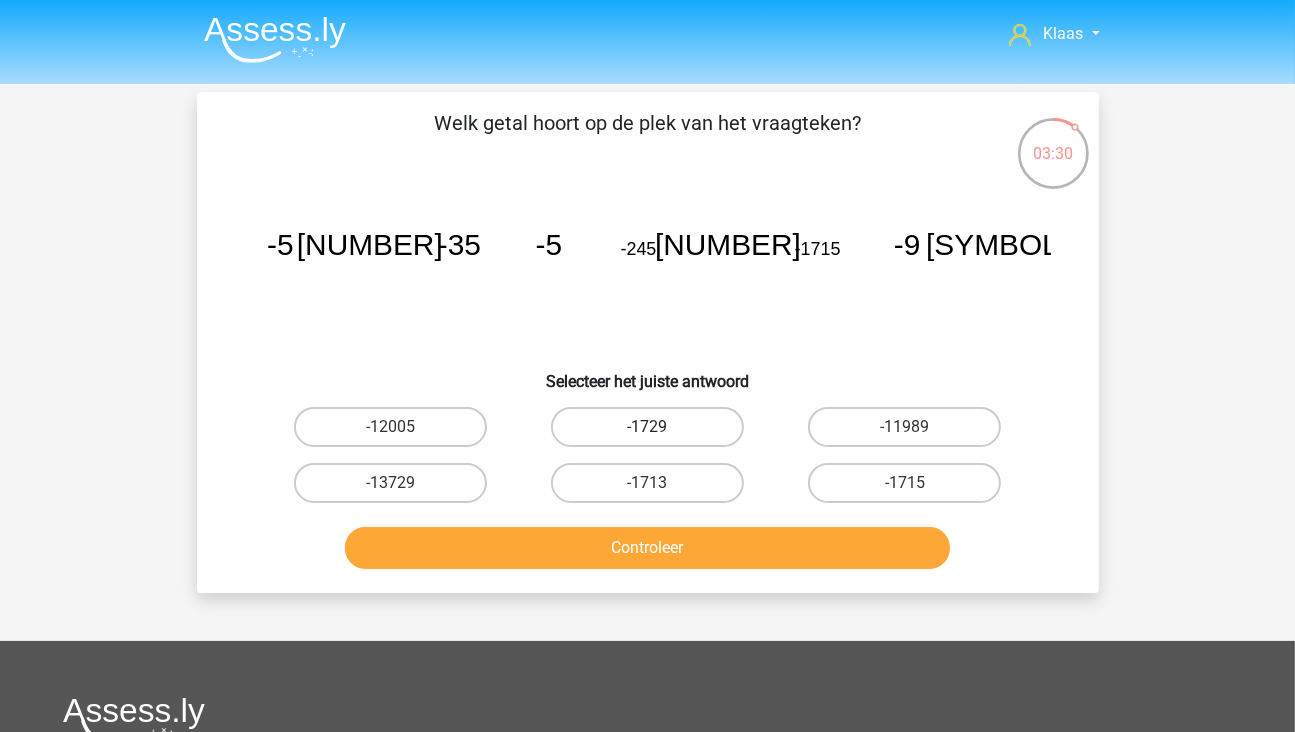 click on "-1729" at bounding box center [647, 427] 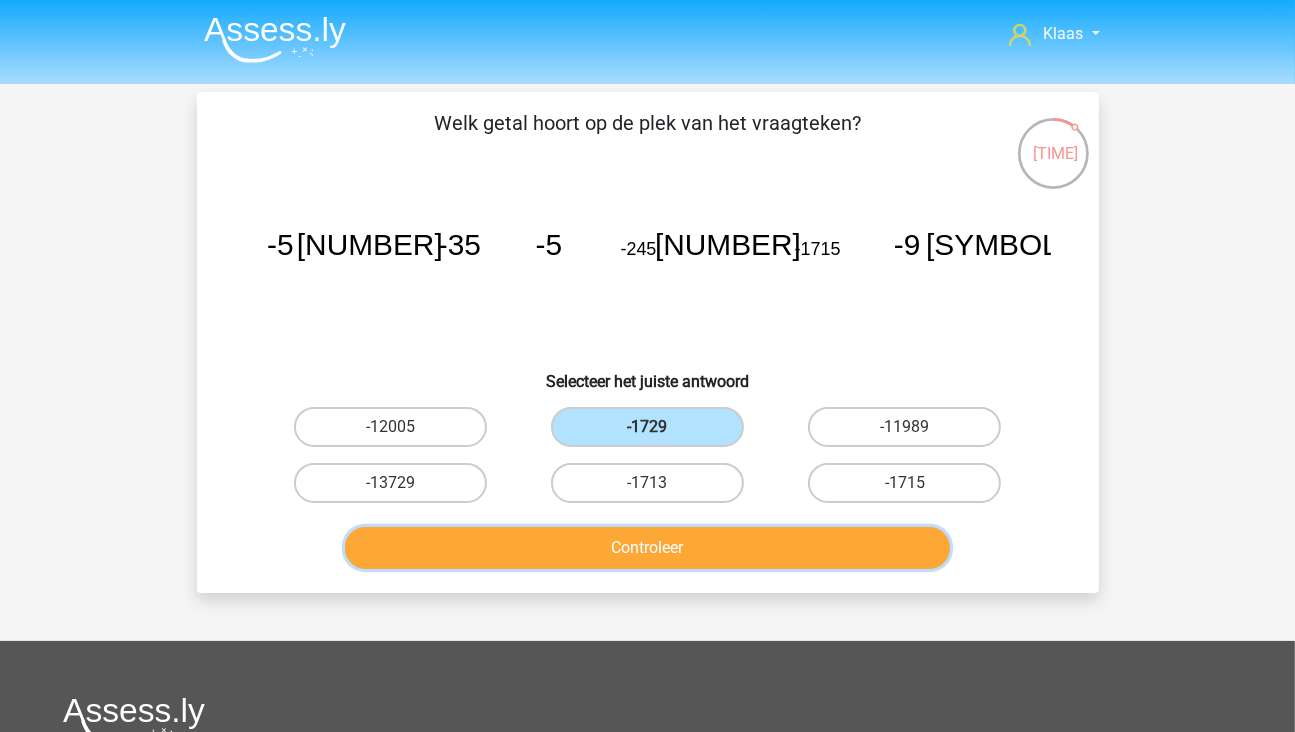 click on "Controleer" at bounding box center [647, 548] 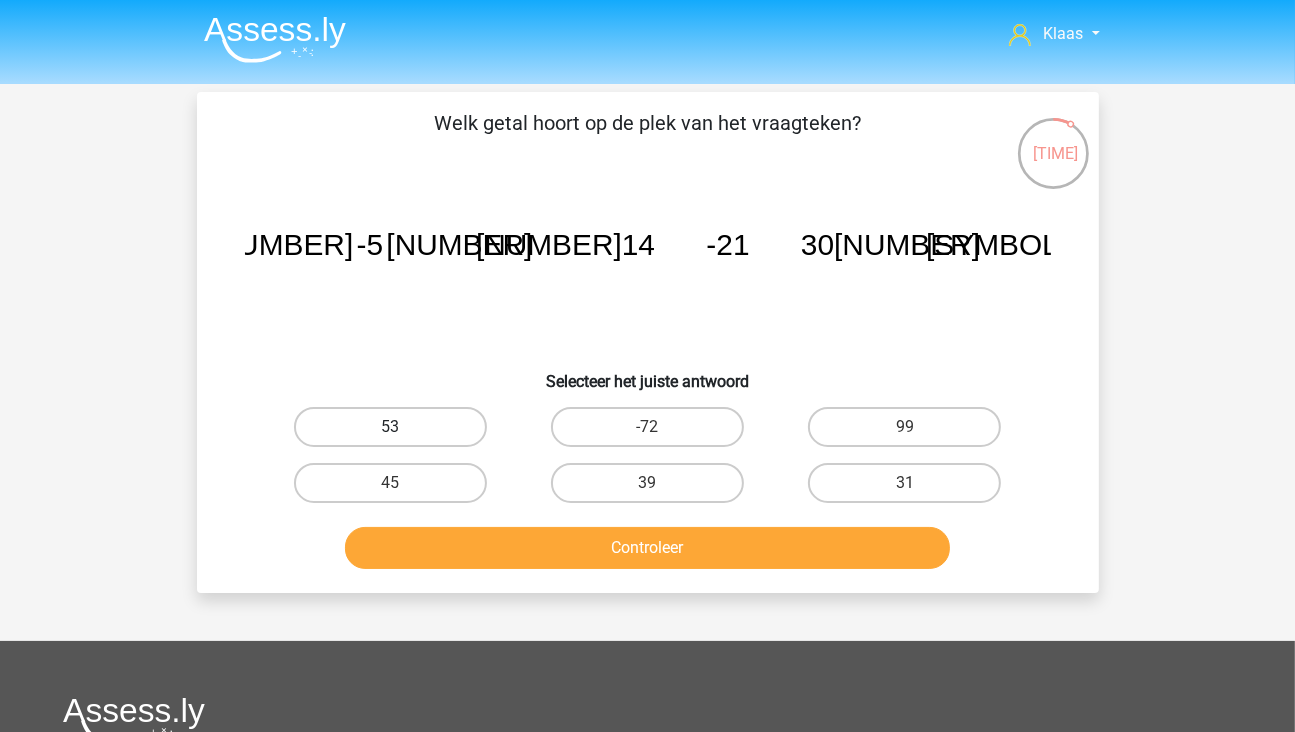 click on "53" at bounding box center [390, 427] 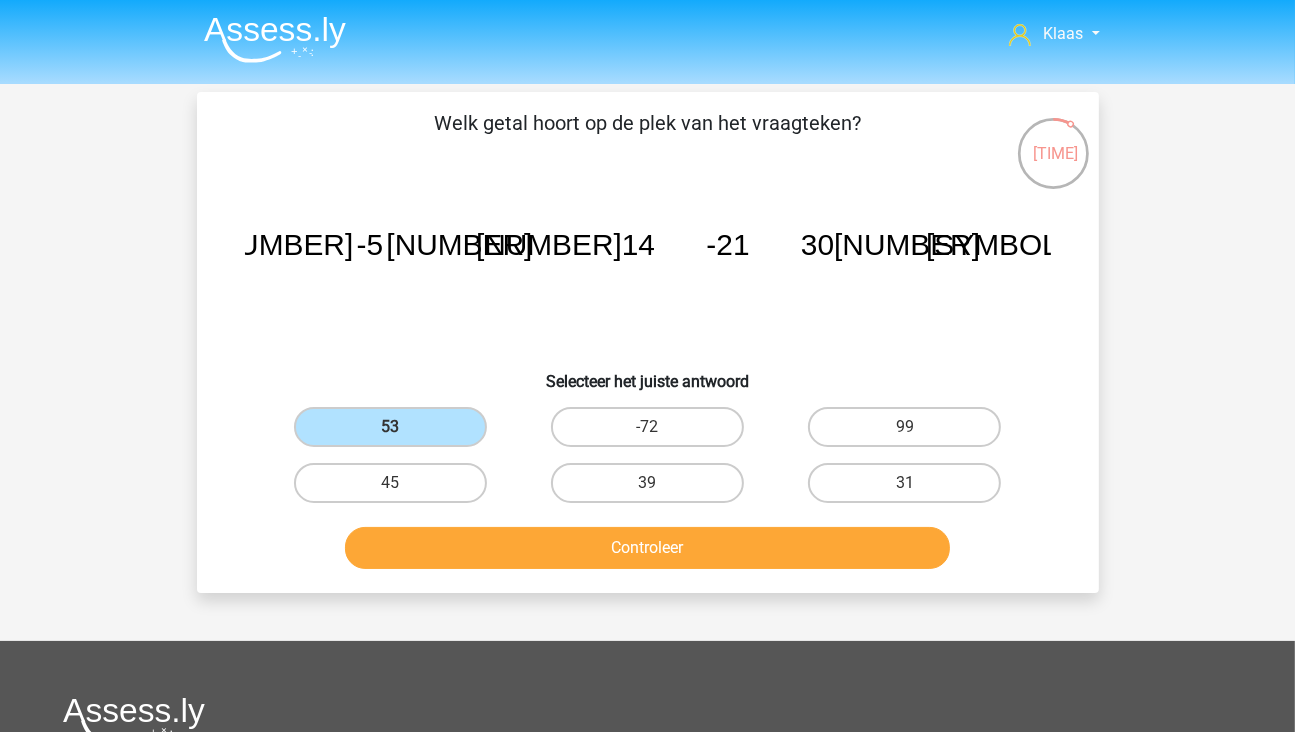 click on "Controleer" at bounding box center [648, 552] 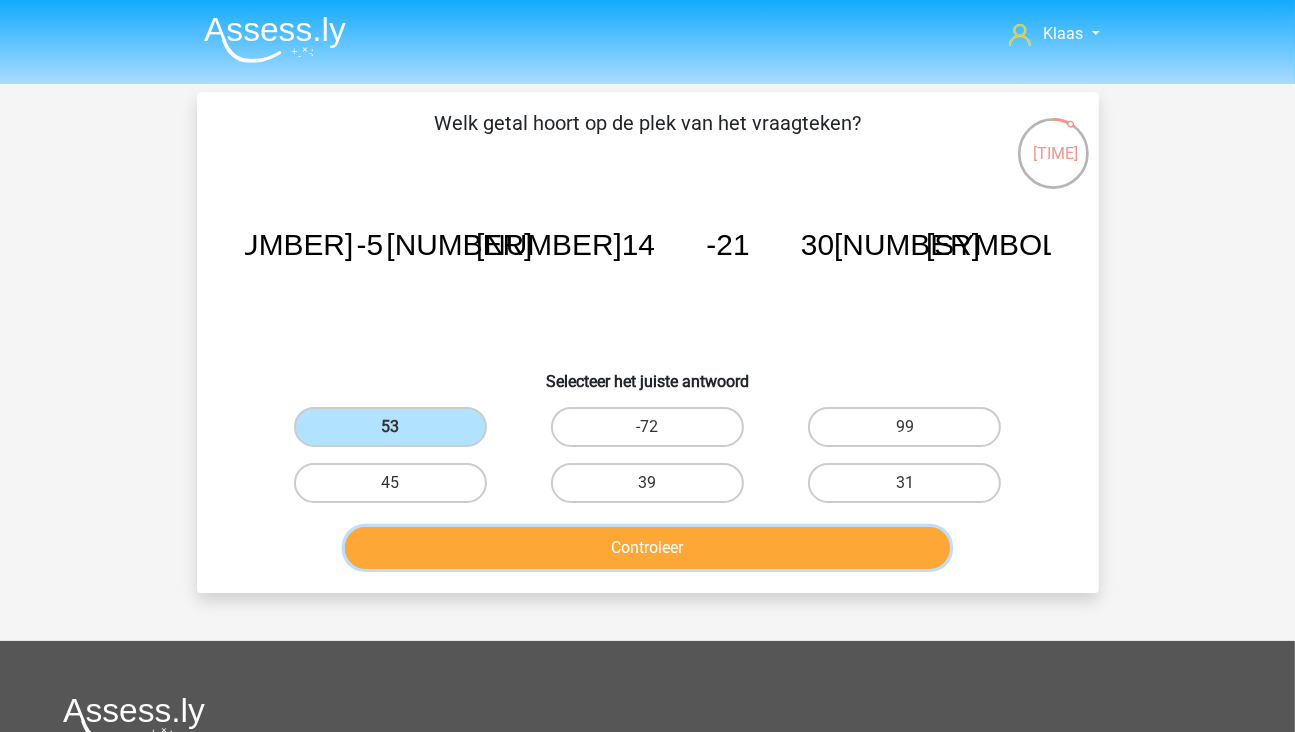 click on "Controleer" at bounding box center [647, 548] 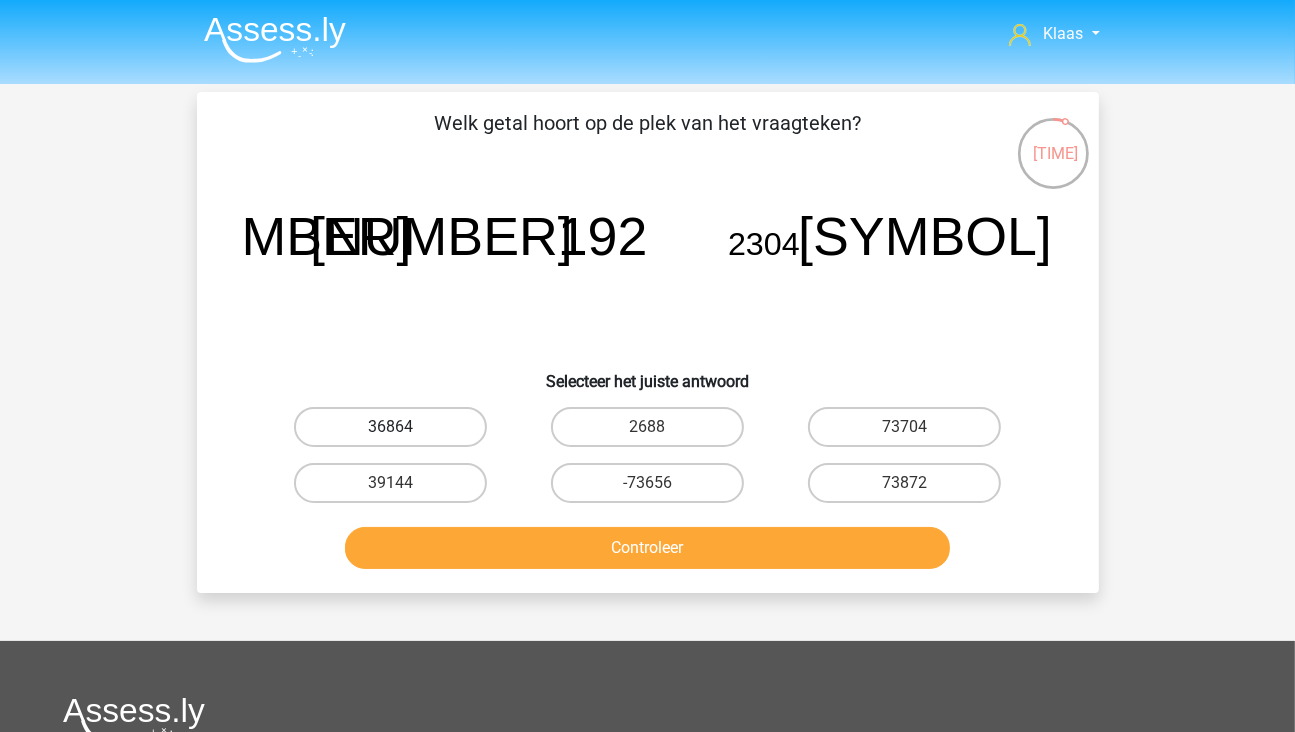 click on "36864" at bounding box center [390, 427] 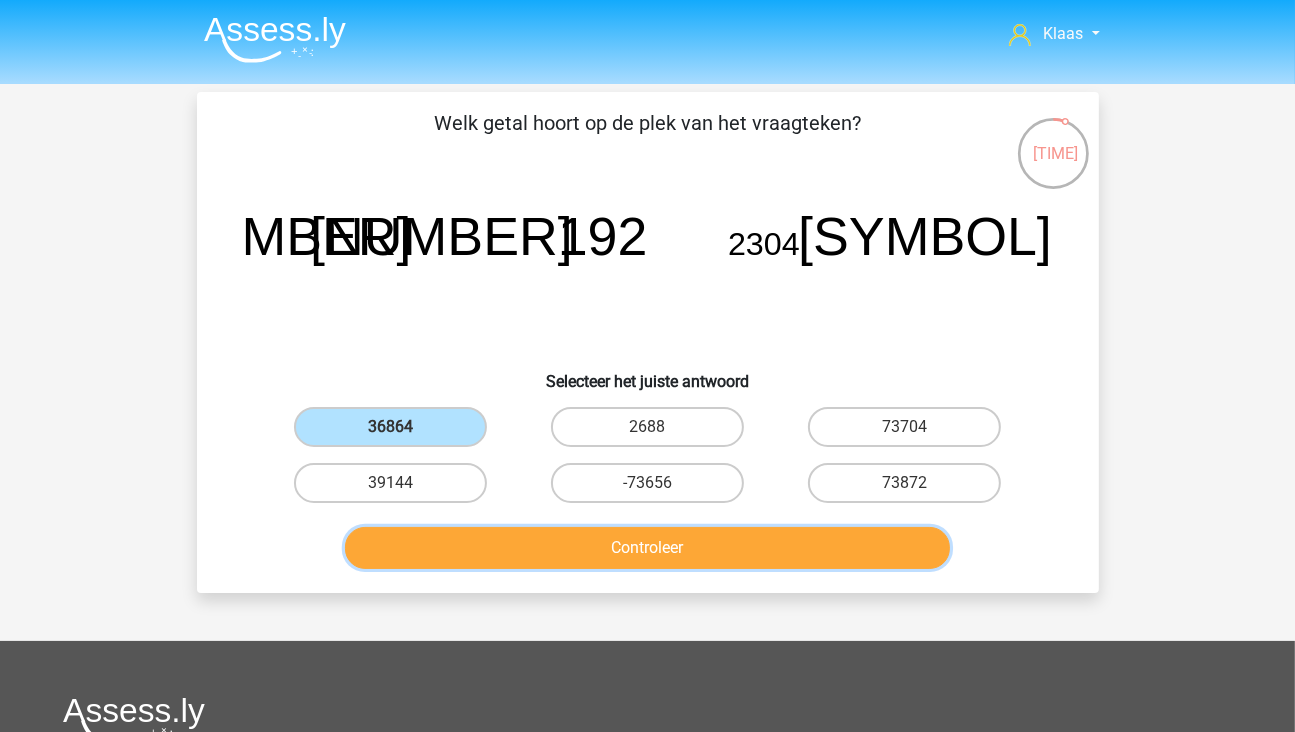 click on "Controleer" at bounding box center [647, 548] 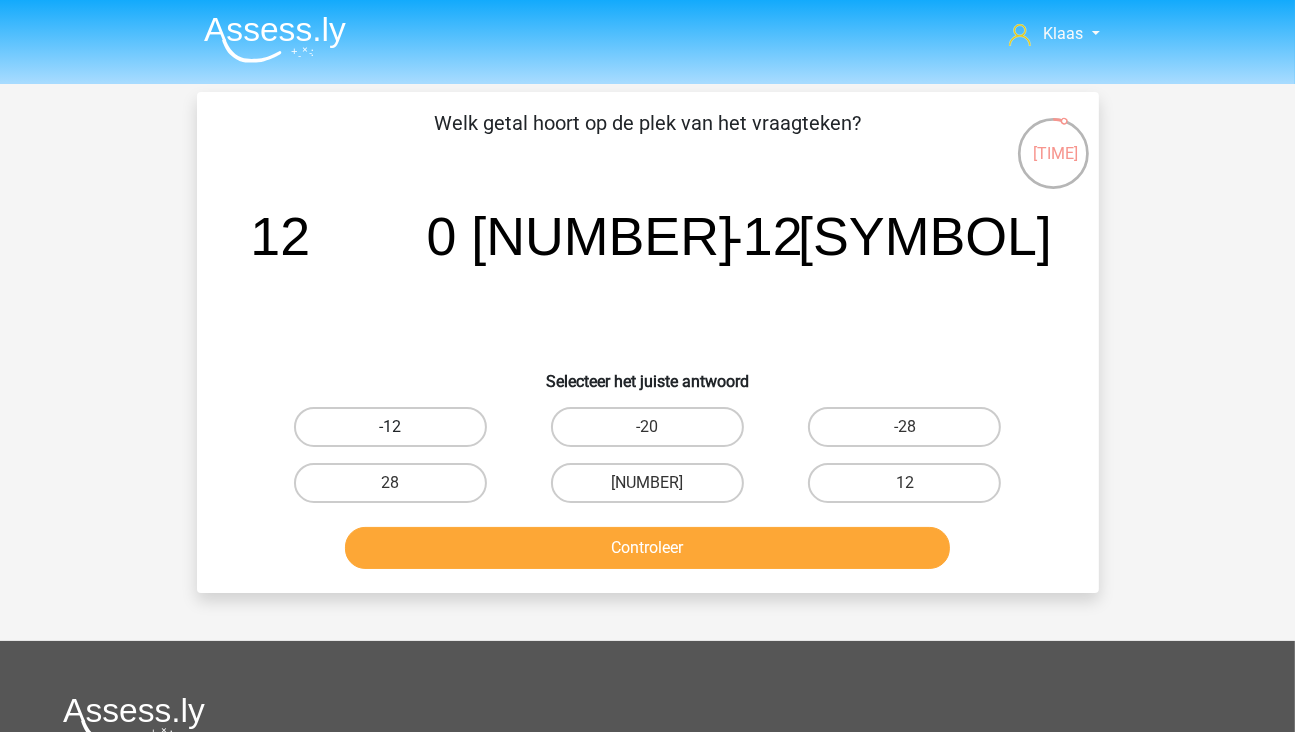 click on "-12" at bounding box center [390, 427] 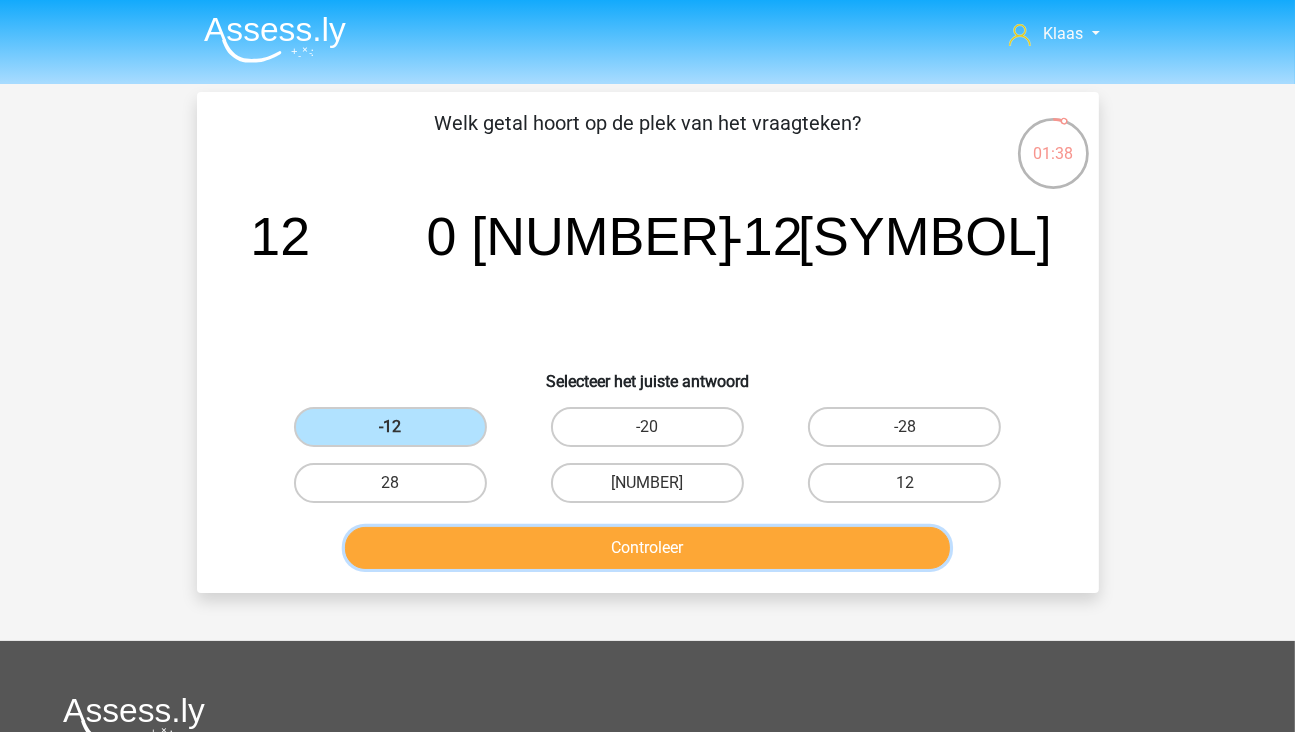 click on "Controleer" at bounding box center (647, 548) 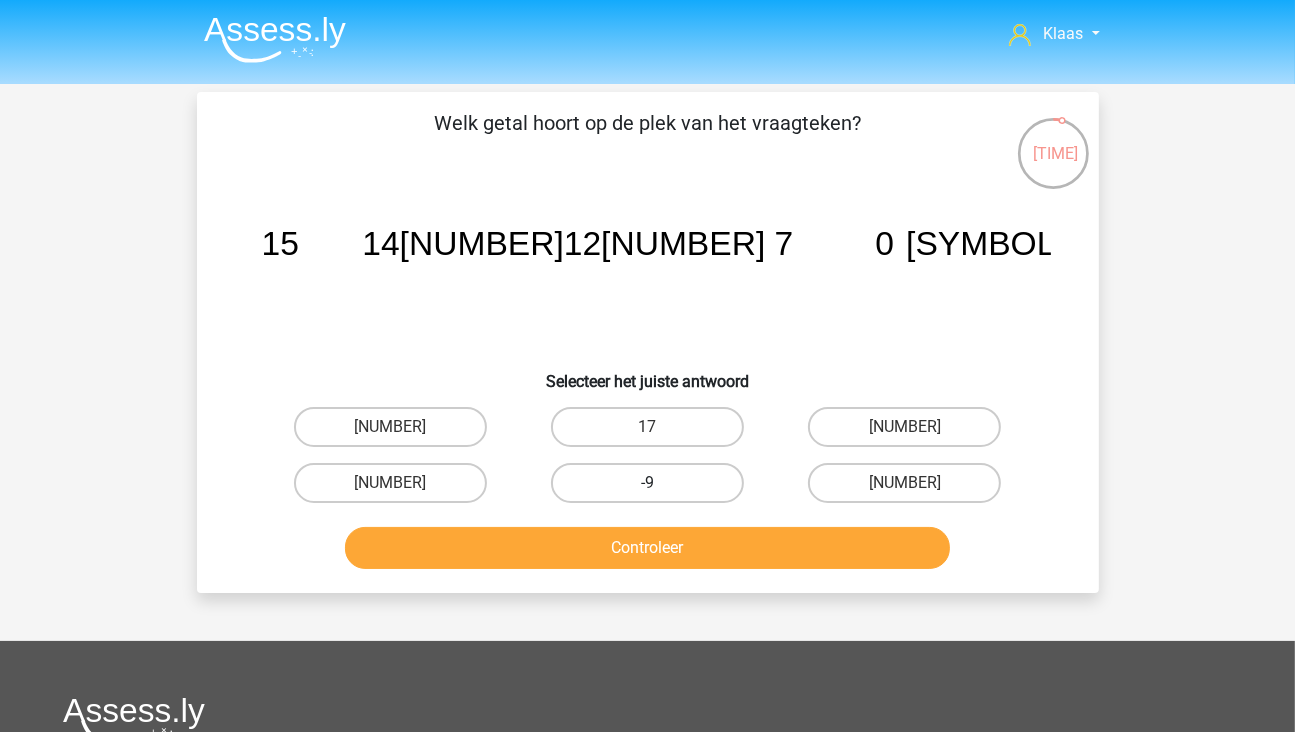 click on "-9" at bounding box center (647, 483) 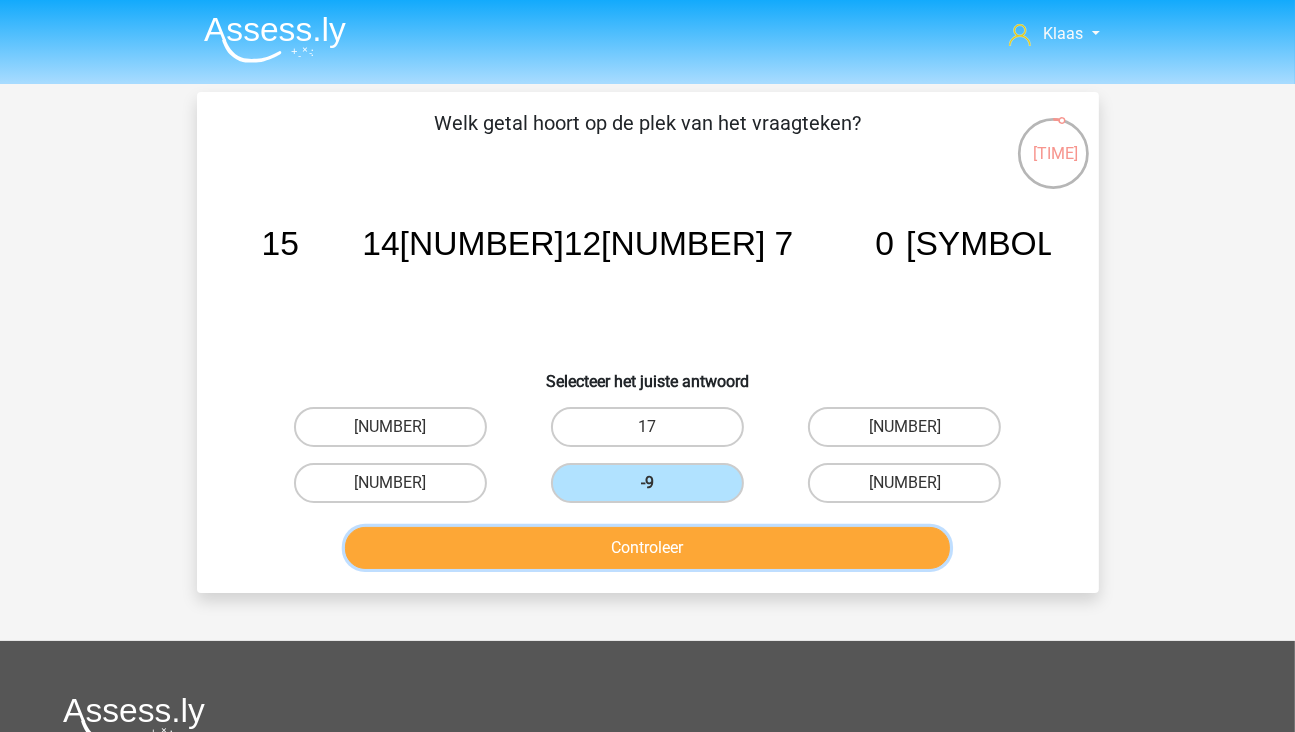click on "Controleer" at bounding box center (647, 548) 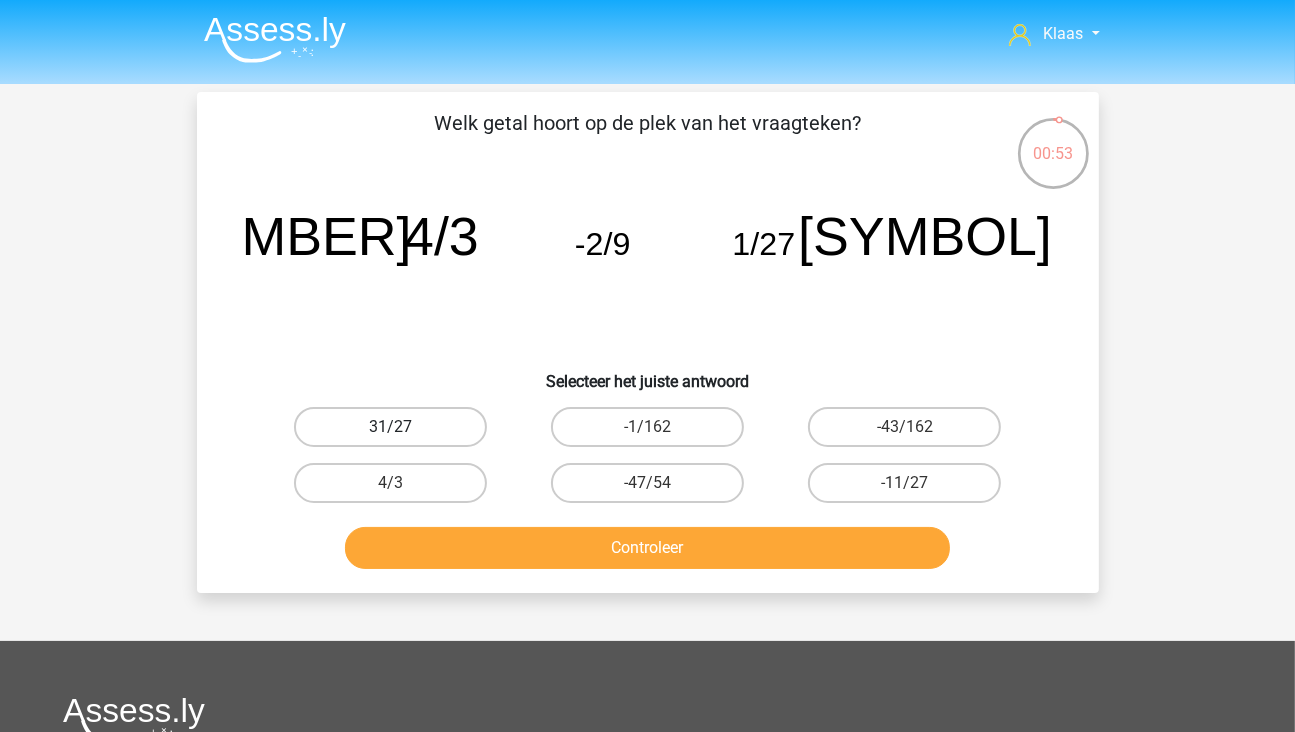 click on "31/27" at bounding box center (390, 427) 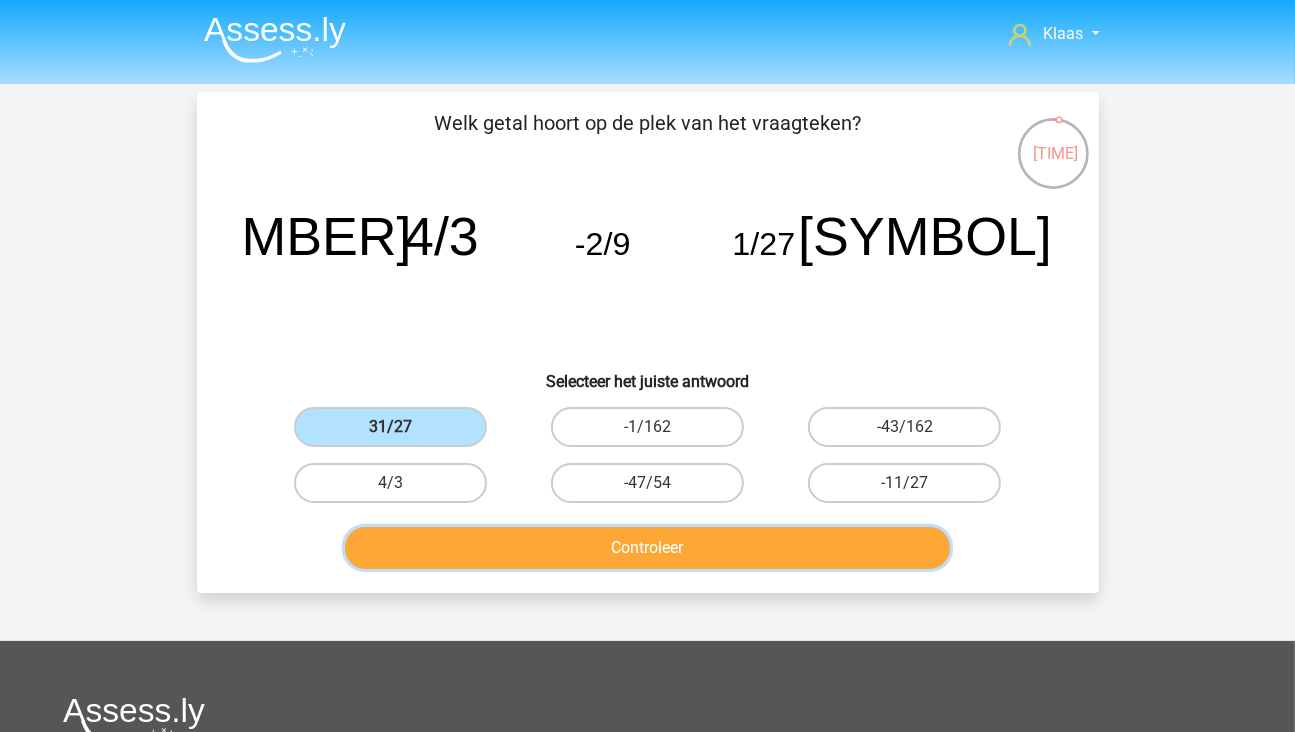 click on "Controleer" at bounding box center (647, 548) 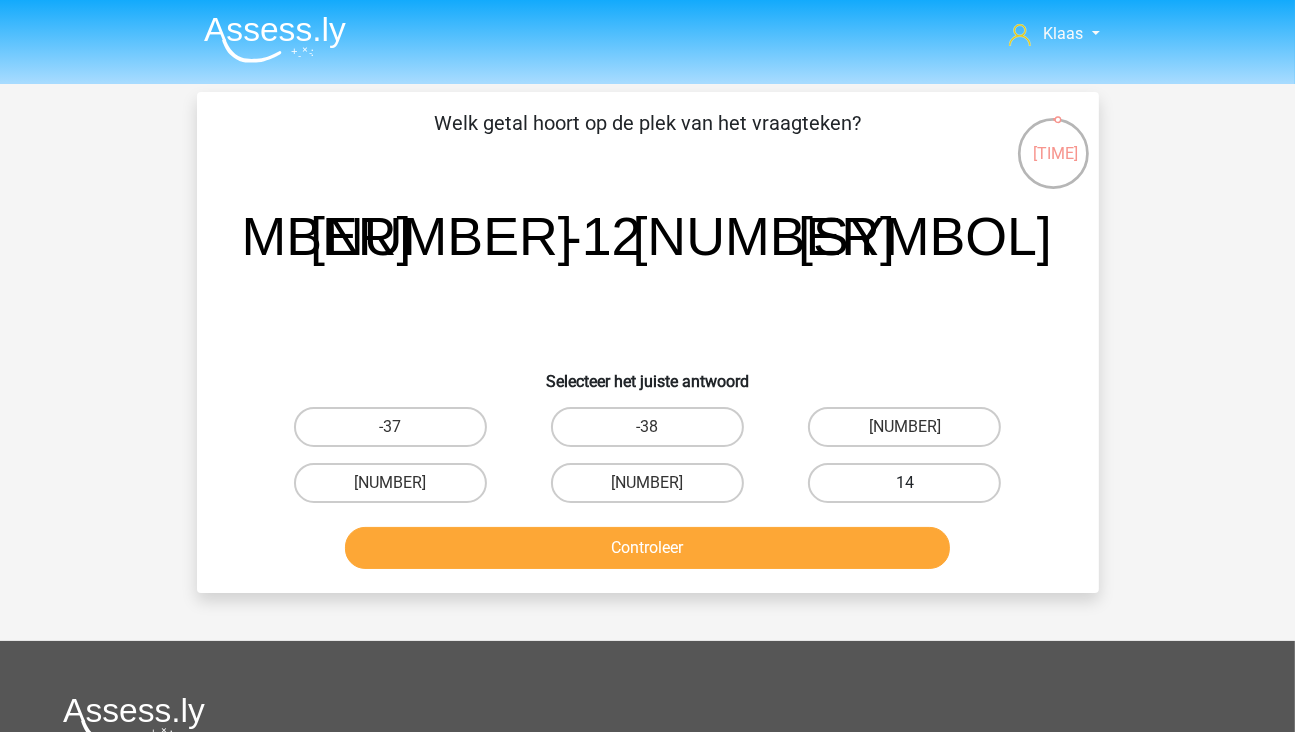 click on "14" at bounding box center [904, 483] 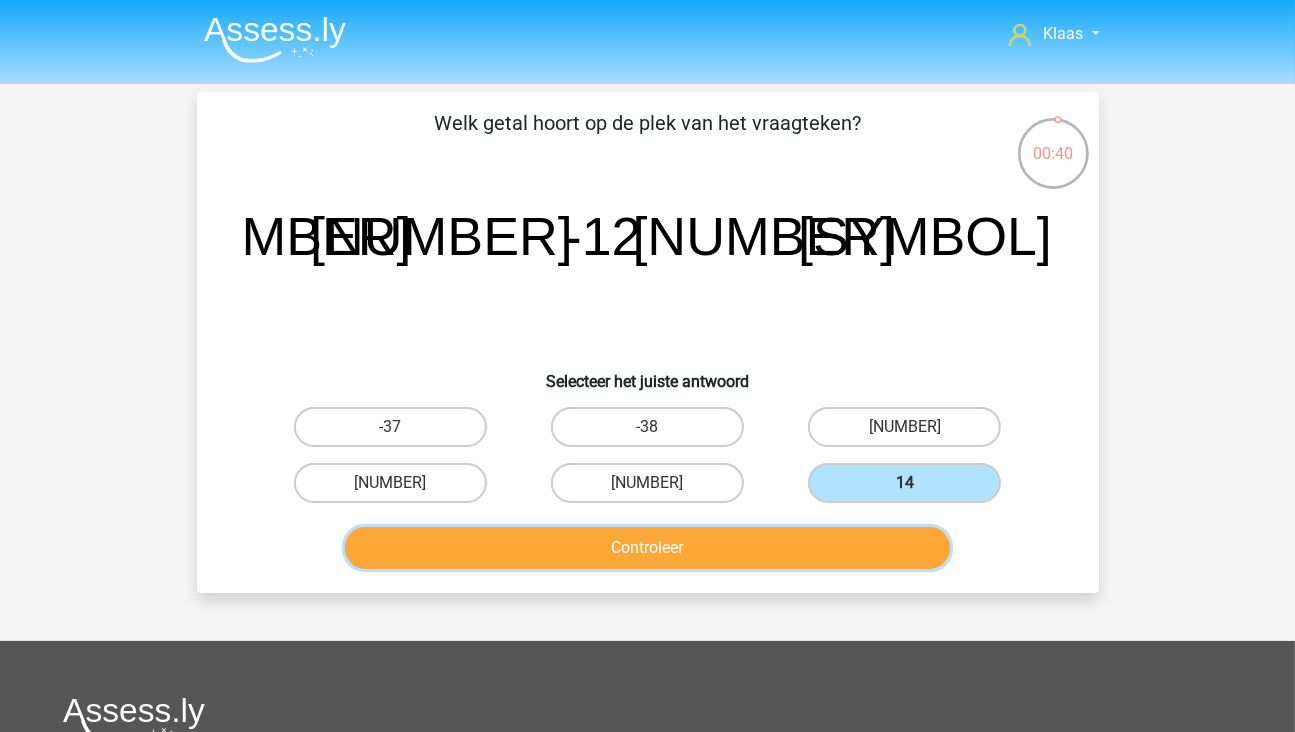 click on "Controleer" at bounding box center (647, 548) 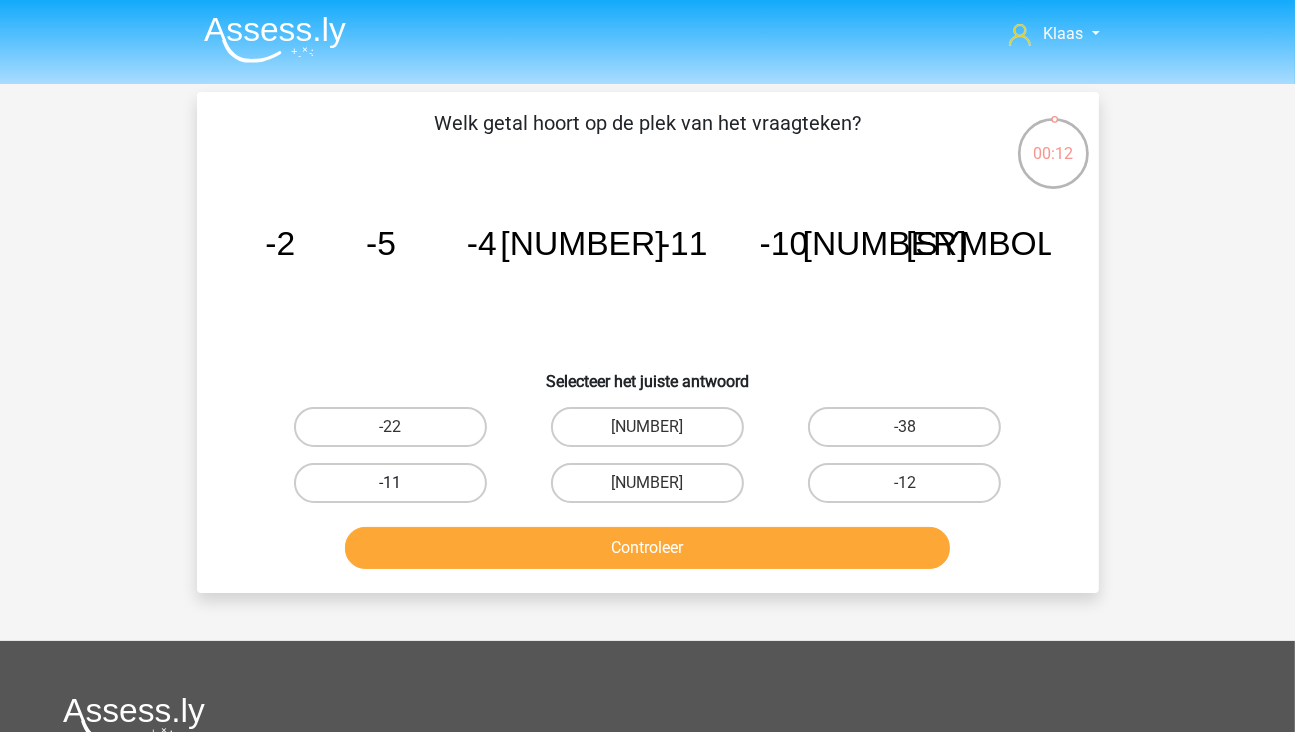 click on "-11" at bounding box center [390, 483] 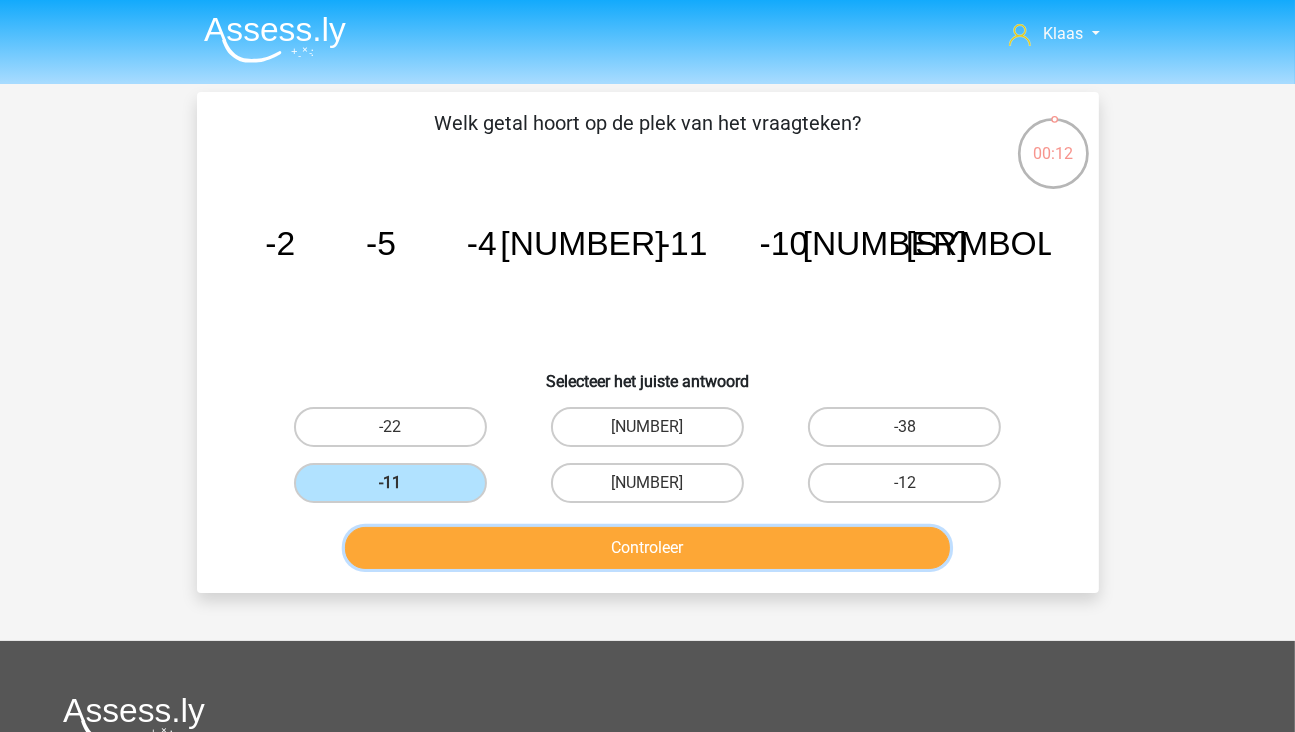 click on "Controleer" at bounding box center [647, 548] 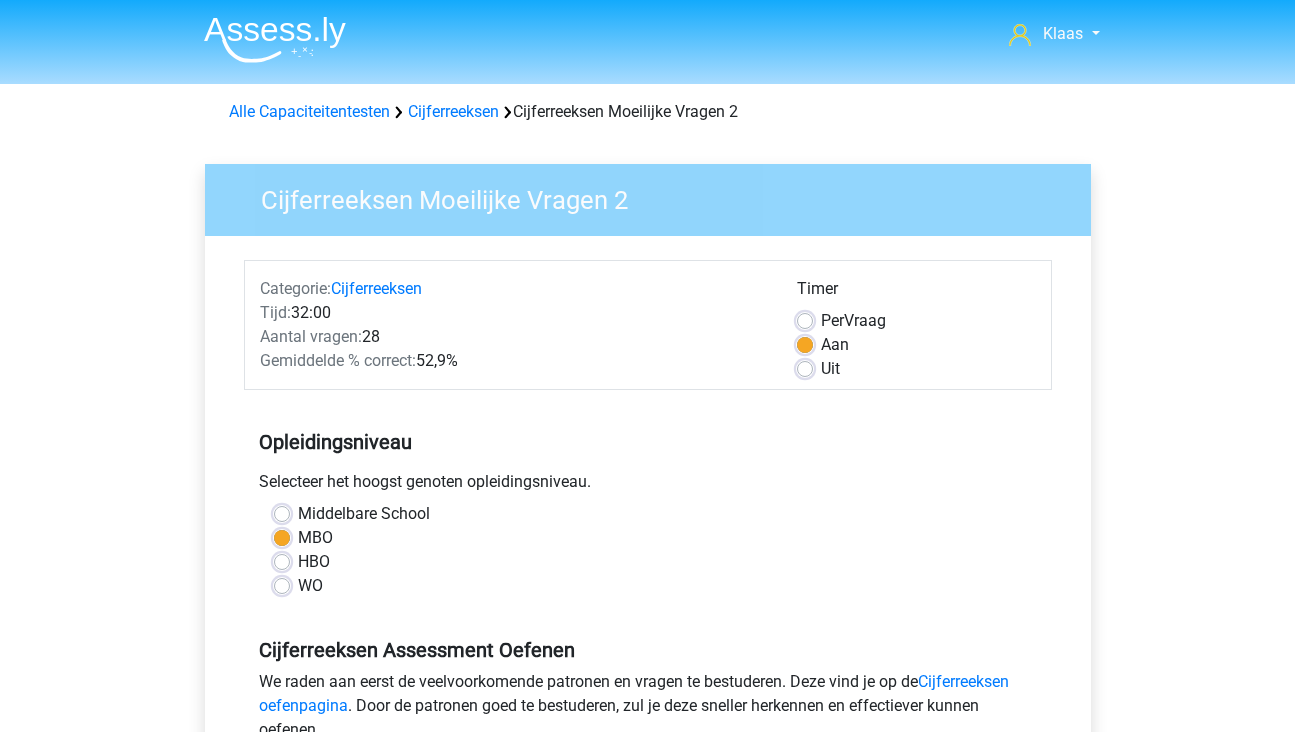 scroll, scrollTop: 400, scrollLeft: 0, axis: vertical 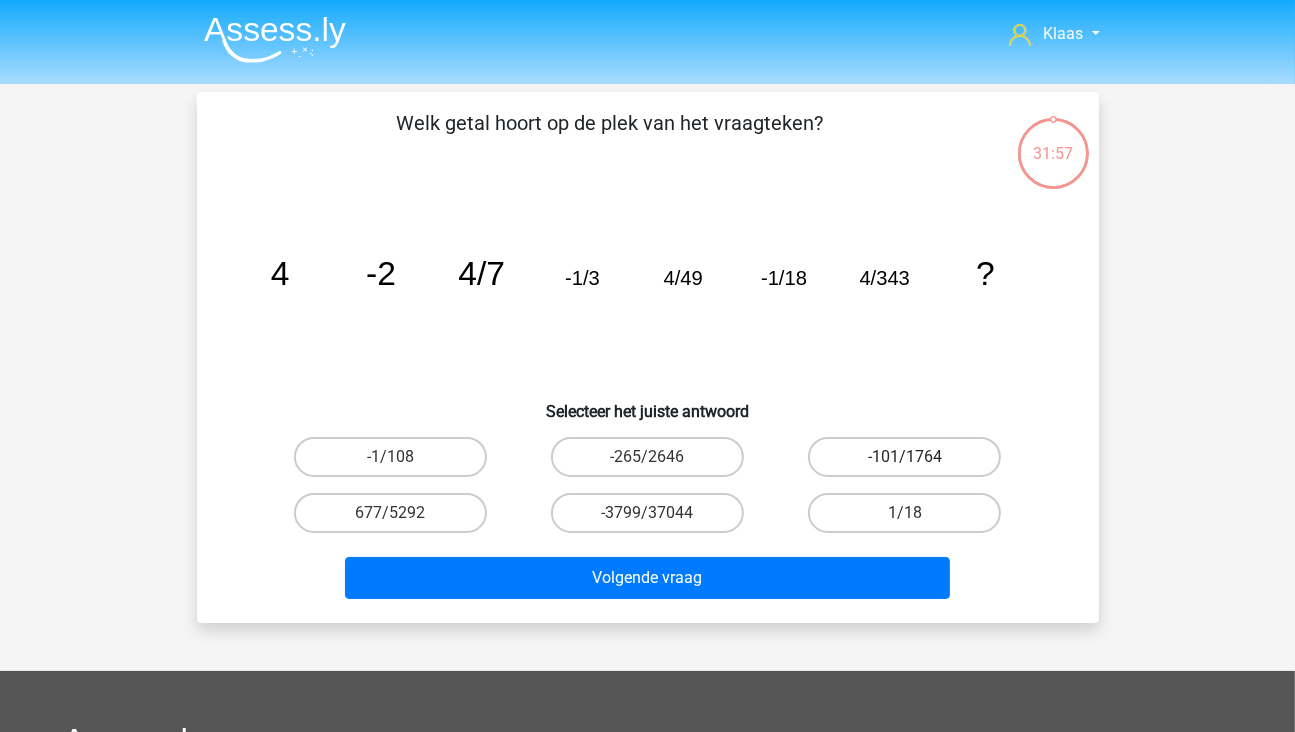 click on "-101/1764" at bounding box center [904, 457] 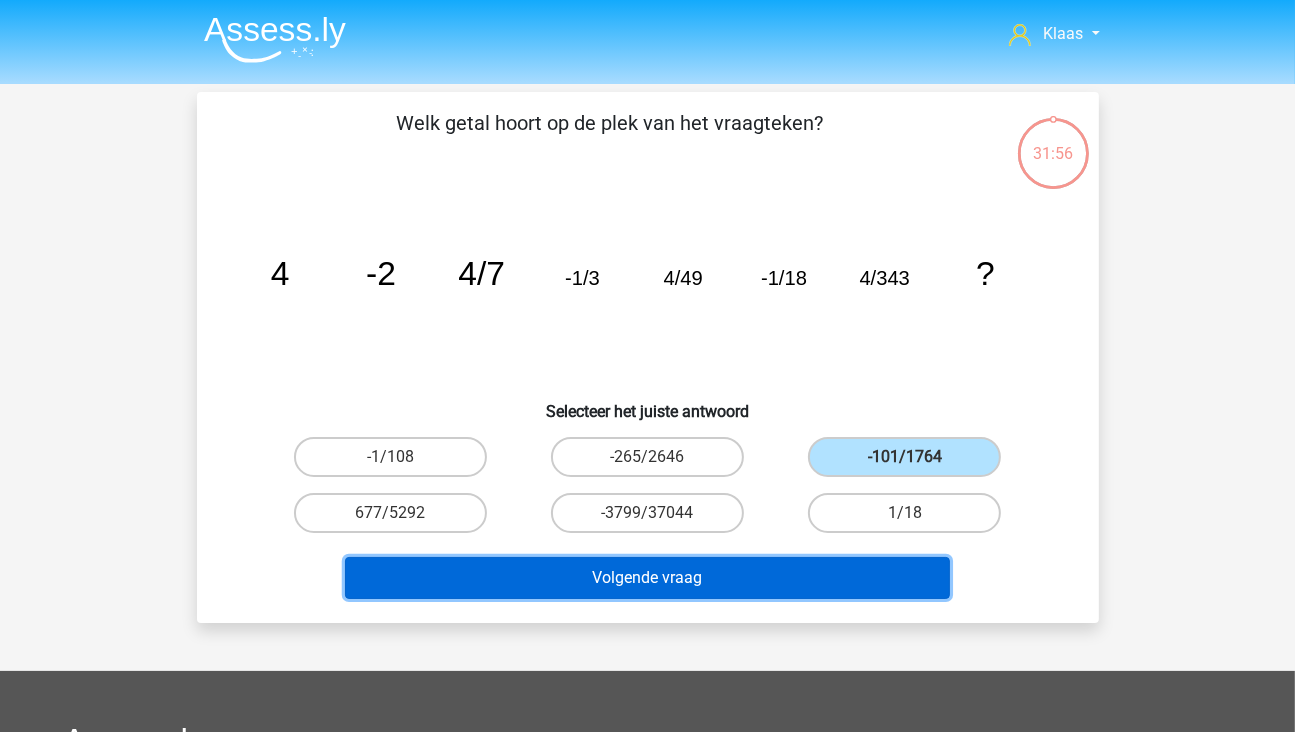 click on "Volgende vraag" at bounding box center [647, 578] 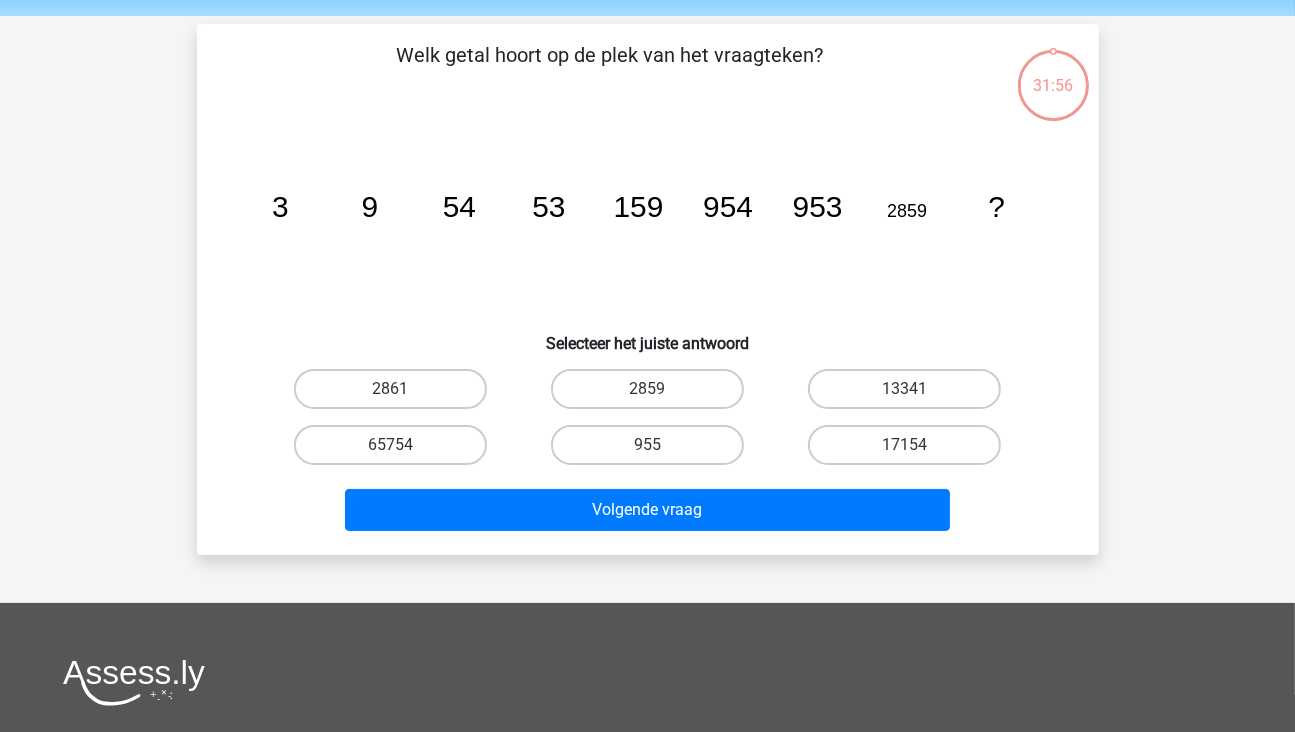 scroll, scrollTop: 92, scrollLeft: 0, axis: vertical 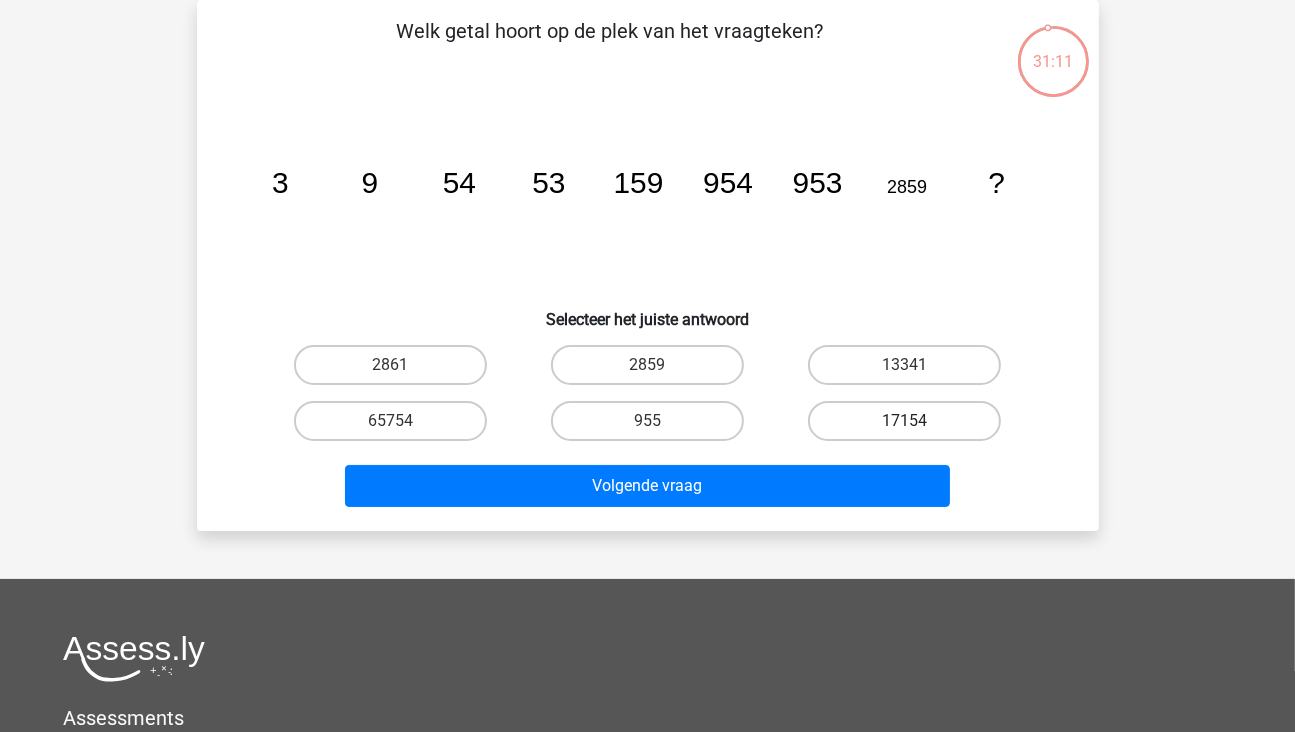 click on "17154" at bounding box center (904, 421) 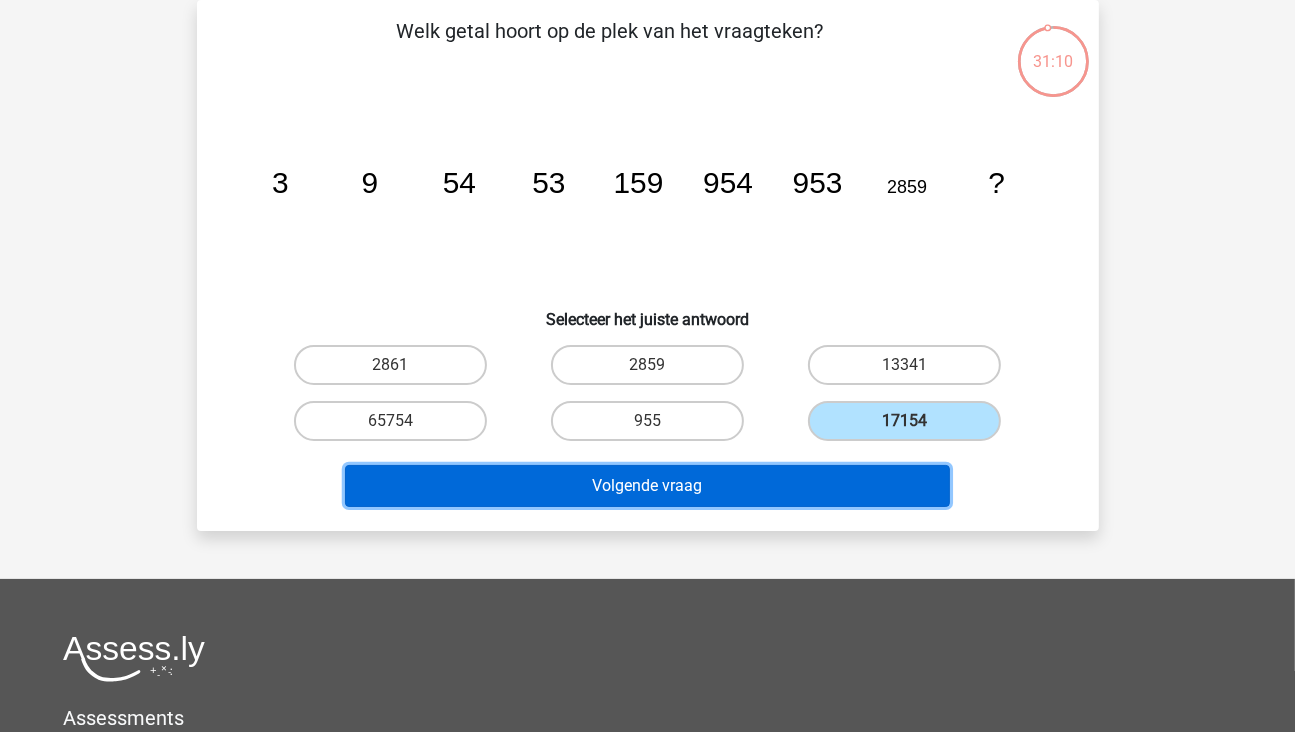 click on "Volgende vraag" at bounding box center [647, 486] 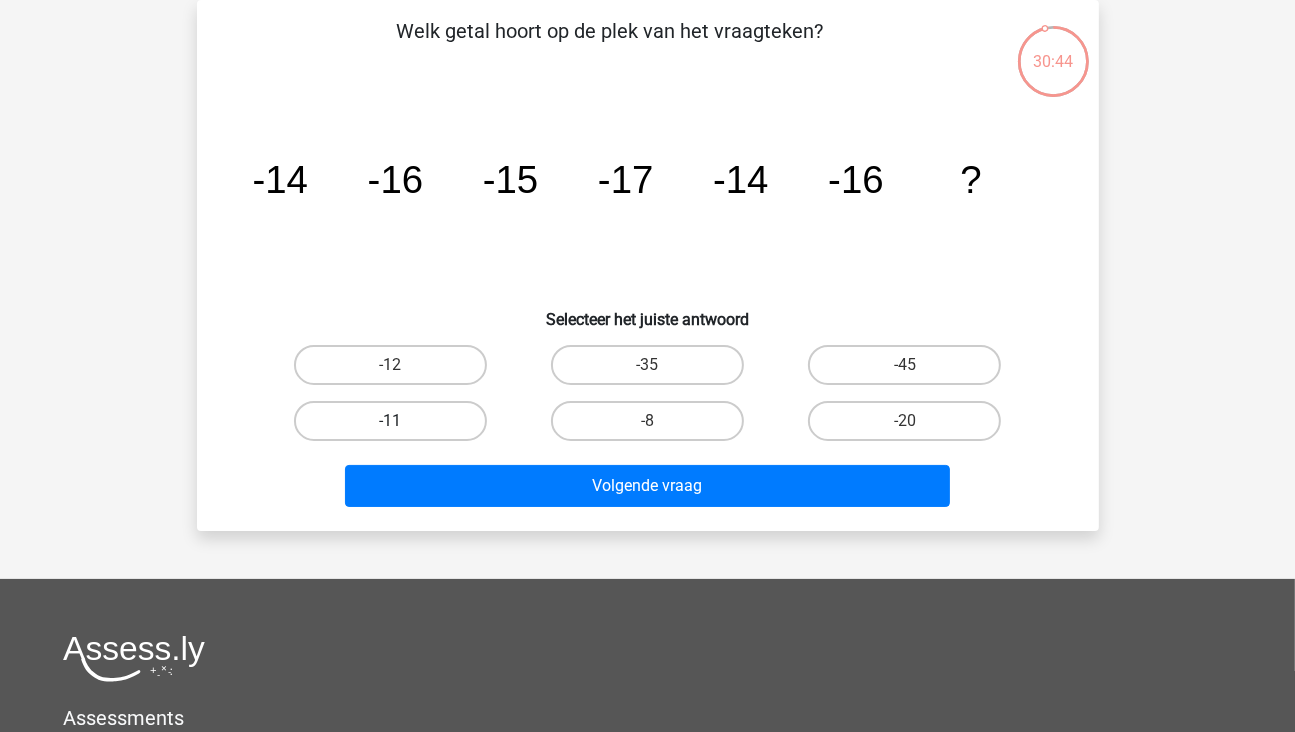 click on "-11" at bounding box center (390, 421) 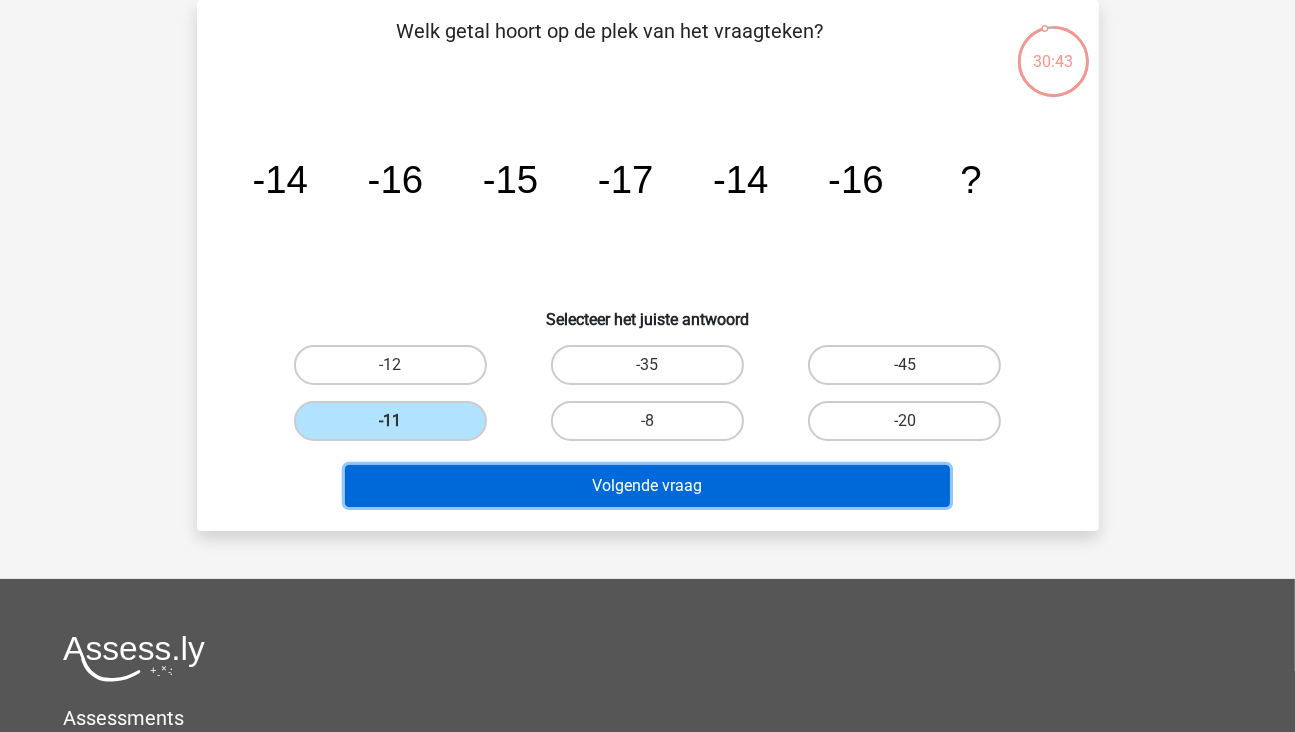 click on "Volgende vraag" at bounding box center (647, 486) 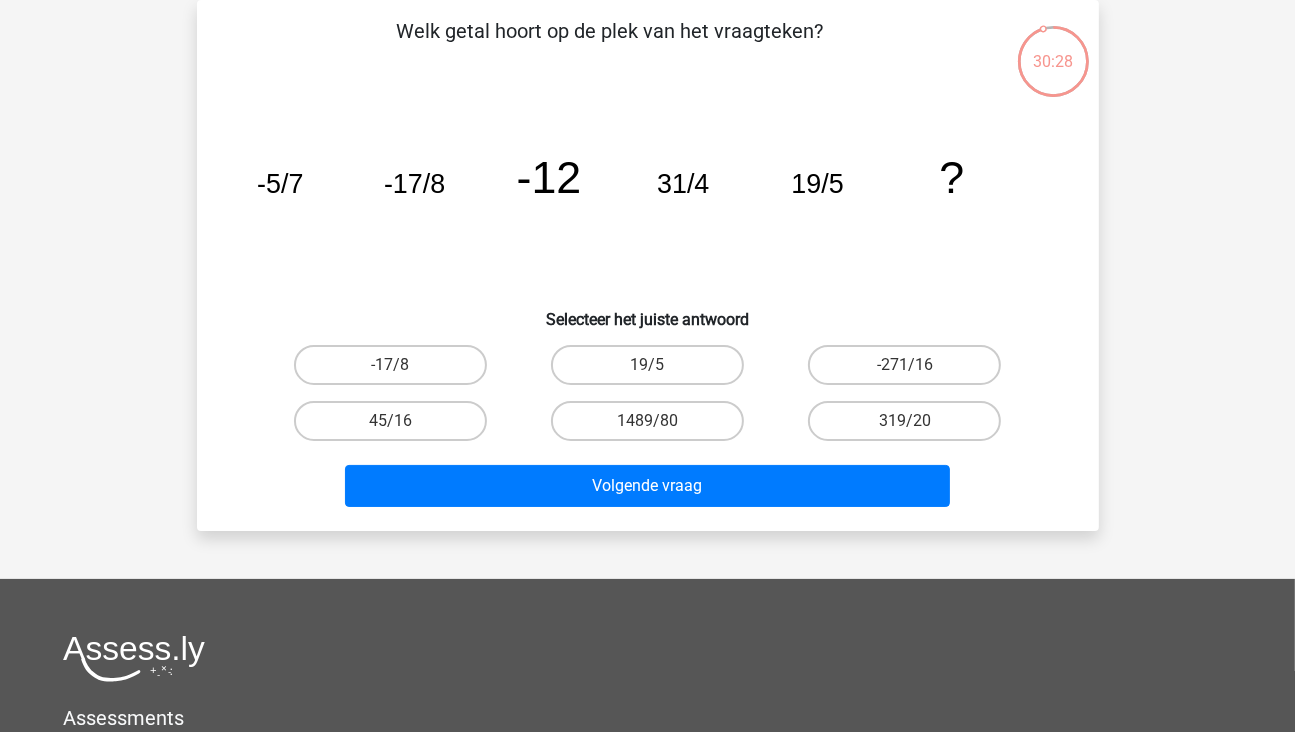 click on "19/5" at bounding box center [647, 365] 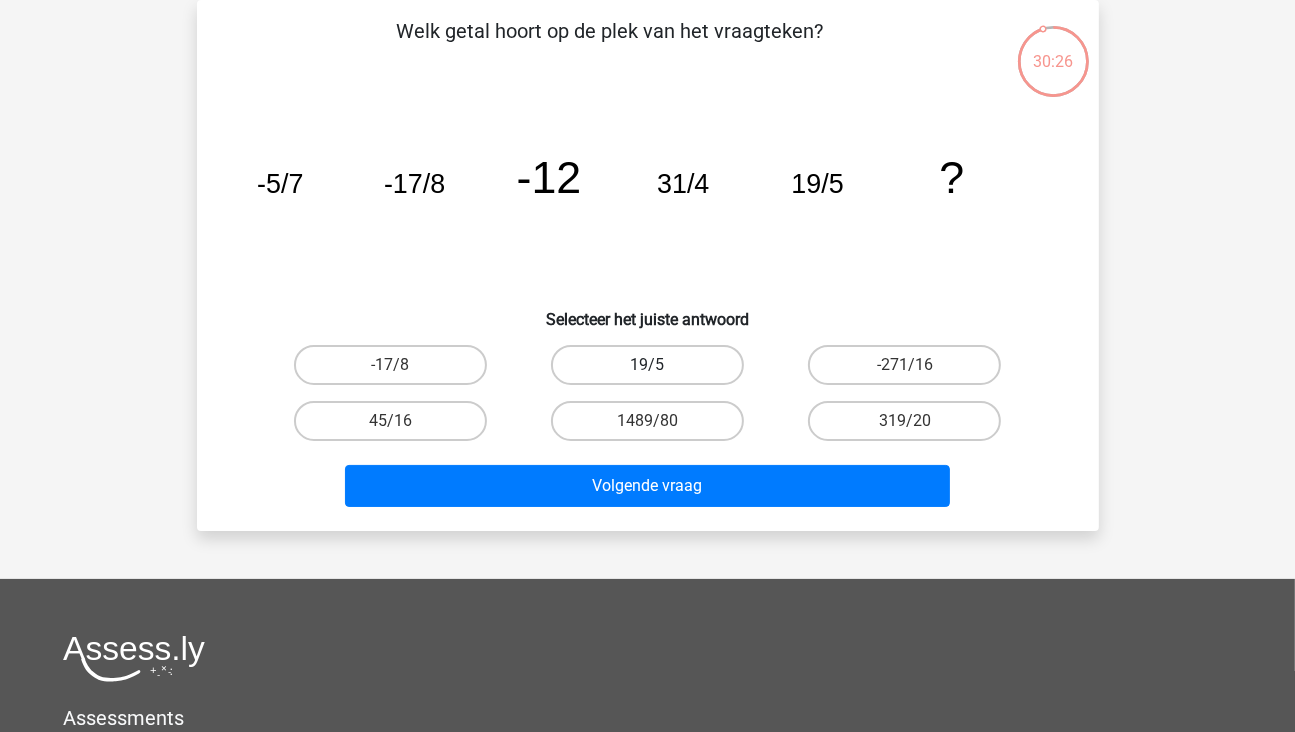 click on "19/5" at bounding box center [647, 365] 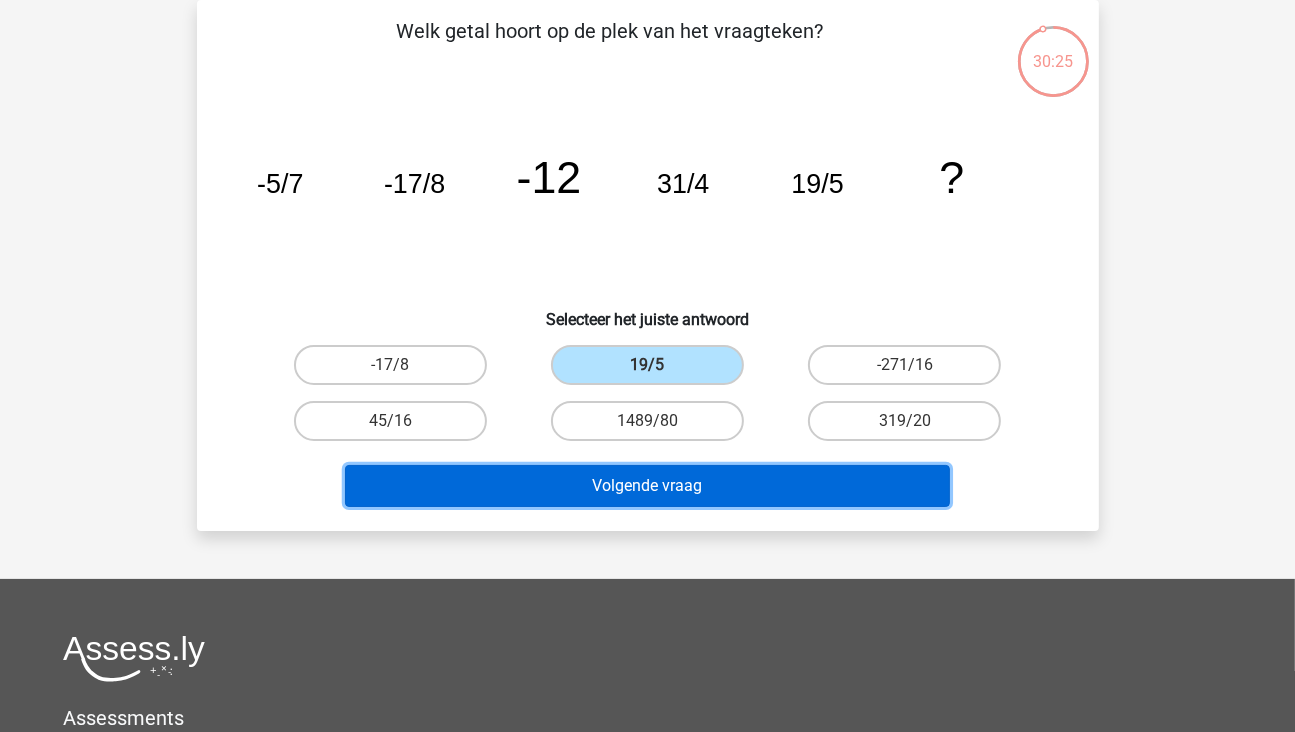 click on "Volgende vraag" at bounding box center [647, 486] 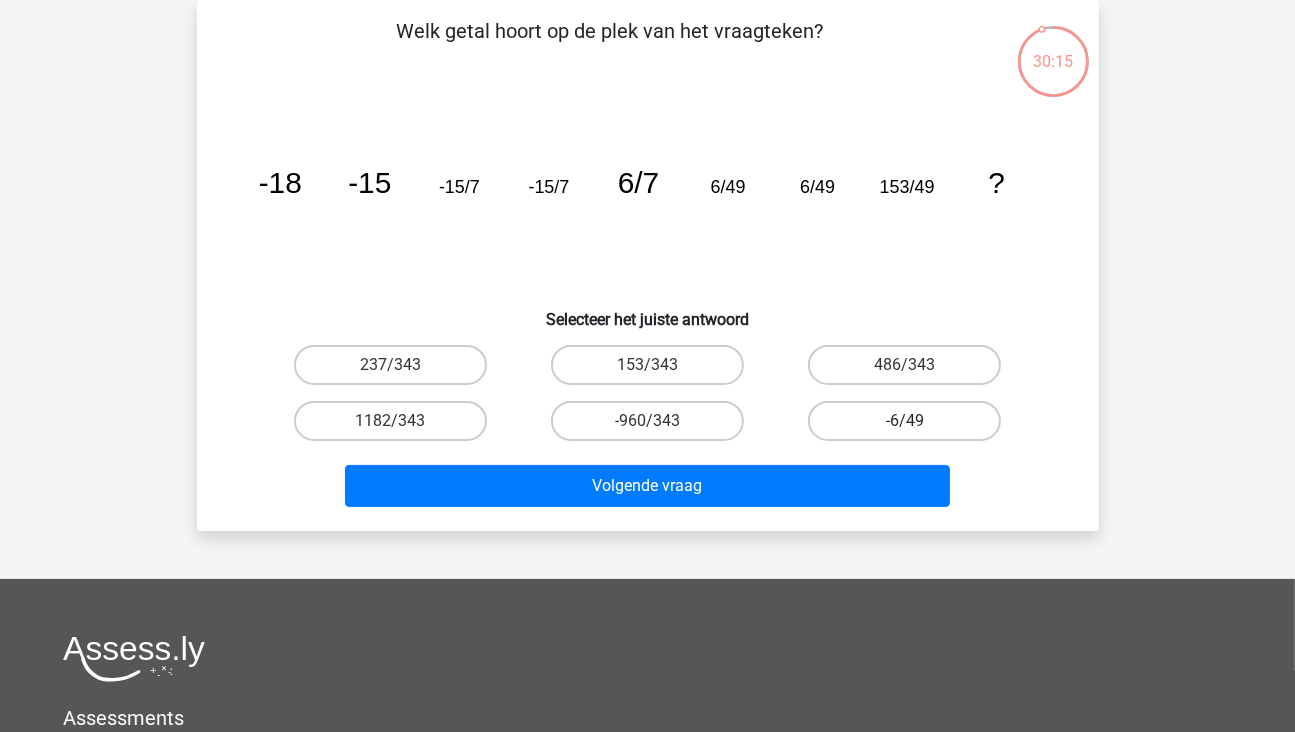 click on "-6/49" at bounding box center (904, 421) 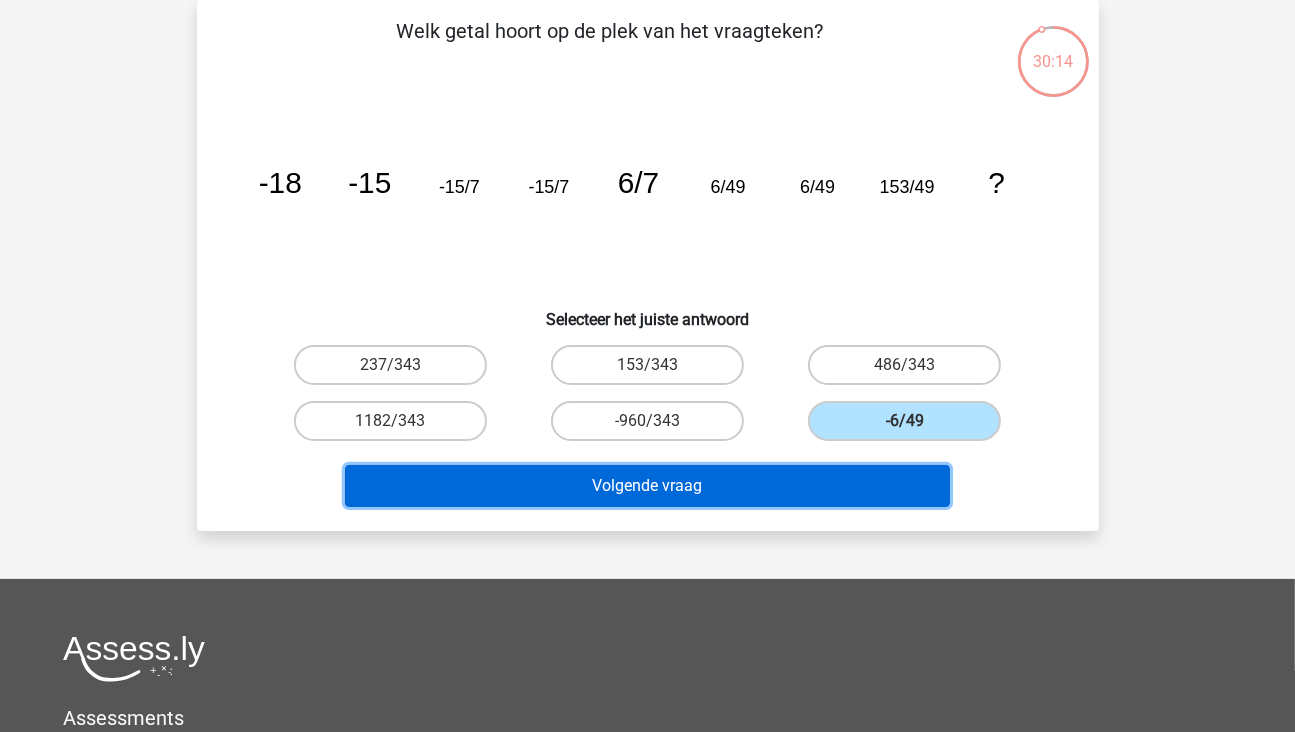 click on "Volgende vraag" at bounding box center [647, 486] 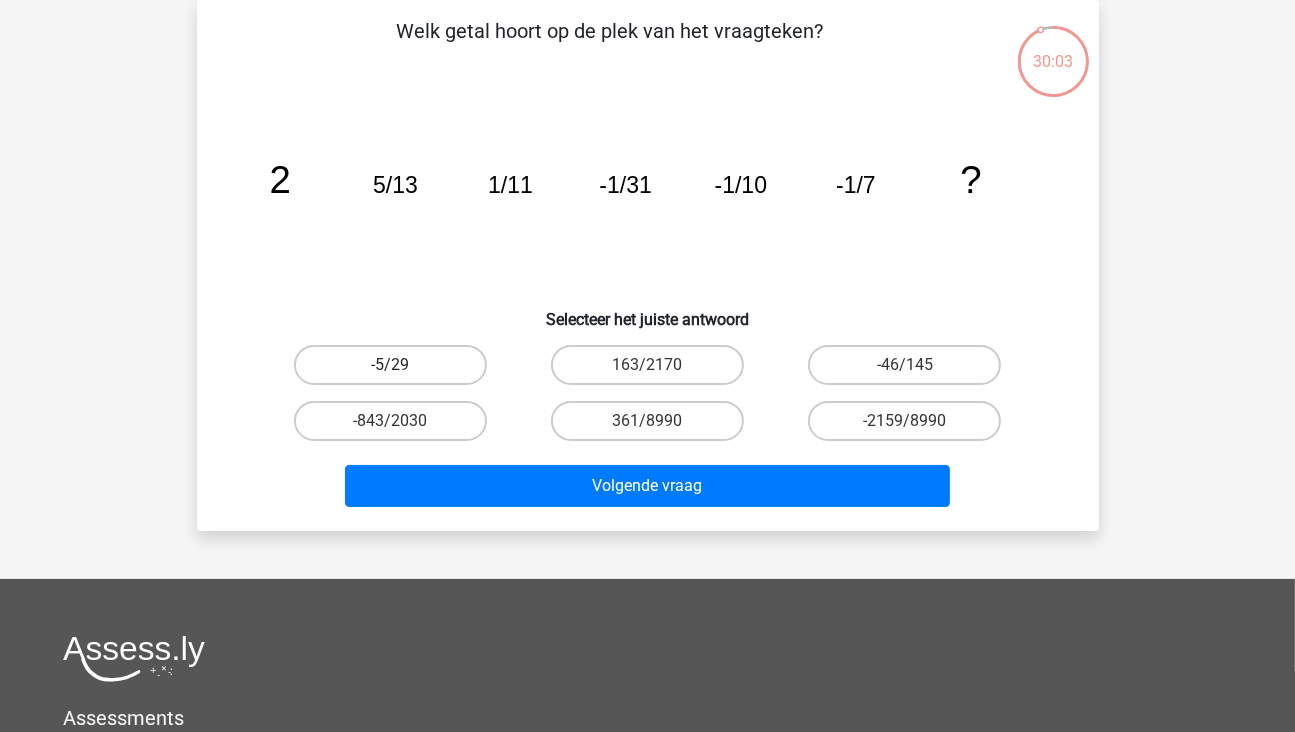 click on "-5/29" at bounding box center (390, 365) 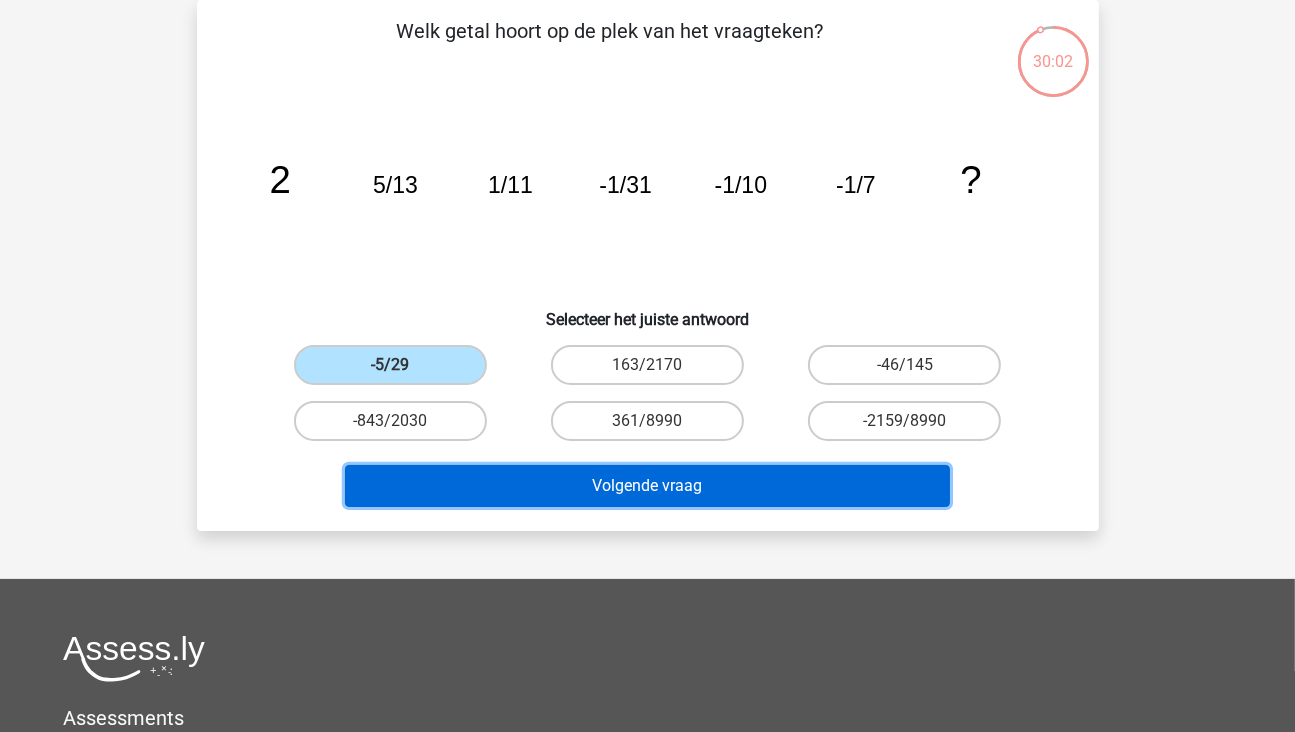 click on "Volgende vraag" at bounding box center (647, 486) 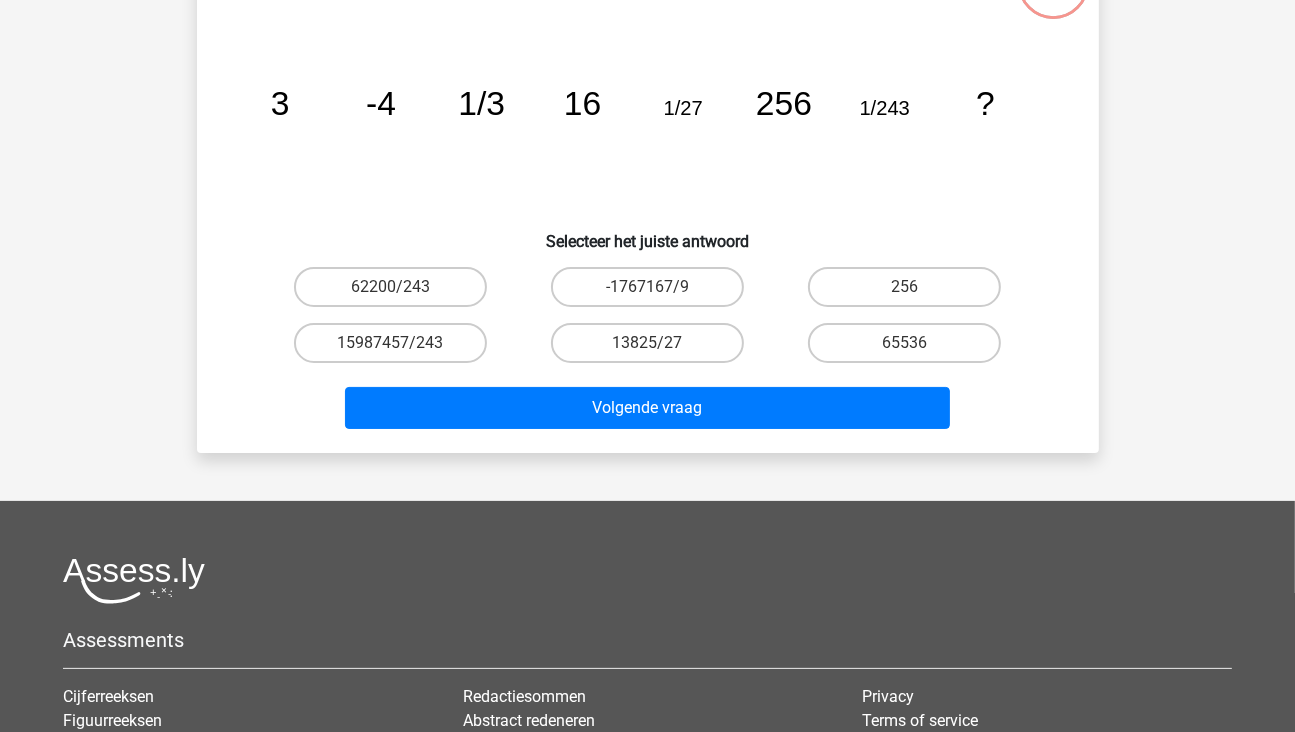scroll, scrollTop: 192, scrollLeft: 0, axis: vertical 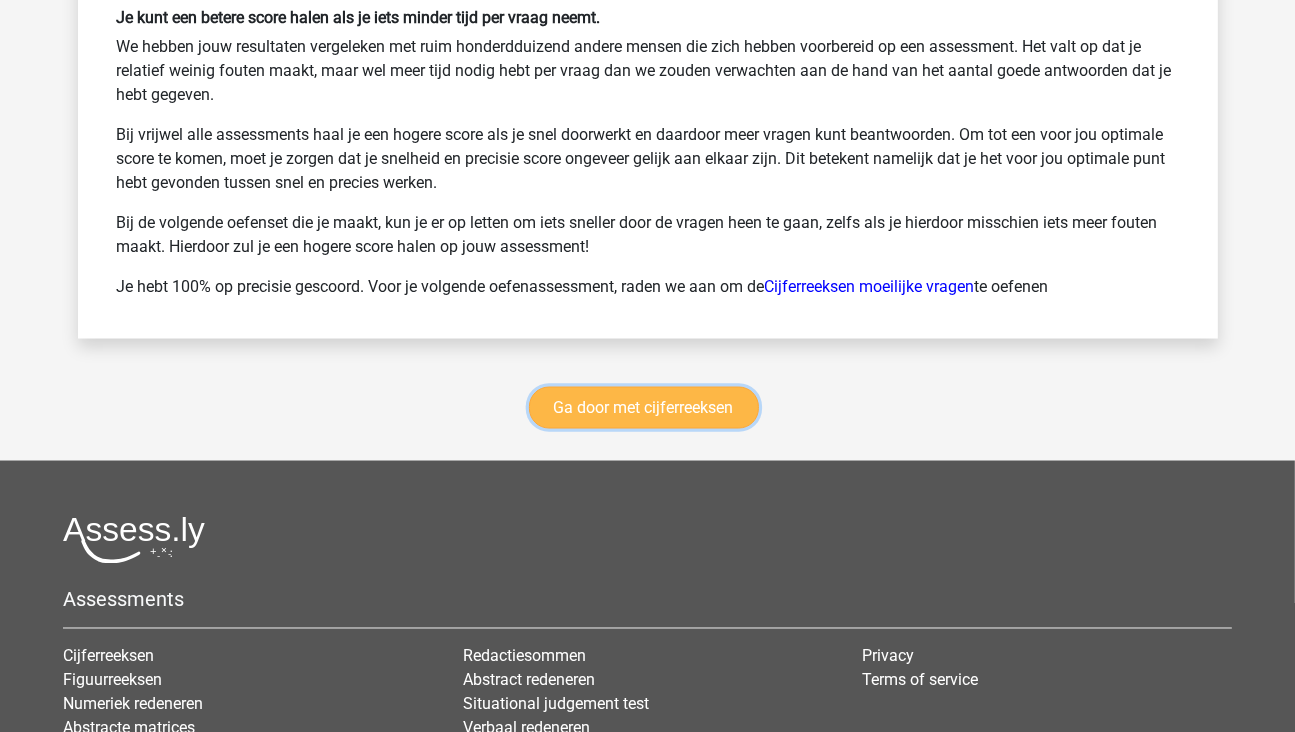 click on "Ga door met cijferreeksen" at bounding box center (644, 408) 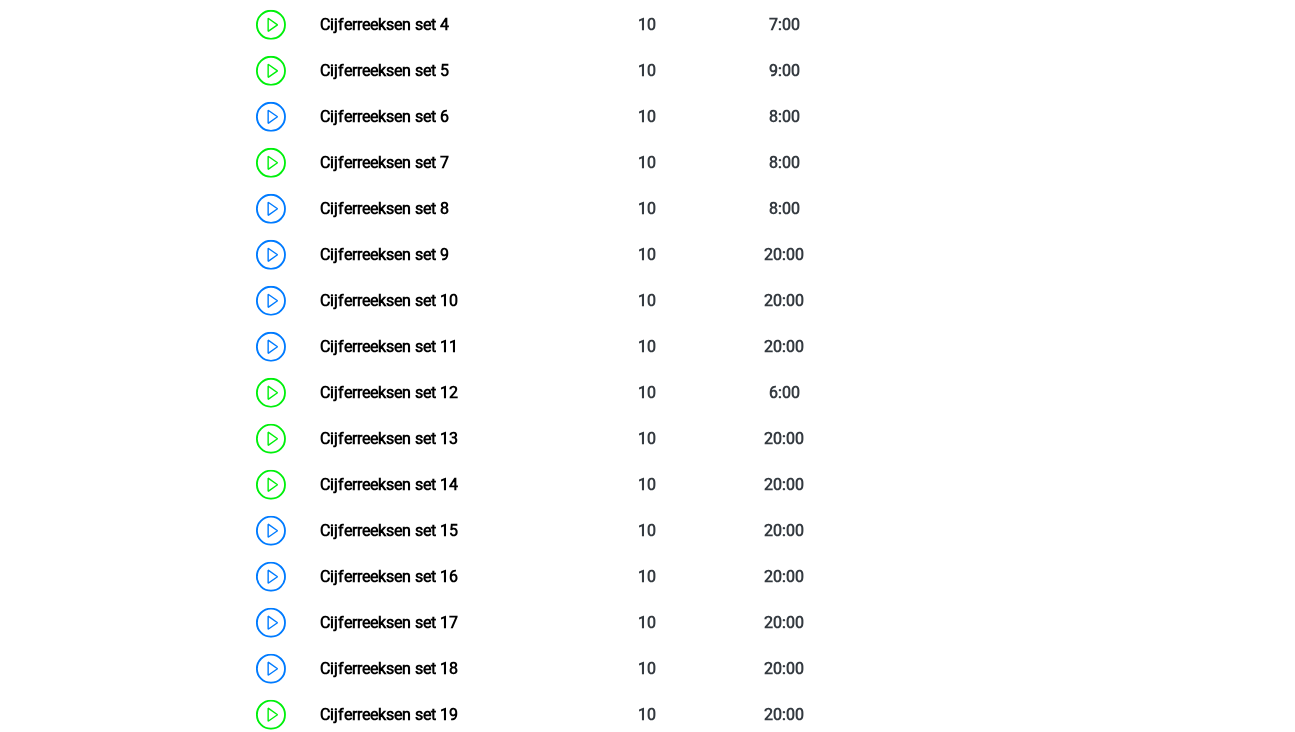 scroll, scrollTop: 1192, scrollLeft: 0, axis: vertical 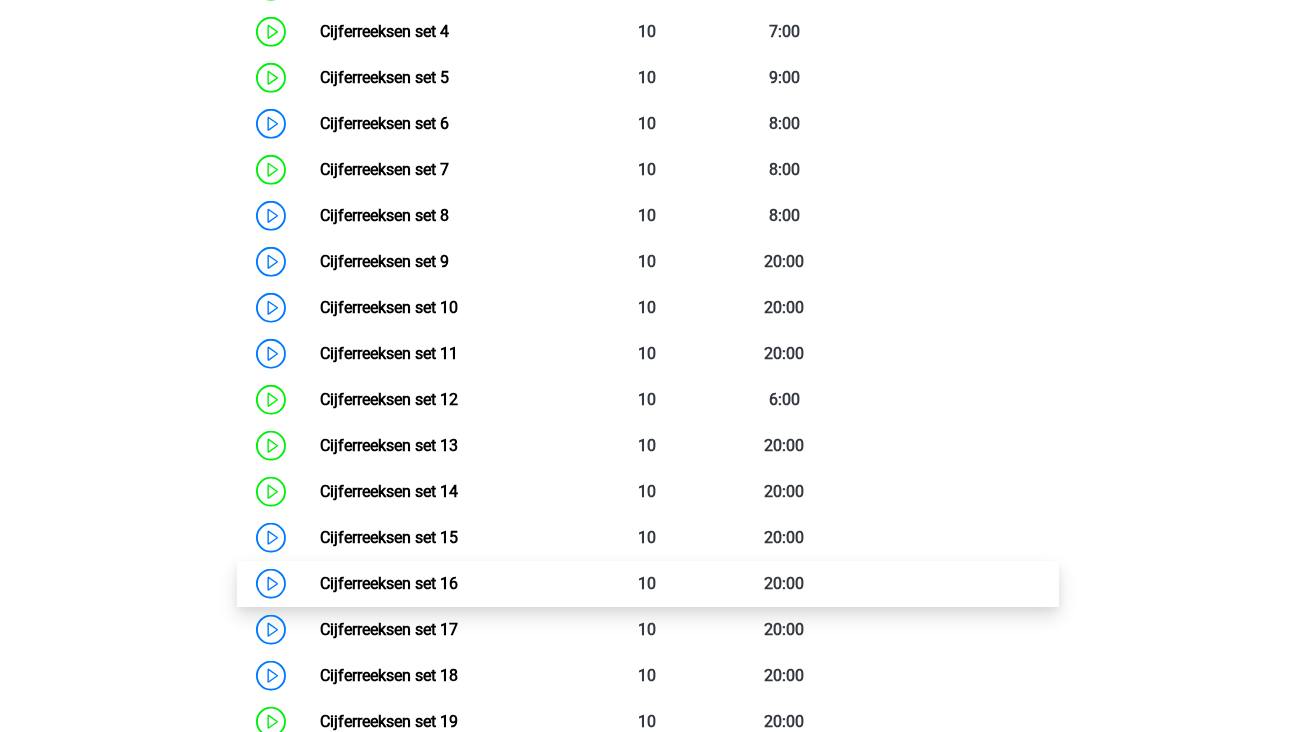 click on "Cijferreeksen
set 16" at bounding box center [389, 583] 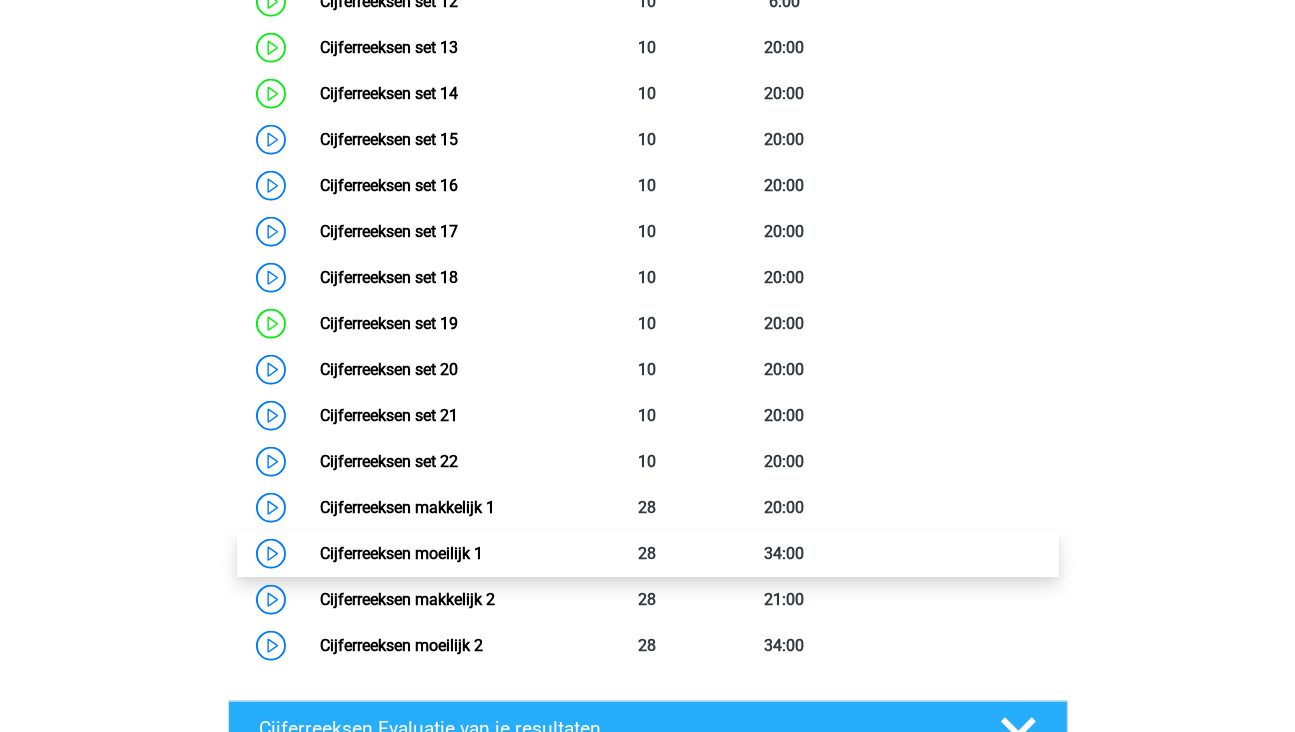 scroll, scrollTop: 1592, scrollLeft: 0, axis: vertical 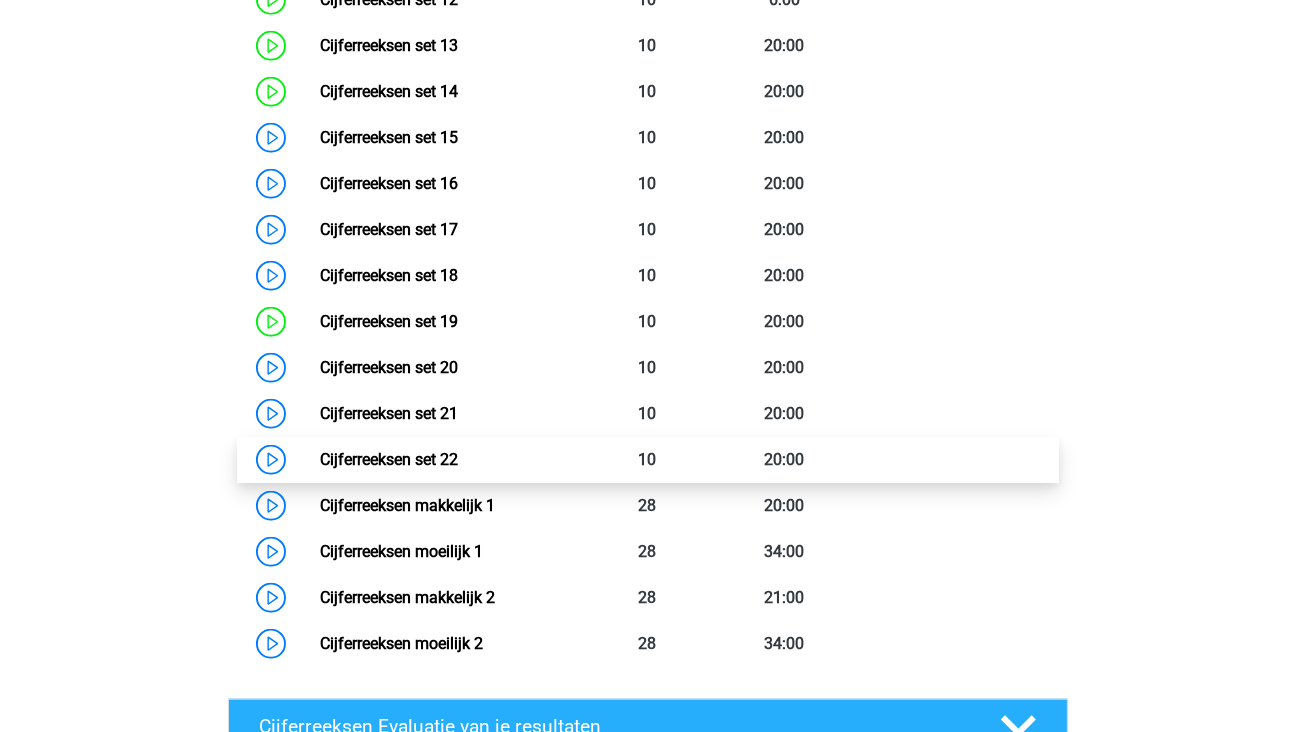 click on "Cijferreeksen
set 22" at bounding box center (389, 459) 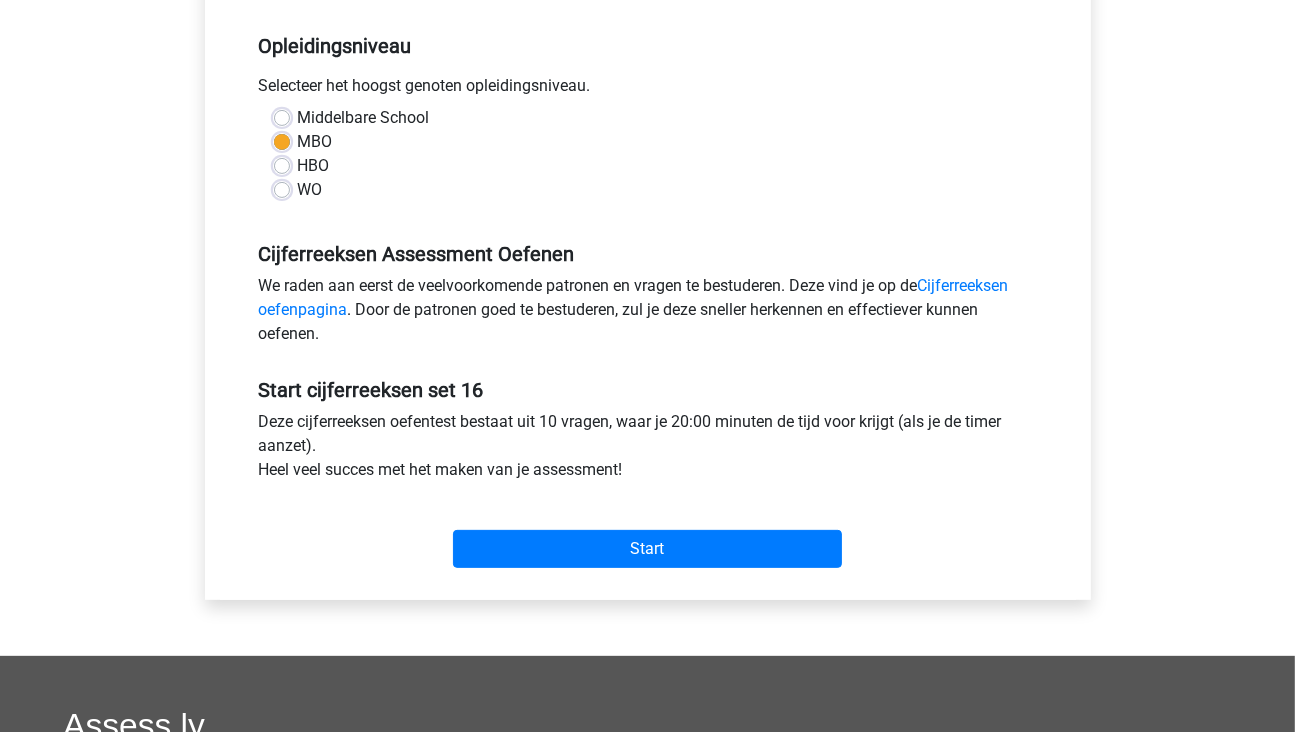 scroll, scrollTop: 400, scrollLeft: 0, axis: vertical 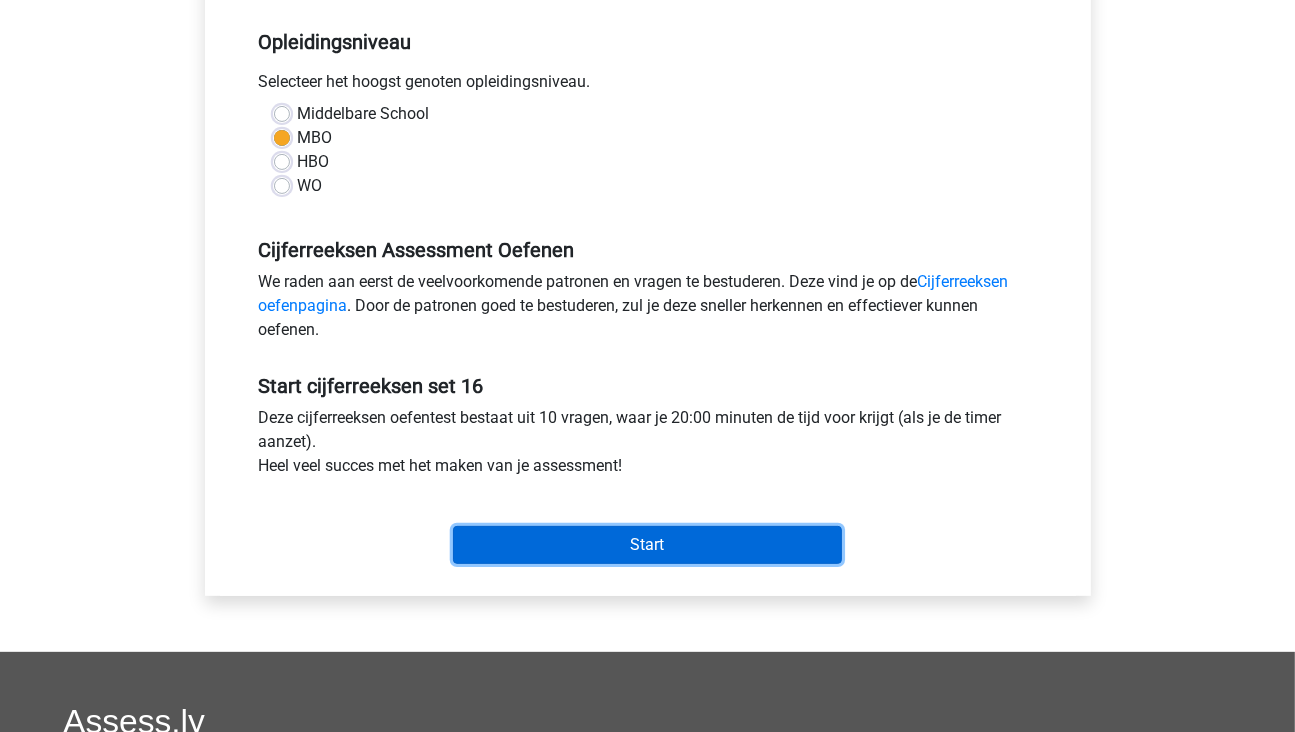 click on "Start" at bounding box center (647, 545) 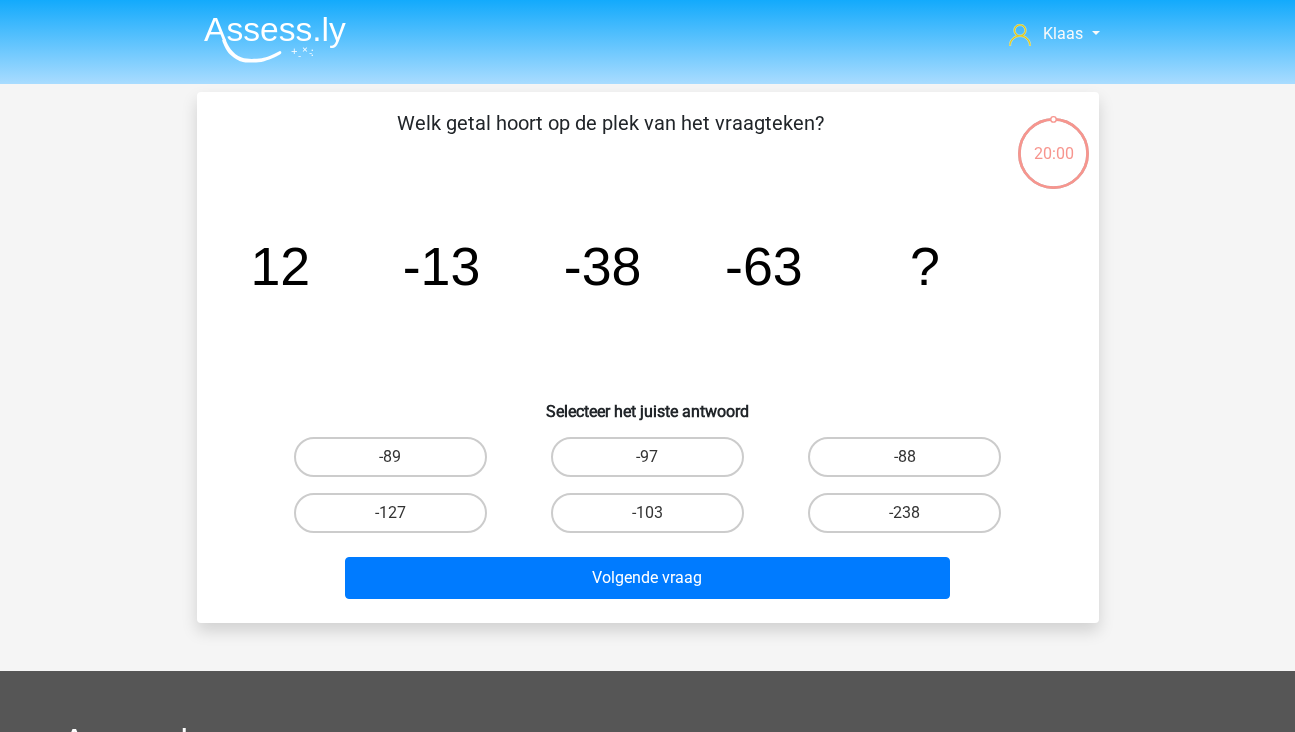 scroll, scrollTop: 0, scrollLeft: 0, axis: both 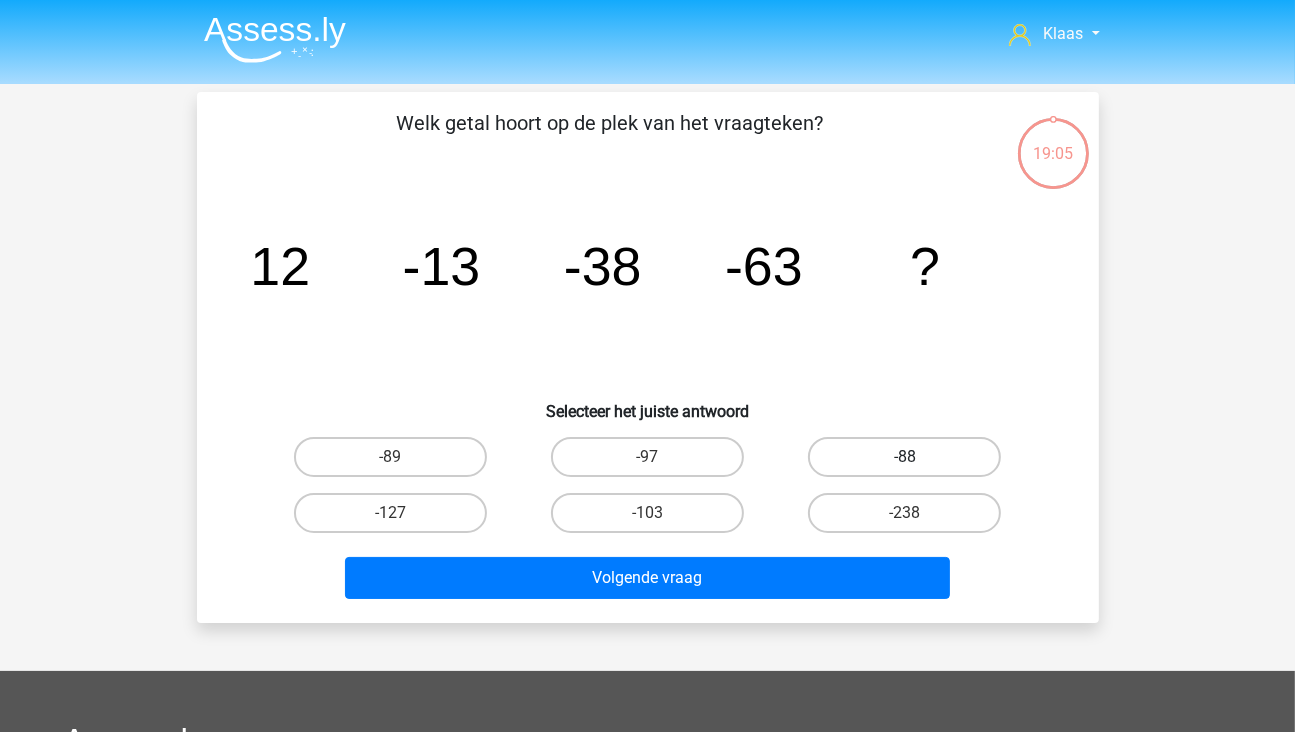 click on "-88" at bounding box center [904, 457] 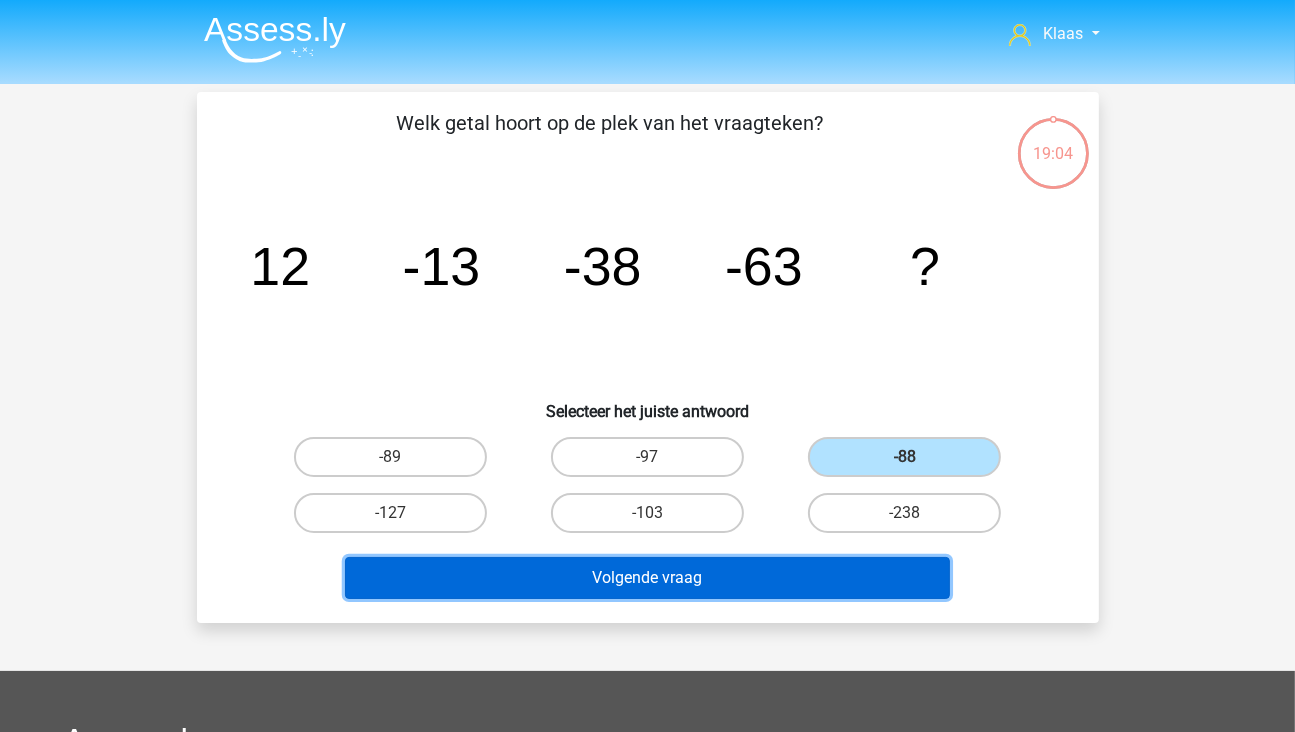 click on "Volgende vraag" at bounding box center (647, 578) 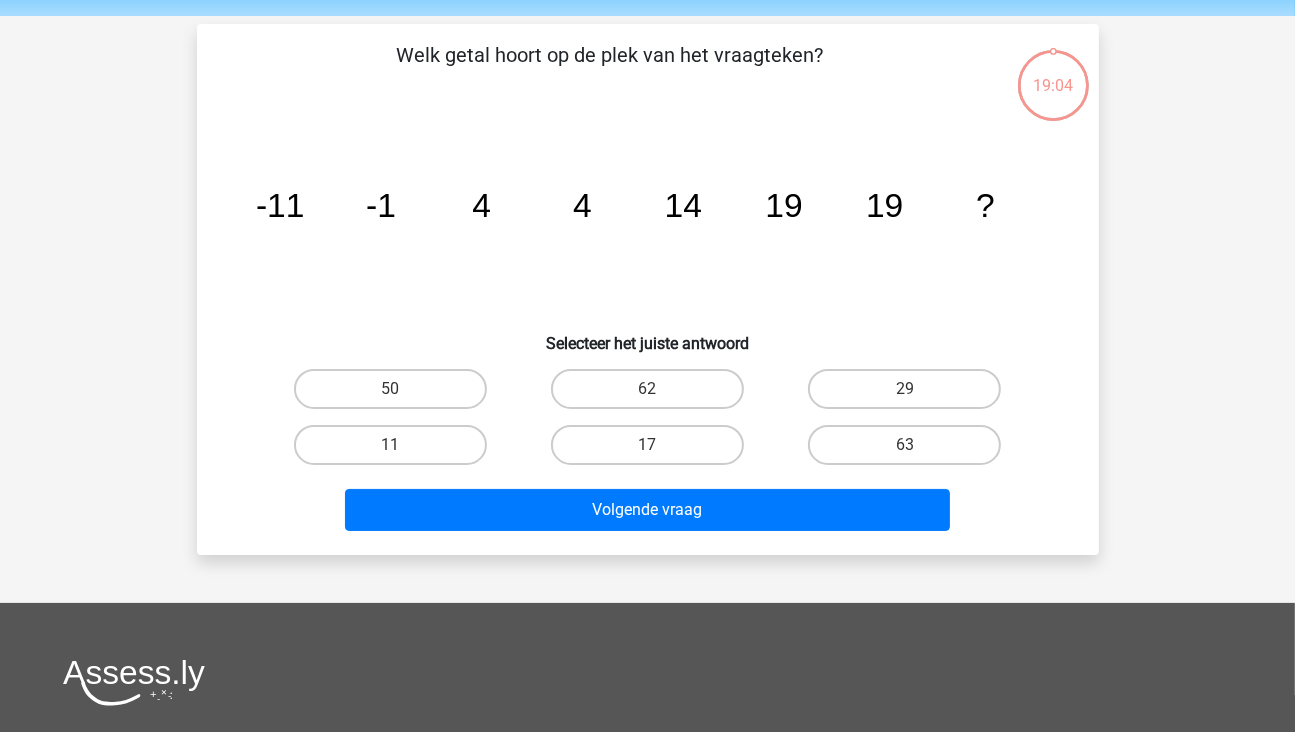 scroll, scrollTop: 92, scrollLeft: 0, axis: vertical 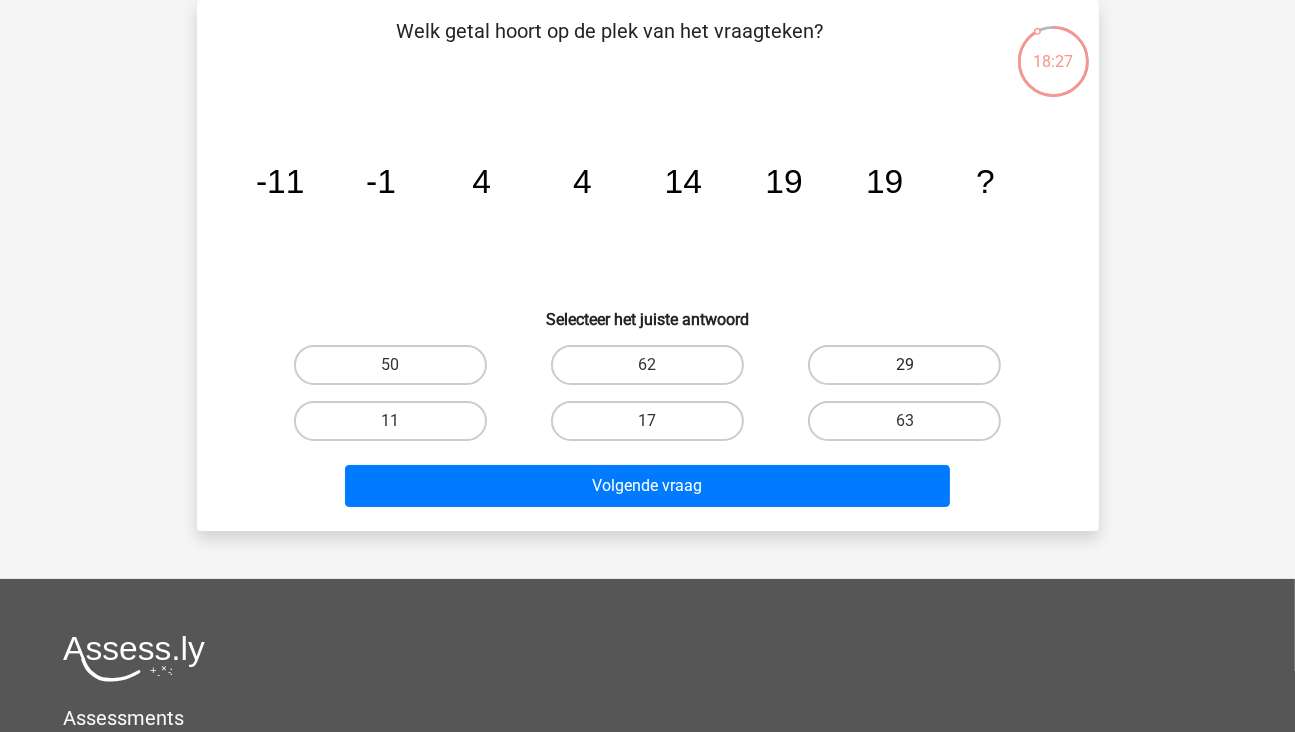 click on "29" at bounding box center (904, 365) 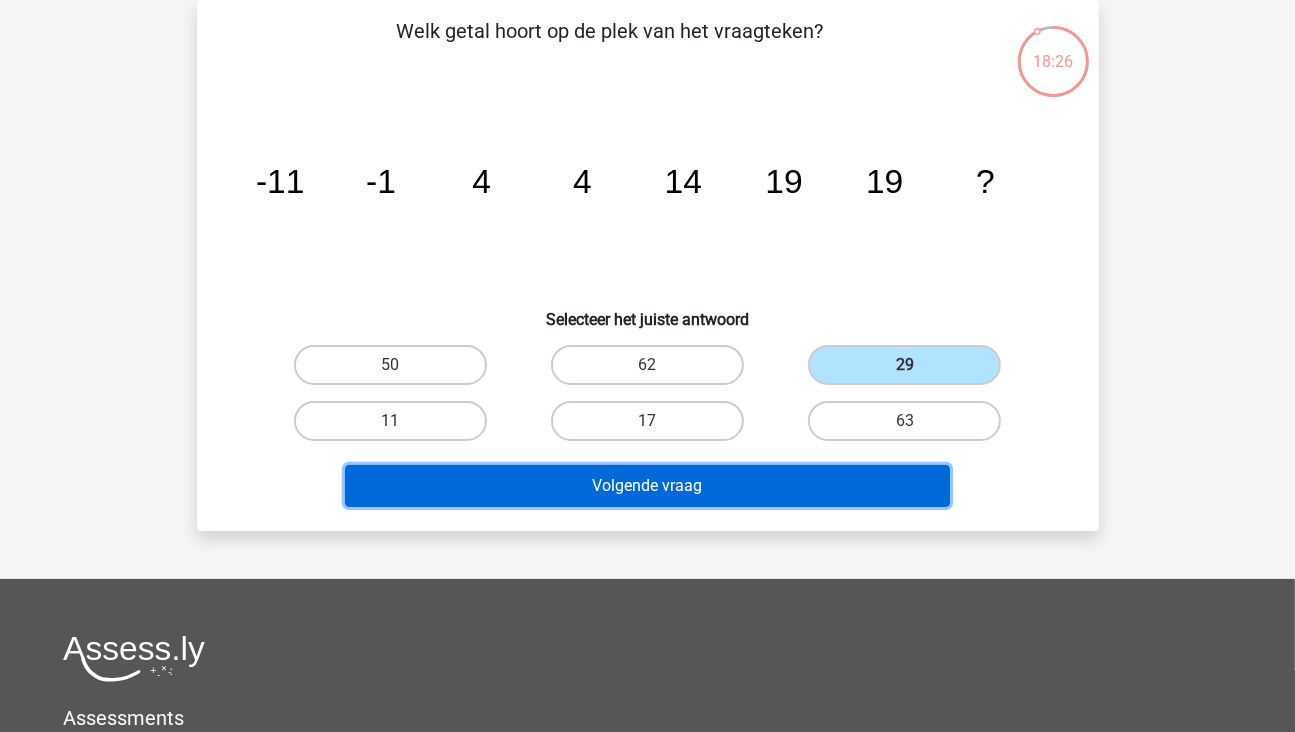 click on "Volgende vraag" at bounding box center [647, 486] 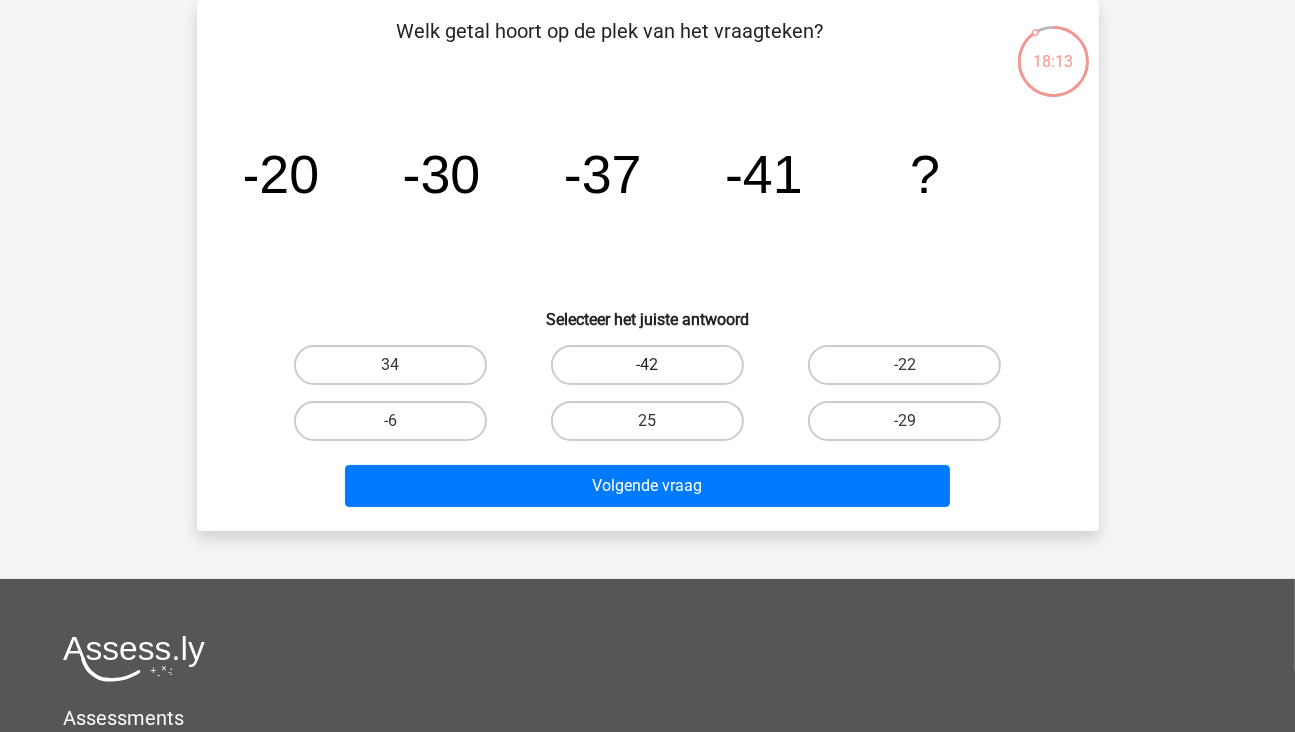 click on "-42" at bounding box center [647, 365] 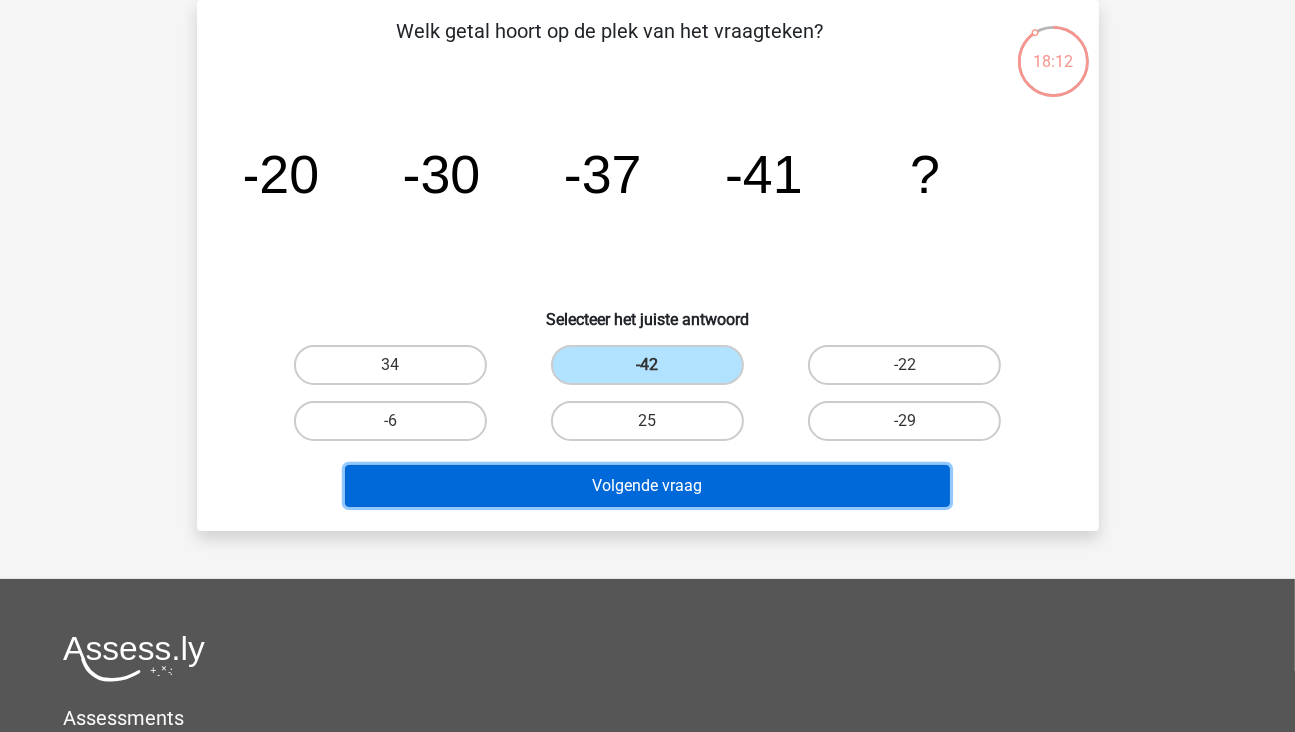 click on "Volgende vraag" at bounding box center [647, 486] 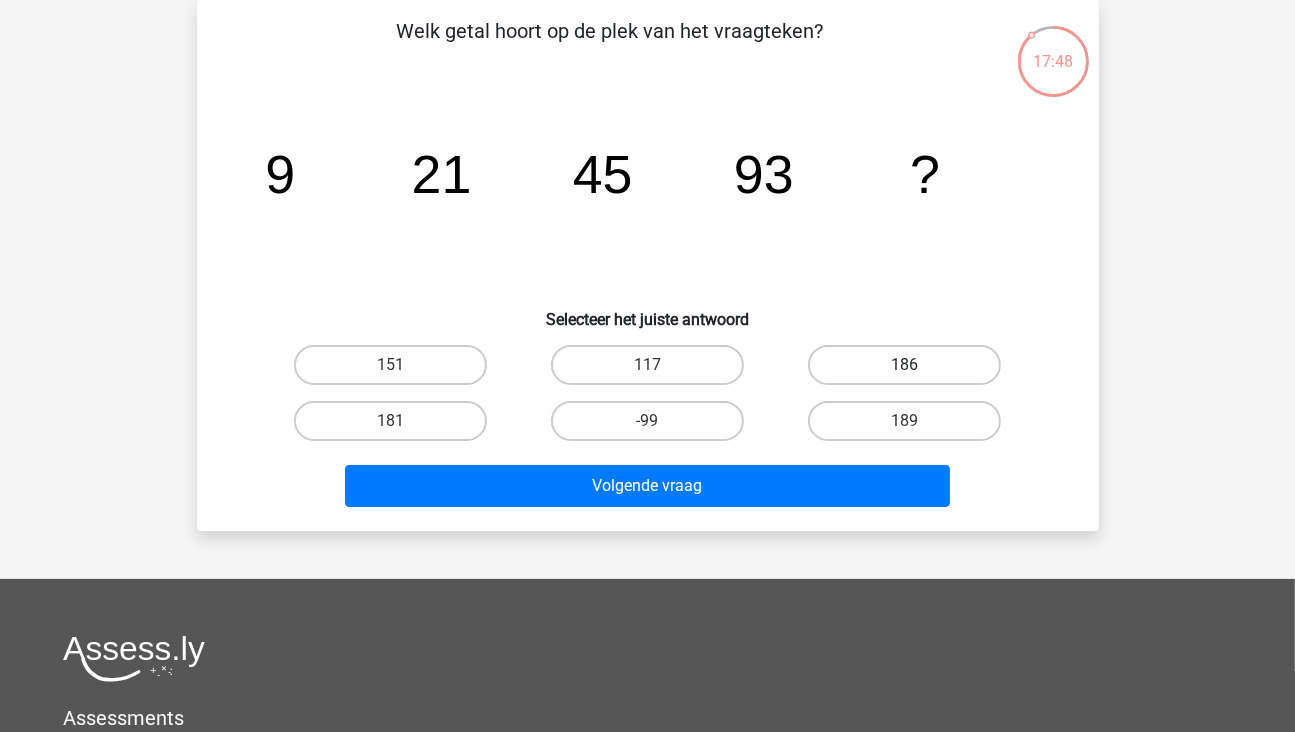 click on "186" at bounding box center [904, 365] 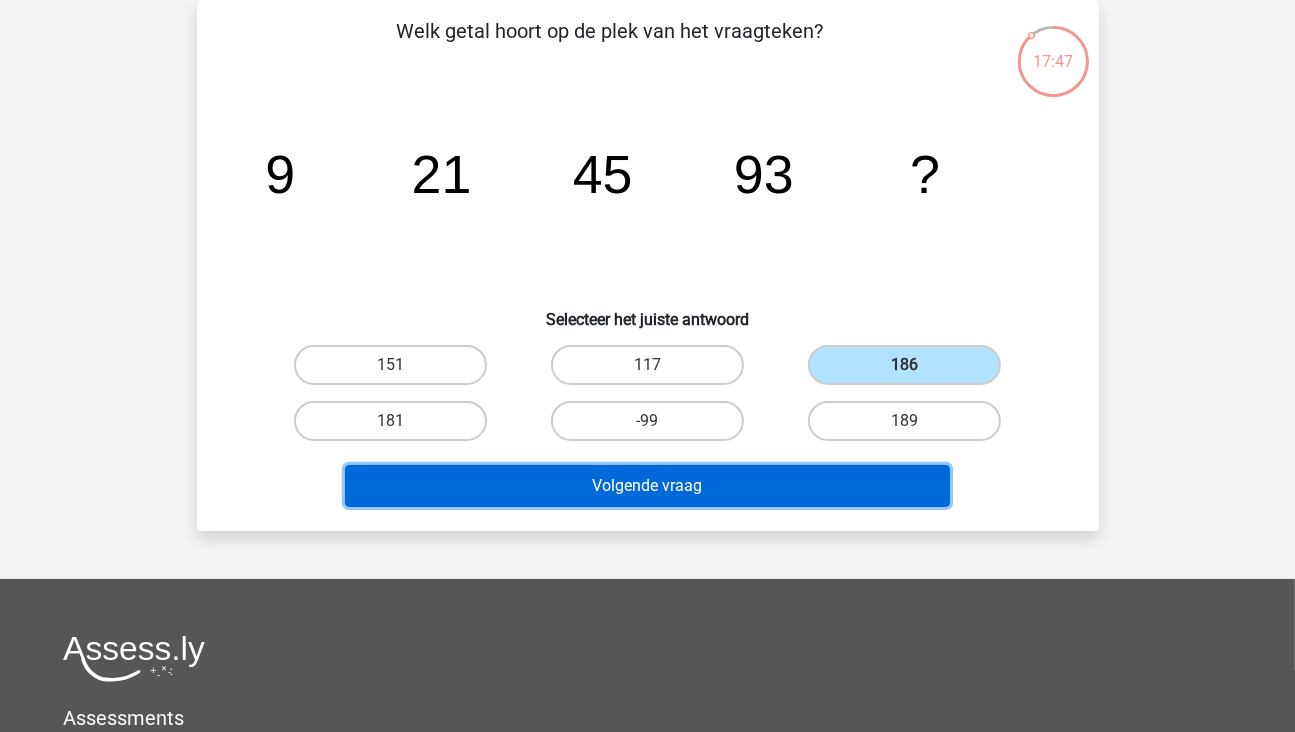 click on "Volgende vraag" at bounding box center [647, 486] 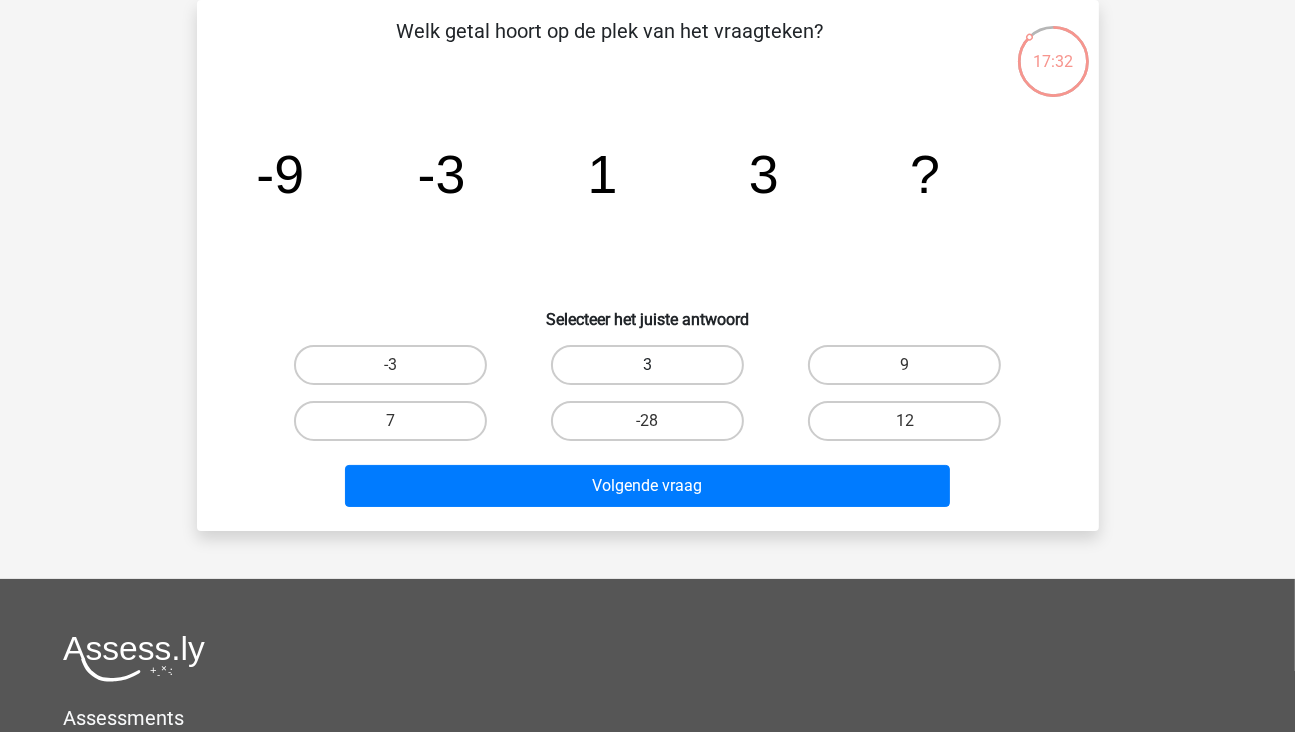 click on "3" at bounding box center (647, 365) 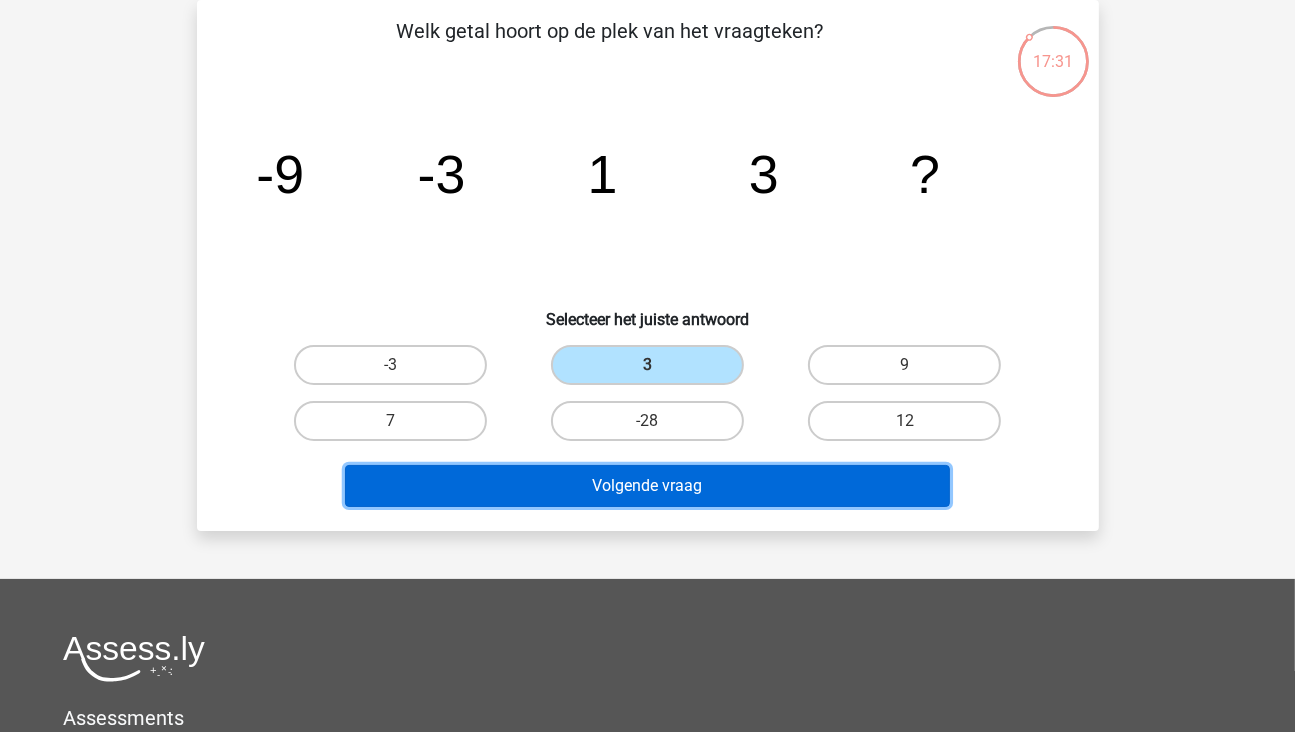 click on "Volgende vraag" at bounding box center [647, 486] 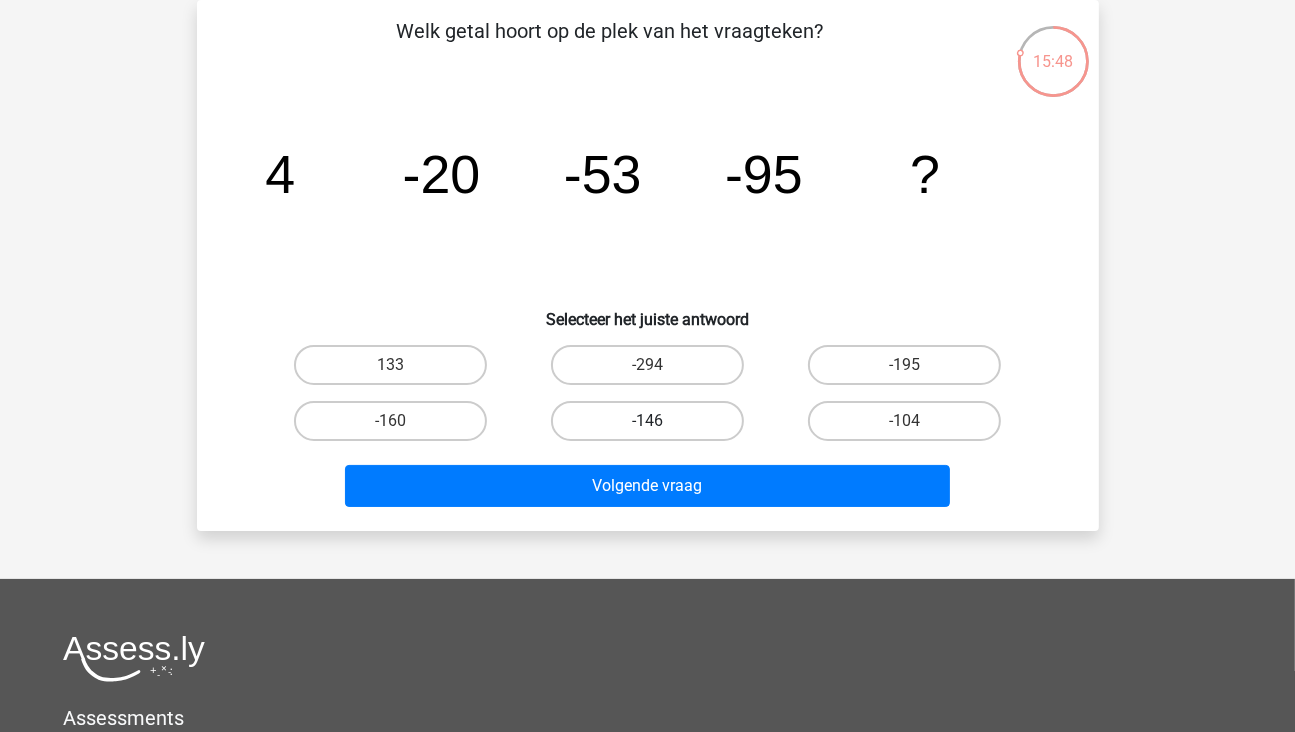 click on "-146" at bounding box center (647, 421) 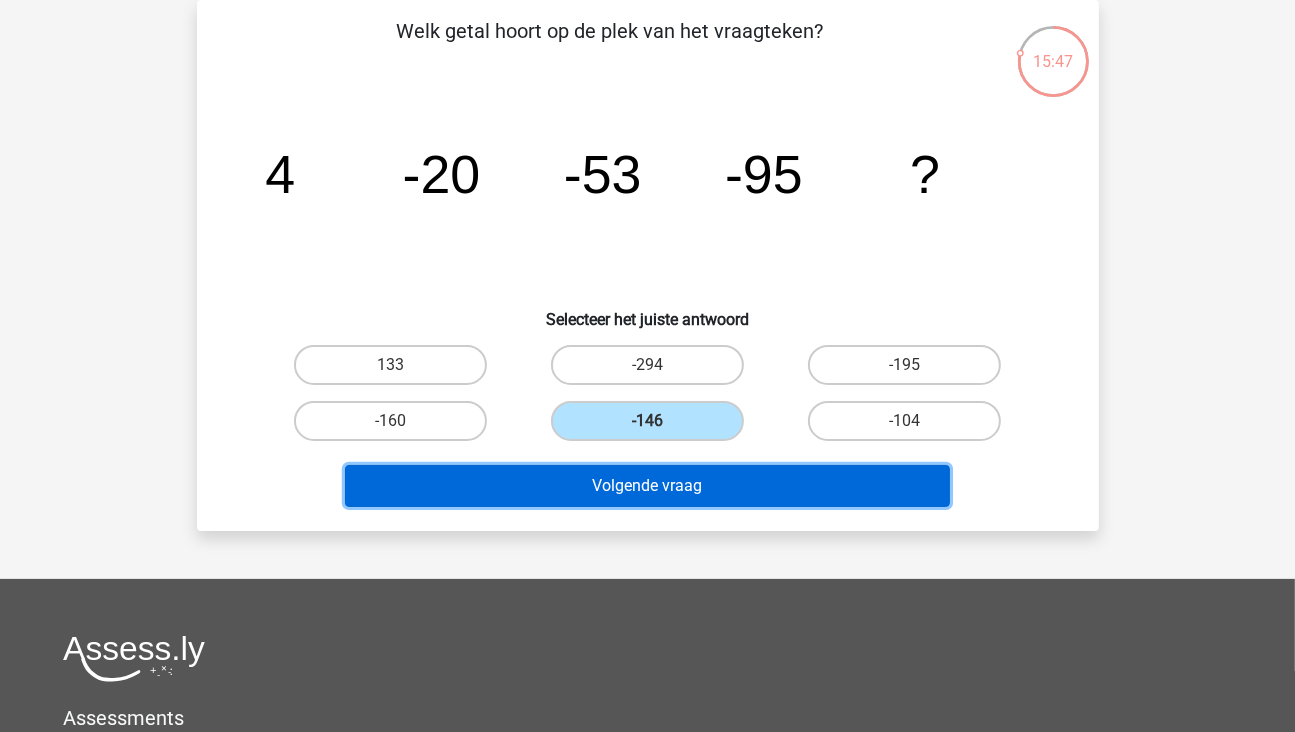click on "Volgende vraag" at bounding box center [647, 486] 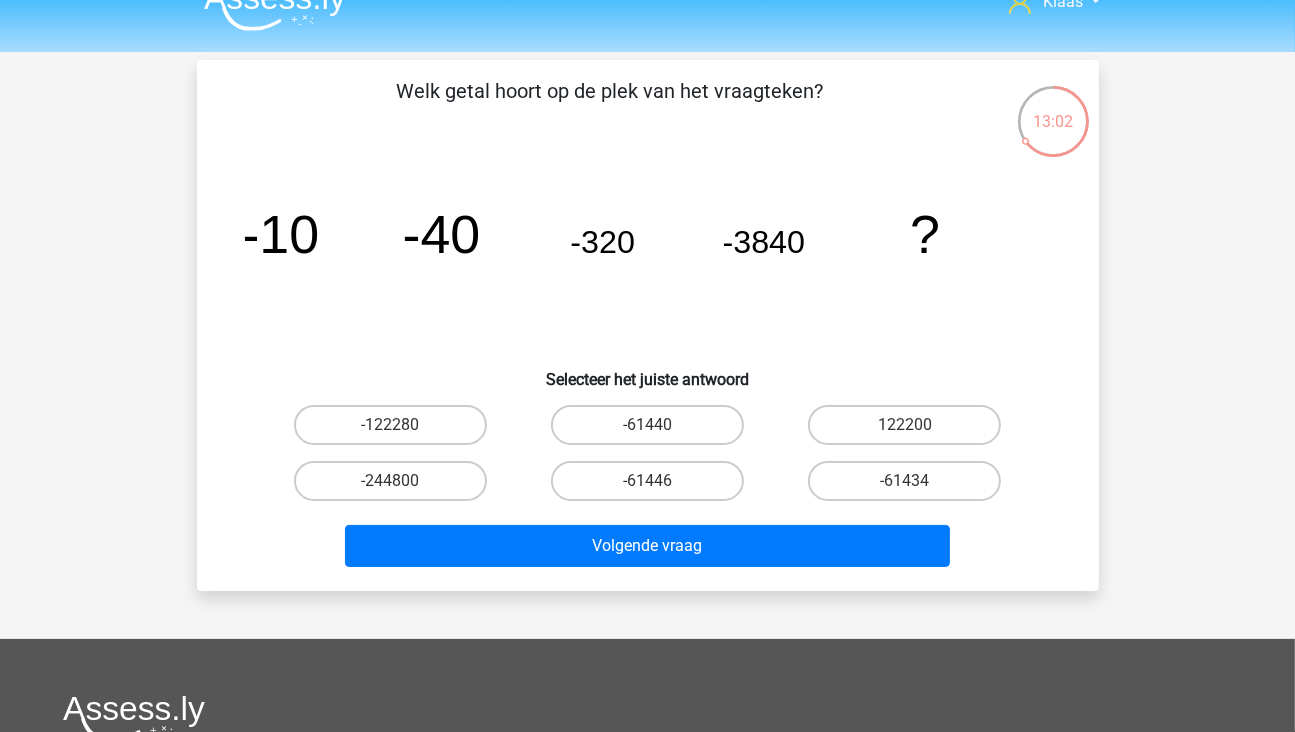 scroll, scrollTop: 0, scrollLeft: 0, axis: both 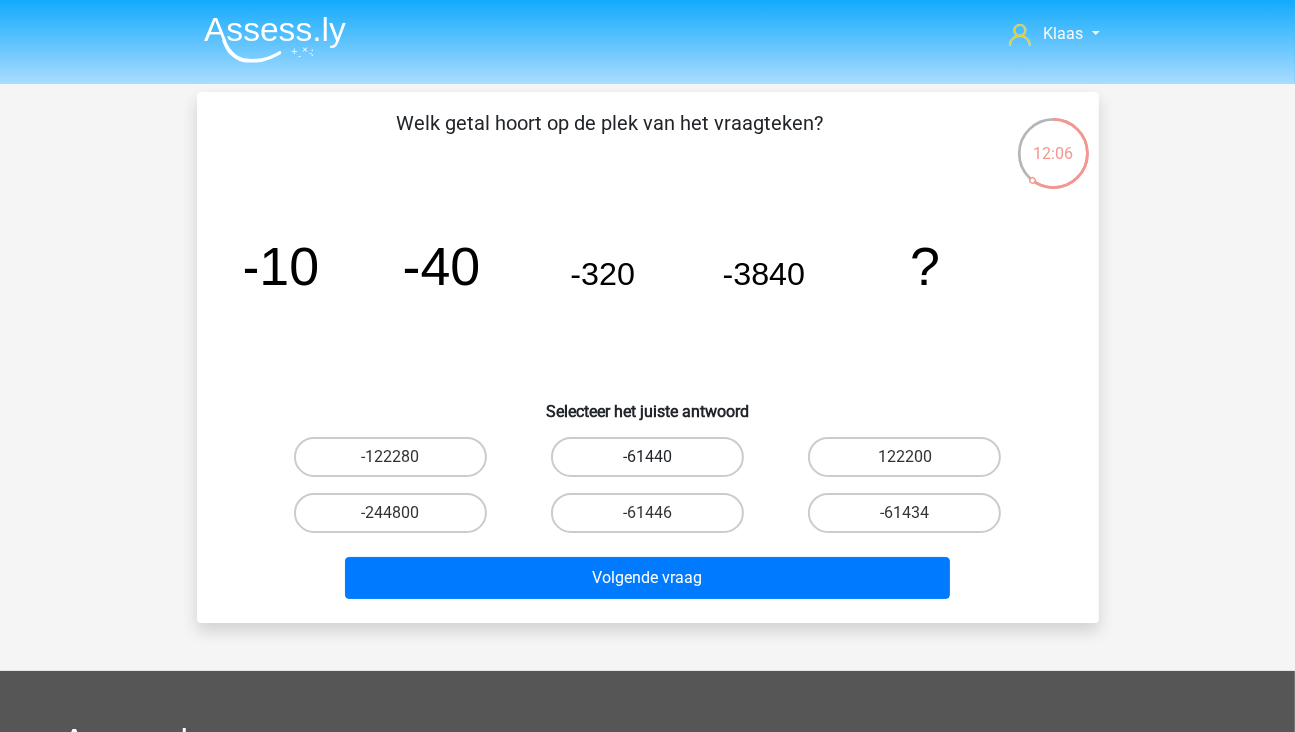 click on "-61440" at bounding box center [647, 457] 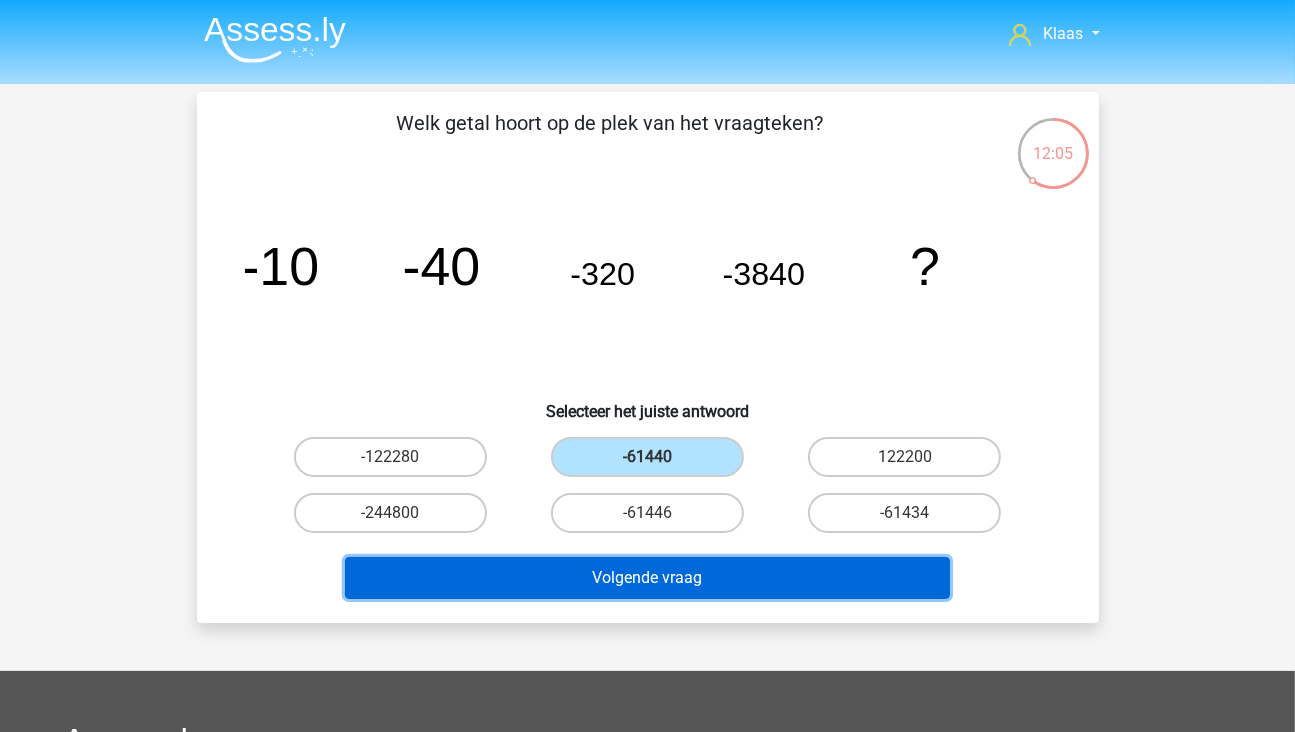 click on "Volgende vraag" at bounding box center (647, 578) 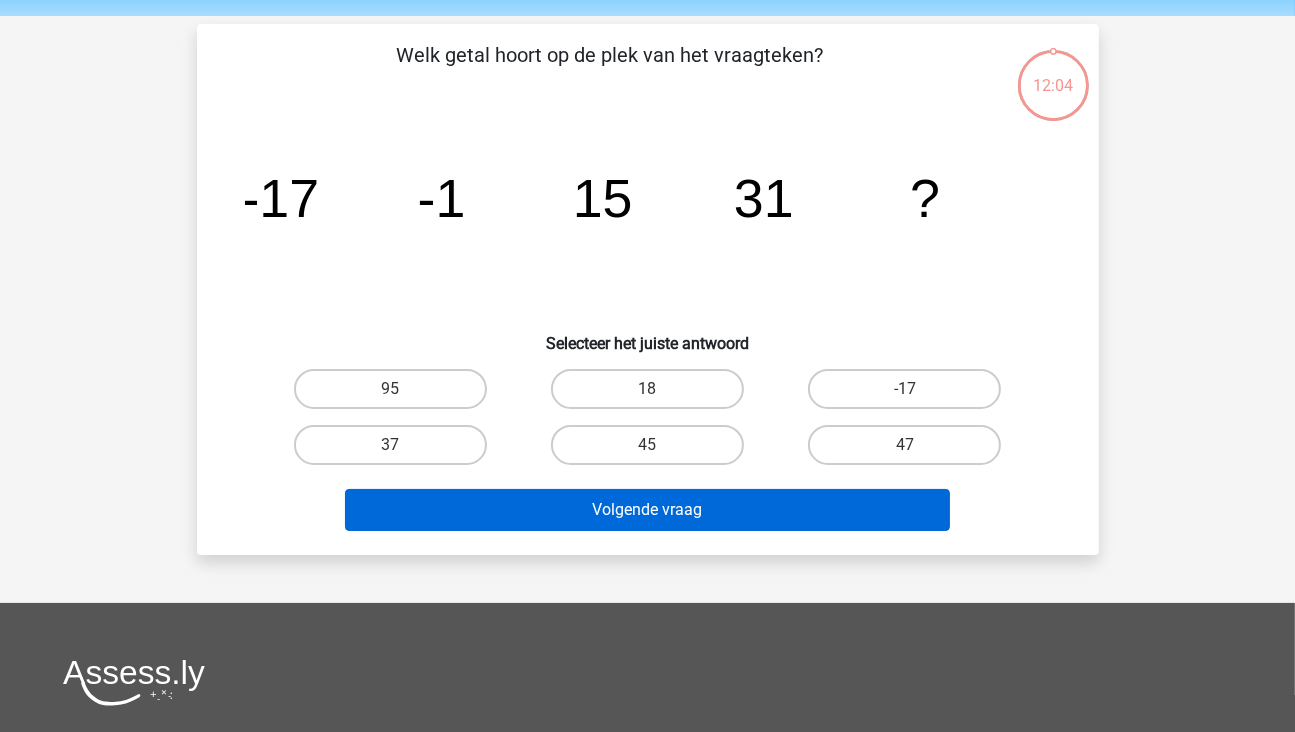 scroll, scrollTop: 92, scrollLeft: 0, axis: vertical 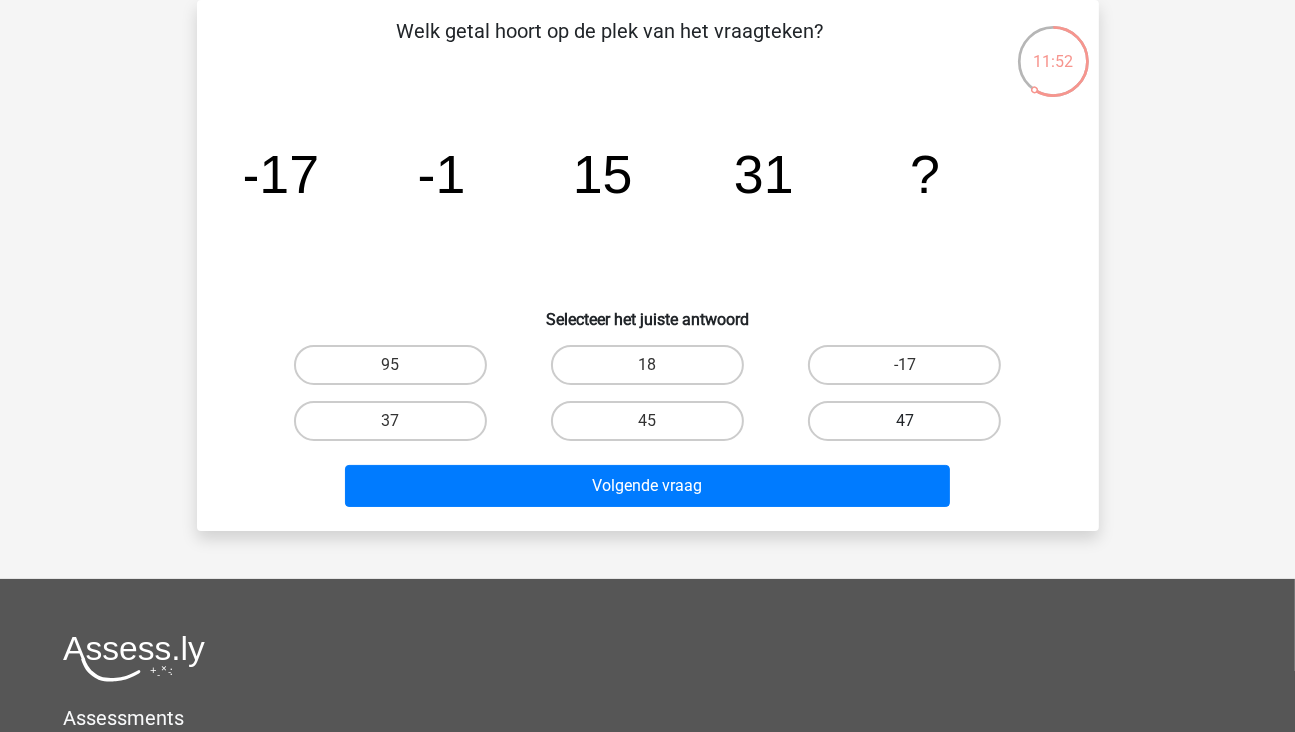 click on "47" at bounding box center [904, 421] 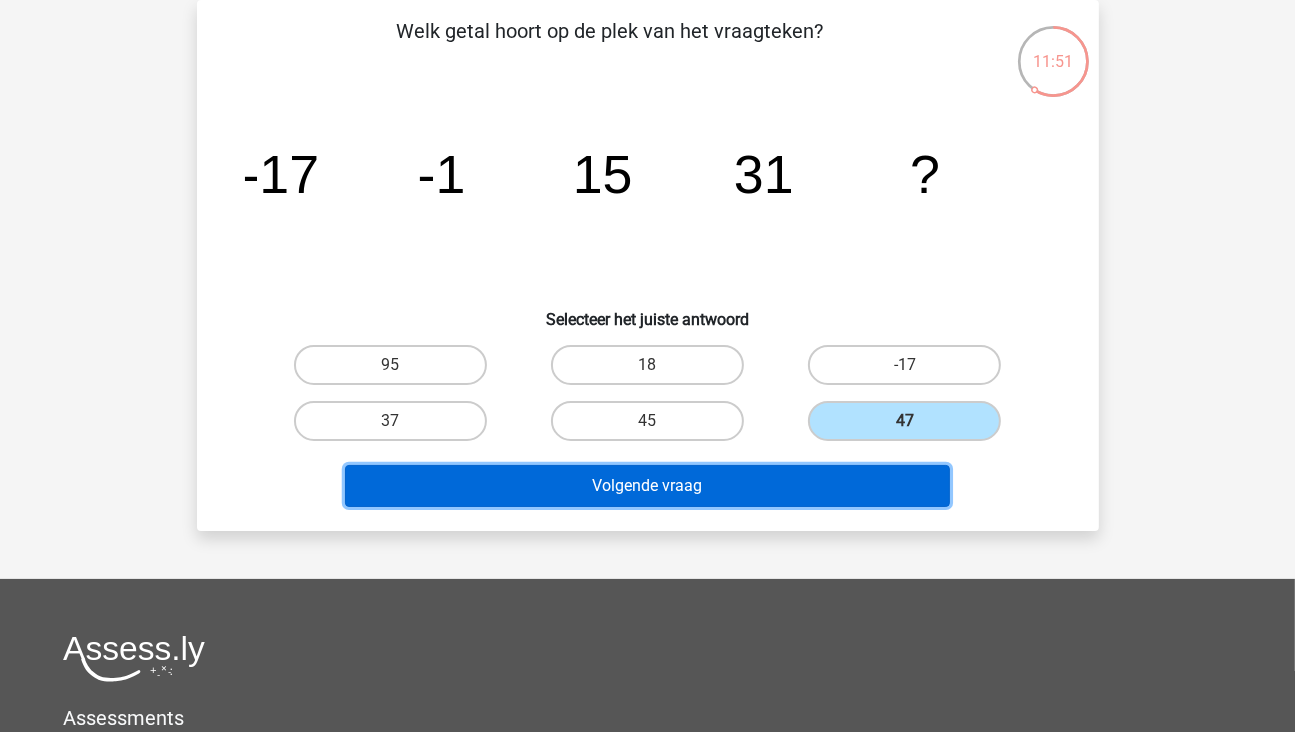 click on "Volgende vraag" at bounding box center (647, 486) 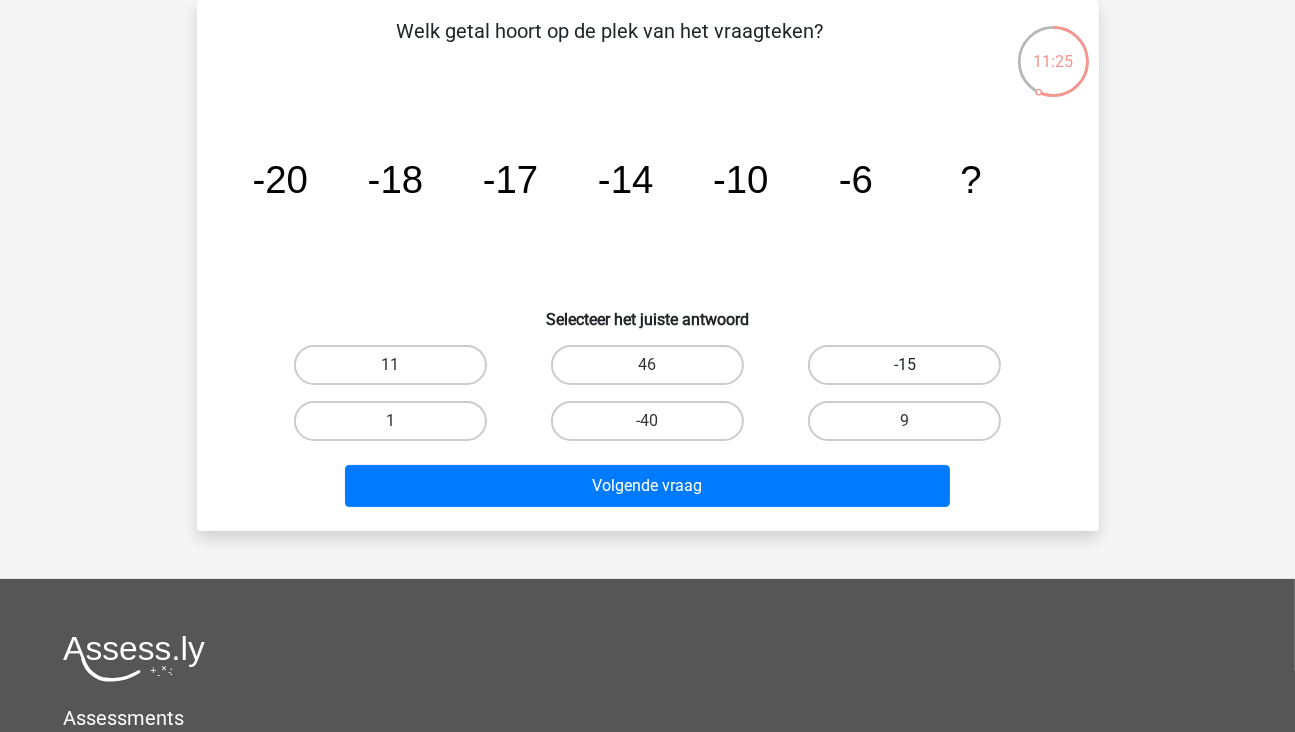 click on "-15" at bounding box center (904, 365) 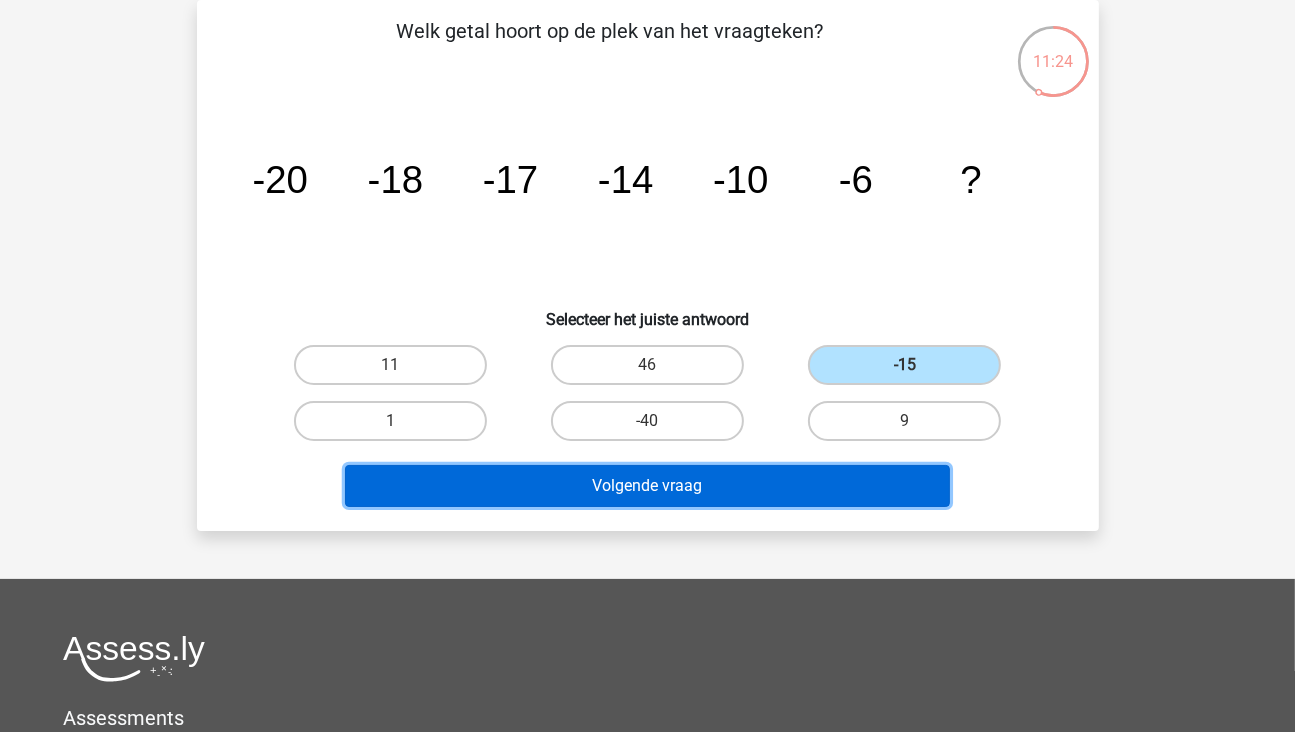 click on "Volgende vraag" at bounding box center [647, 486] 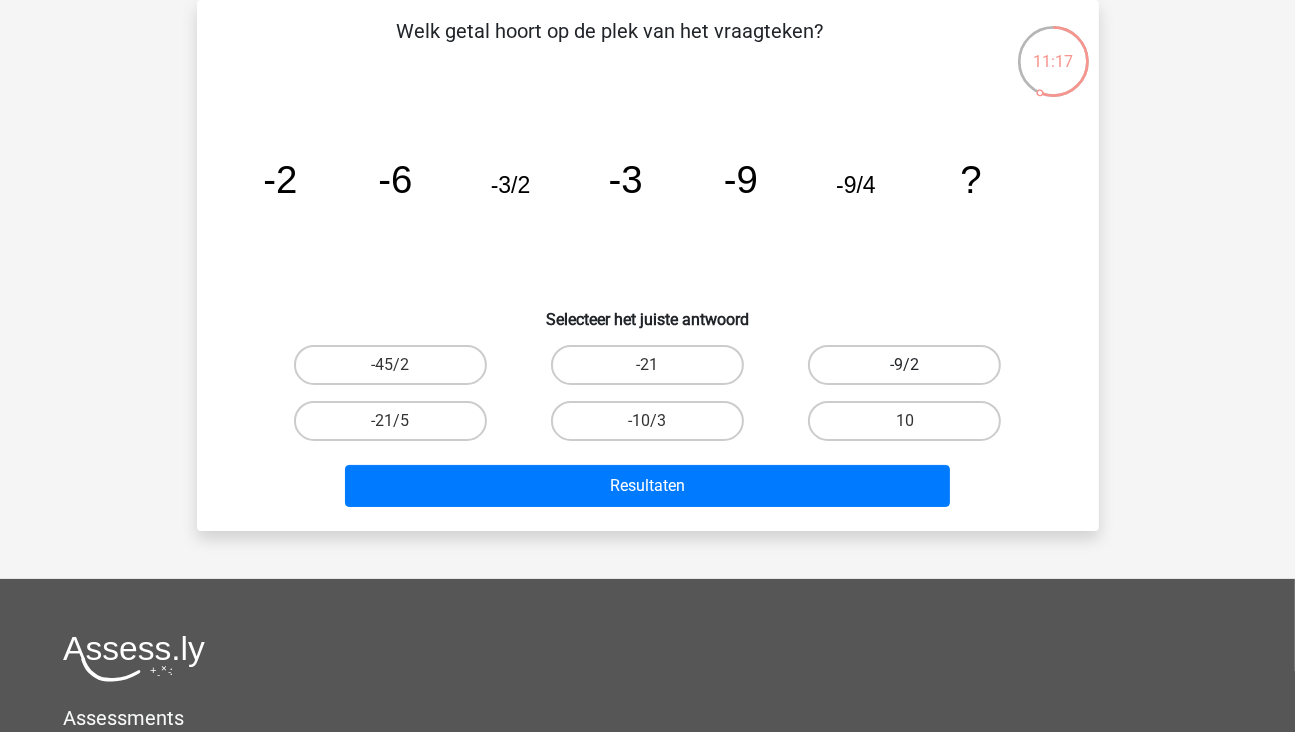 click on "-9/2" at bounding box center (904, 365) 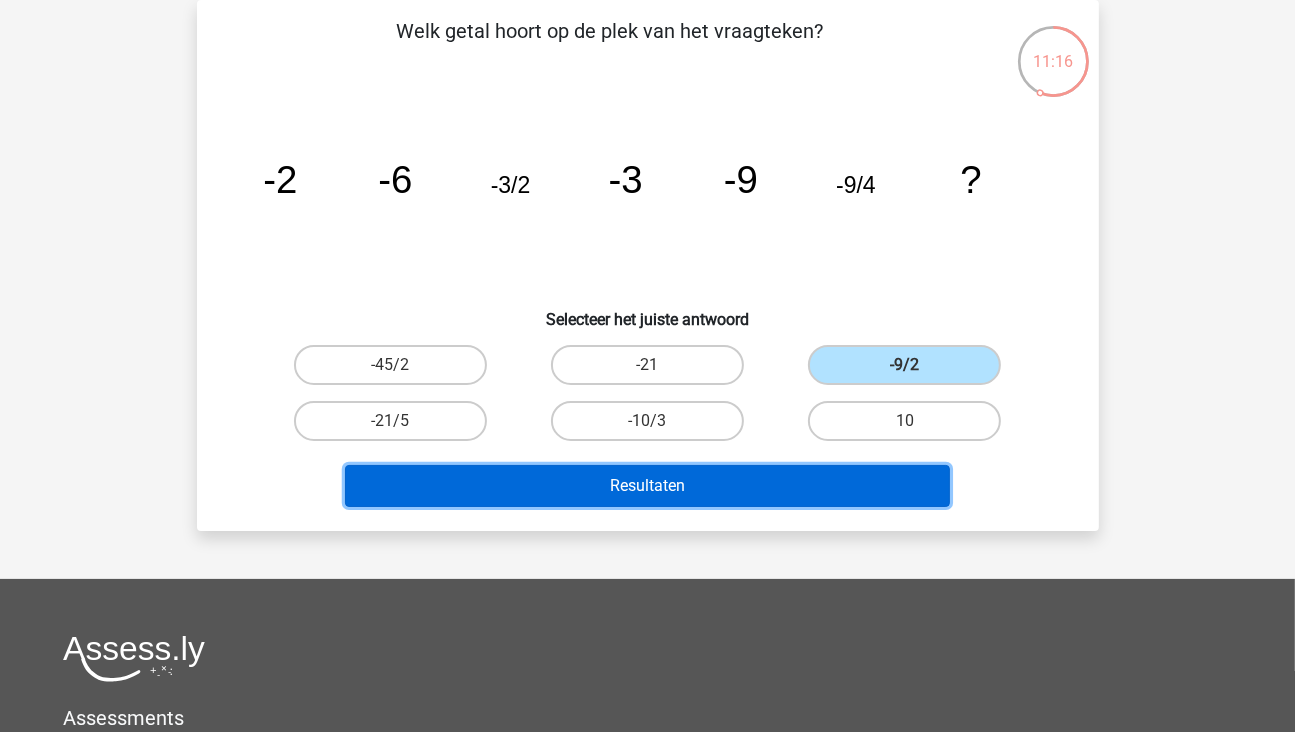 click on "Resultaten" at bounding box center (647, 486) 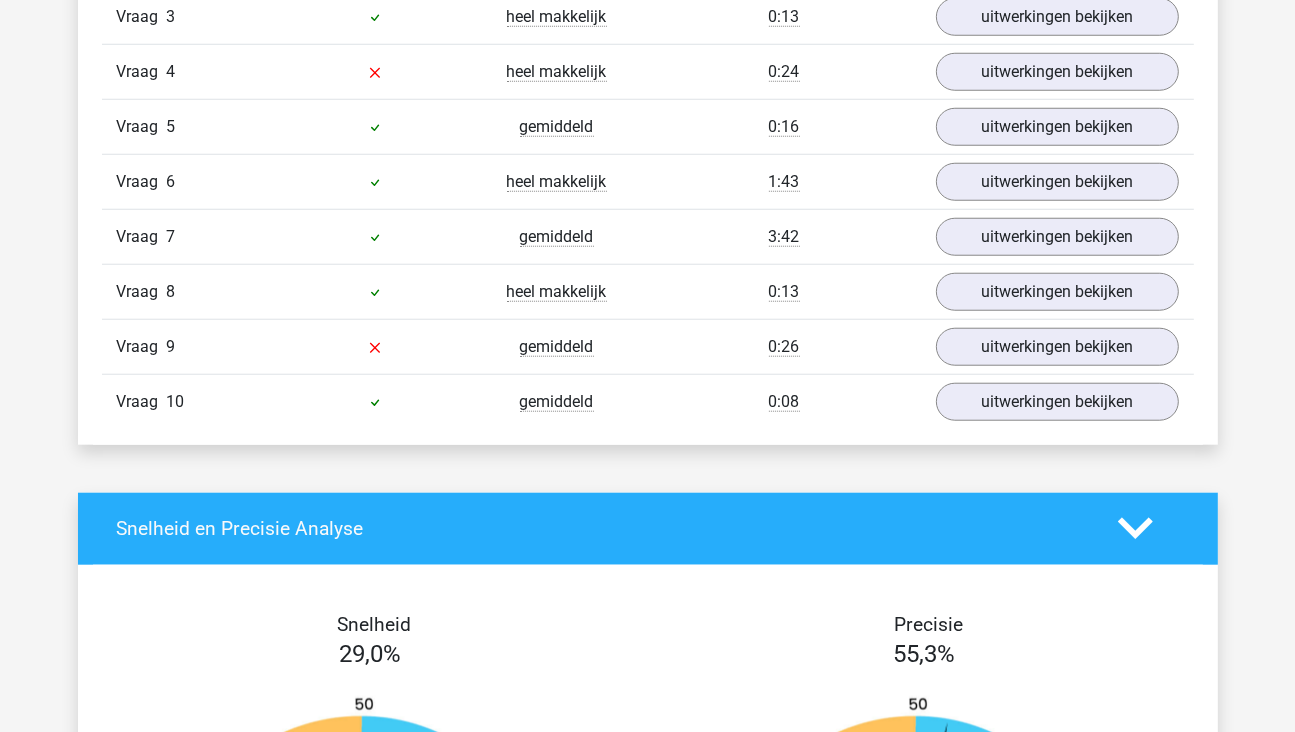 scroll, scrollTop: 1500, scrollLeft: 0, axis: vertical 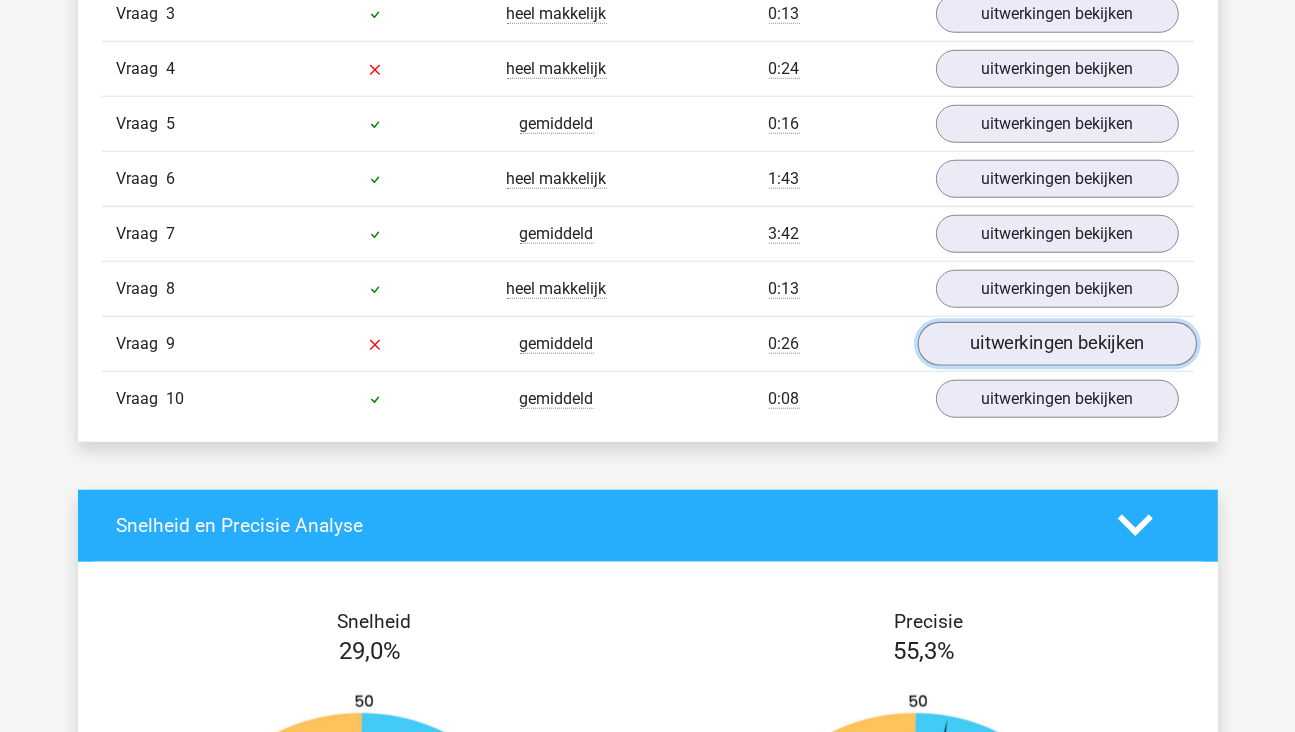 click on "uitwerkingen bekijken" at bounding box center [1056, 344] 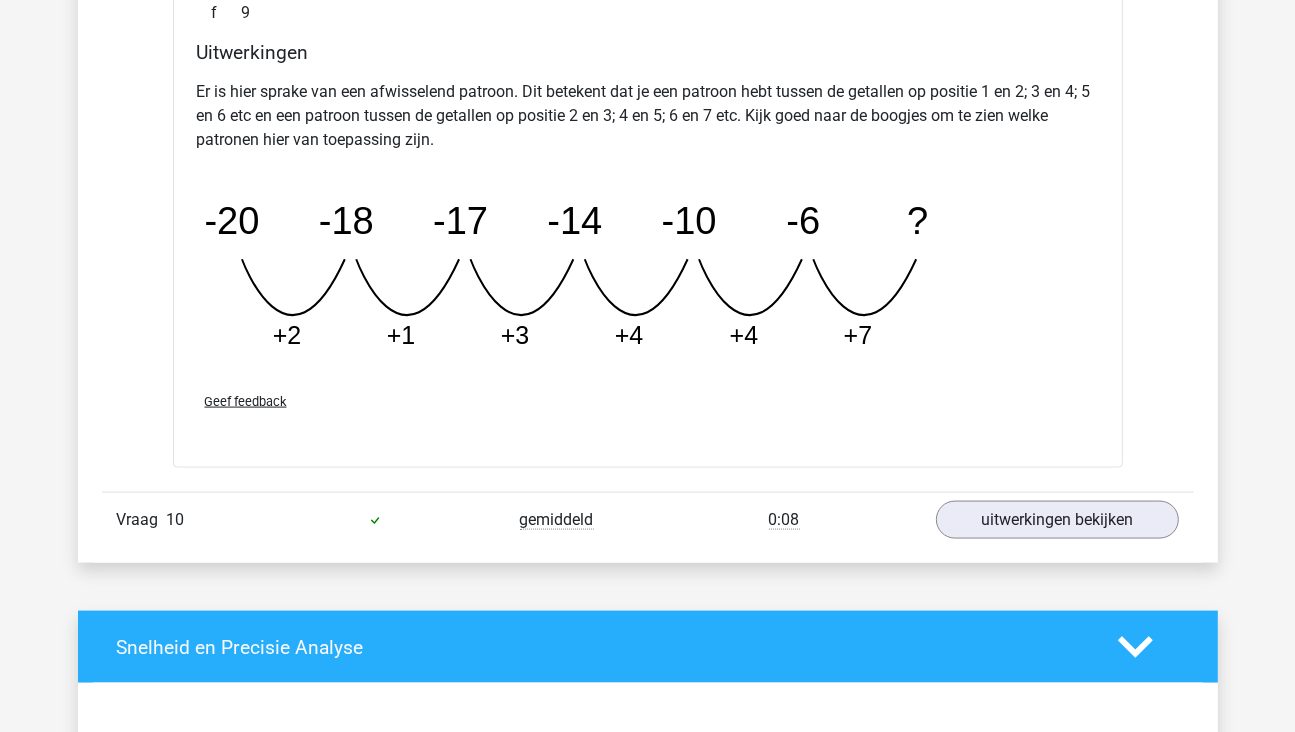 scroll, scrollTop: 2200, scrollLeft: 0, axis: vertical 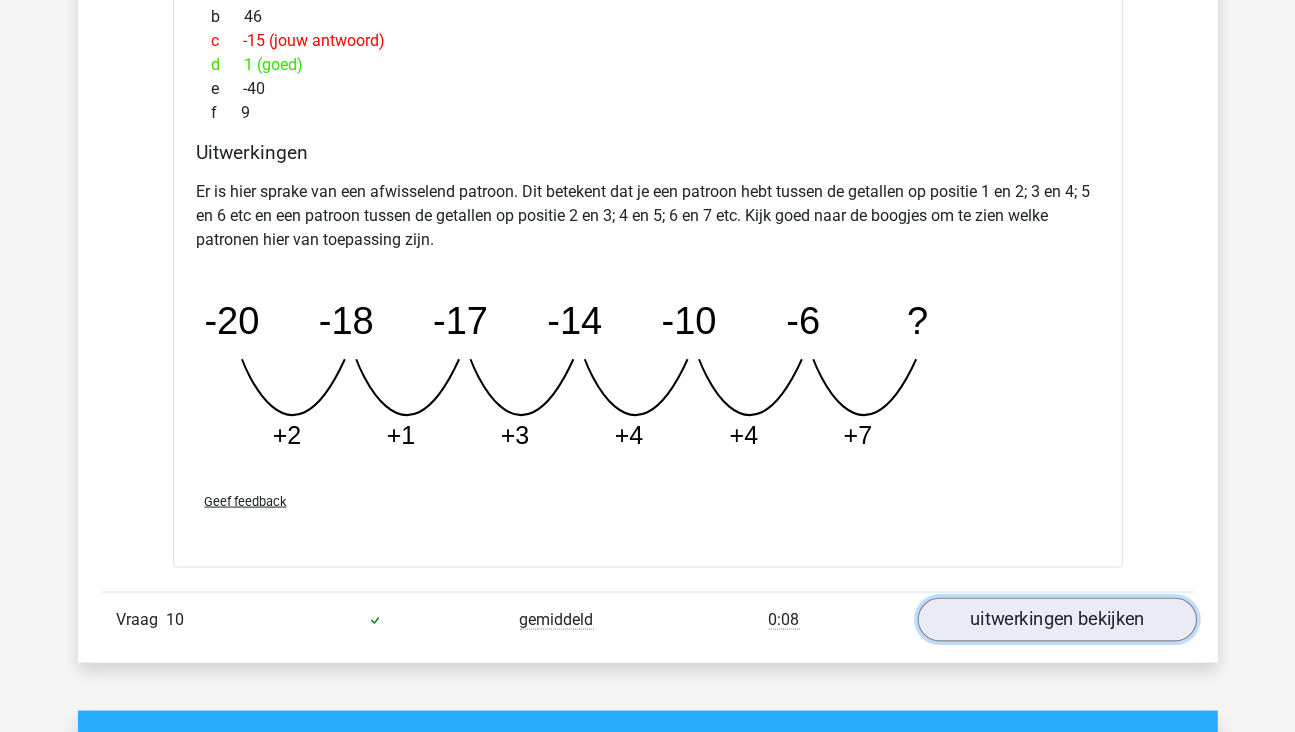 click on "uitwerkingen bekijken" at bounding box center (1056, 621) 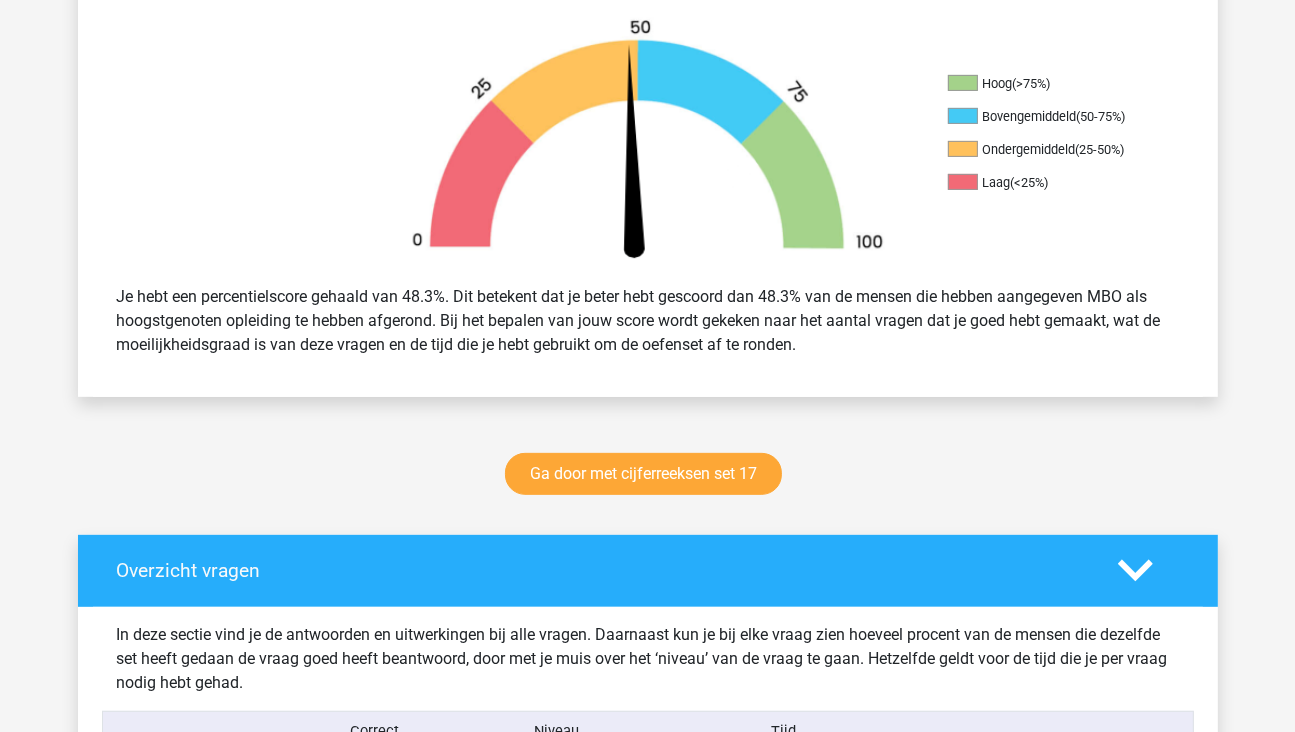 scroll, scrollTop: 600, scrollLeft: 0, axis: vertical 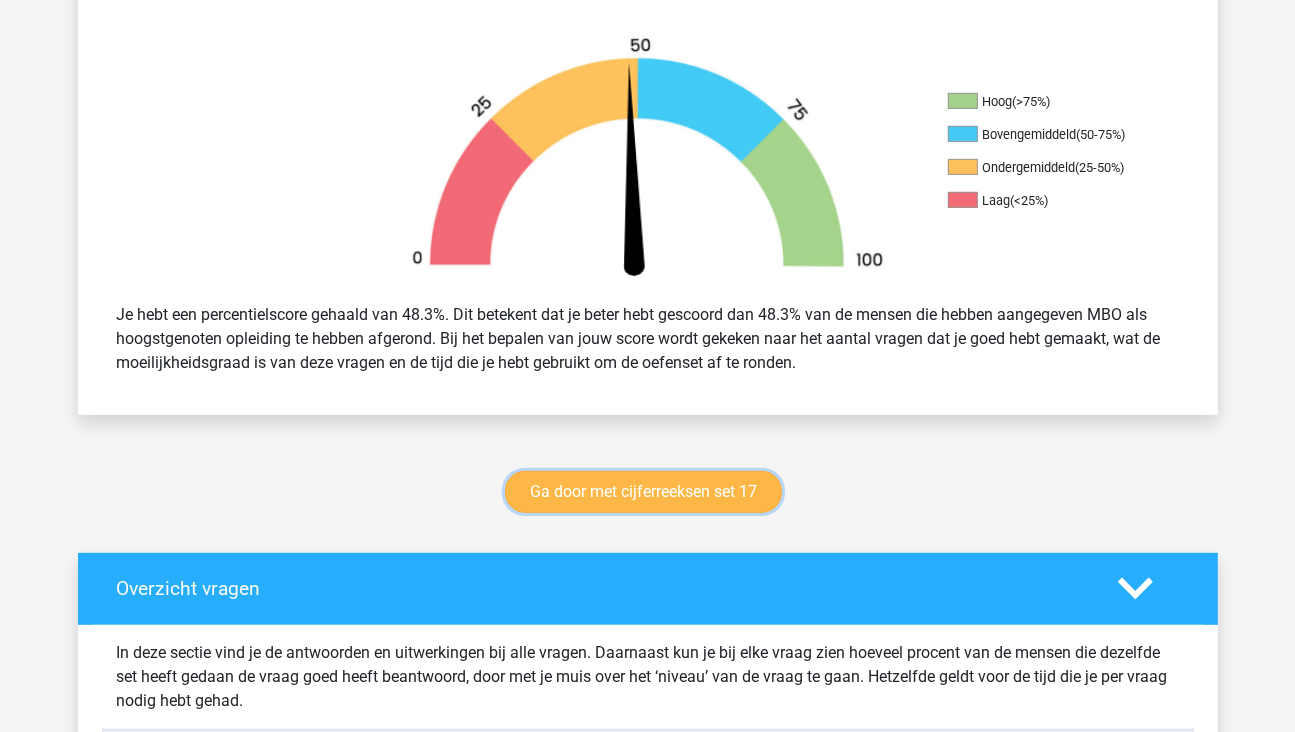 click on "Ga door met cijferreeksen set 17" at bounding box center [643, 492] 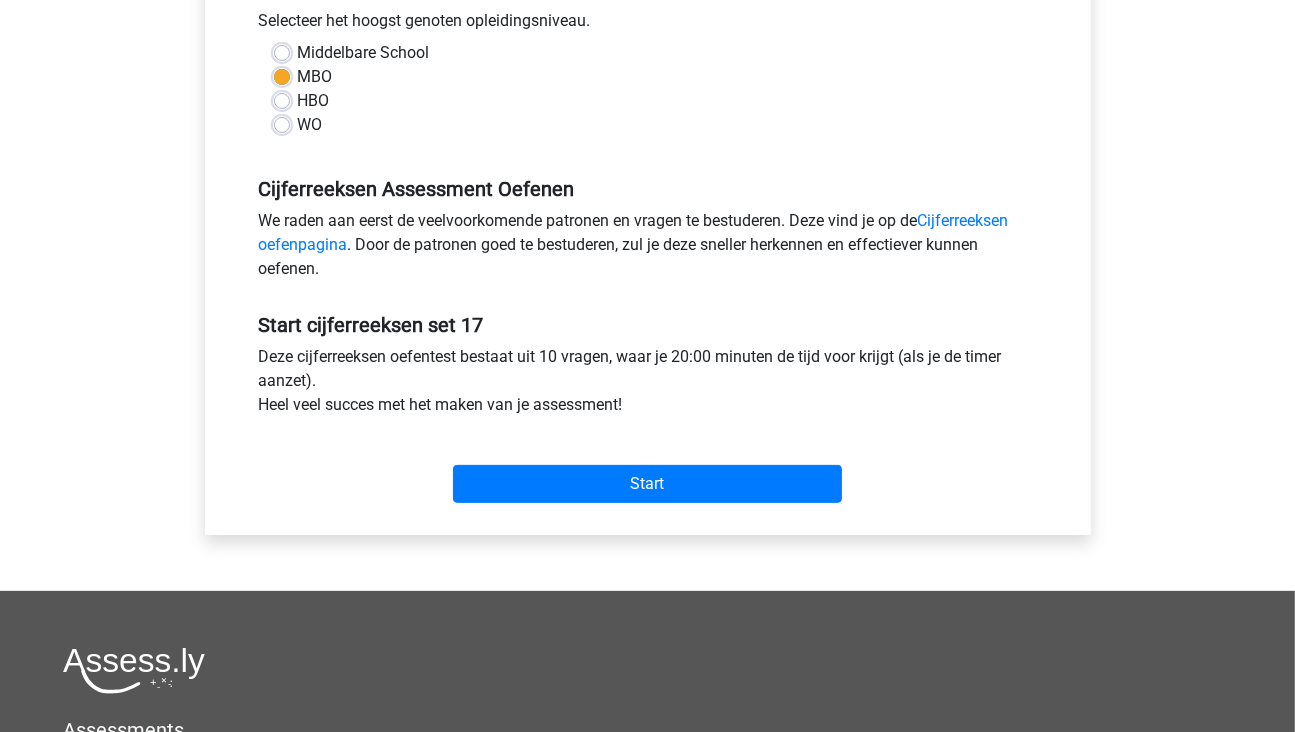 scroll, scrollTop: 500, scrollLeft: 0, axis: vertical 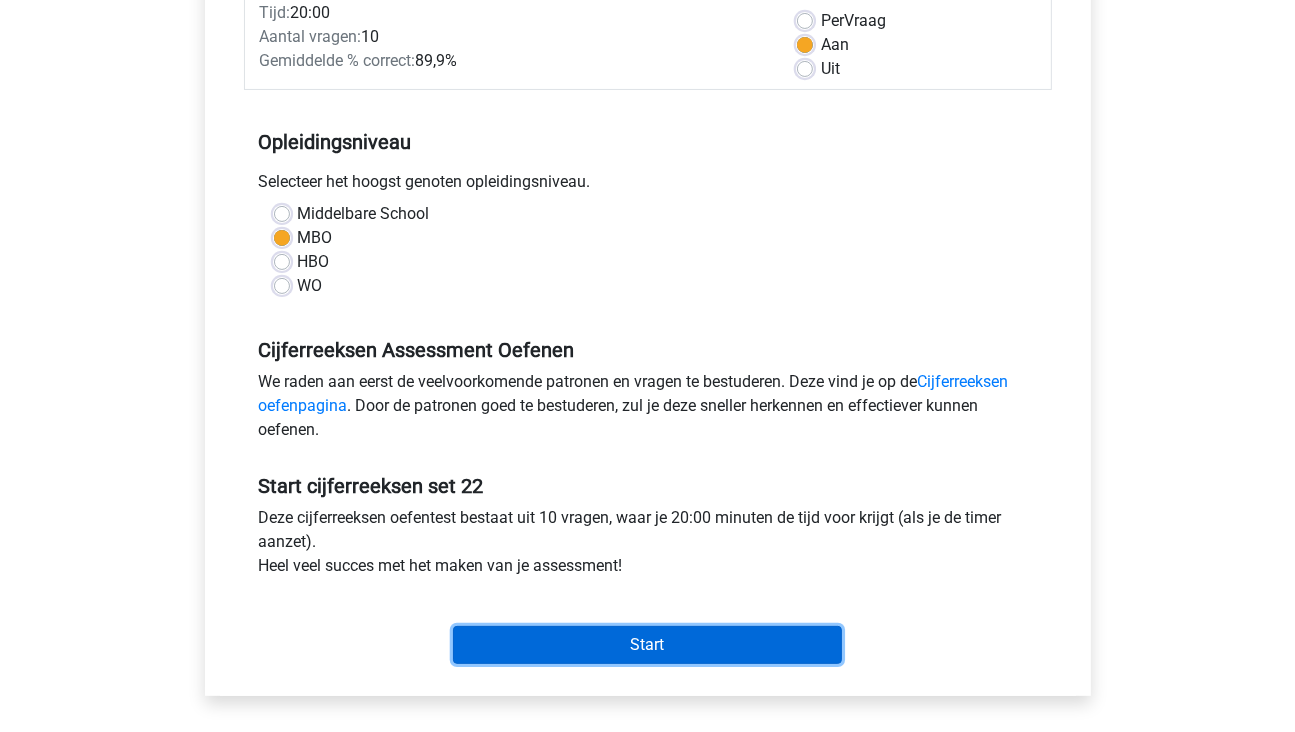 click on "Start" at bounding box center (647, 645) 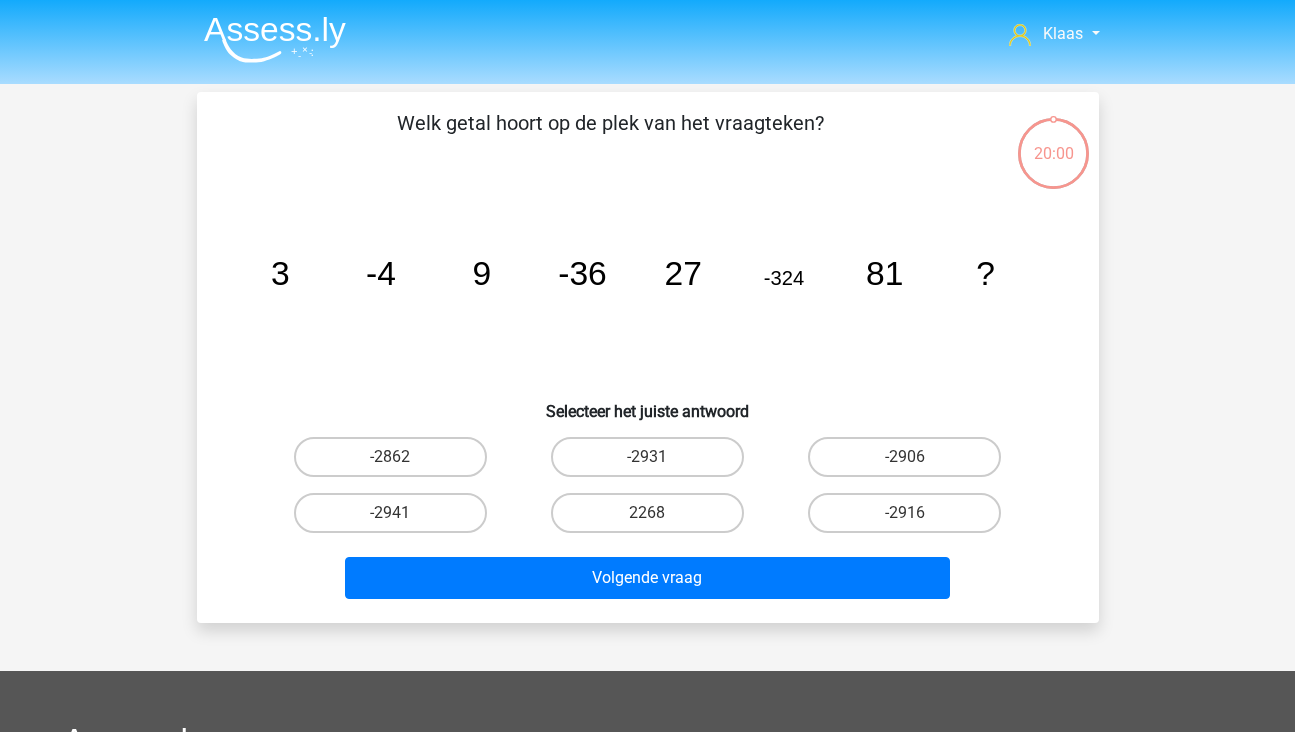 scroll, scrollTop: 0, scrollLeft: 0, axis: both 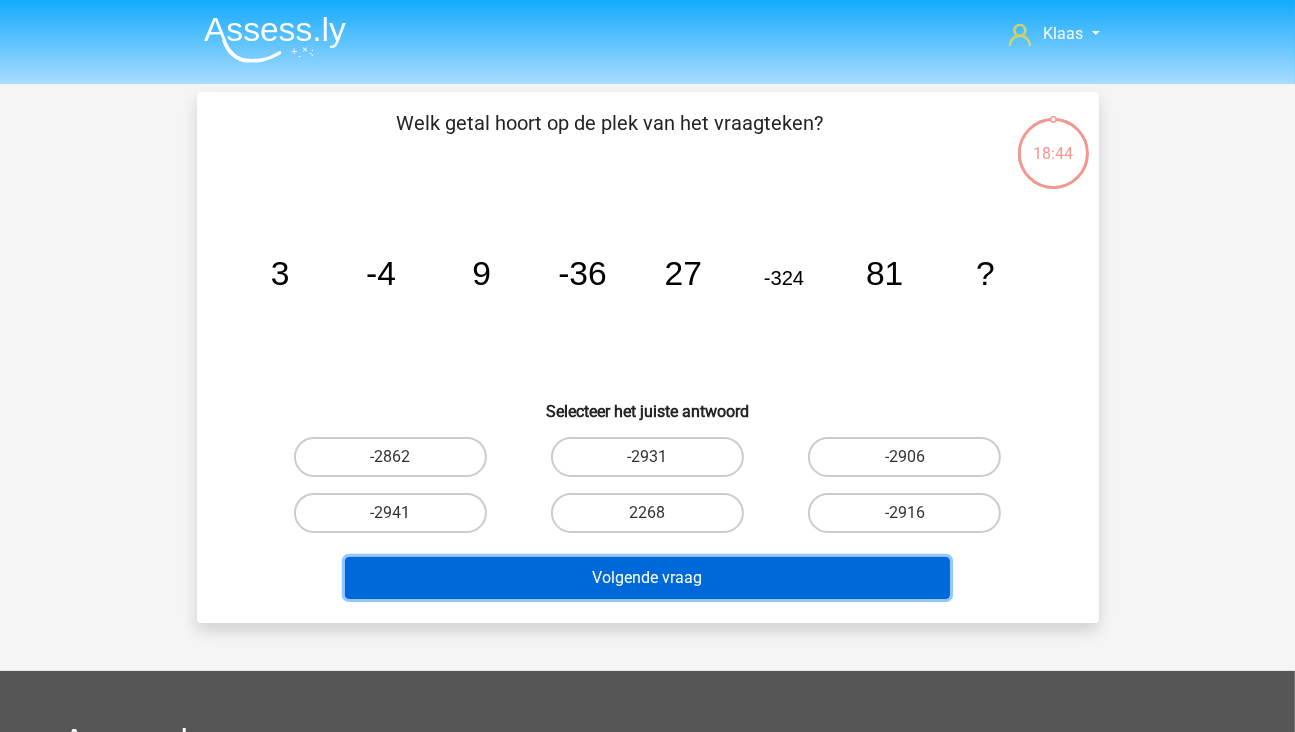 click on "Volgende vraag" at bounding box center (647, 578) 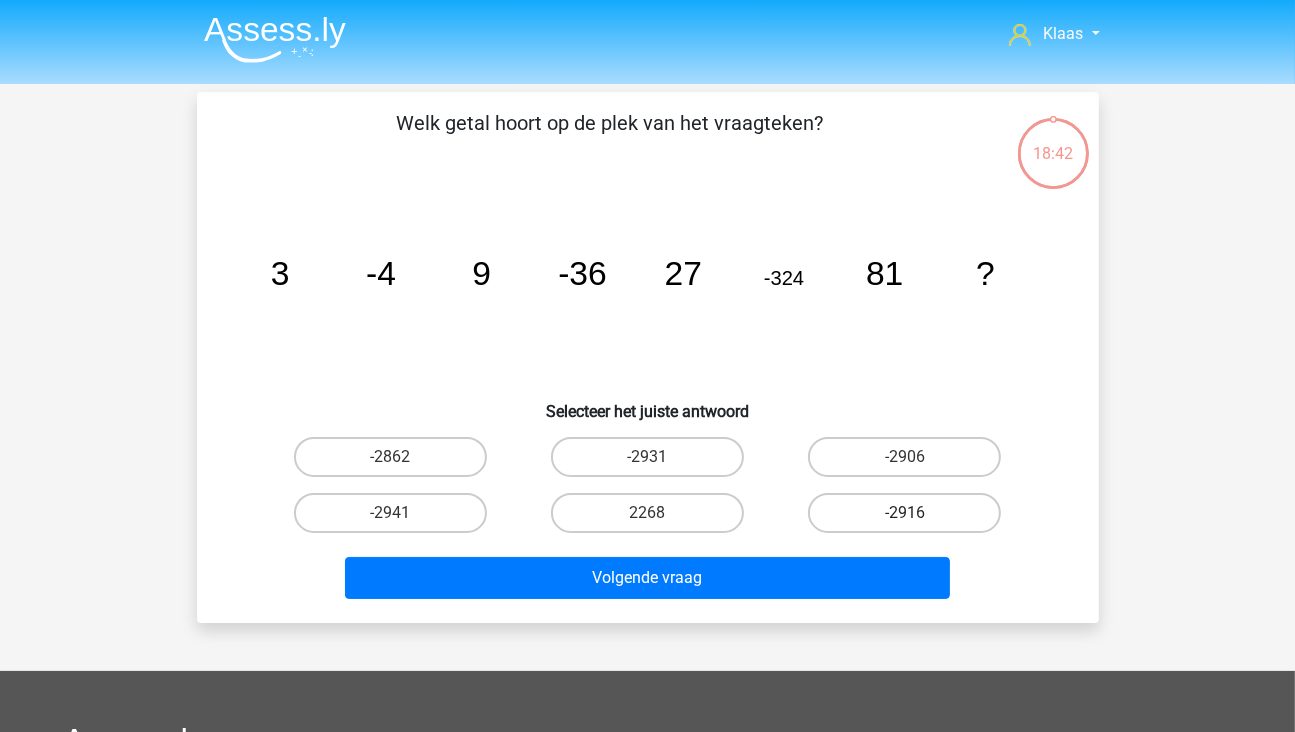 click on "-2916" at bounding box center (904, 513) 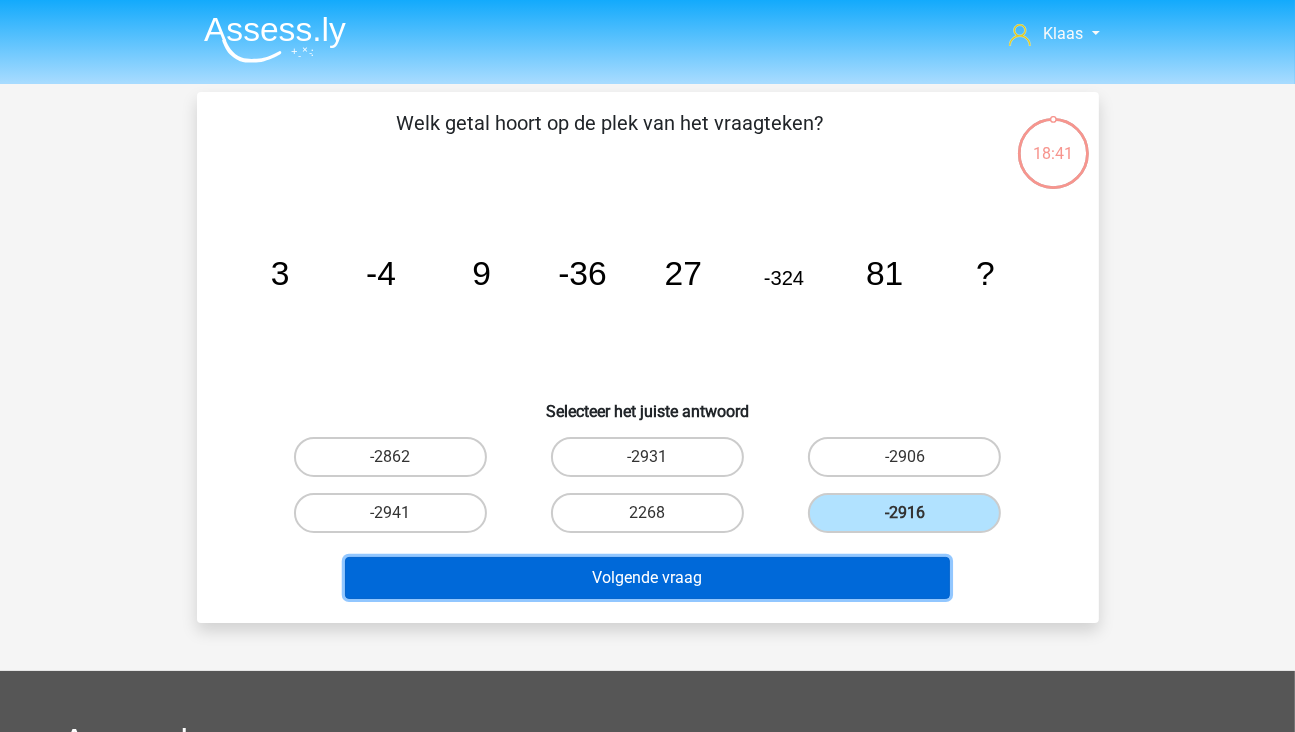 click on "Volgende vraag" at bounding box center [647, 578] 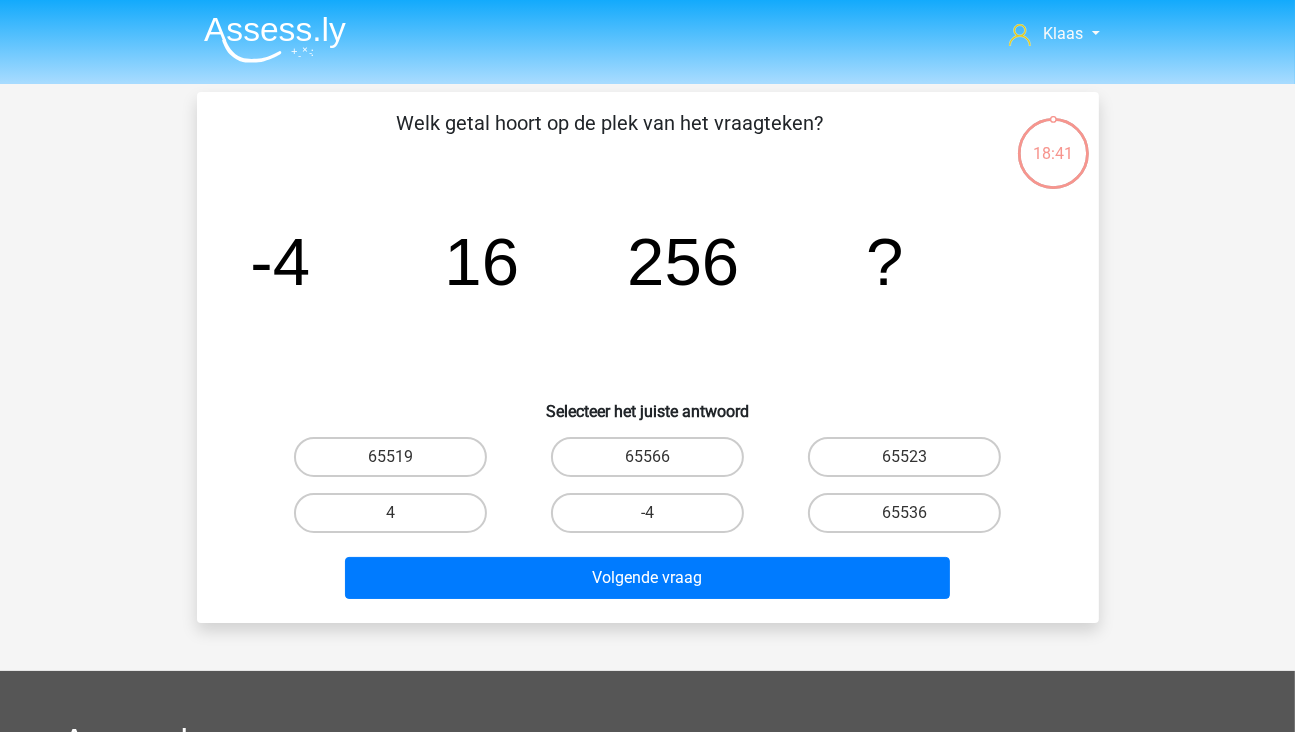scroll, scrollTop: 92, scrollLeft: 0, axis: vertical 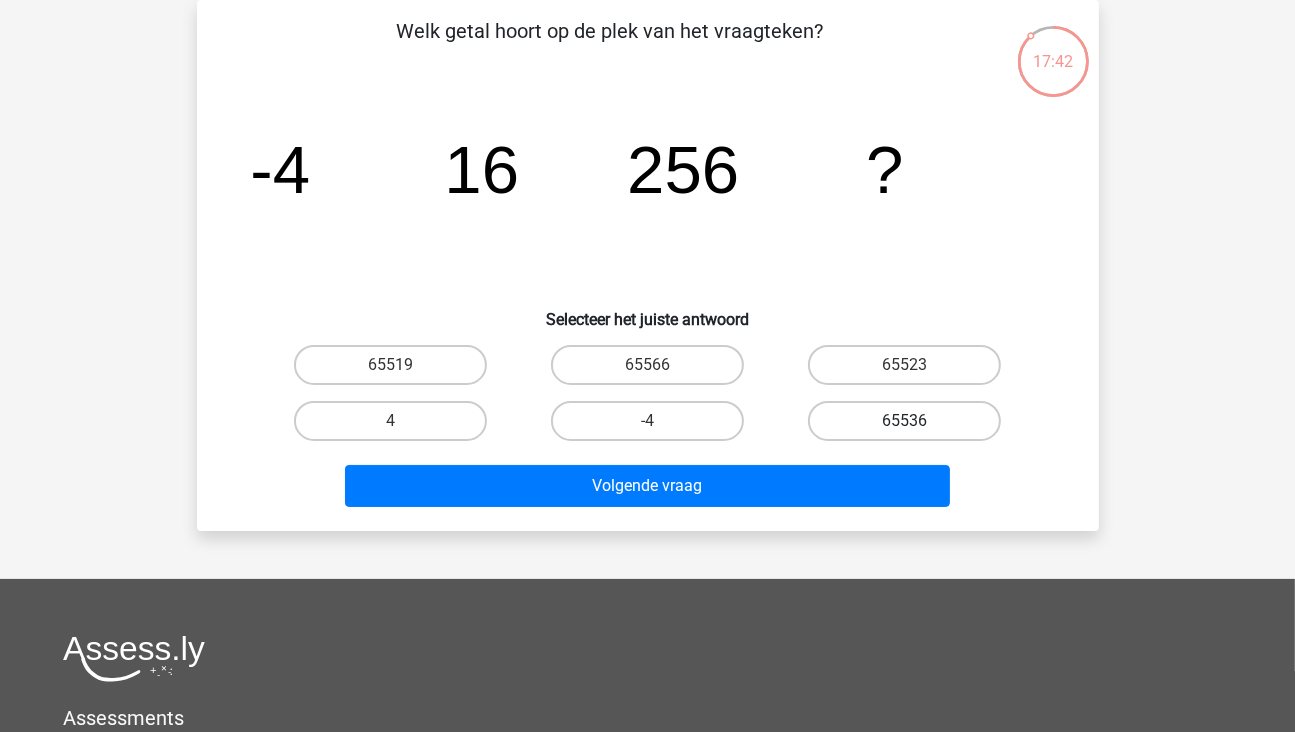 click on "65536" at bounding box center (904, 421) 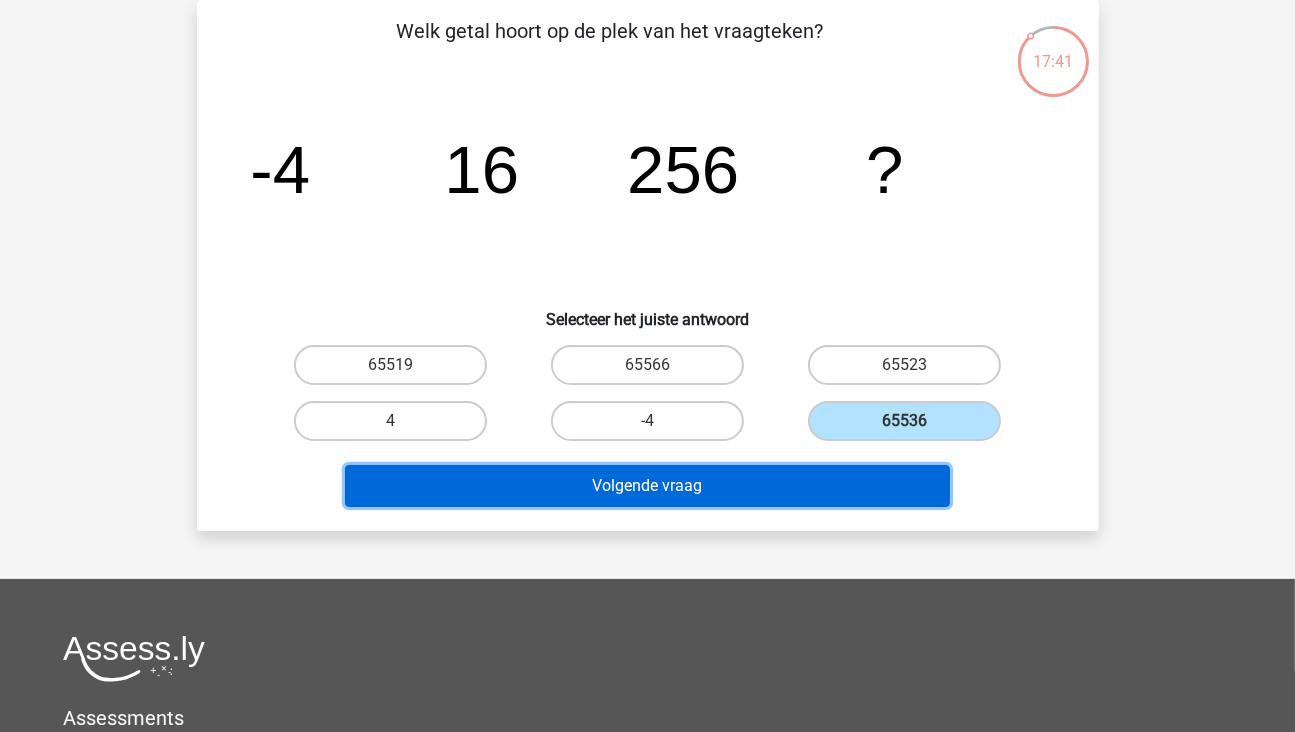 click on "Volgende vraag" at bounding box center (647, 486) 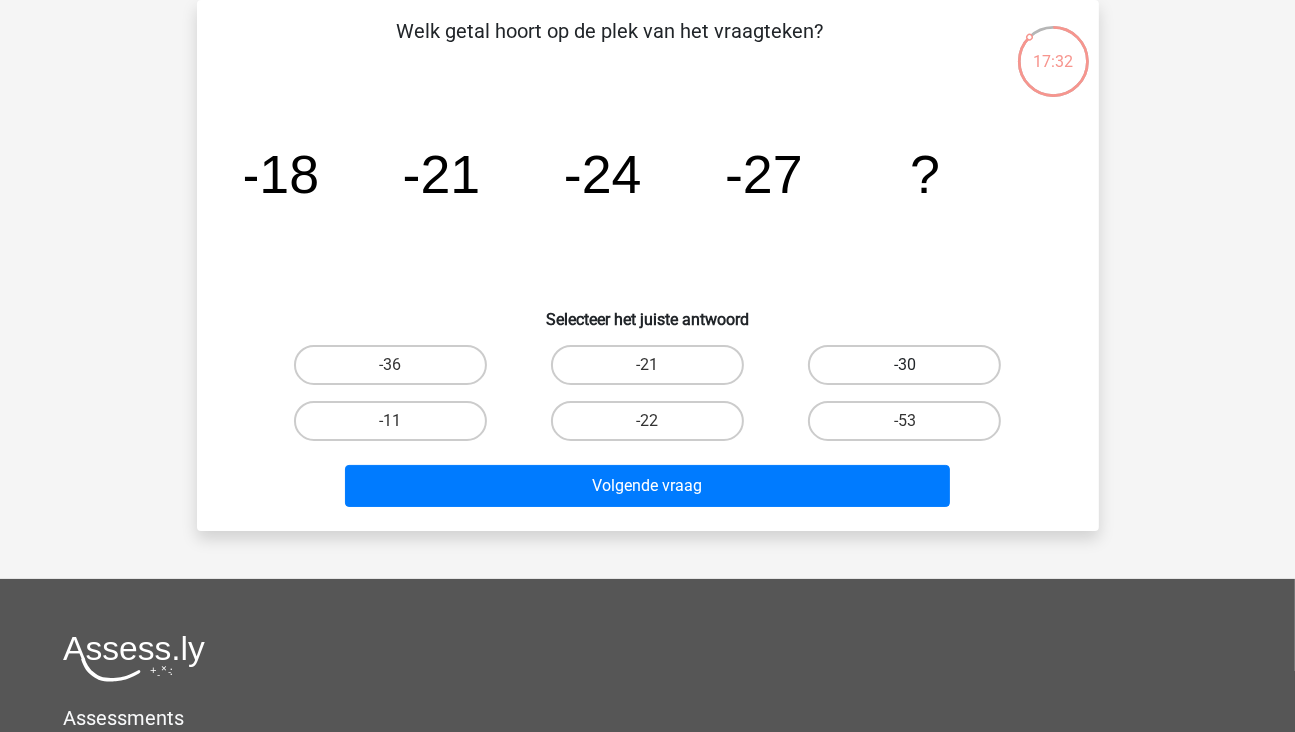 click on "-30" at bounding box center (904, 365) 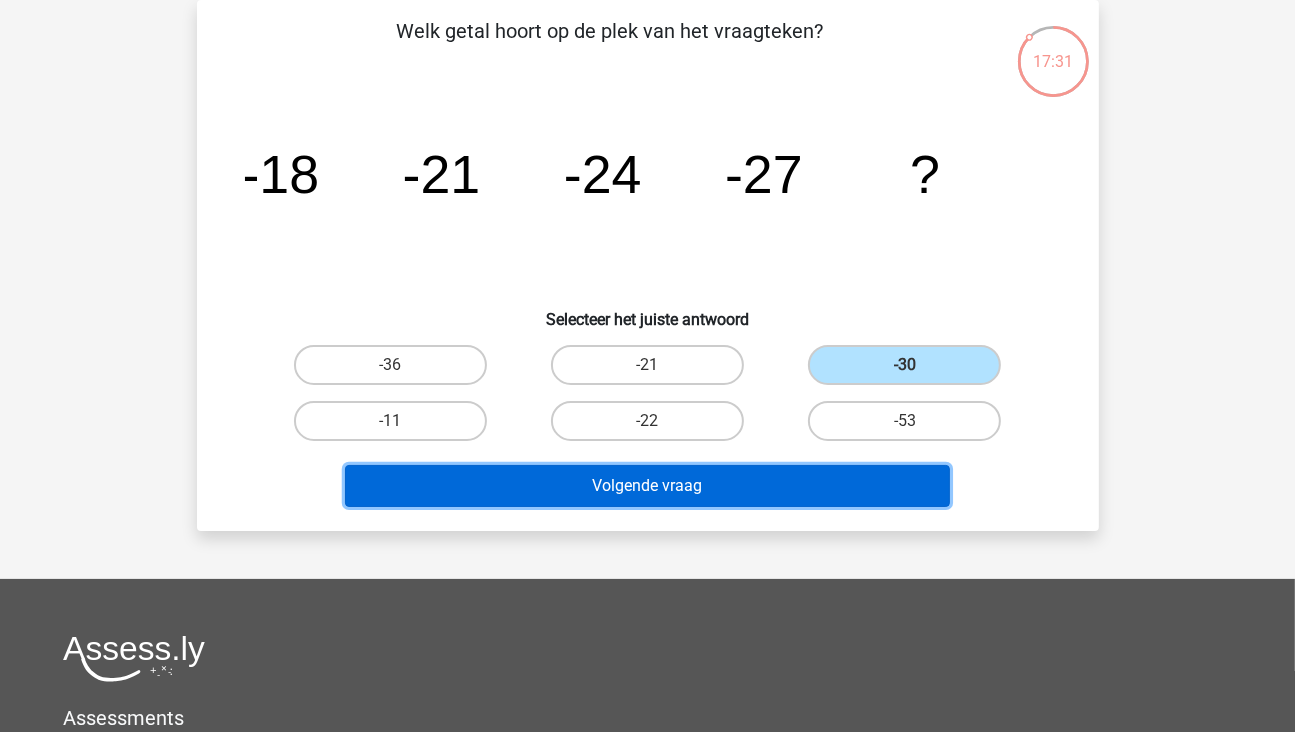 click on "Volgende vraag" at bounding box center [647, 486] 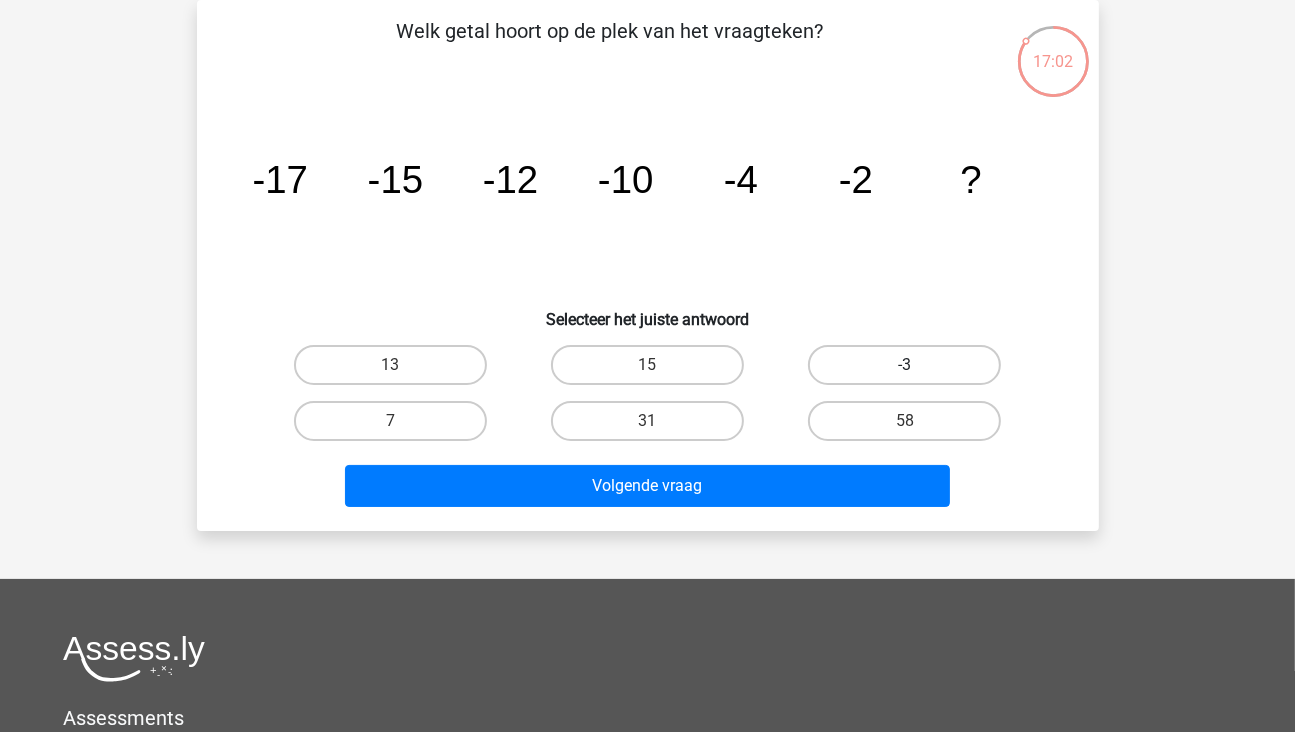 click on "-3" at bounding box center (904, 365) 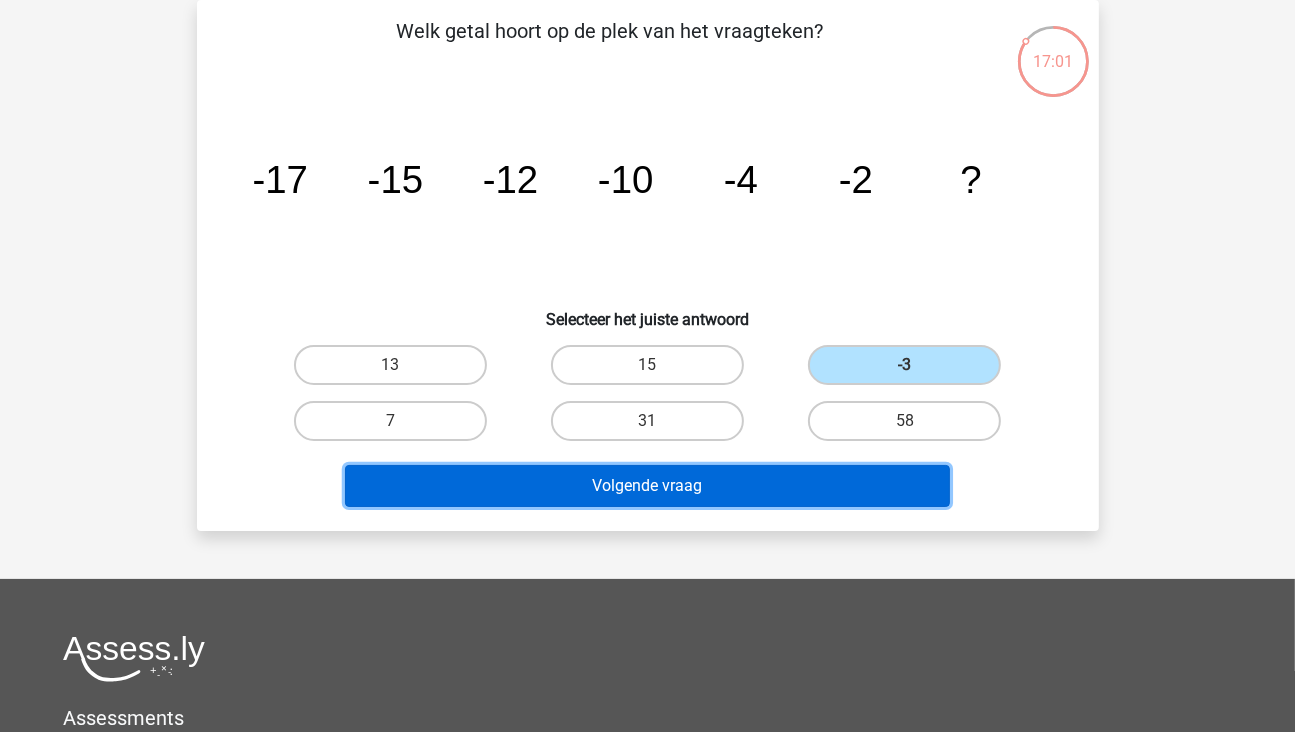 click on "Volgende vraag" at bounding box center (647, 486) 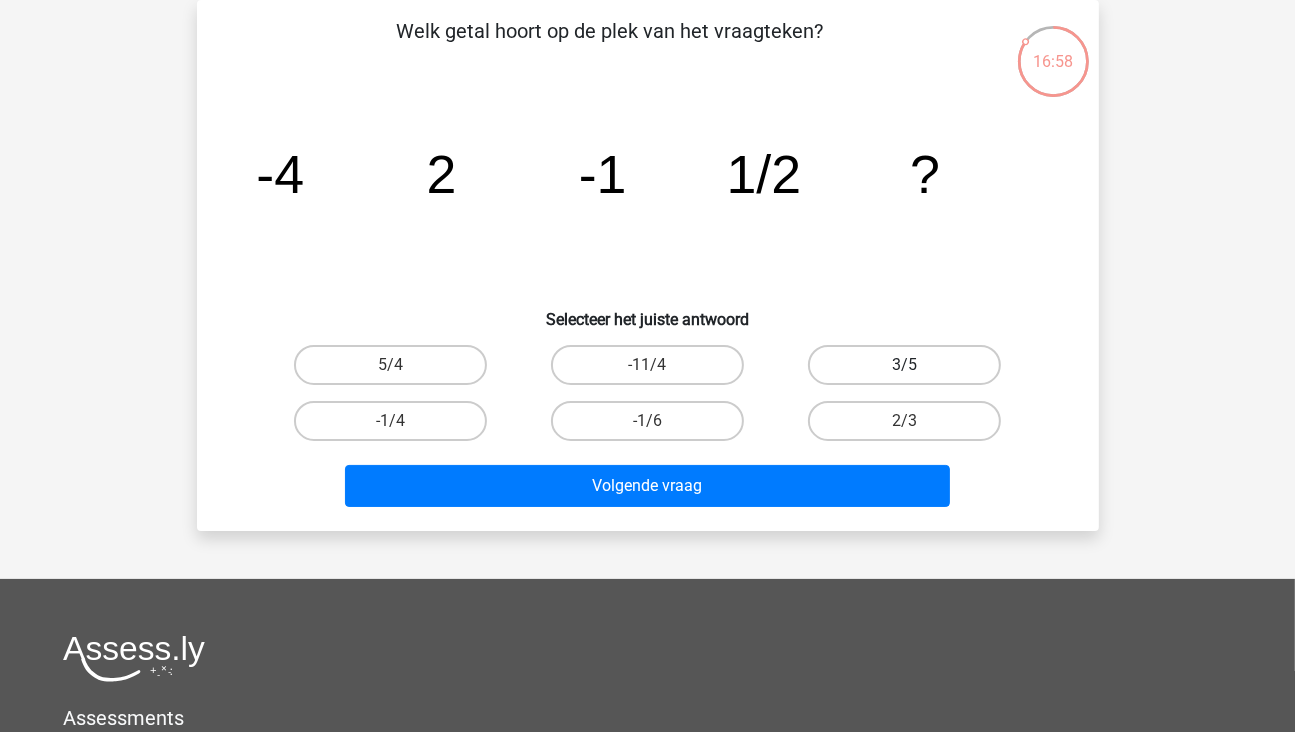 click on "3/5" at bounding box center [904, 365] 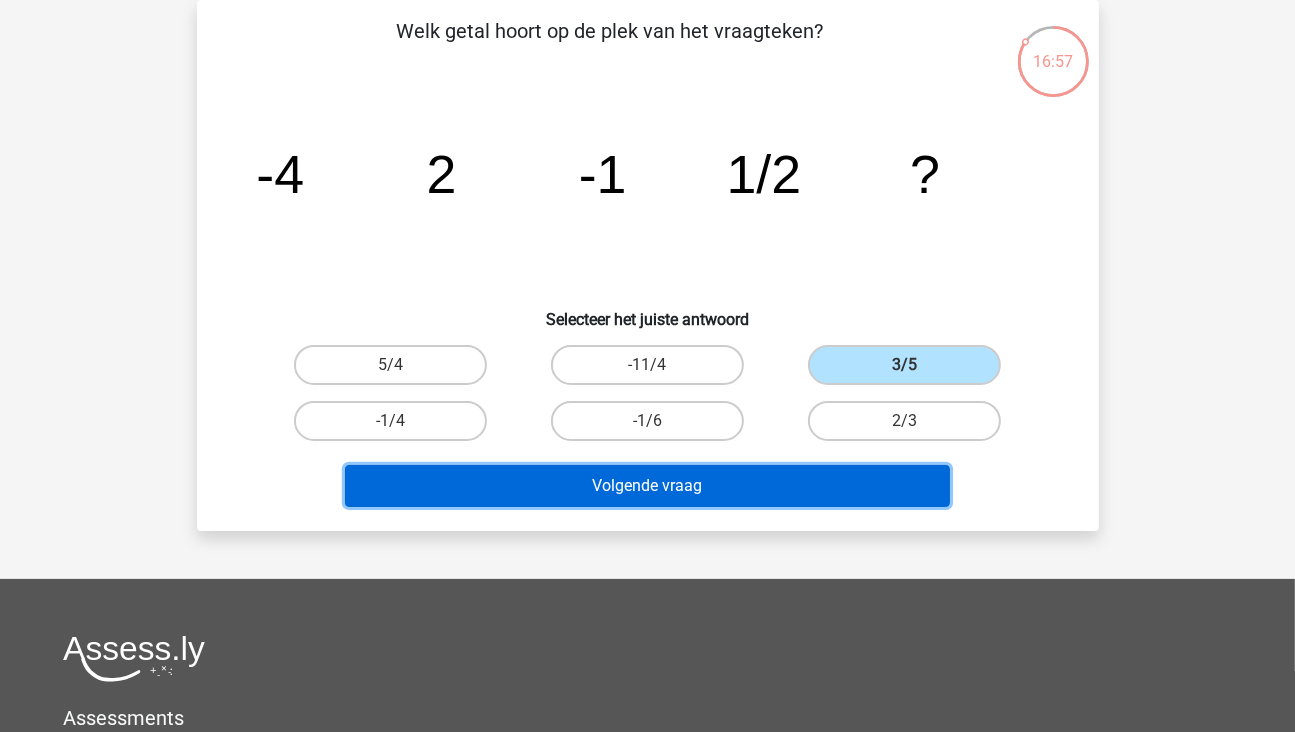click on "Volgende vraag" at bounding box center (647, 486) 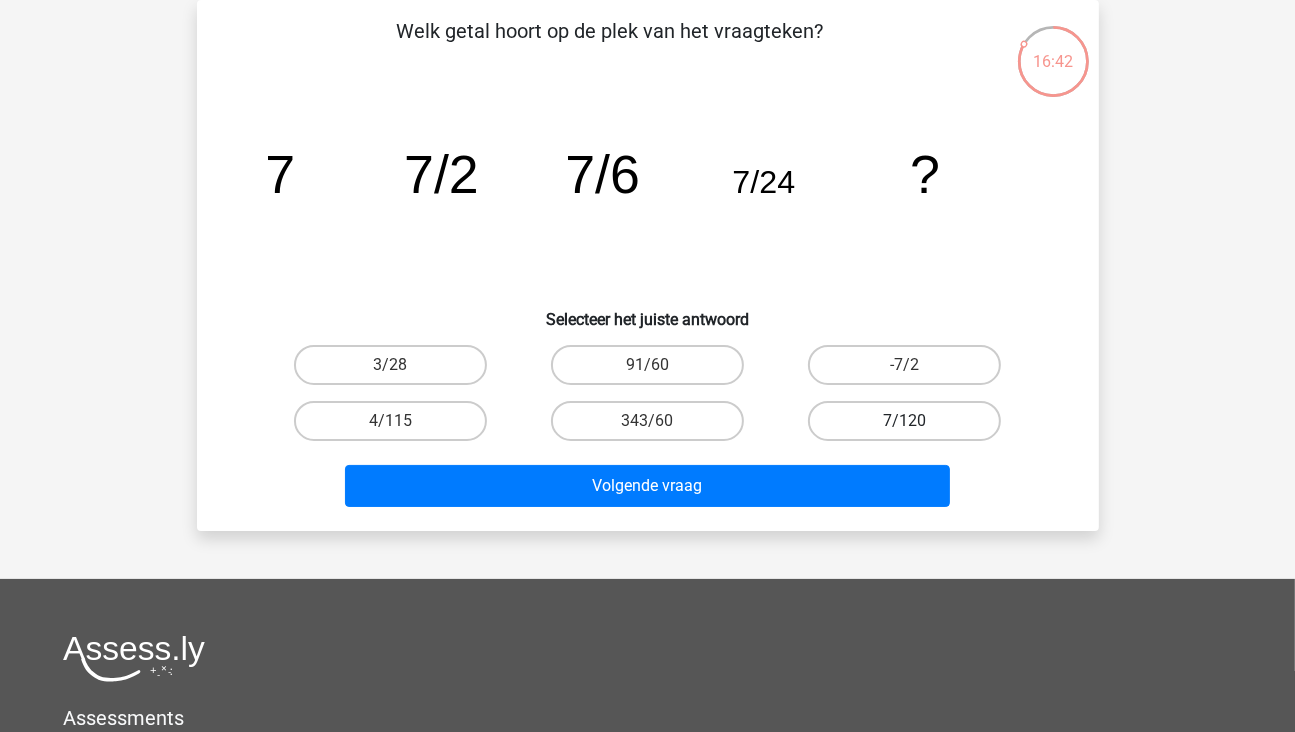 click on "7/120" at bounding box center [904, 421] 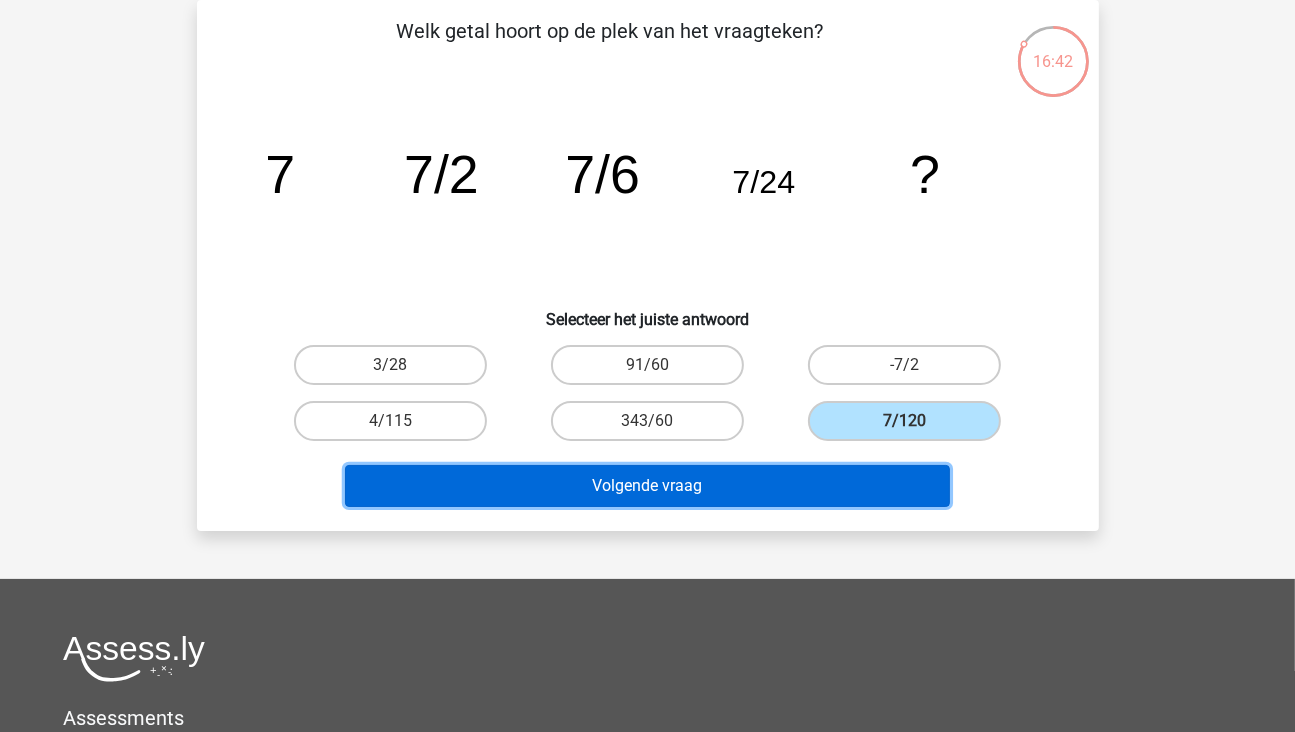 click on "Volgende vraag" at bounding box center [647, 486] 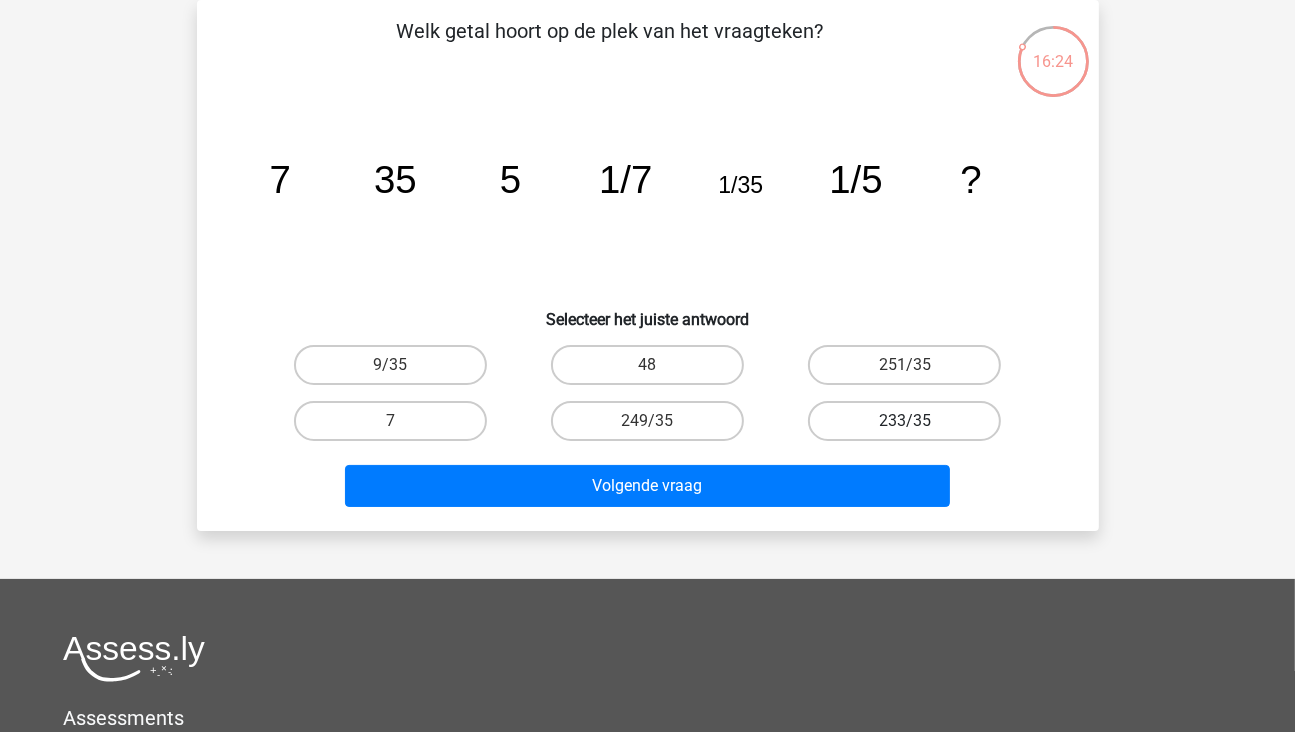 click on "233/35" at bounding box center [904, 421] 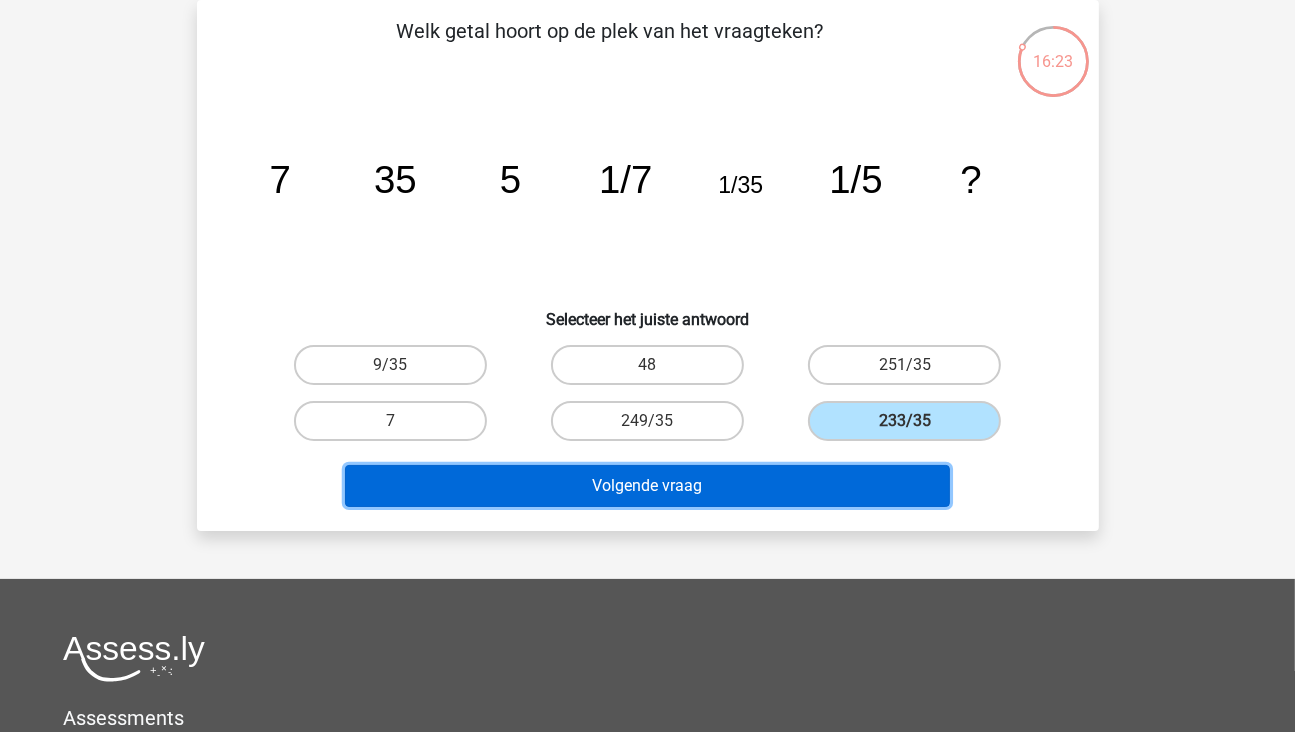 click on "Volgende vraag" at bounding box center (647, 486) 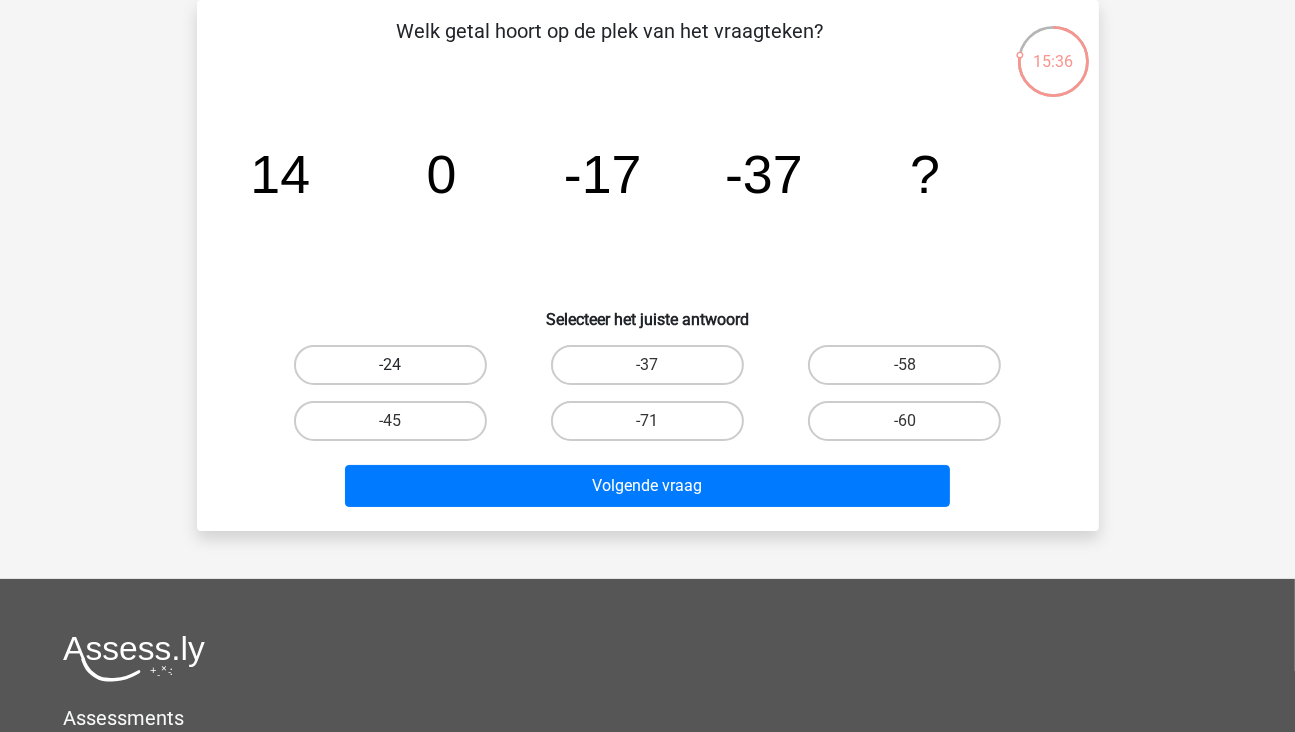 click on "-24" at bounding box center [390, 365] 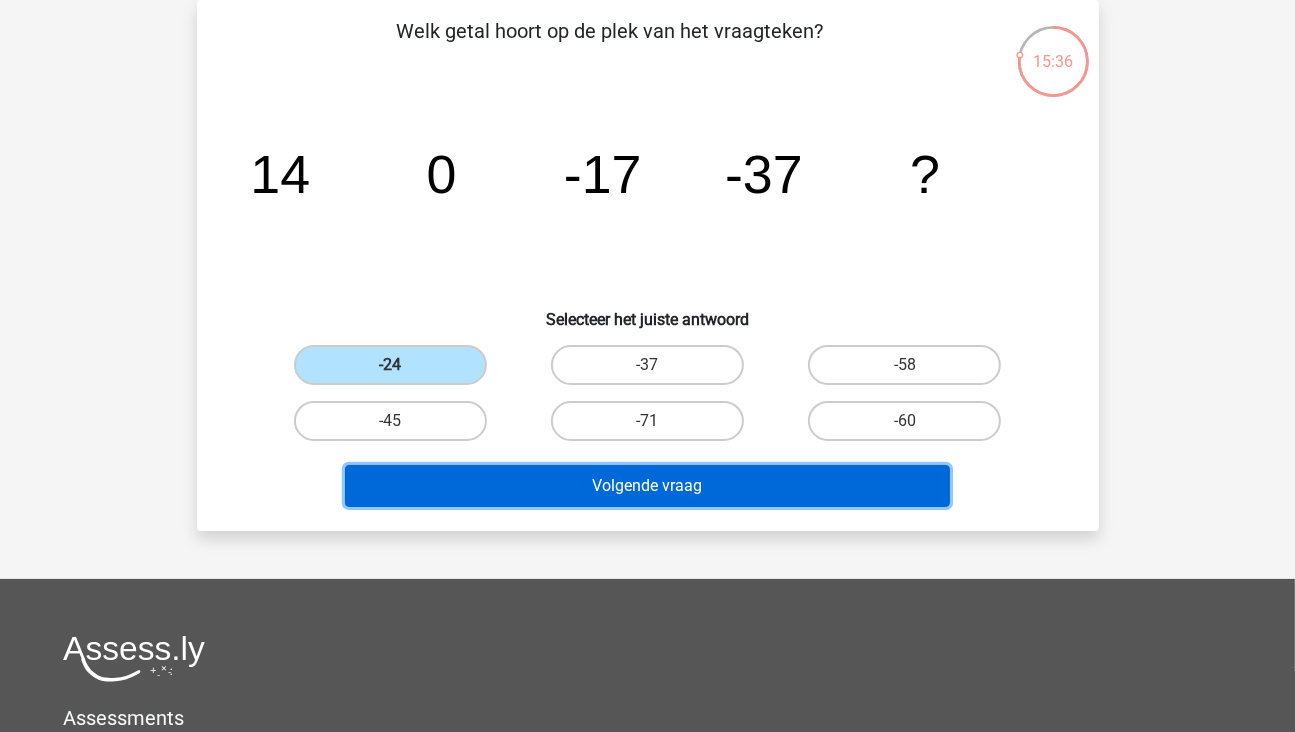click on "Volgende vraag" at bounding box center (647, 486) 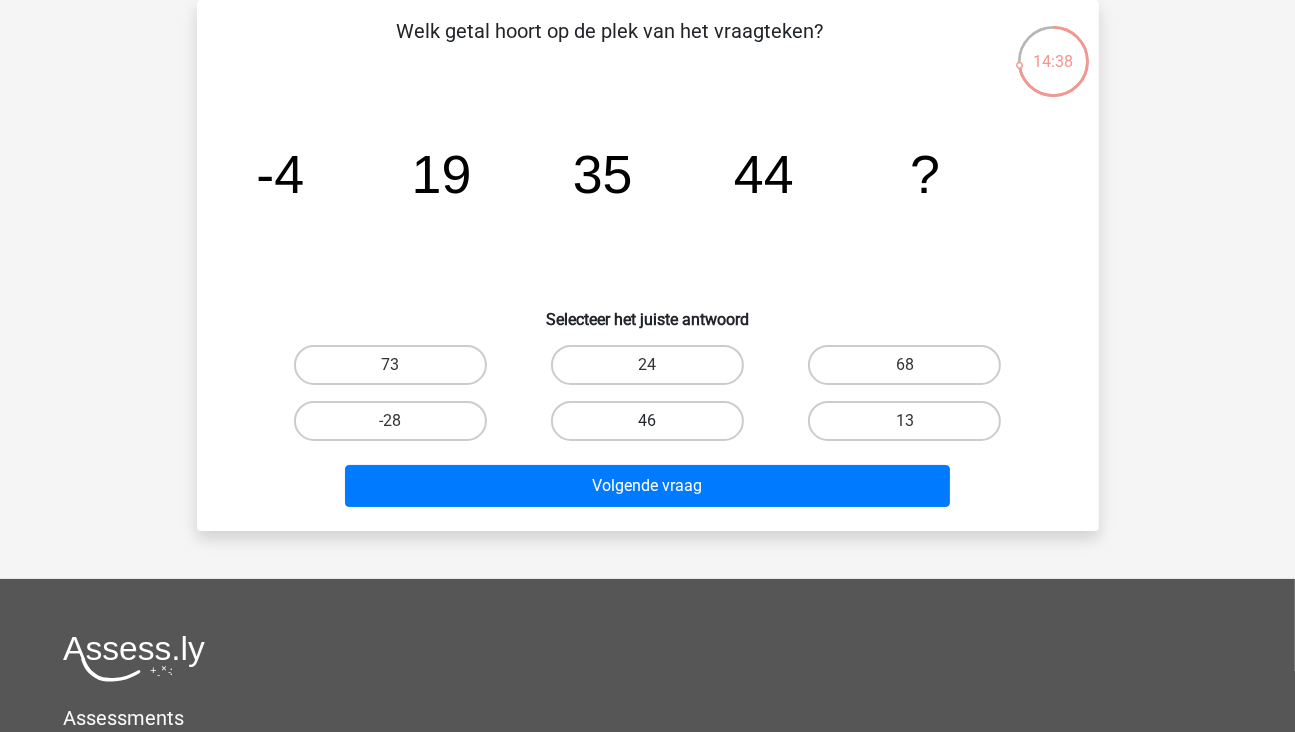 click on "46" at bounding box center (647, 421) 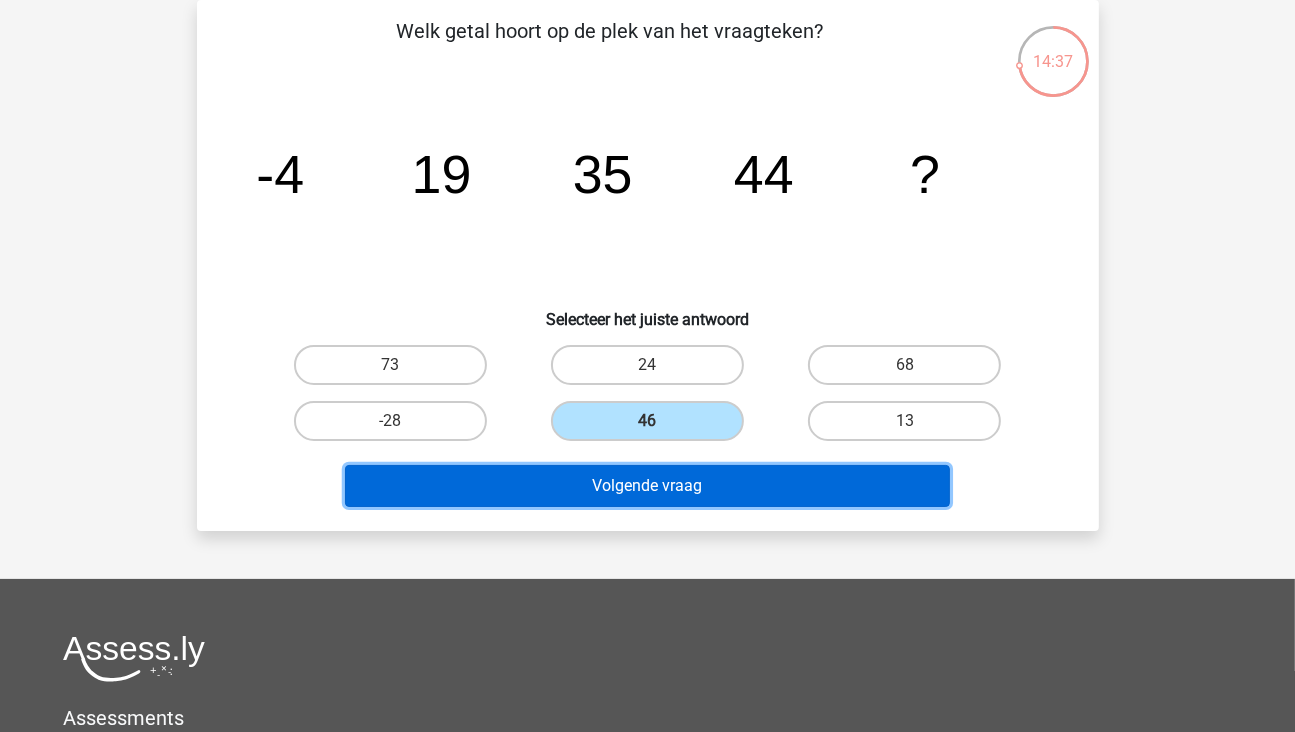 click on "Volgende vraag" at bounding box center [647, 486] 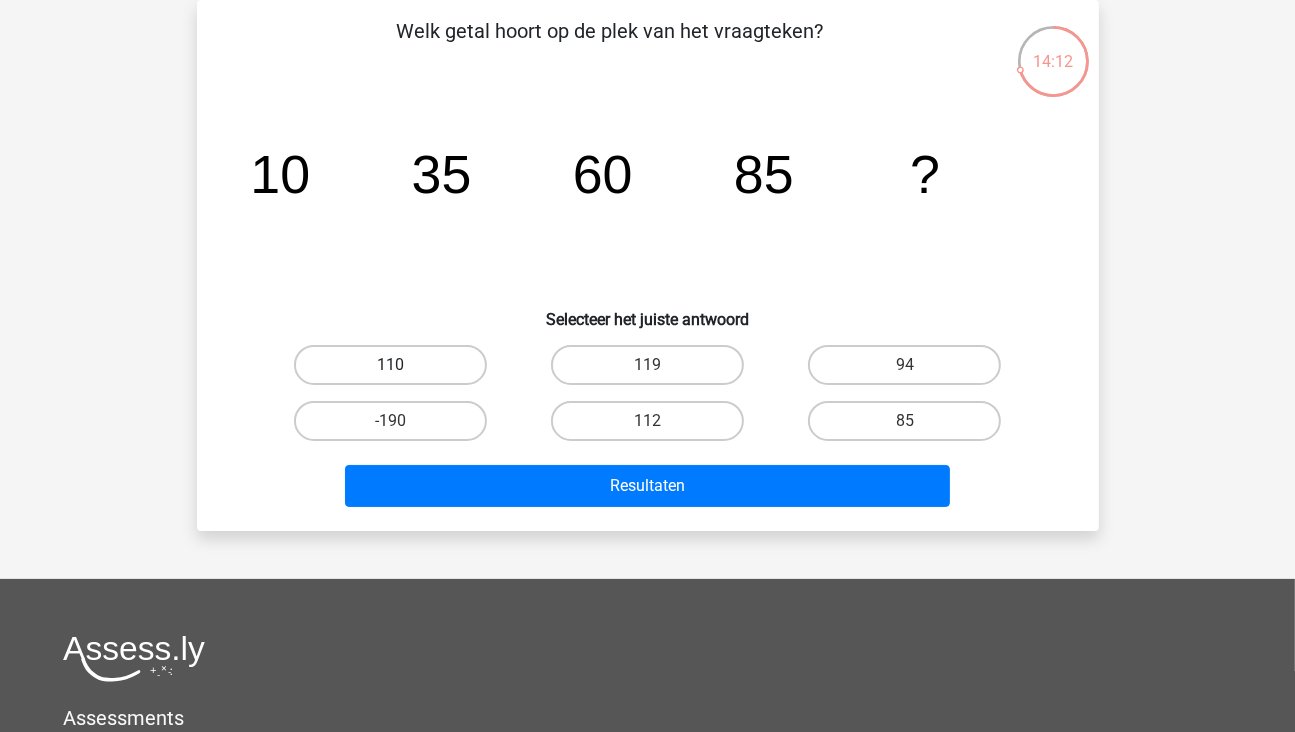 drag, startPoint x: 442, startPoint y: 350, endPoint x: 468, endPoint y: 430, distance: 84.118965 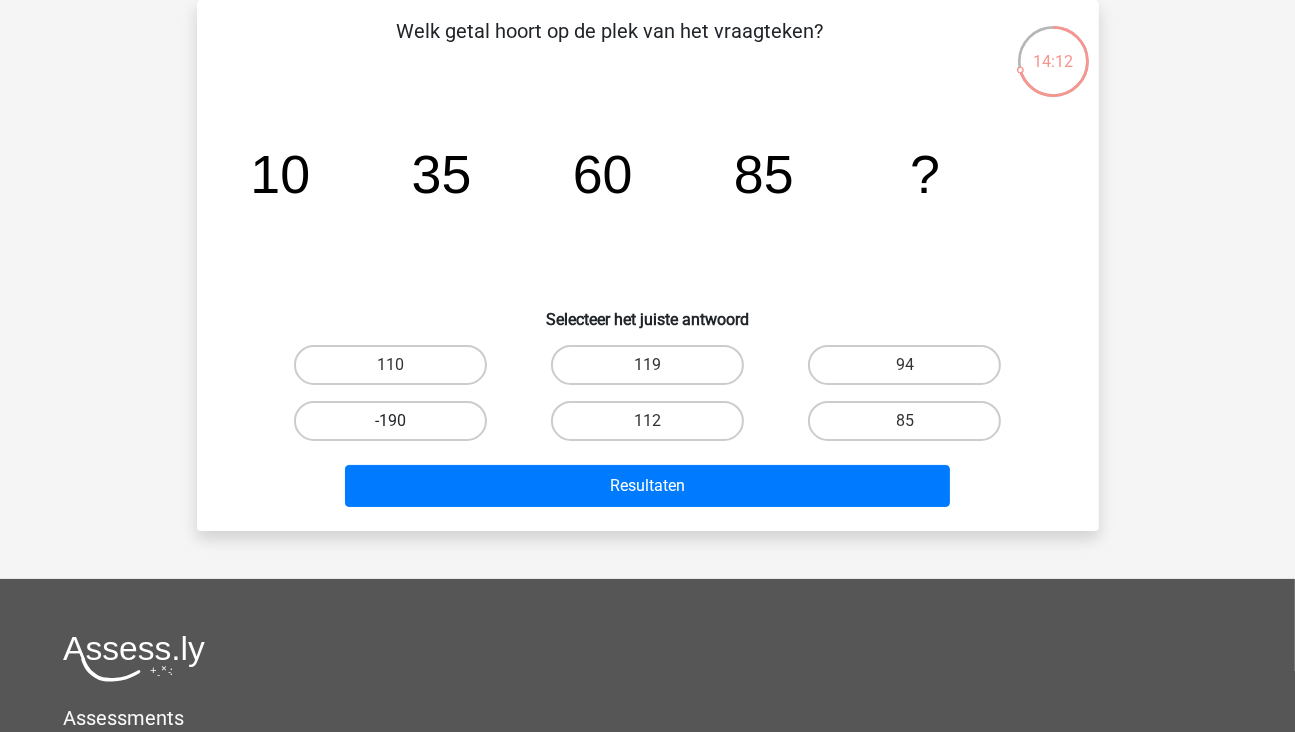click on "110" at bounding box center [396, 371] 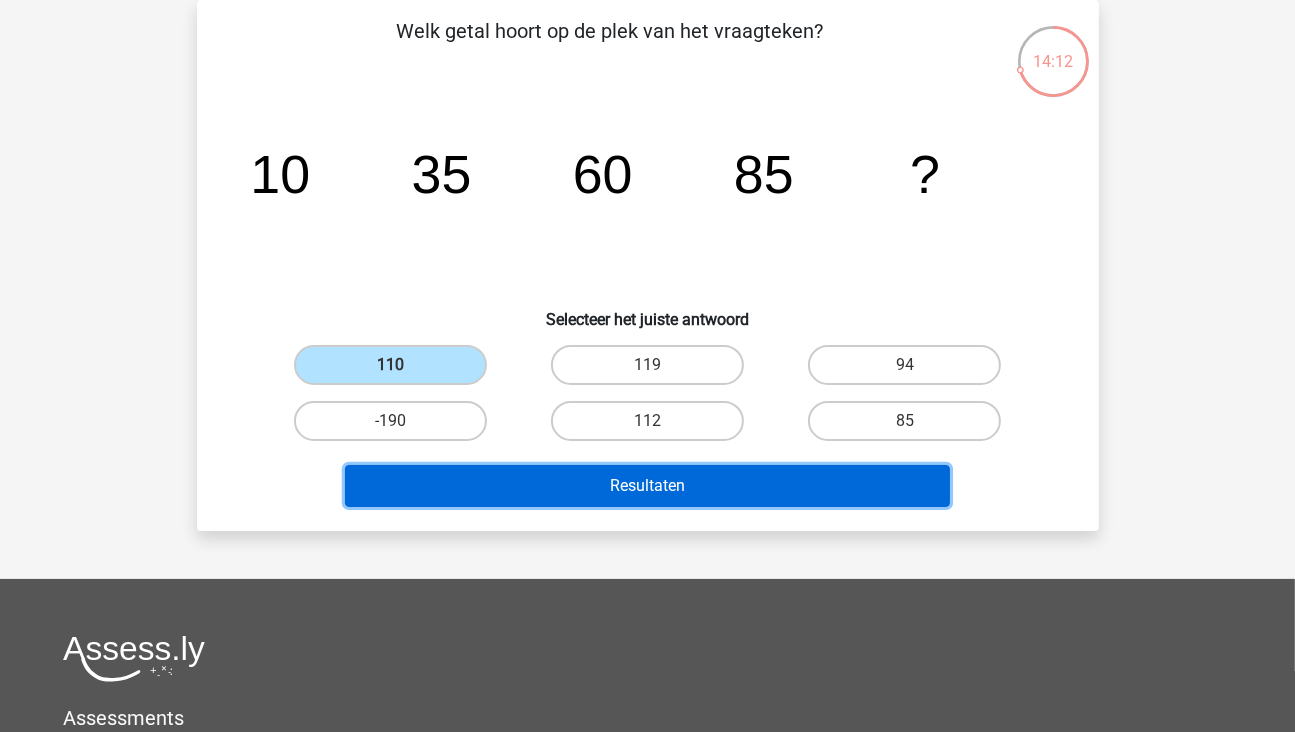 click on "Resultaten" at bounding box center (647, 486) 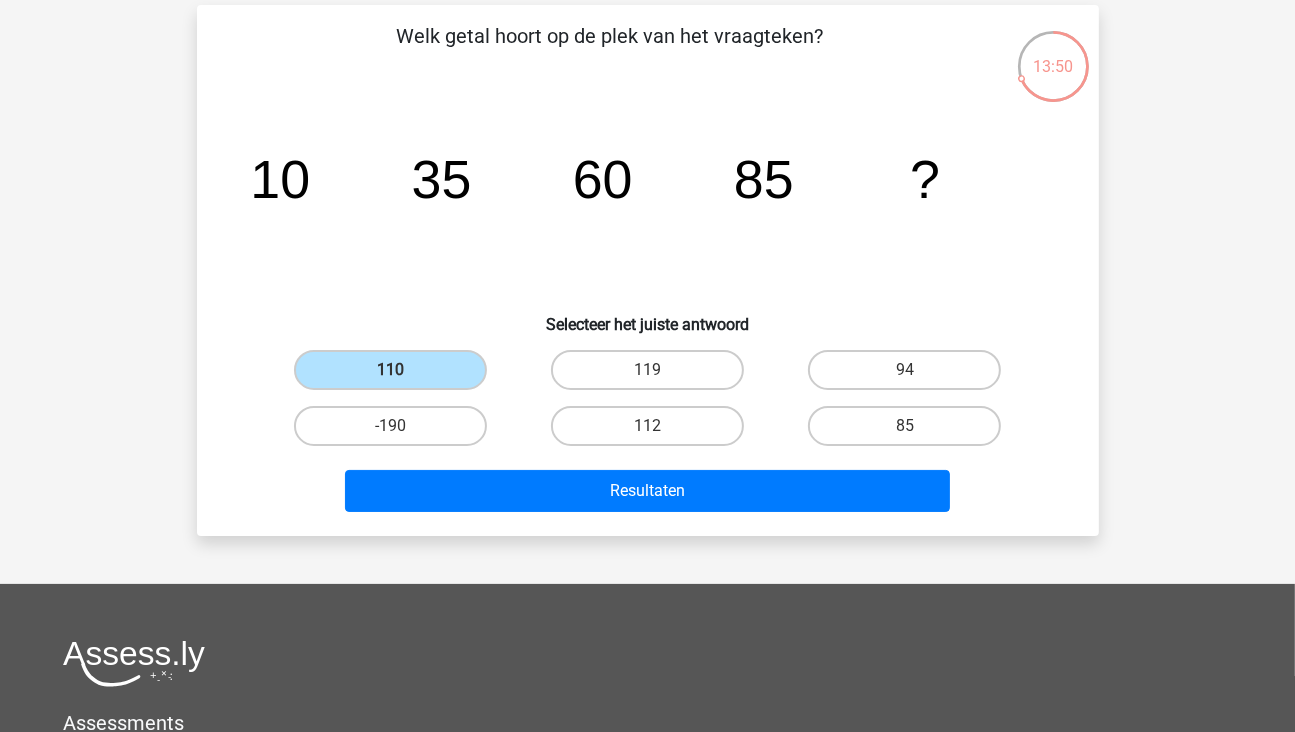 scroll, scrollTop: 0, scrollLeft: 0, axis: both 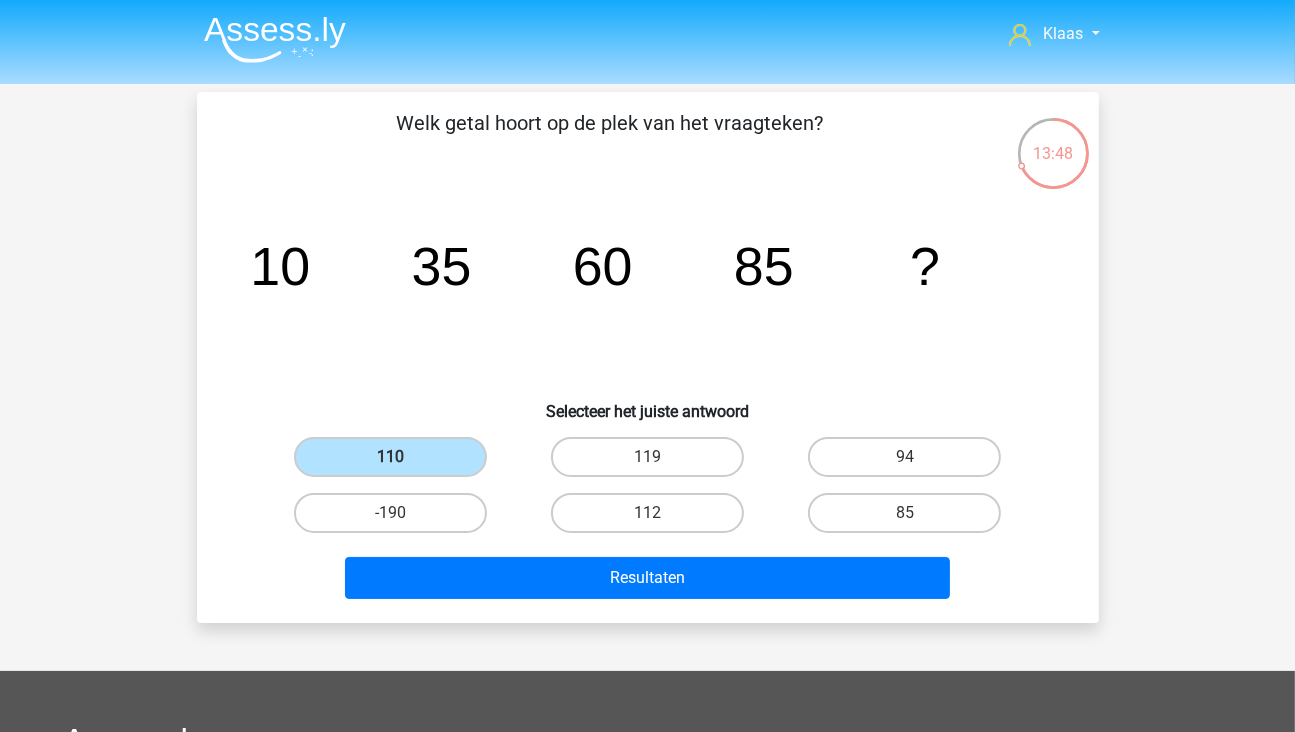 click at bounding box center [275, 39] 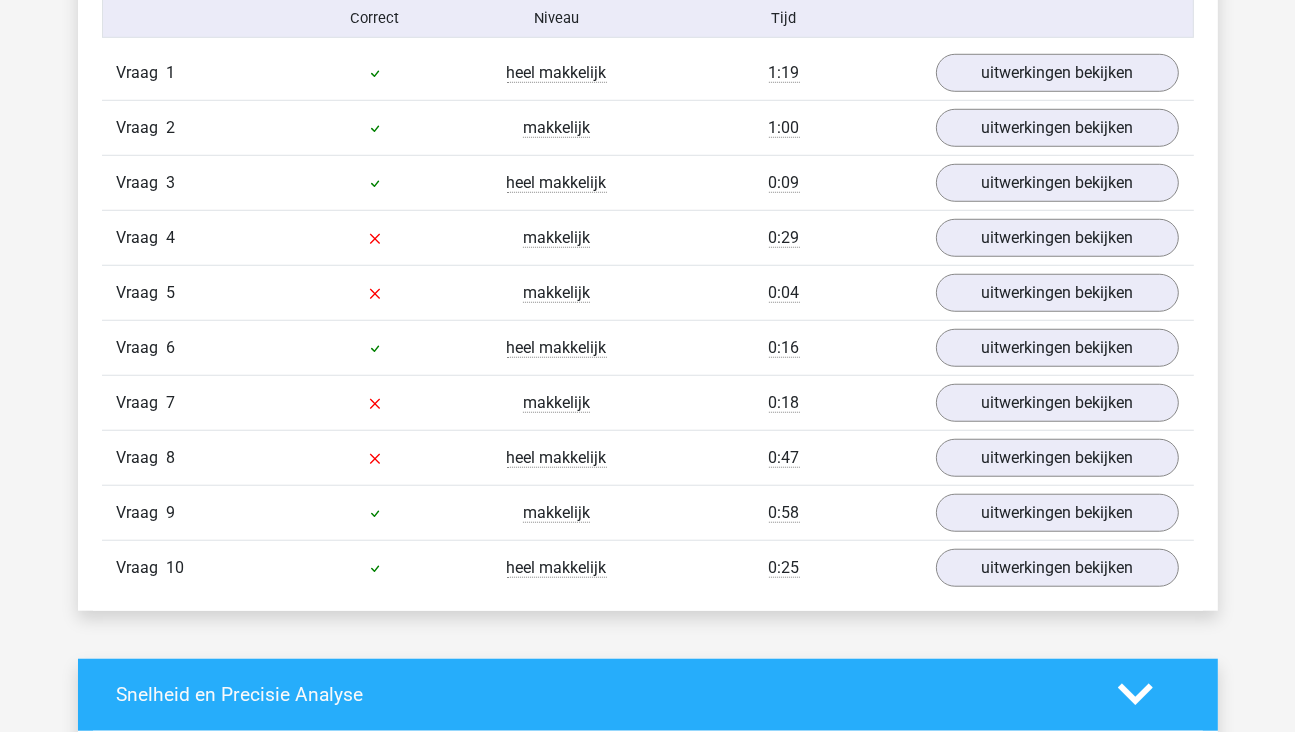 scroll, scrollTop: 1300, scrollLeft: 0, axis: vertical 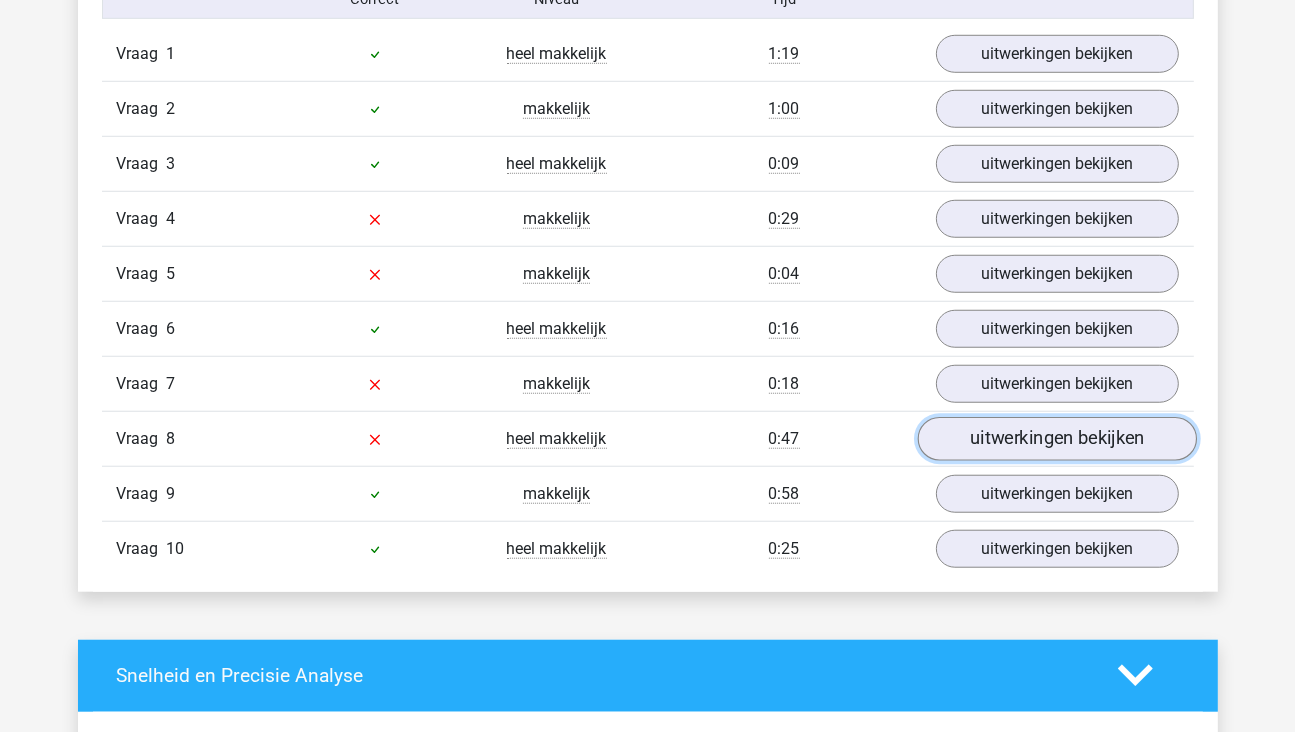 click on "uitwerkingen bekijken" at bounding box center (1056, 439) 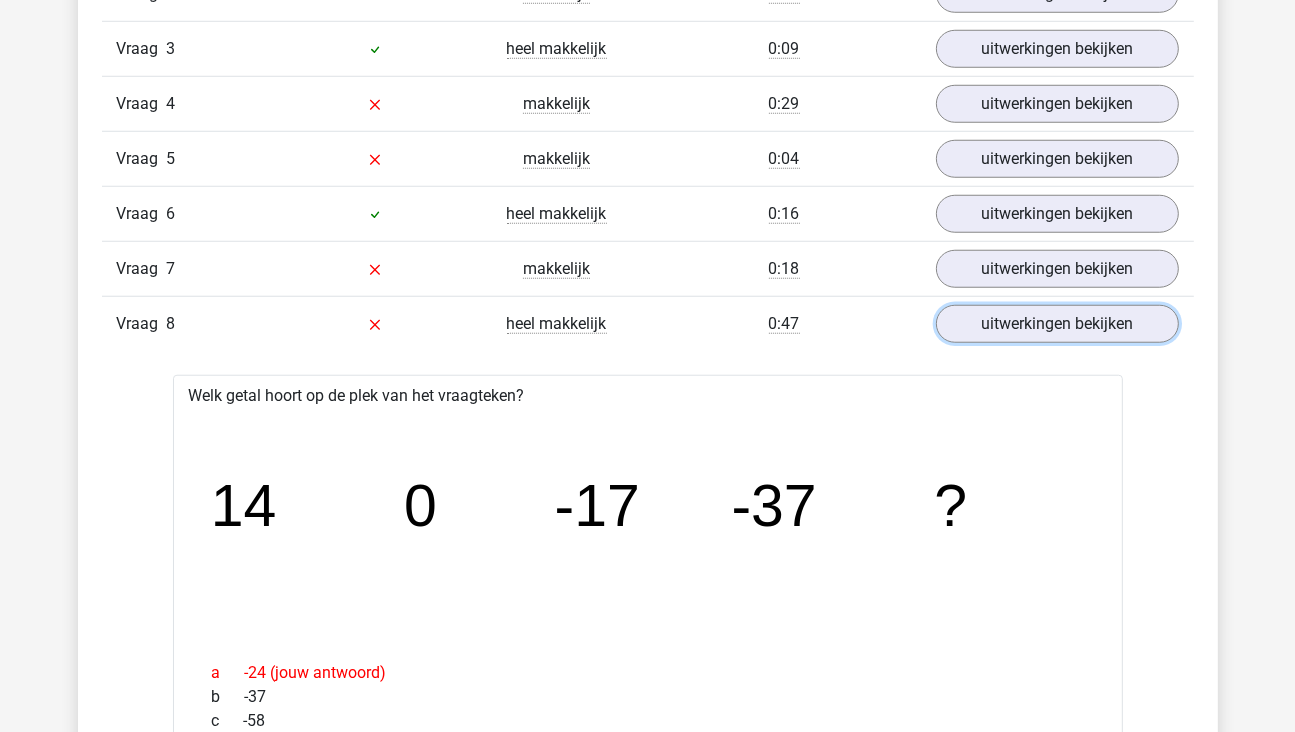 scroll, scrollTop: 1400, scrollLeft: 0, axis: vertical 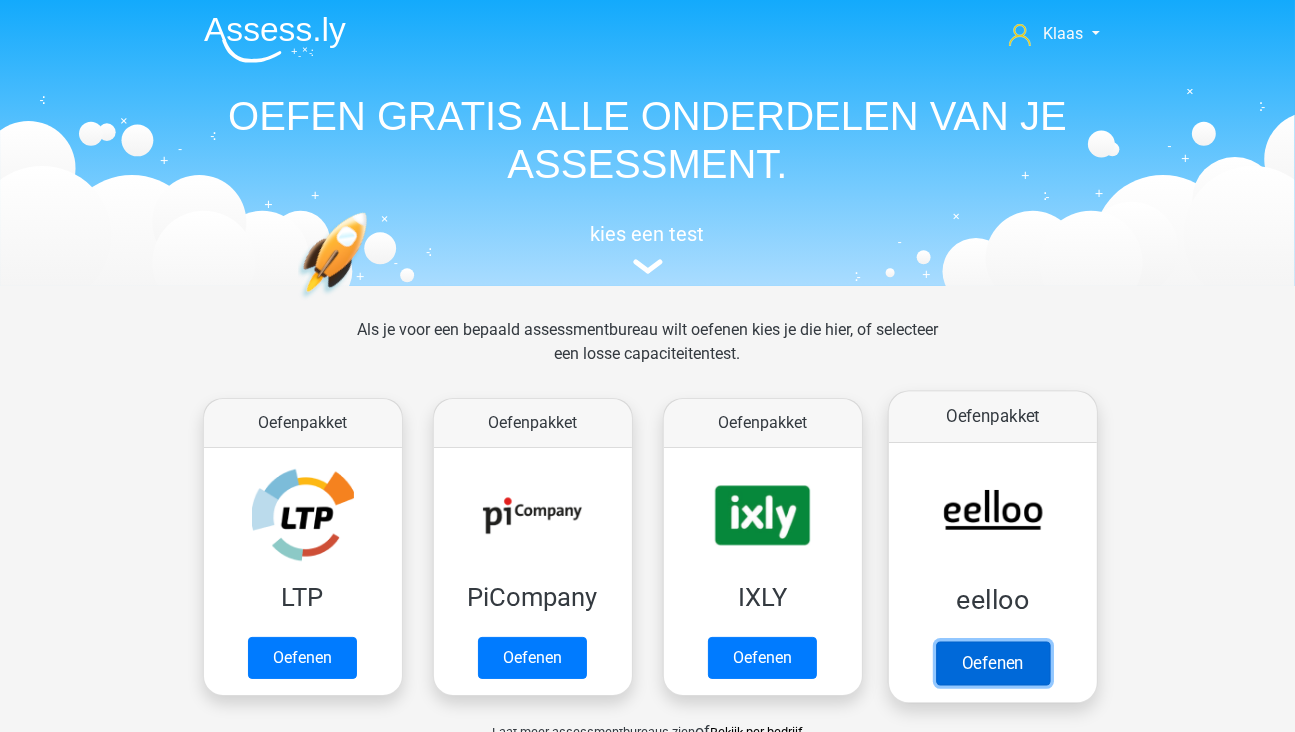 click on "Oefenen" at bounding box center [992, 663] 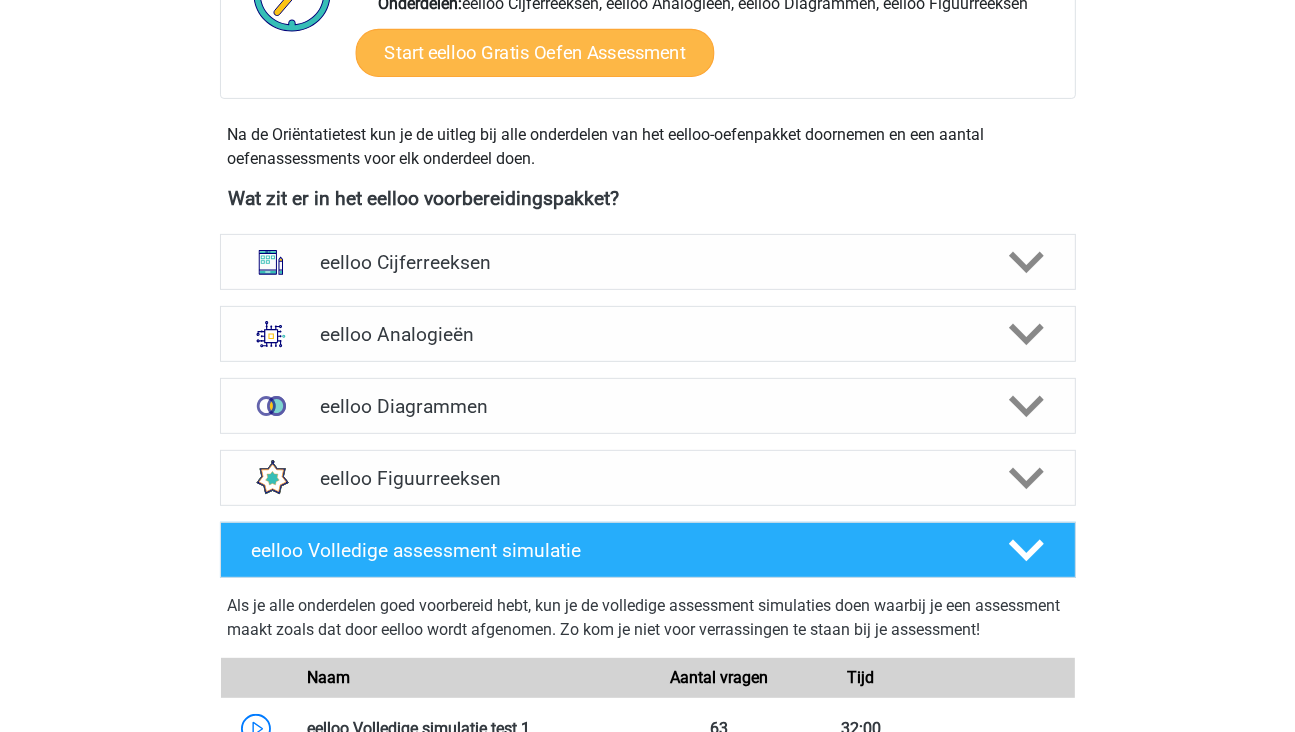 scroll, scrollTop: 600, scrollLeft: 0, axis: vertical 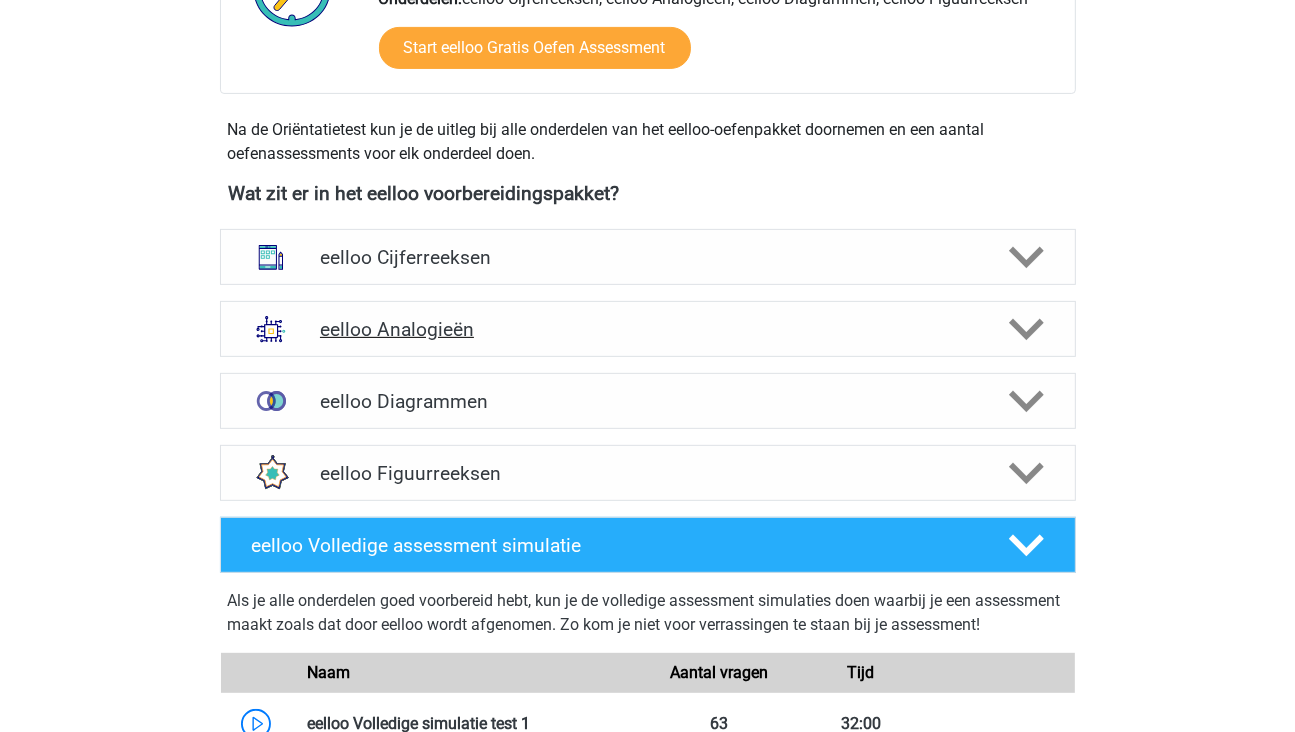 click on "eelloo Analogieën" at bounding box center (647, 329) 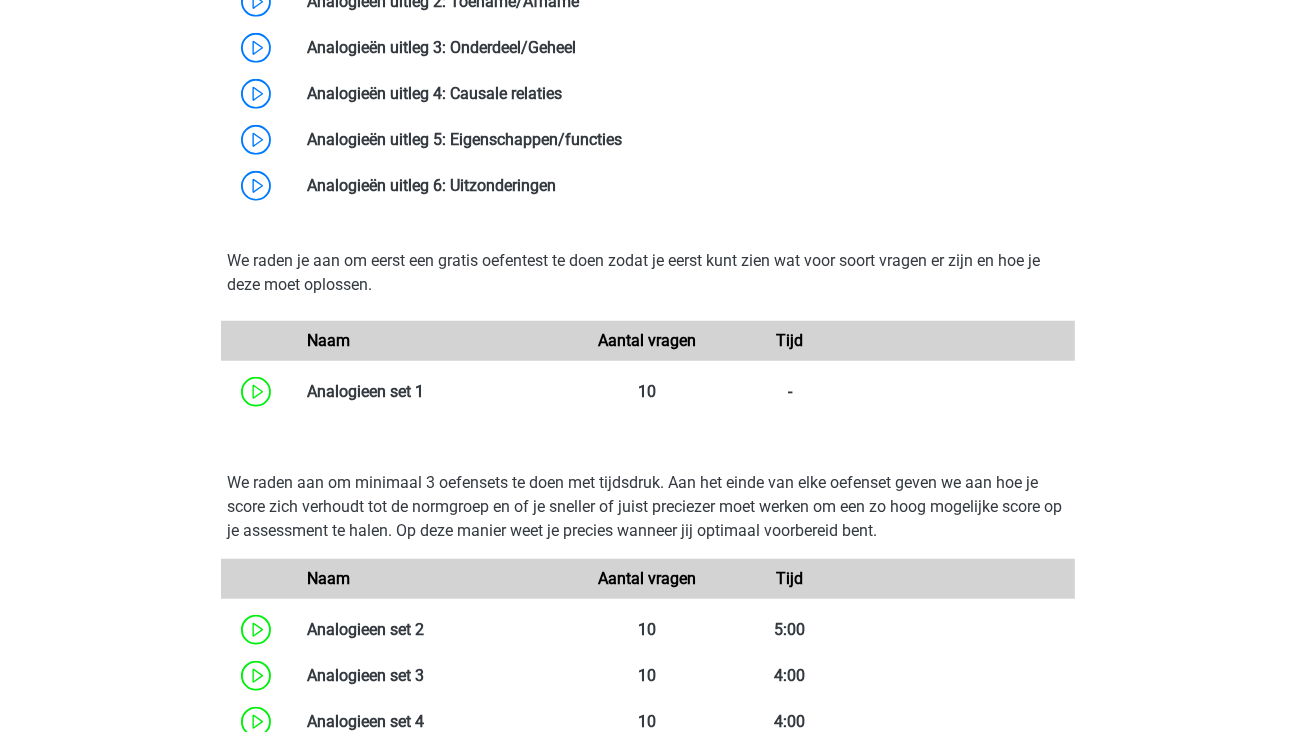 scroll, scrollTop: 1300, scrollLeft: 0, axis: vertical 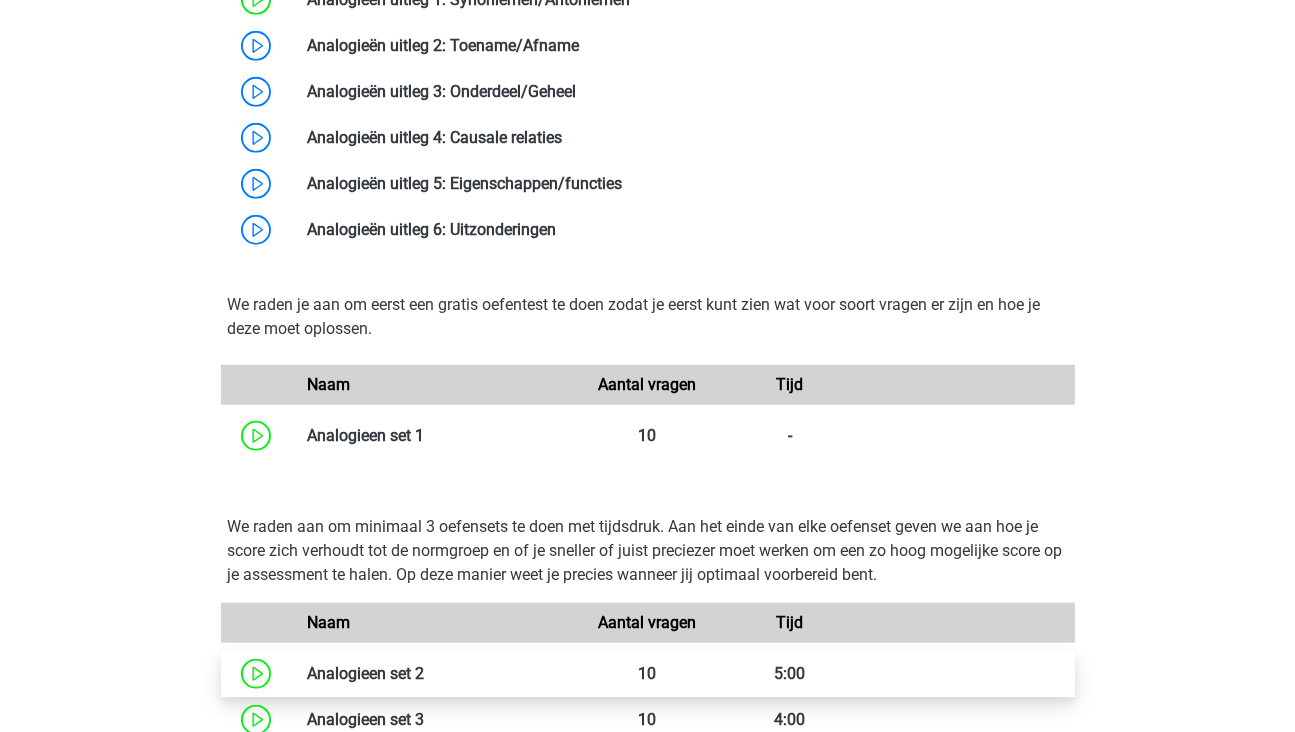 click at bounding box center [424, 673] 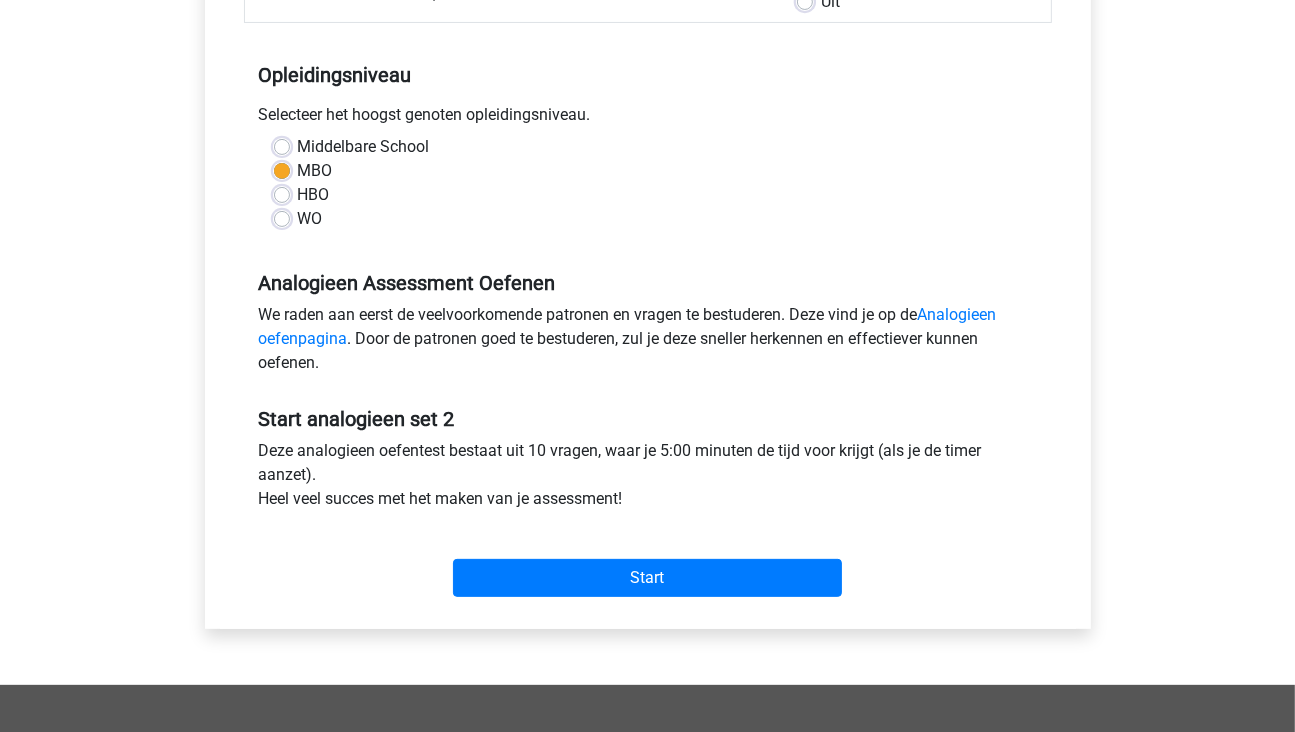scroll, scrollTop: 400, scrollLeft: 0, axis: vertical 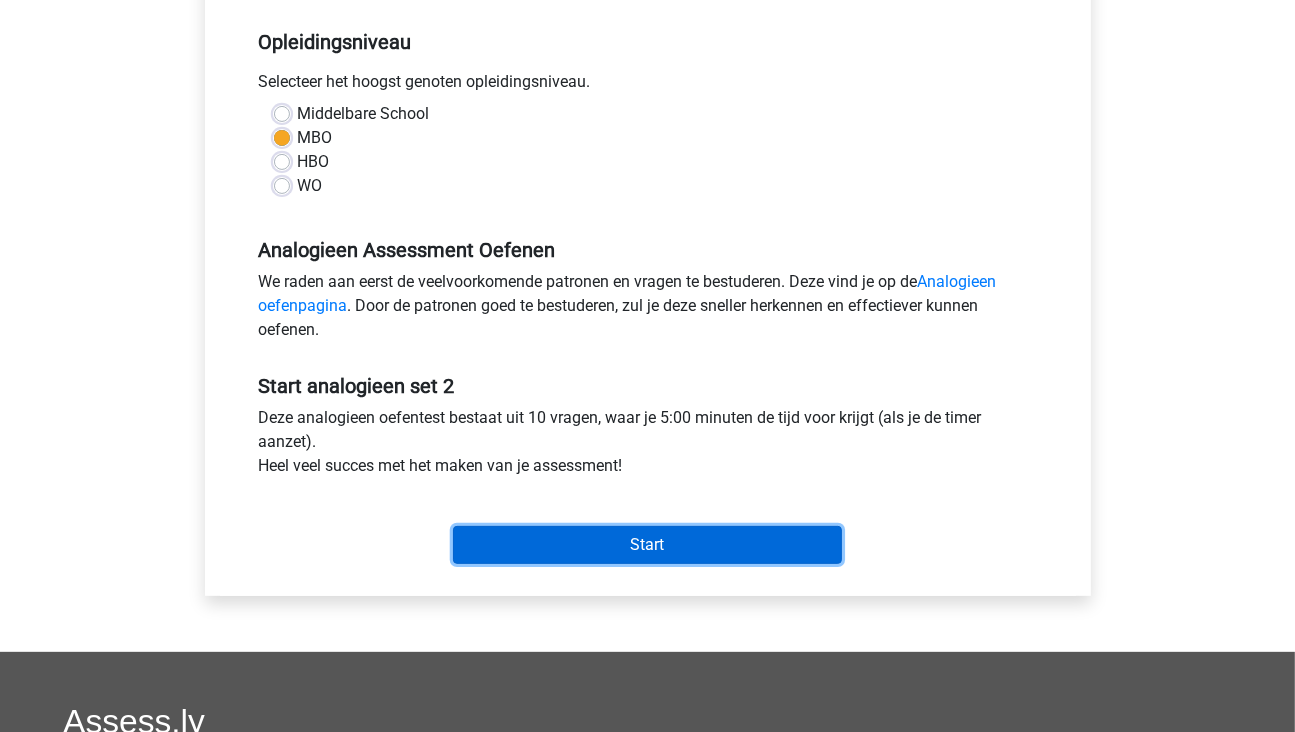 click on "Start" at bounding box center (647, 545) 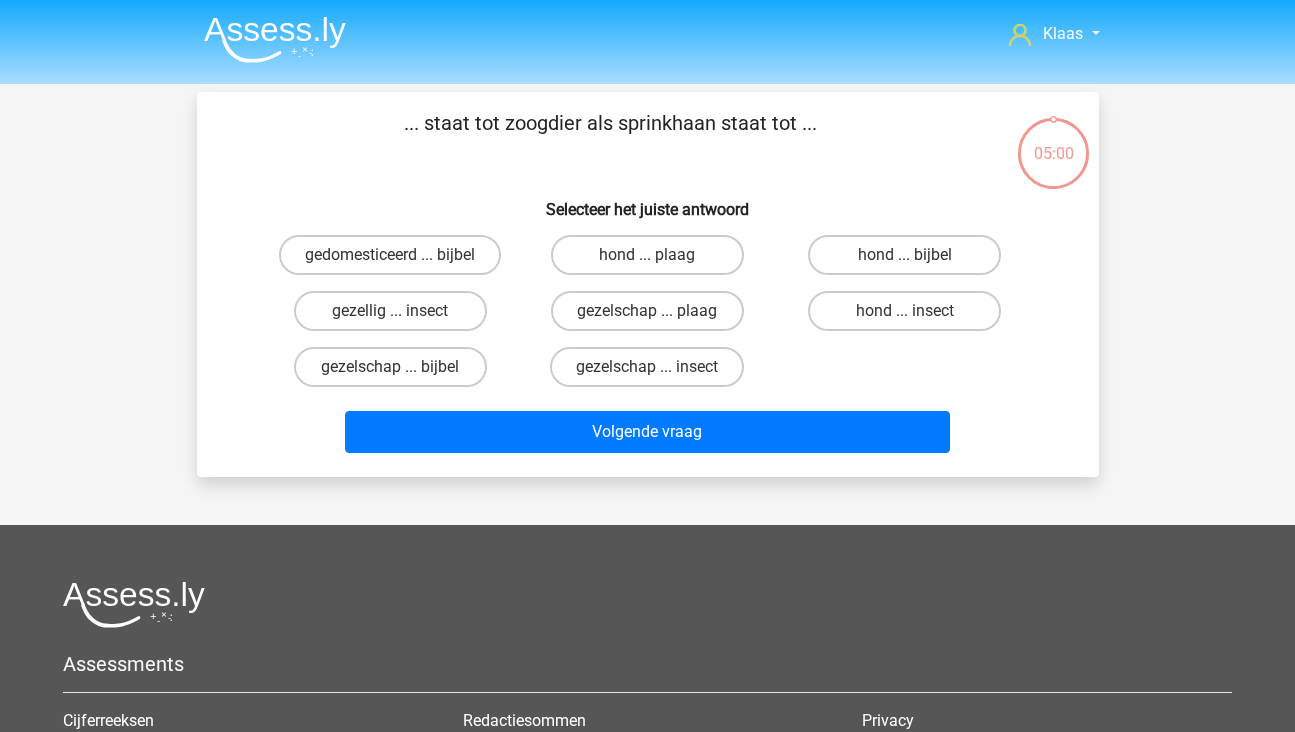 scroll, scrollTop: 0, scrollLeft: 0, axis: both 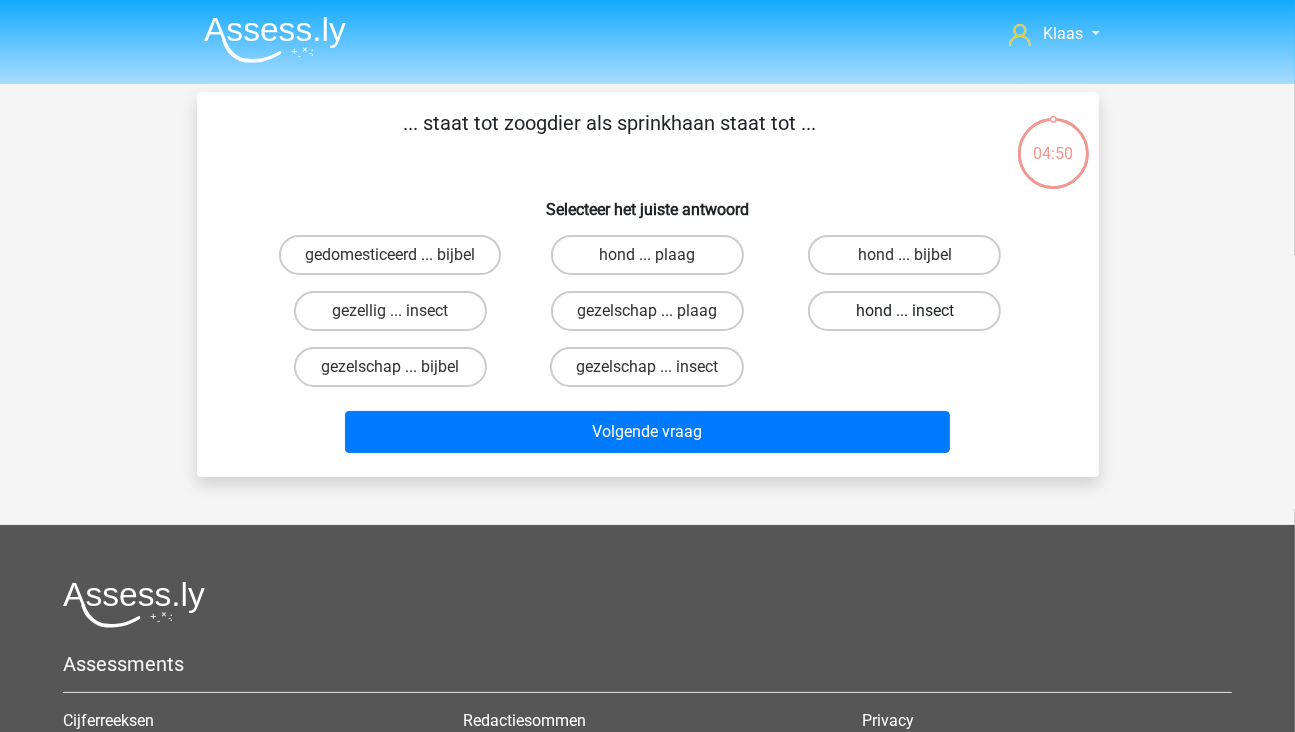 click on "hond ... insect" at bounding box center [904, 311] 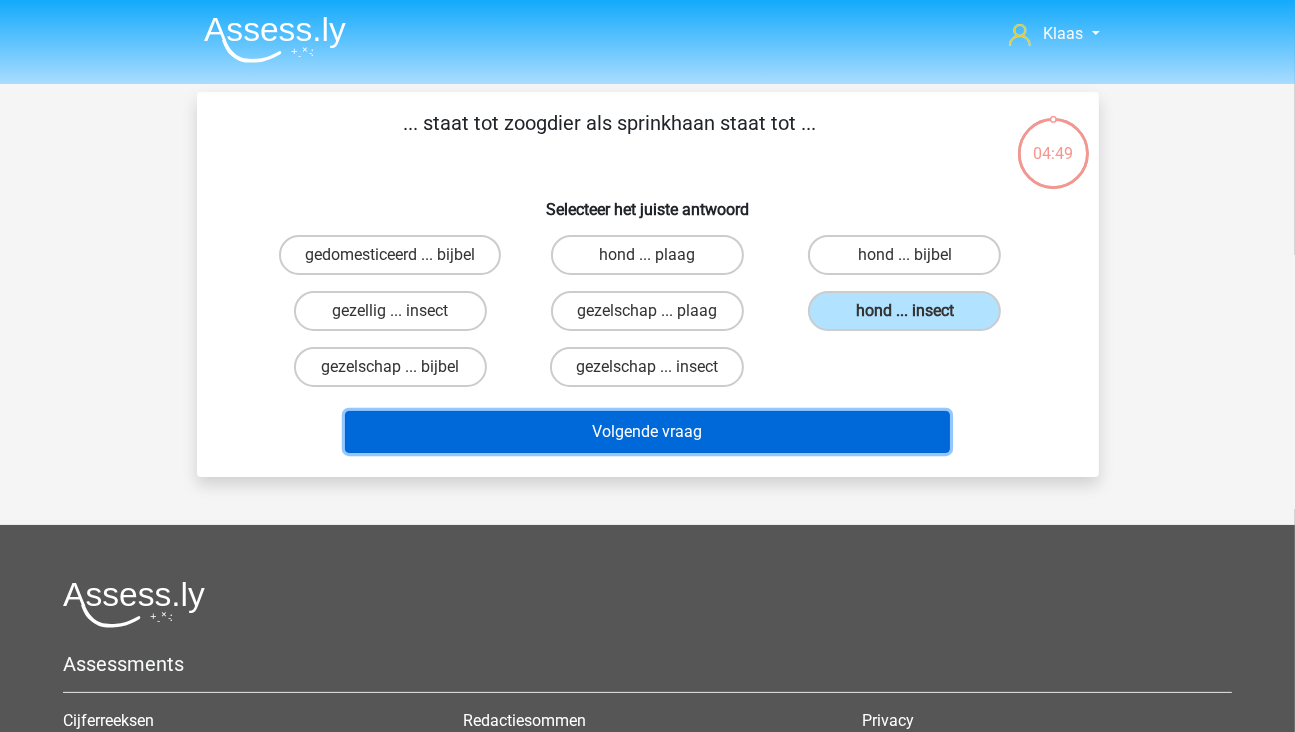 click on "Volgende vraag" at bounding box center [647, 432] 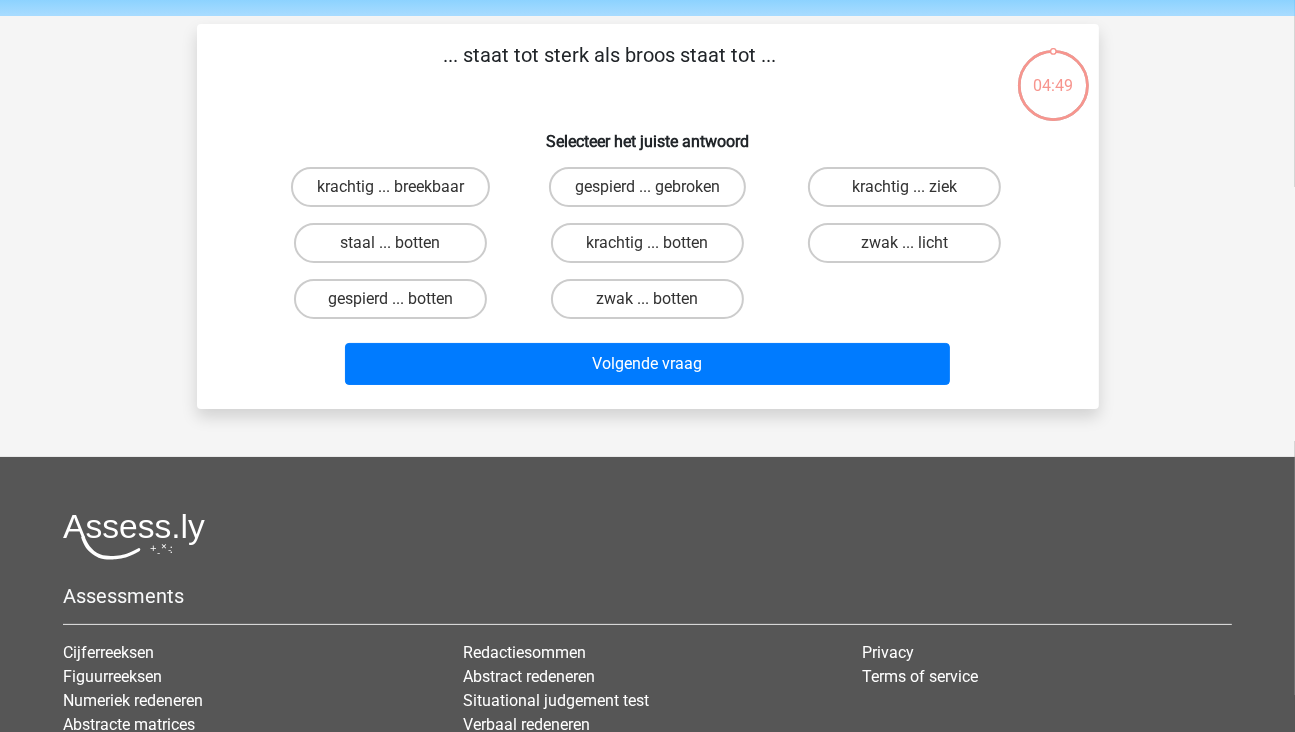 scroll, scrollTop: 92, scrollLeft: 0, axis: vertical 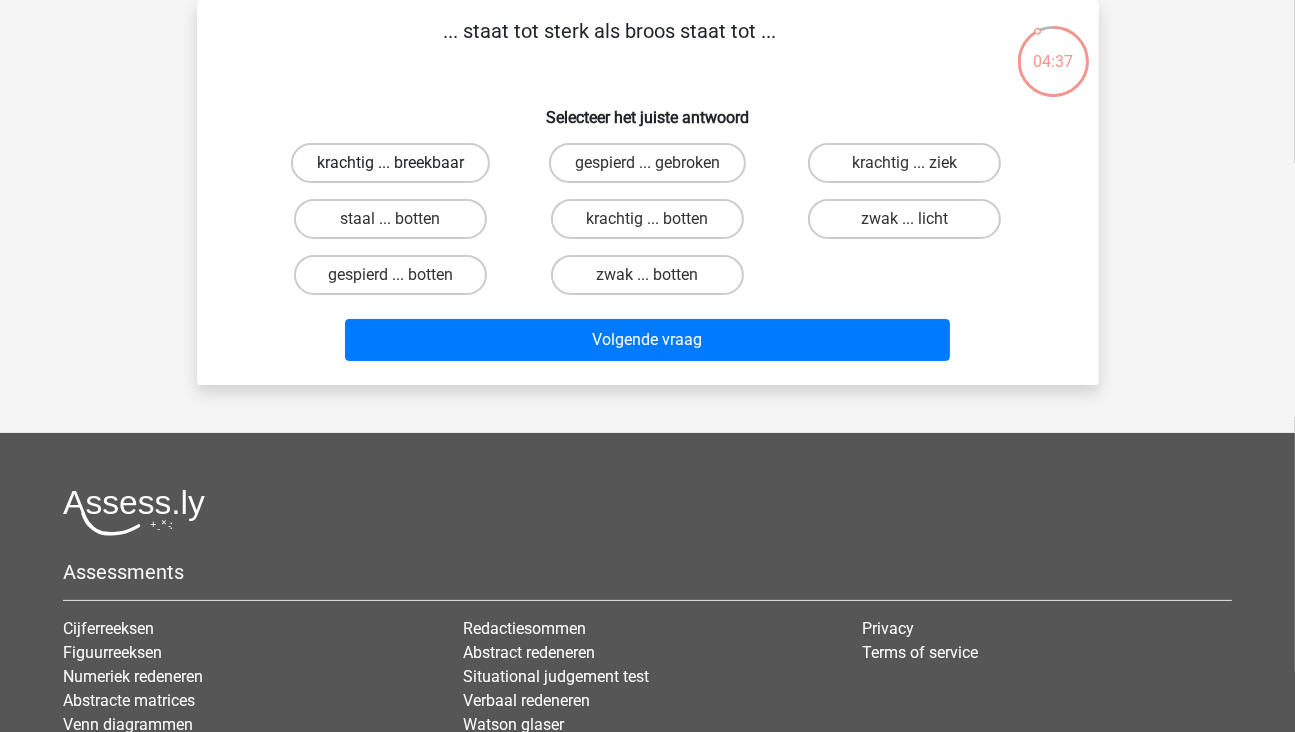 click on "krachtig ... breekbaar" at bounding box center (390, 163) 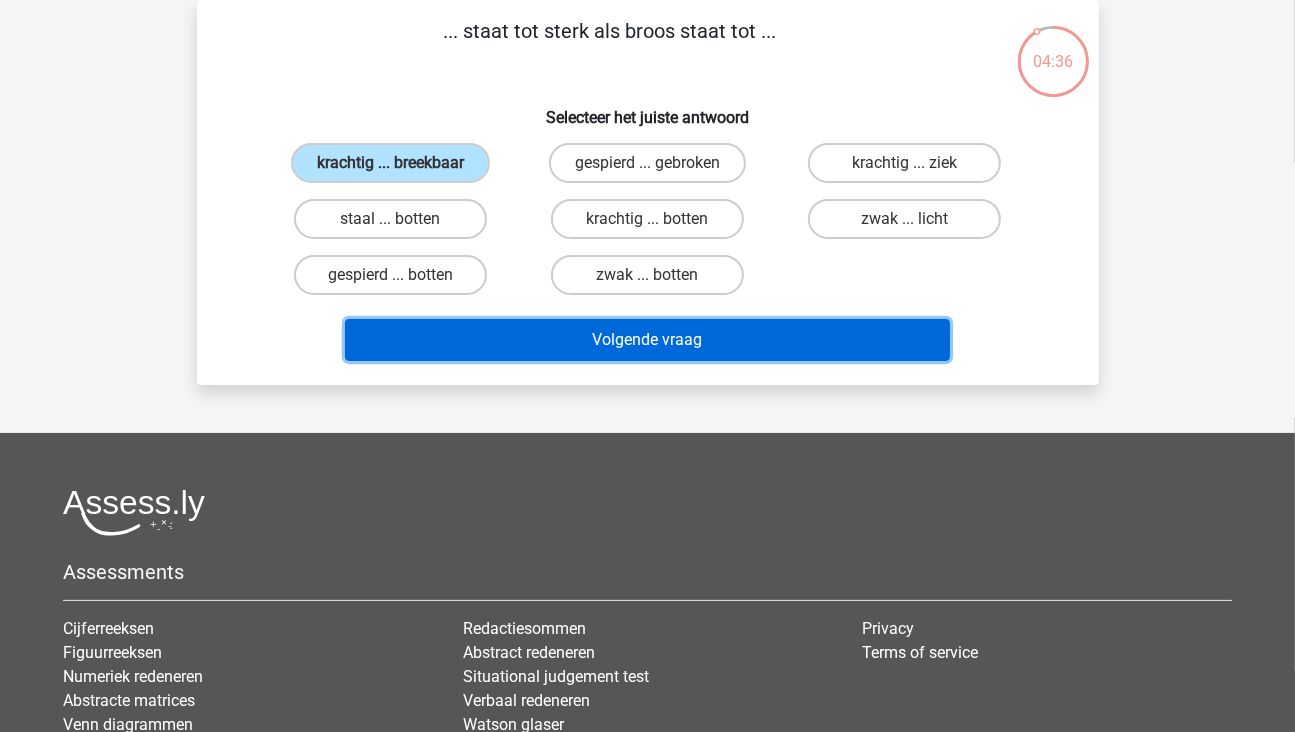 click on "Volgende vraag" at bounding box center [647, 340] 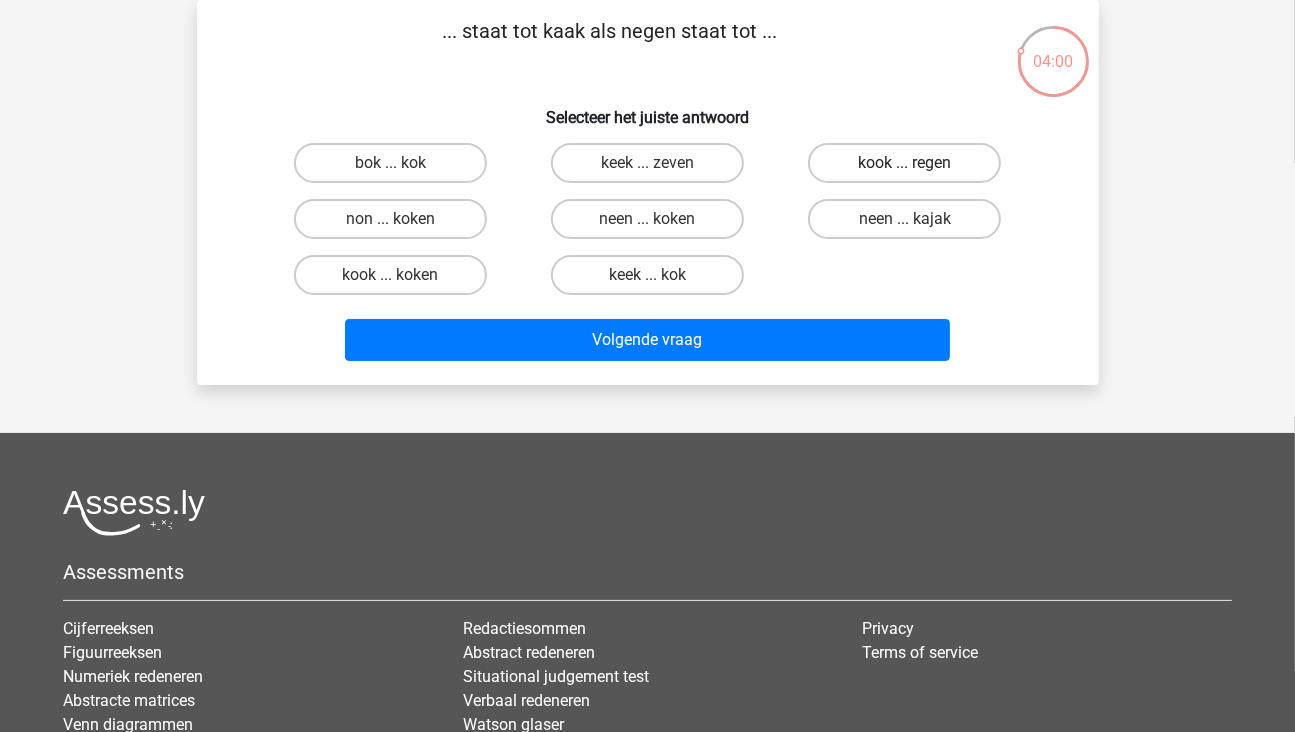 click on "kook ... regen" at bounding box center (904, 163) 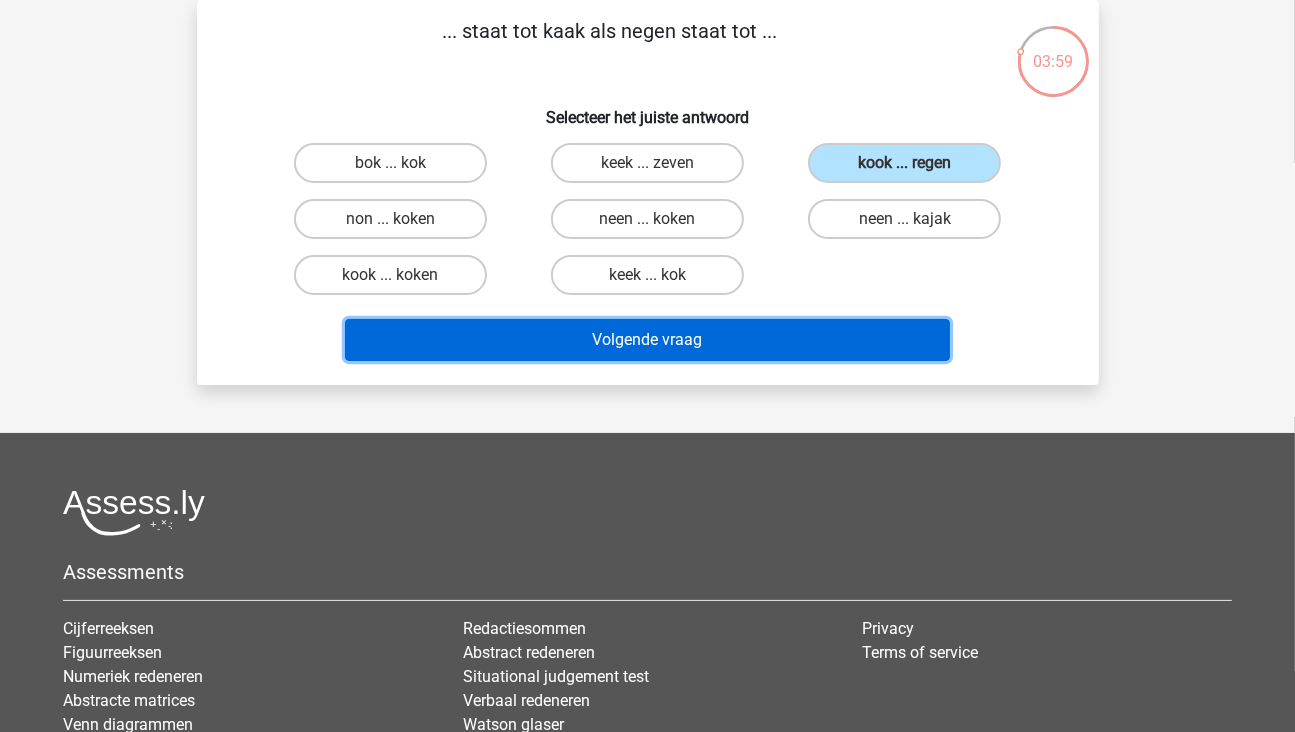 click on "Volgende vraag" at bounding box center (647, 340) 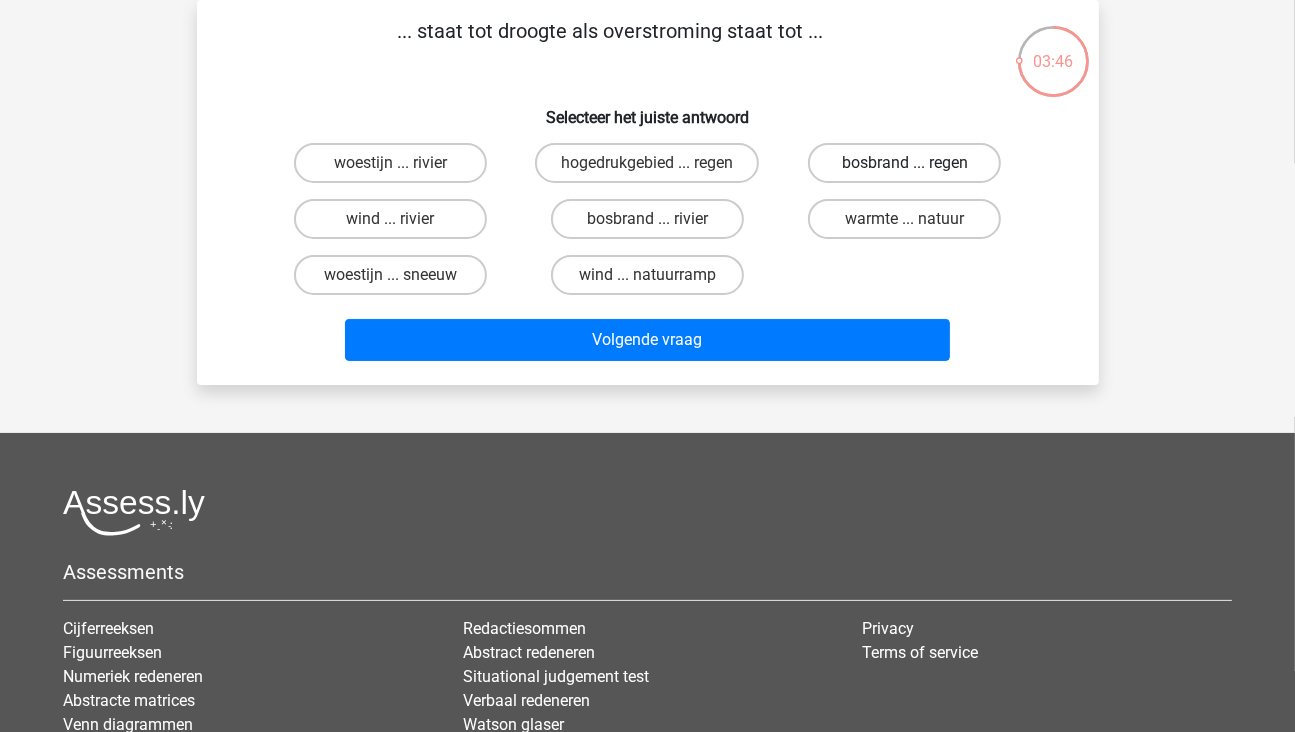 click on "bosbrand ... regen" at bounding box center [904, 163] 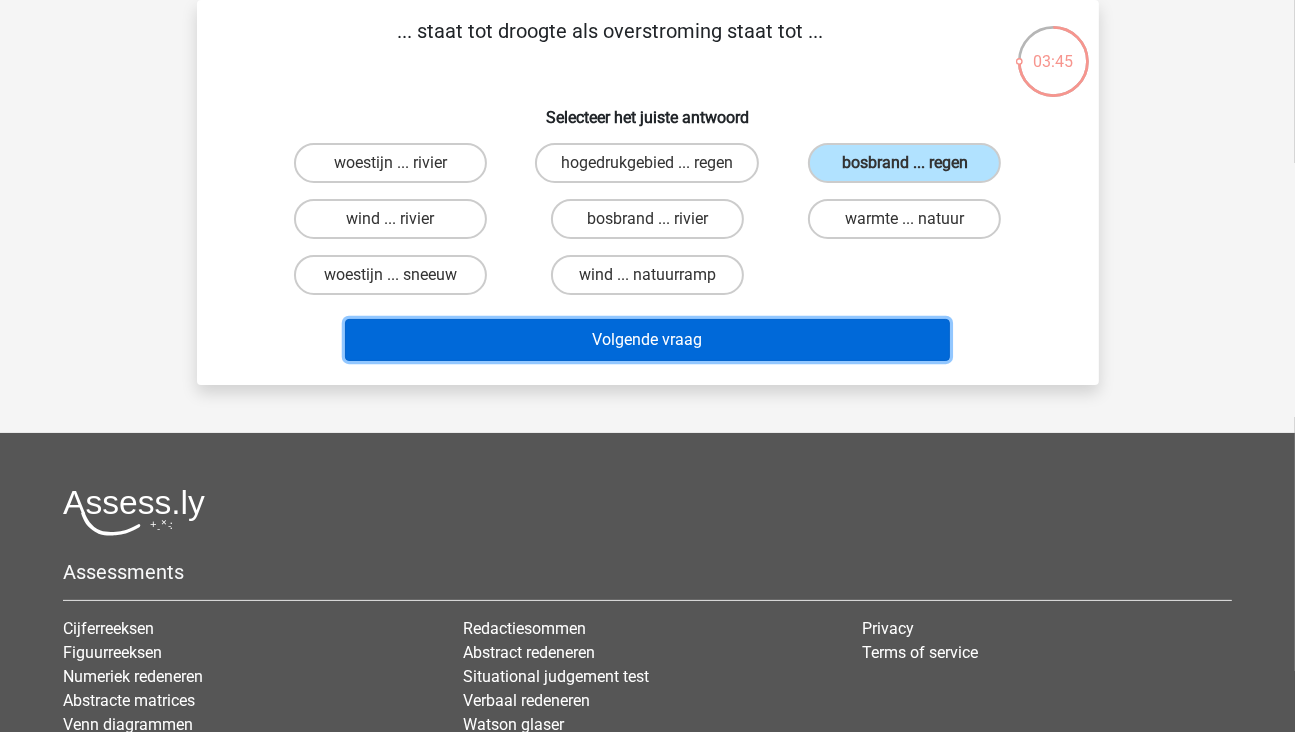 click on "Volgende vraag" at bounding box center (647, 340) 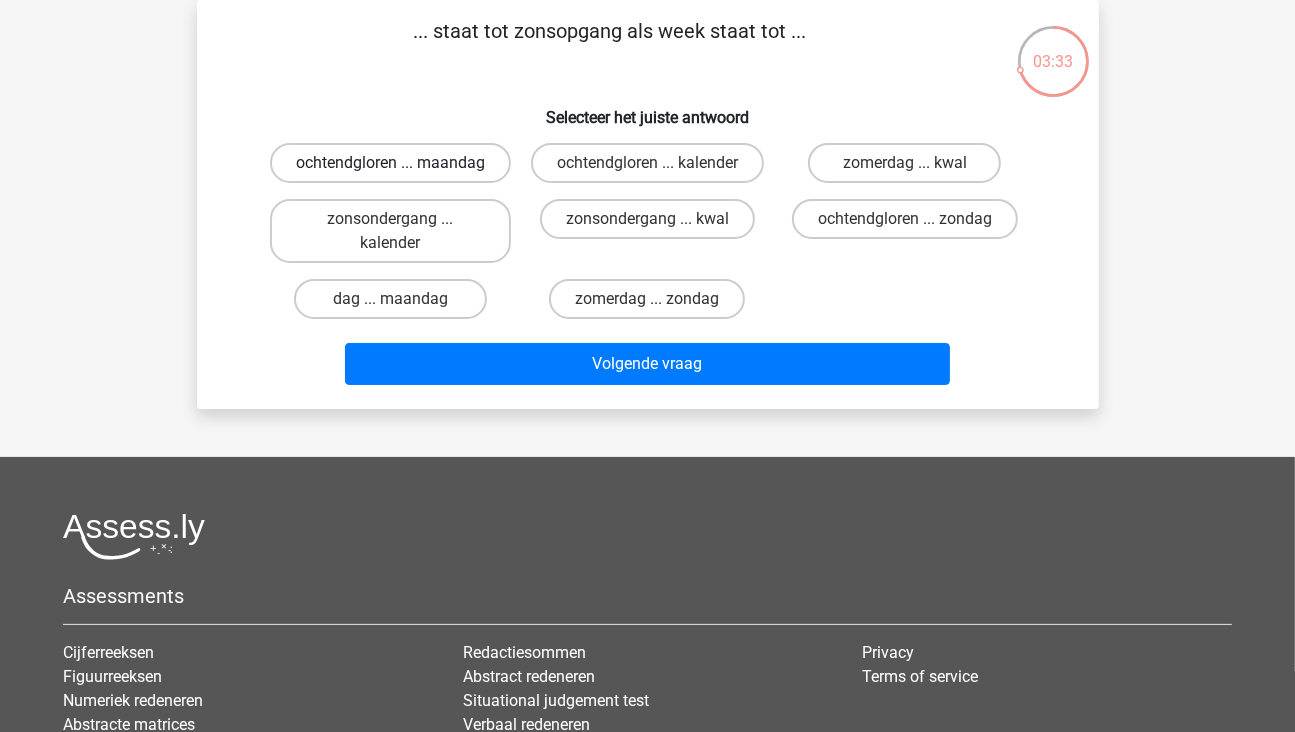 click on "ochtendgloren ... maandag" at bounding box center (390, 163) 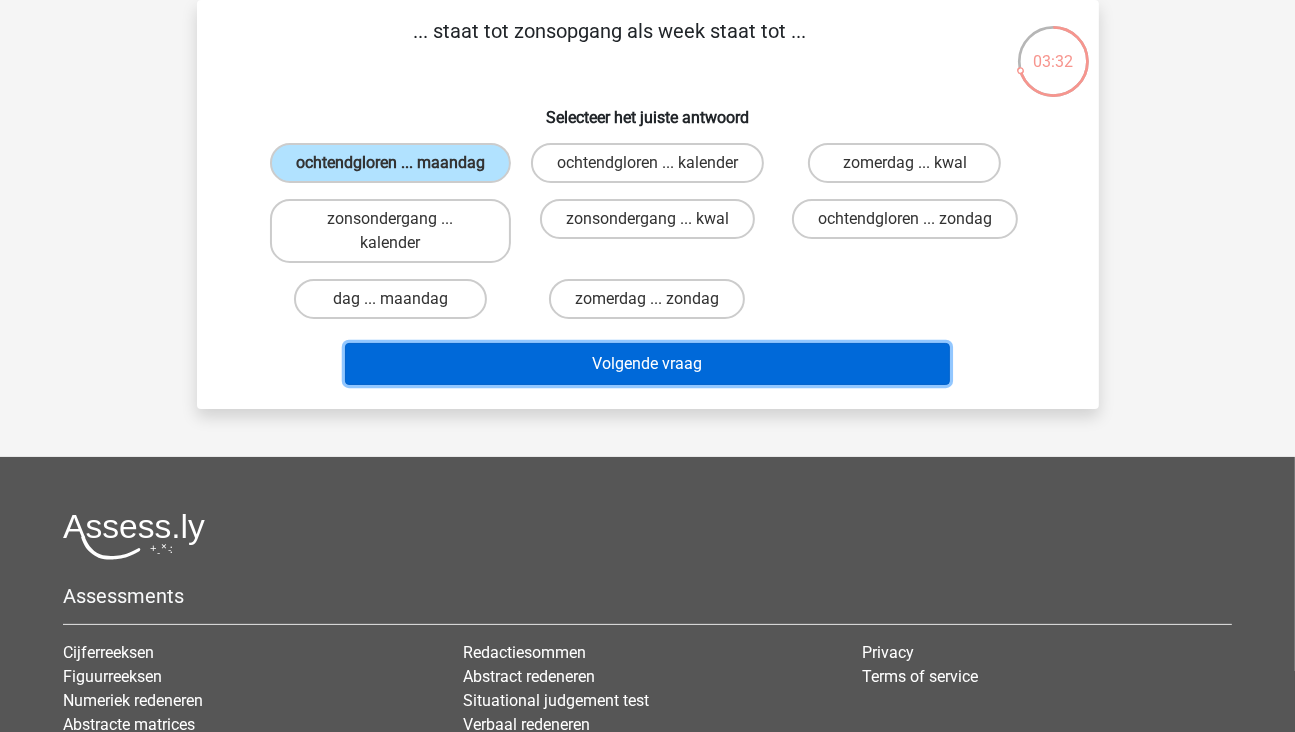 click on "Volgende vraag" at bounding box center [647, 364] 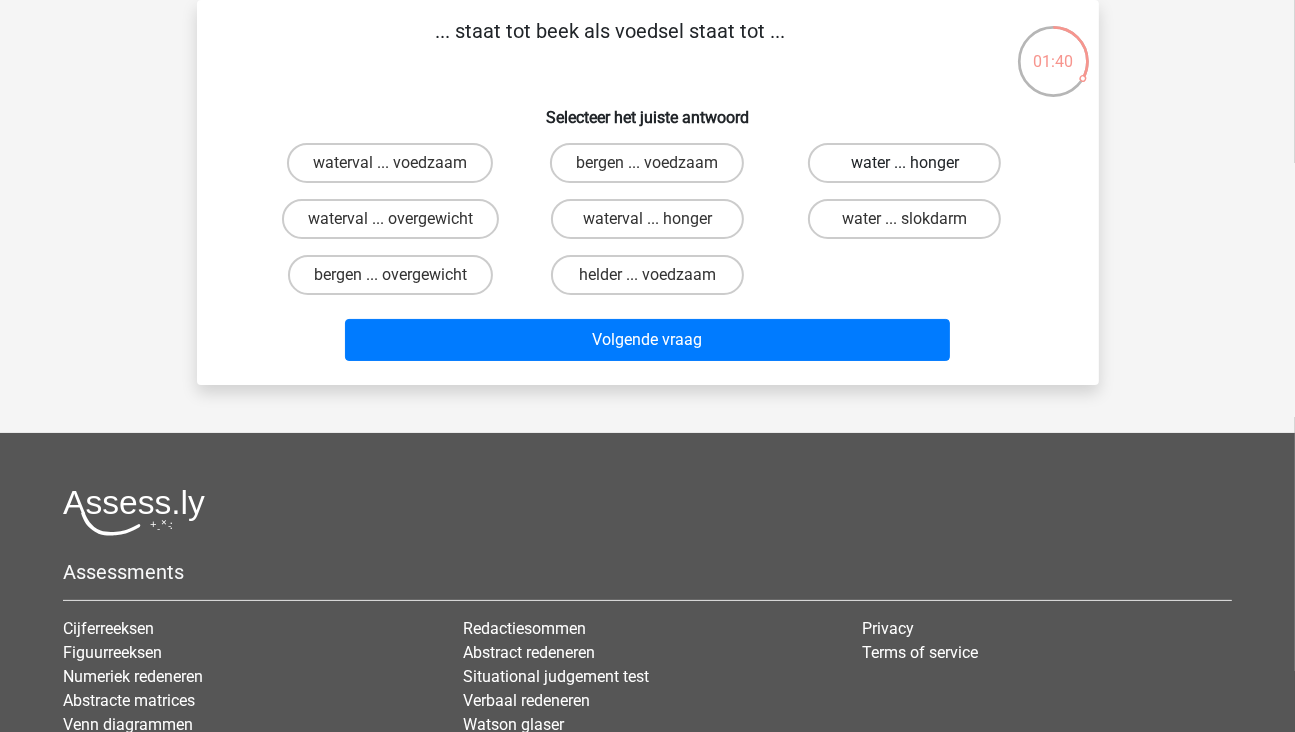 click on "water ... honger" at bounding box center [904, 163] 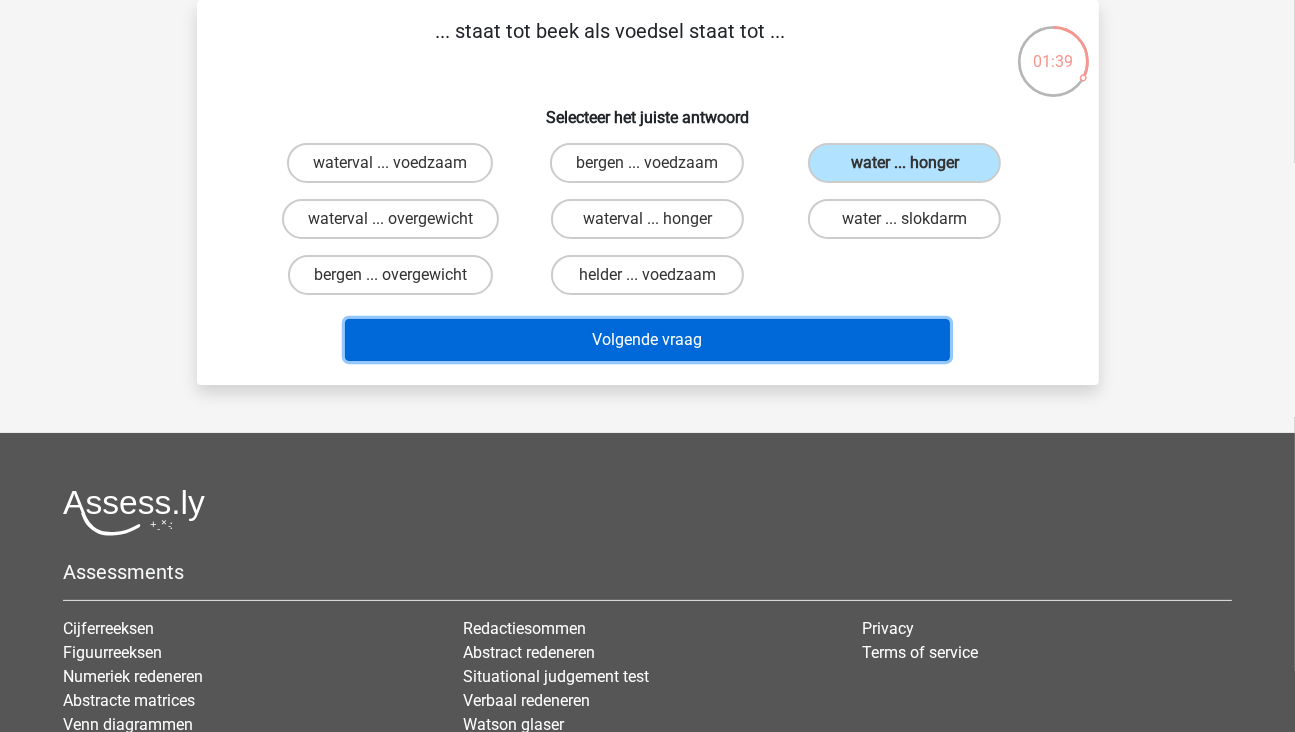 click on "Volgende vraag" at bounding box center (647, 340) 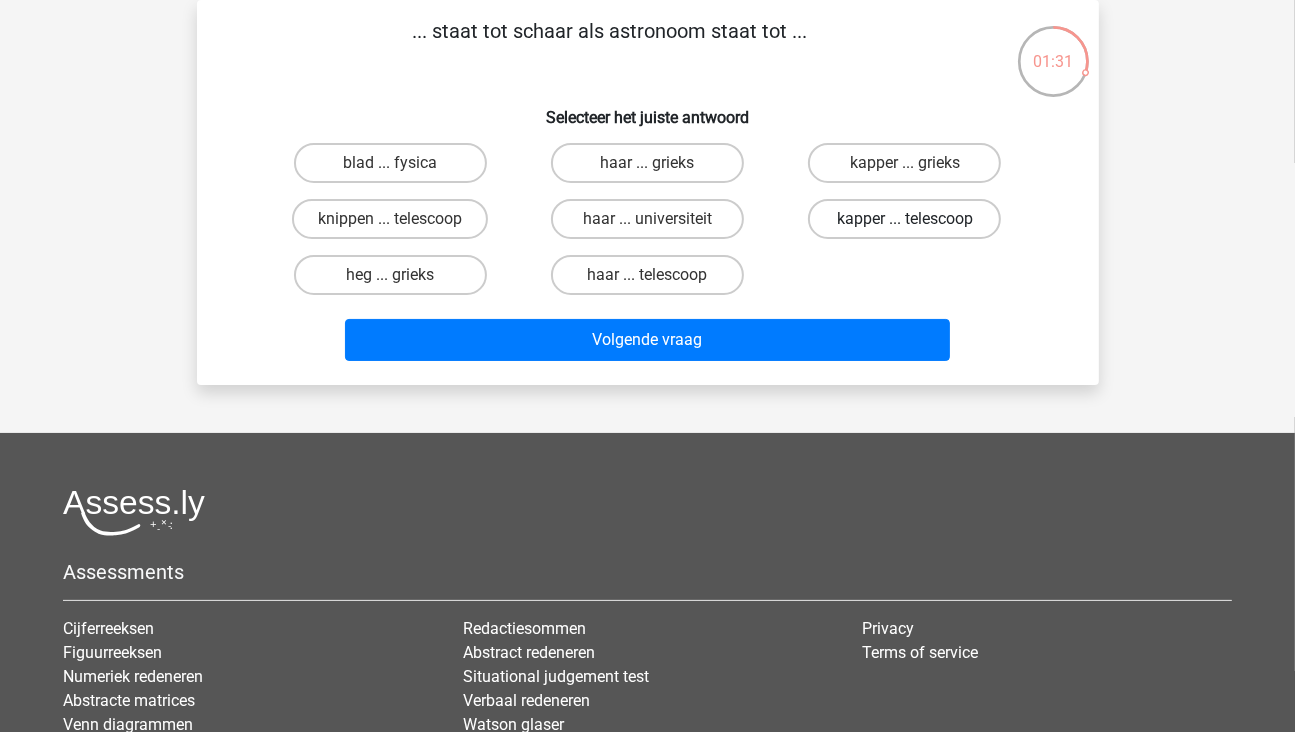 click on "kapper ... telescoop" at bounding box center [904, 219] 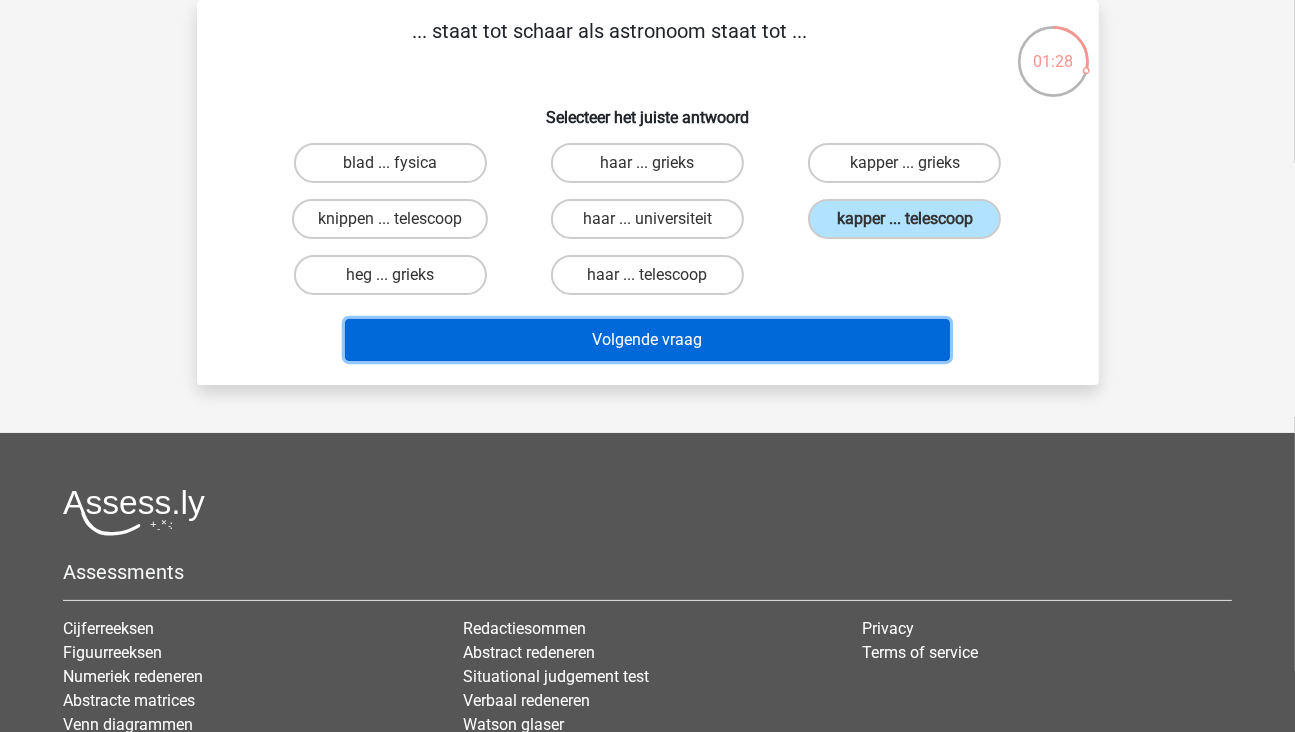 click on "Volgende vraag" at bounding box center (647, 340) 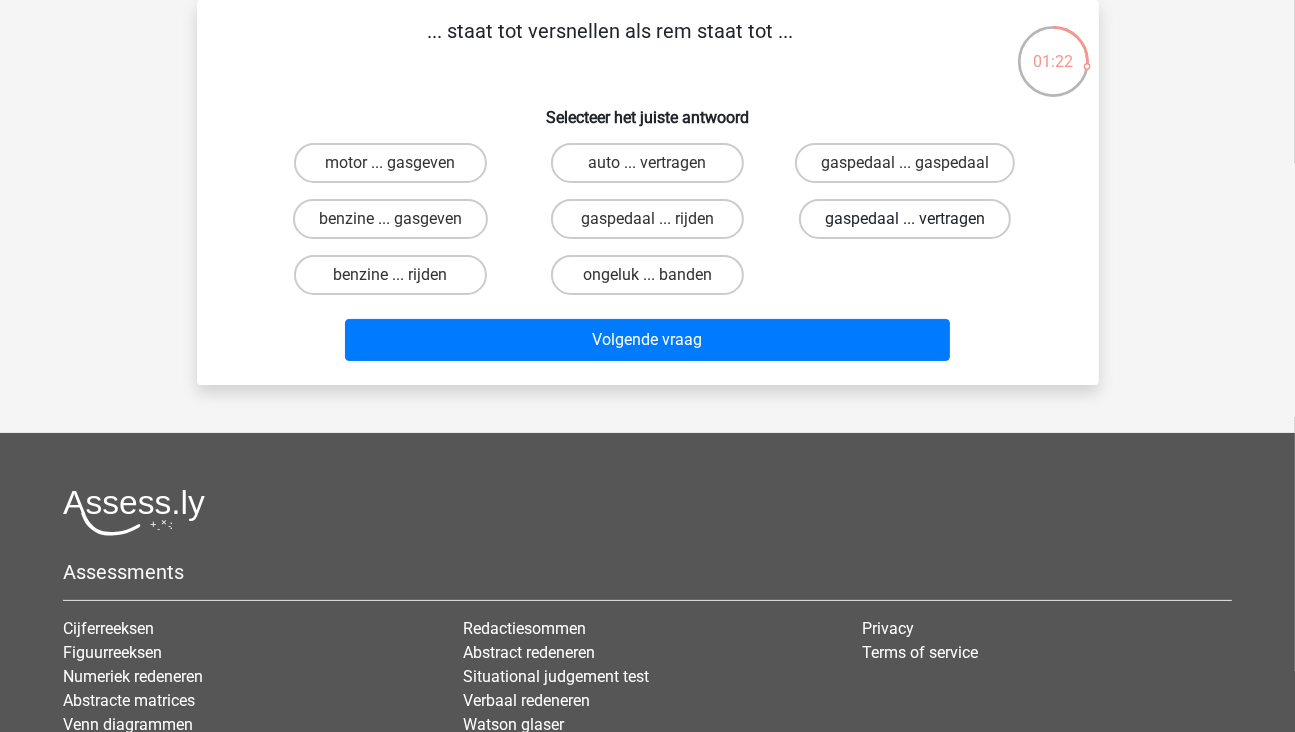 click on "gaspedaal ... vertragen" at bounding box center (905, 219) 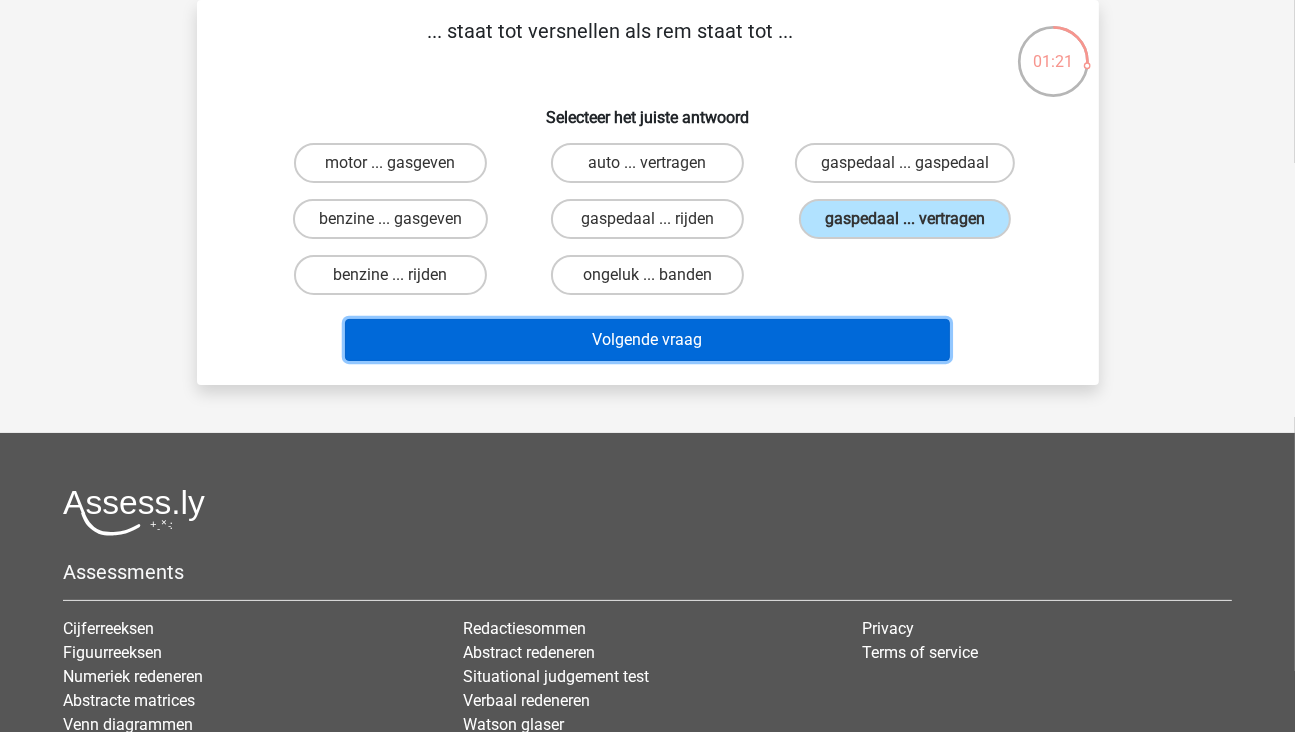 click on "Volgende vraag" at bounding box center [647, 340] 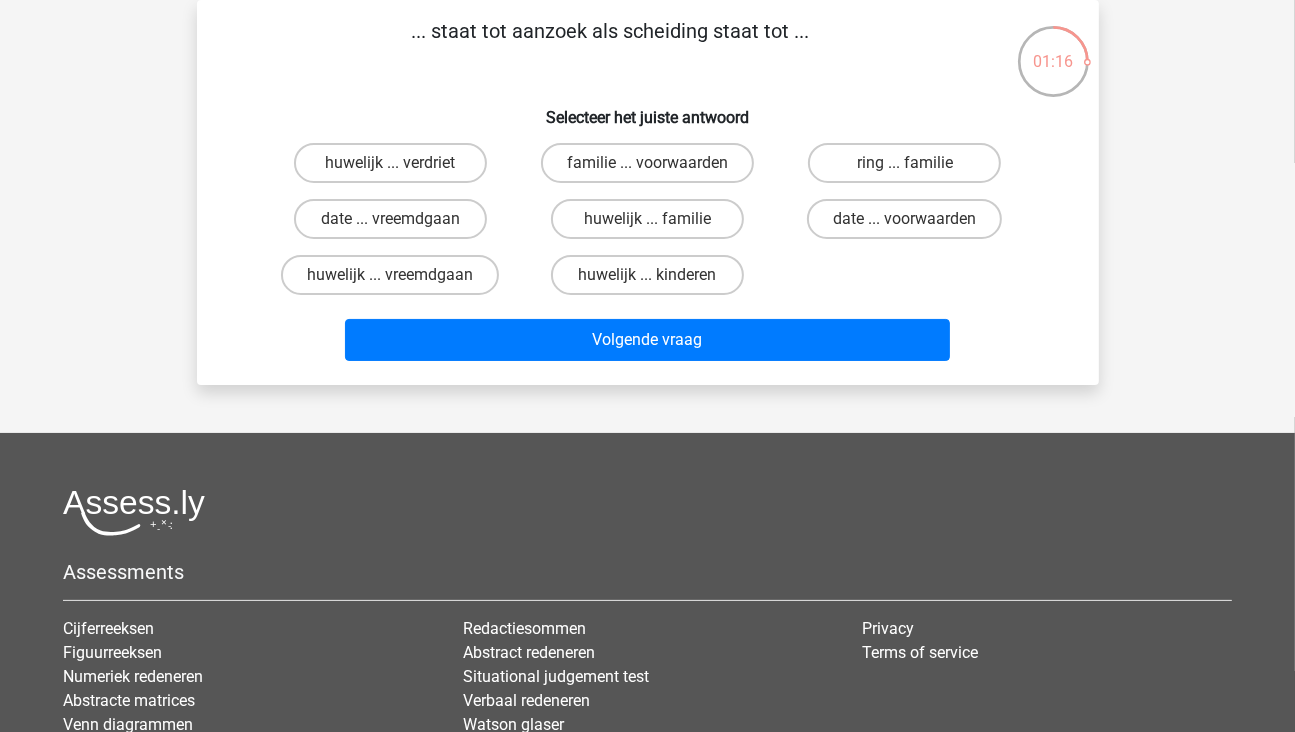 click on "date ... vreemdgaan" at bounding box center [396, 225] 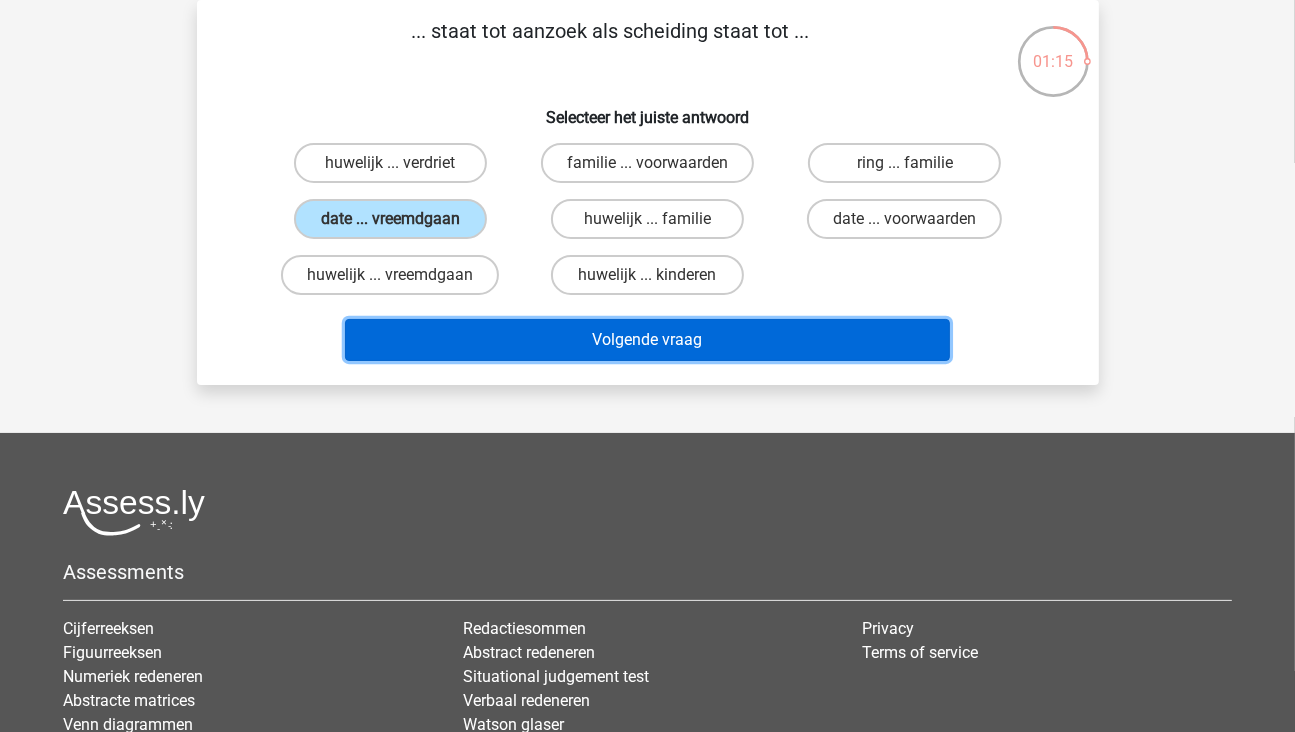 click on "Volgende vraag" at bounding box center [647, 340] 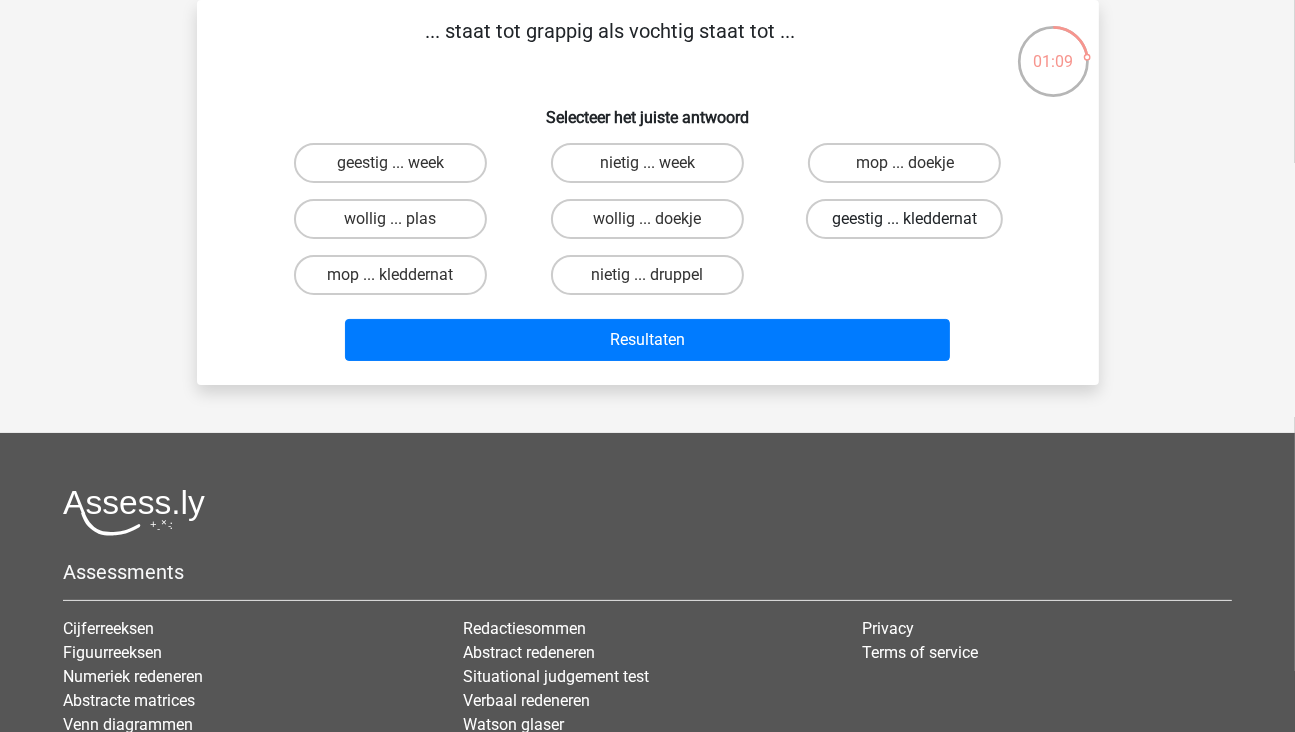 click on "geestig ... kleddernat" at bounding box center [904, 219] 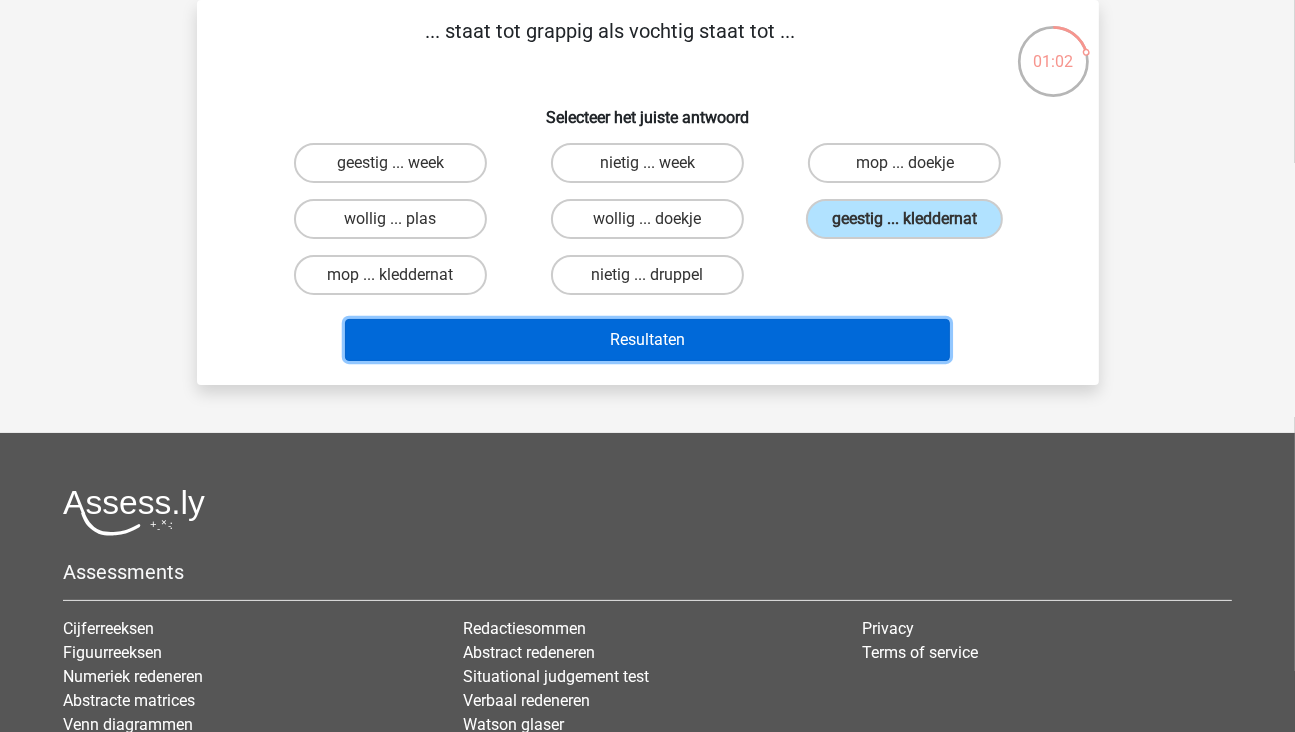 click on "Resultaten" at bounding box center (647, 340) 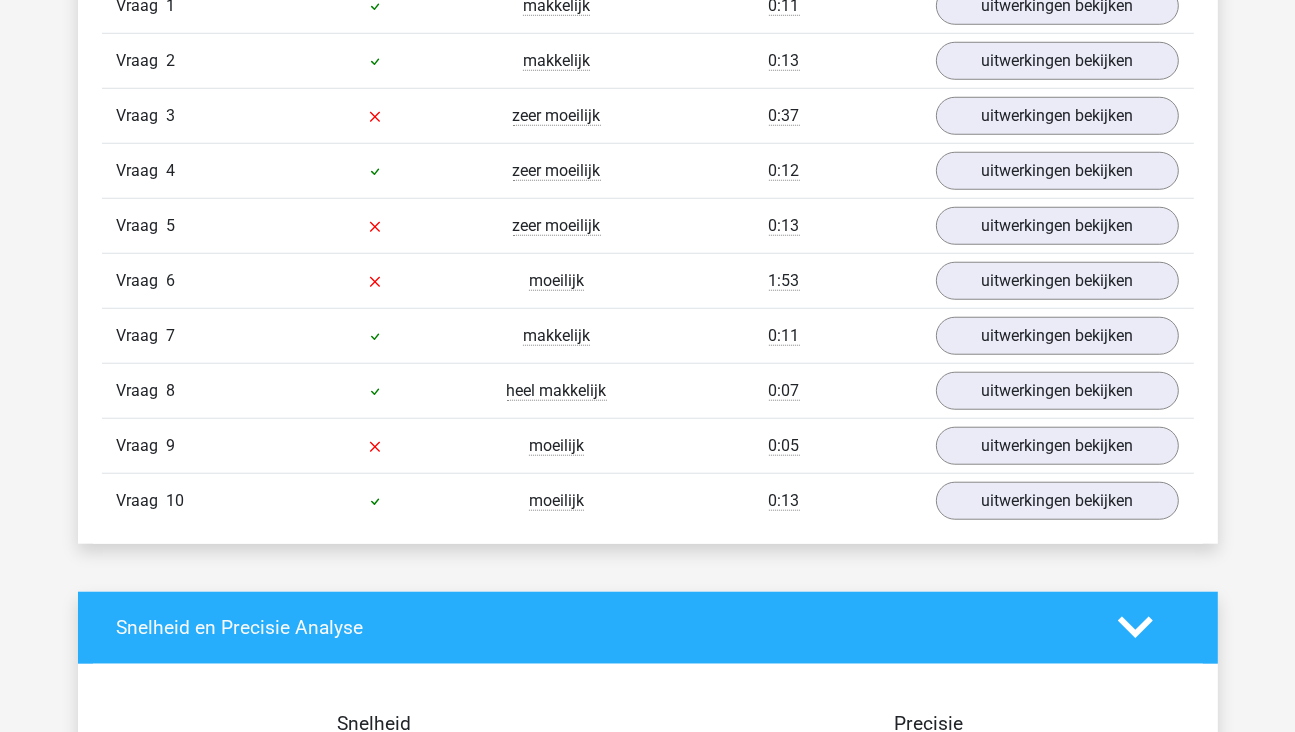 scroll, scrollTop: 1400, scrollLeft: 0, axis: vertical 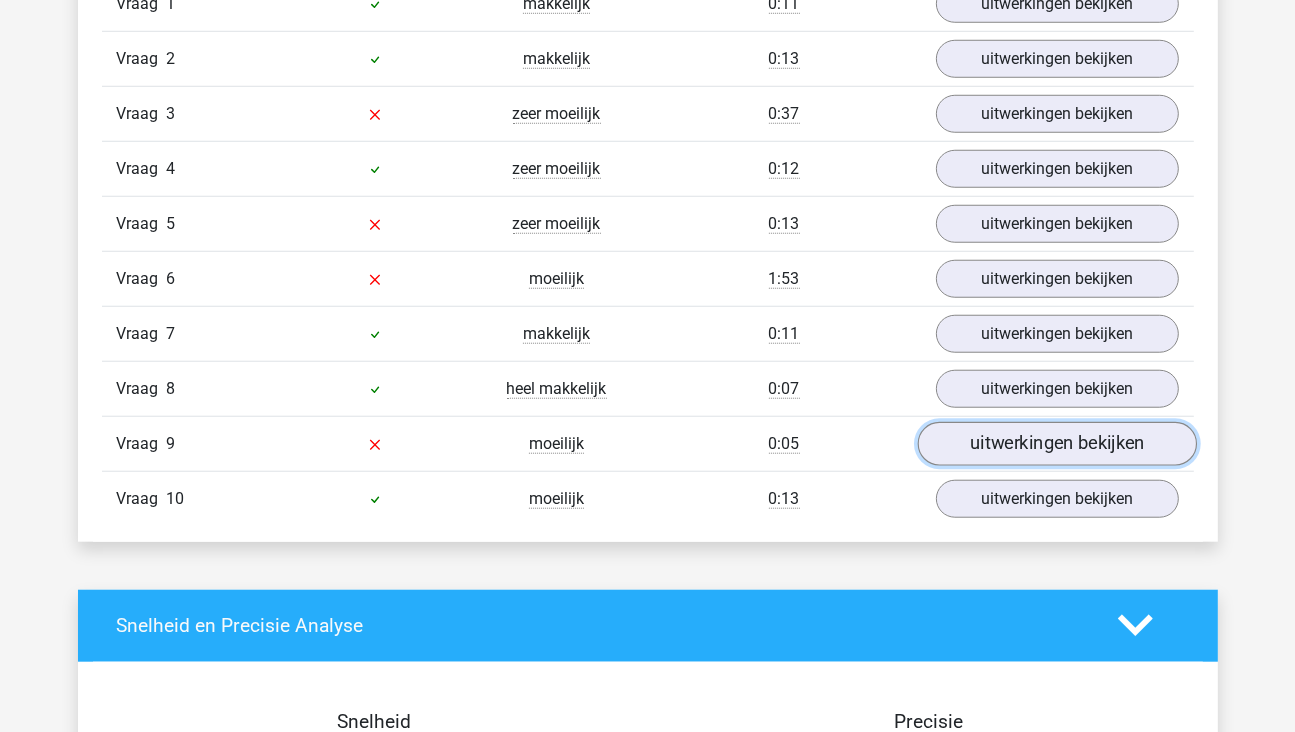 click on "uitwerkingen bekijken" at bounding box center (1056, 444) 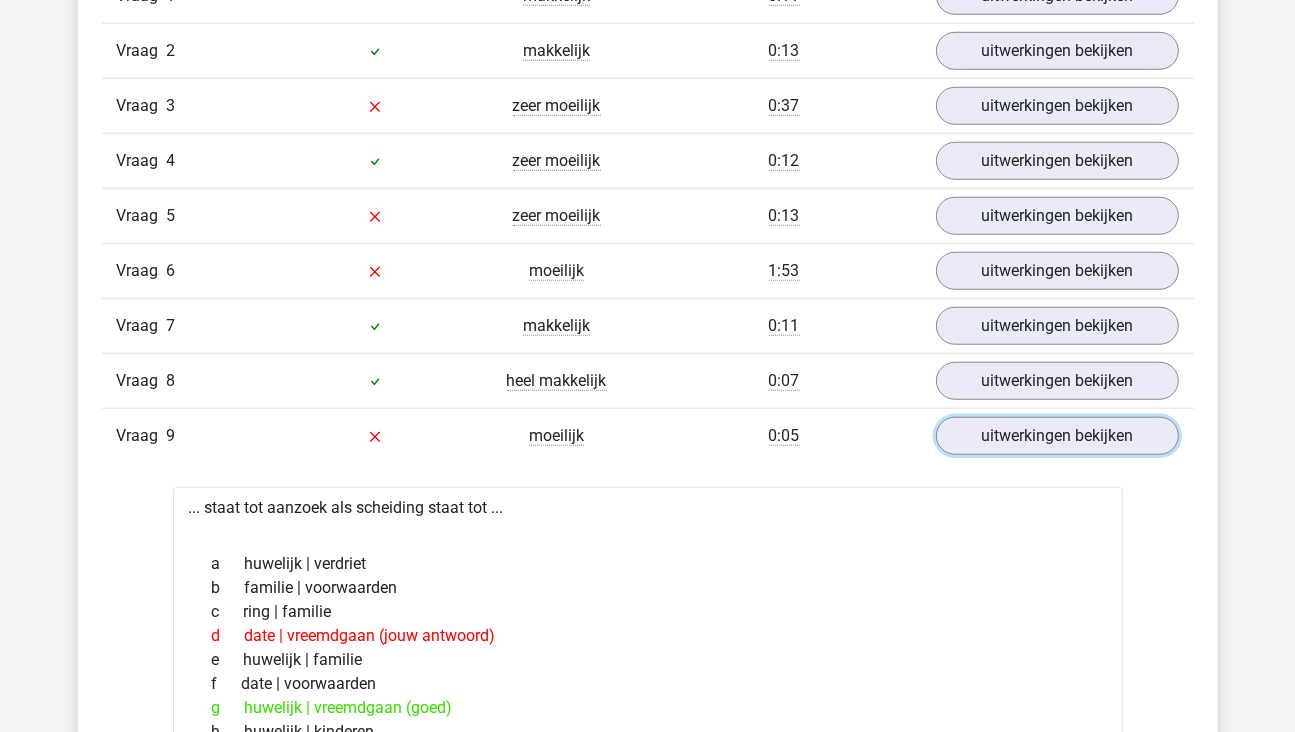 scroll, scrollTop: 1400, scrollLeft: 0, axis: vertical 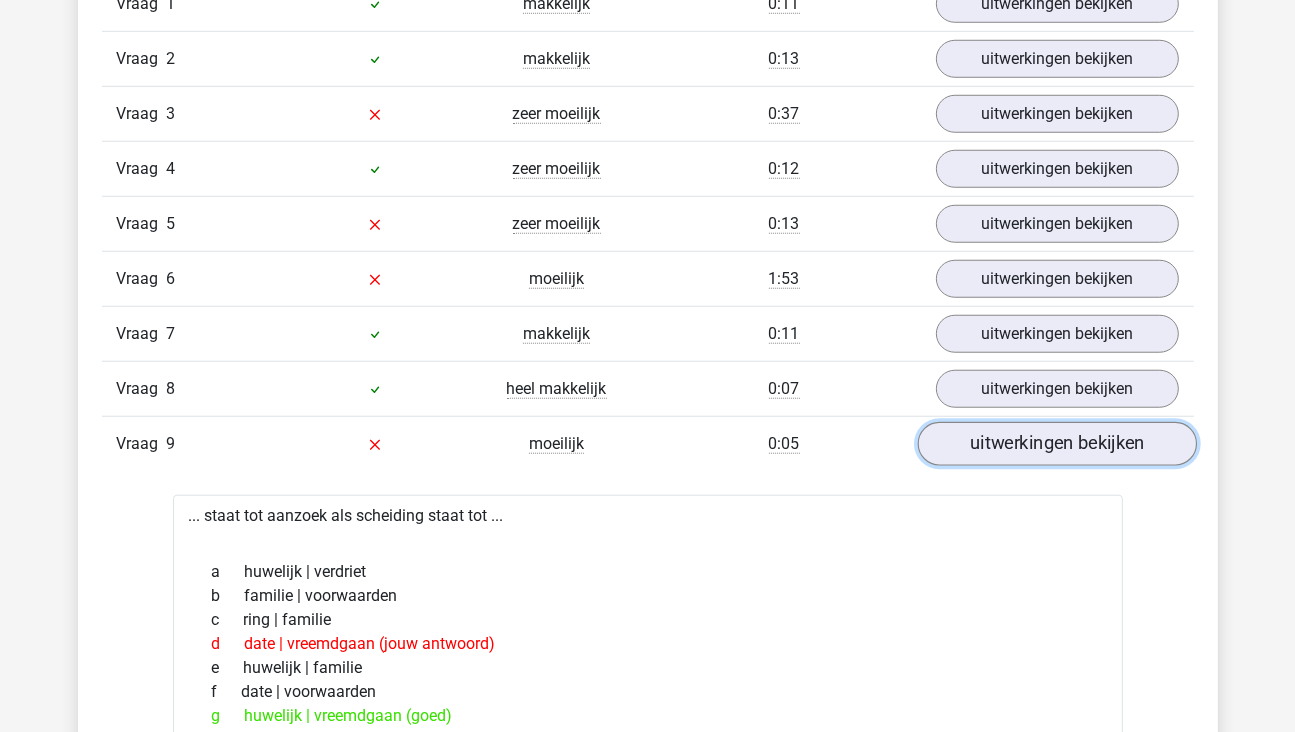 click on "uitwerkingen bekijken" at bounding box center [1056, 444] 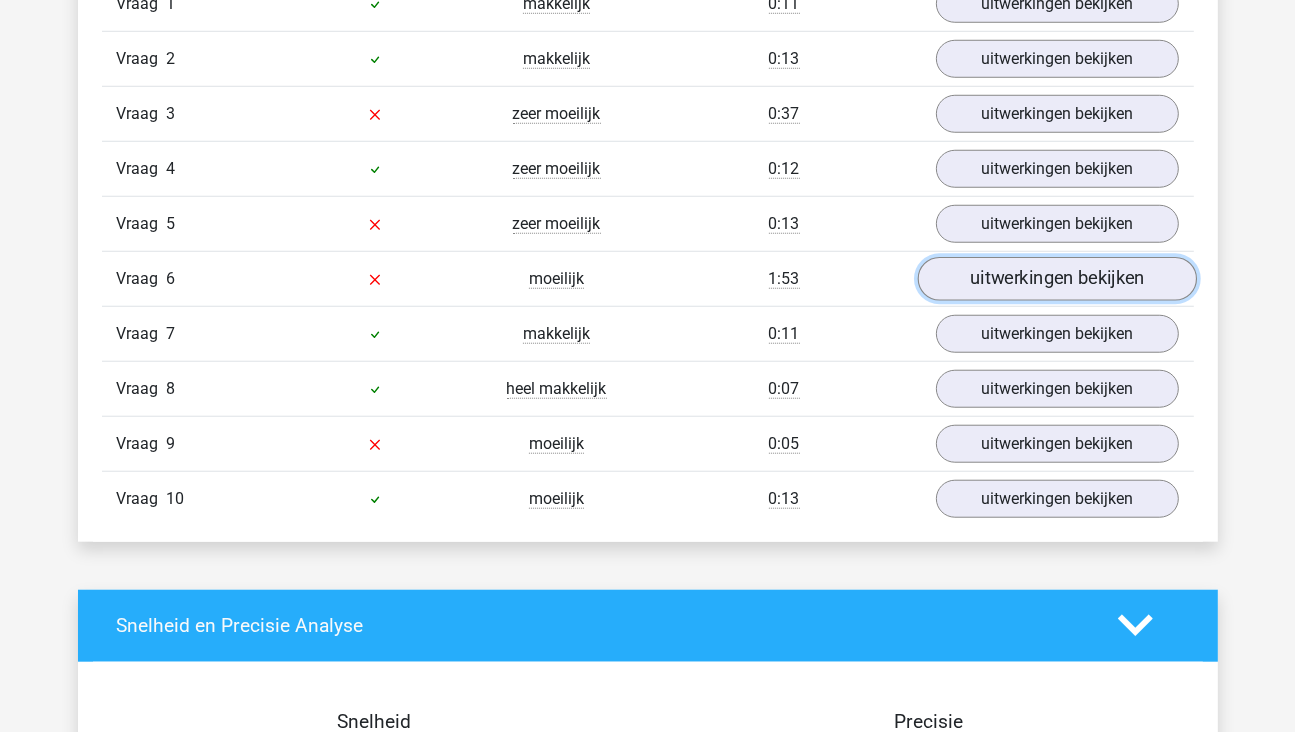 click on "uitwerkingen bekijken" at bounding box center [1056, 279] 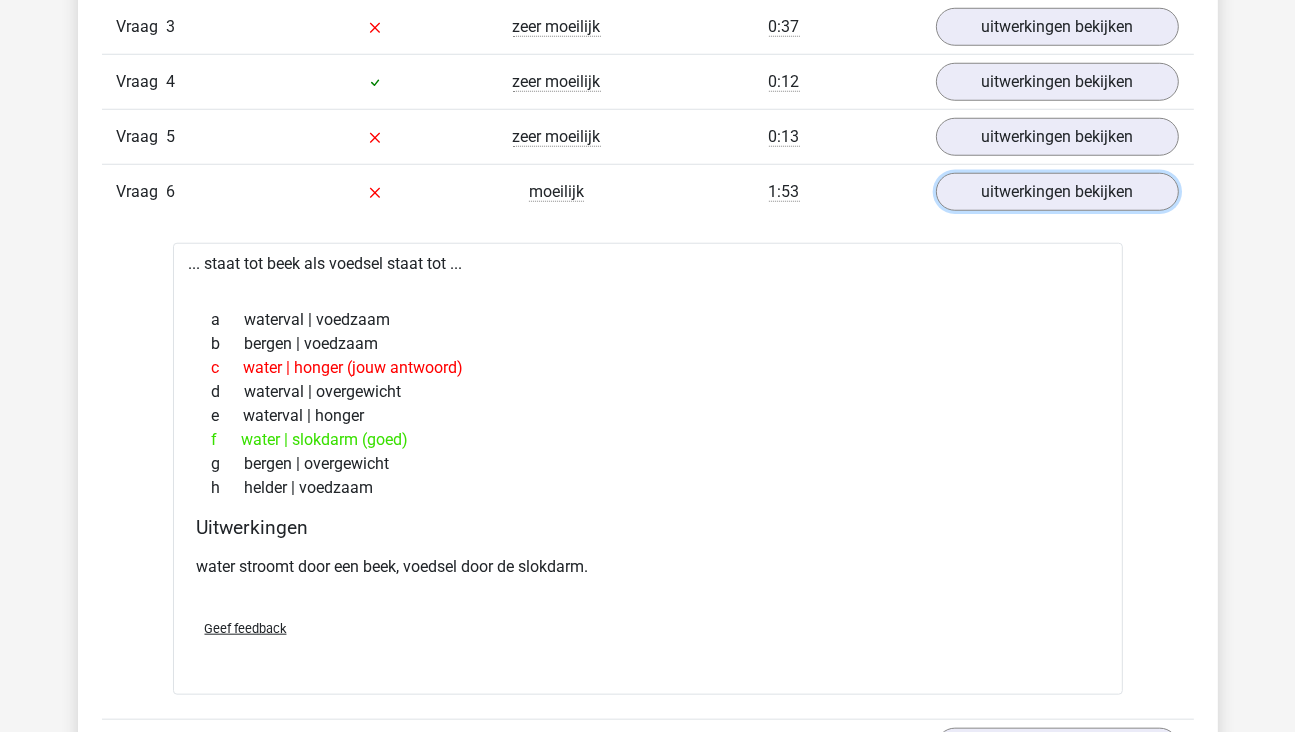 scroll, scrollTop: 1400, scrollLeft: 0, axis: vertical 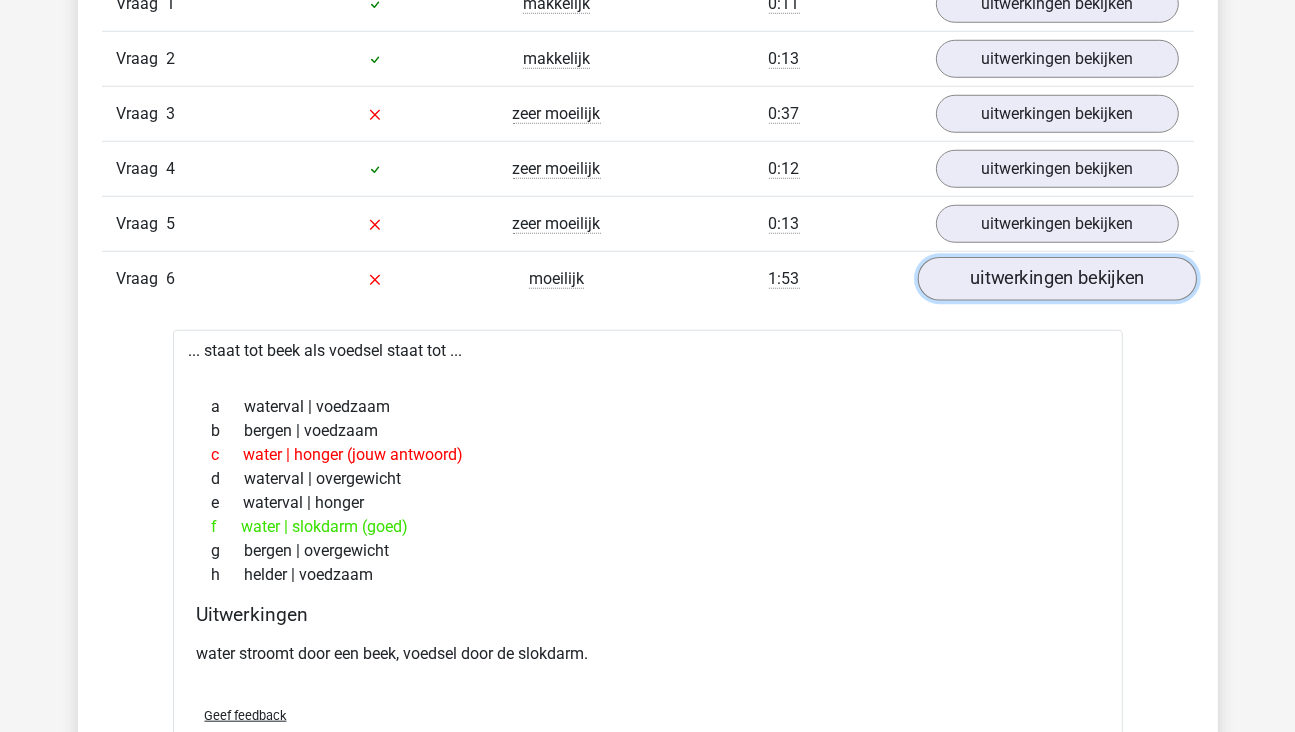 click on "uitwerkingen bekijken" at bounding box center [1056, 279] 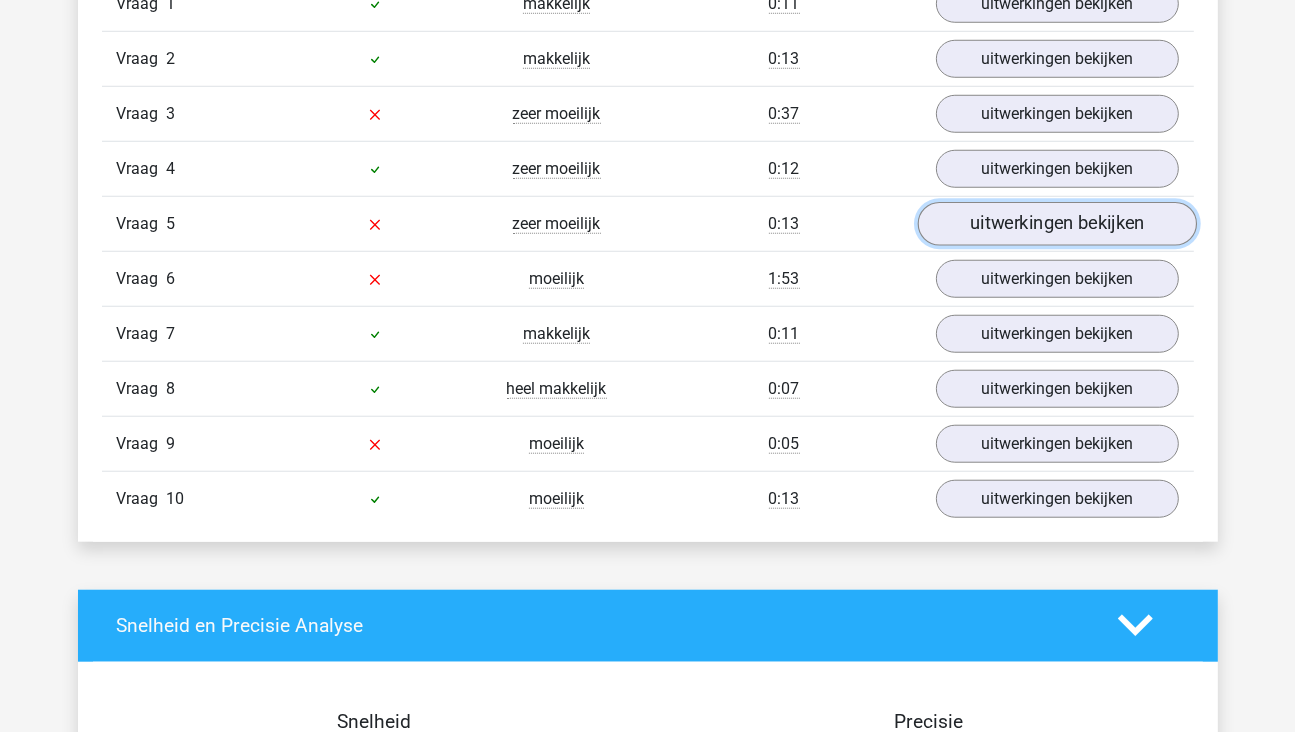 click on "uitwerkingen bekijken" at bounding box center [1056, 224] 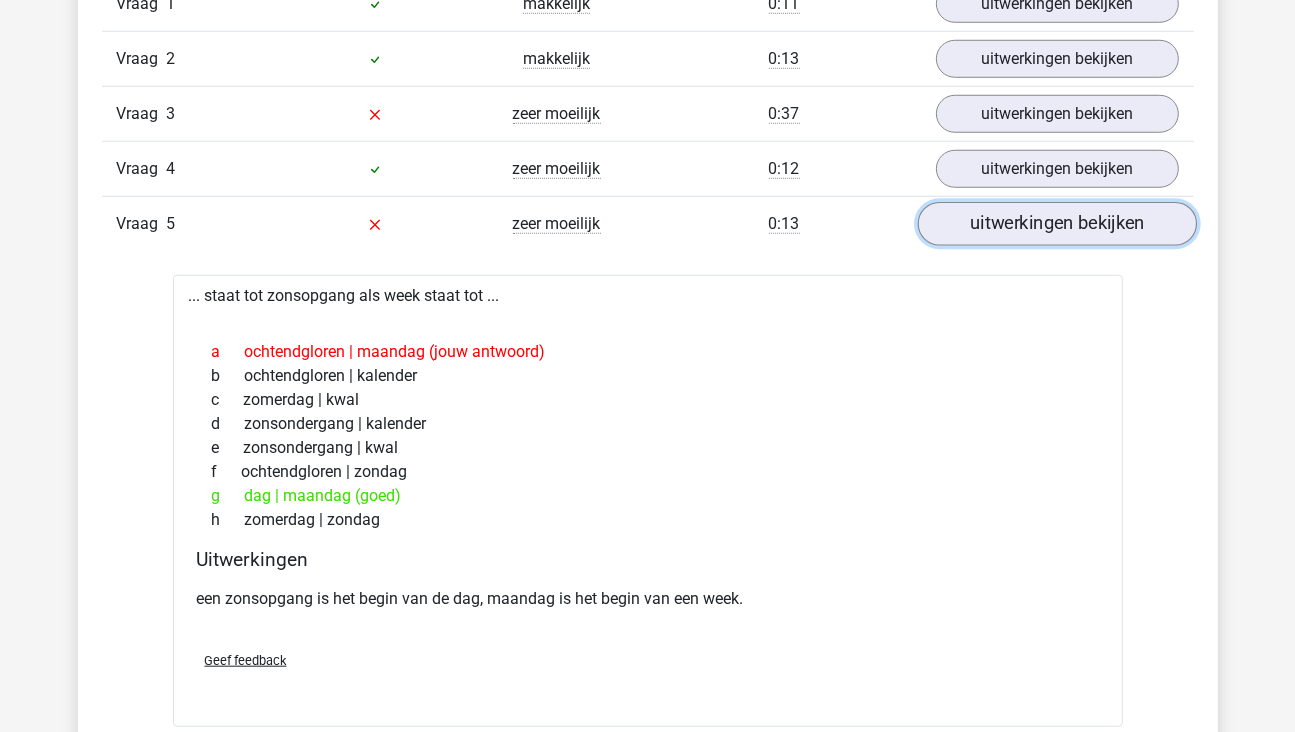 click on "uitwerkingen bekijken" at bounding box center (1056, 224) 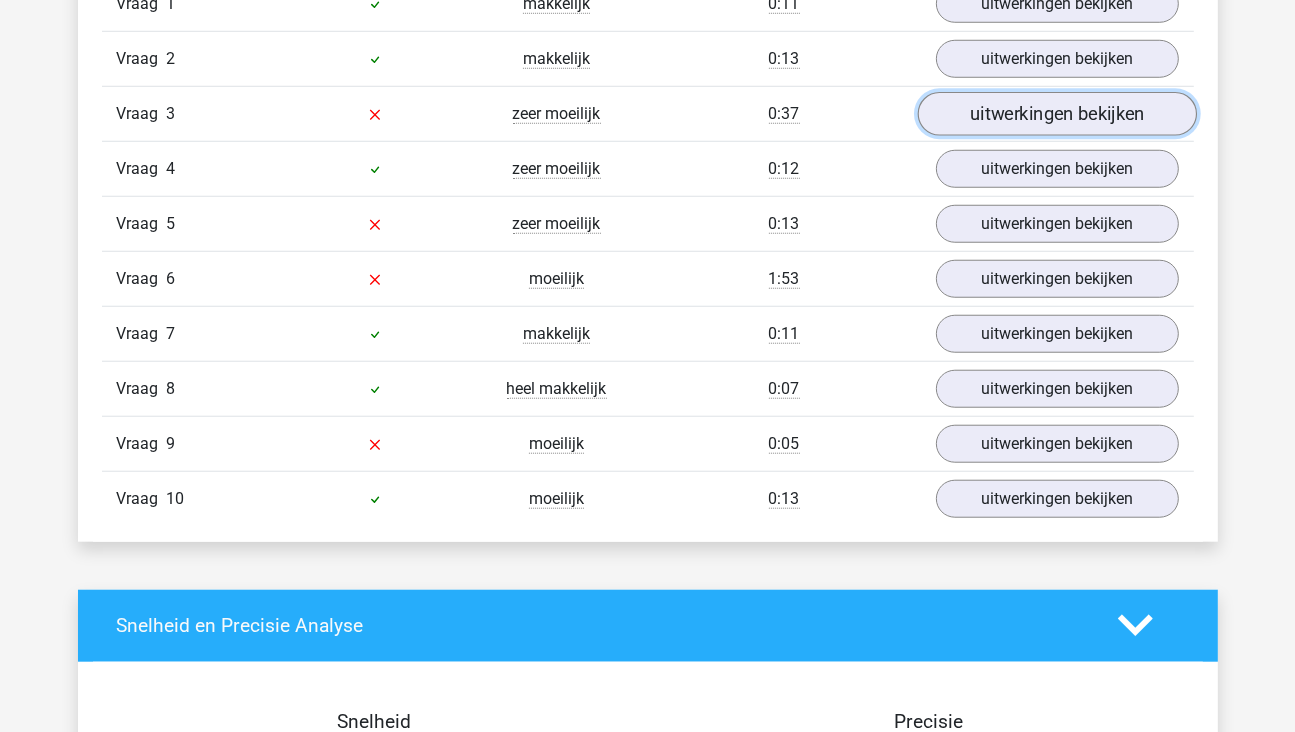 click on "uitwerkingen bekijken" at bounding box center [1056, 114] 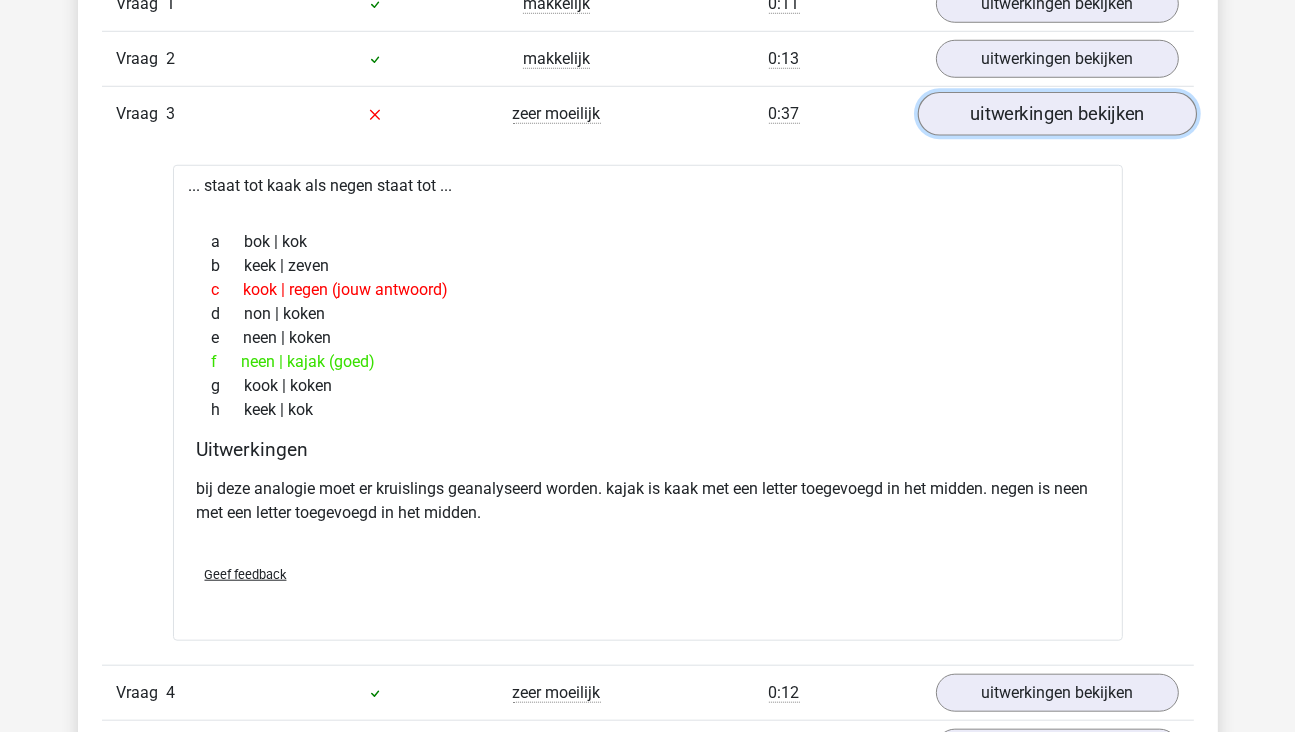 click on "uitwerkingen bekijken" at bounding box center (1056, 114) 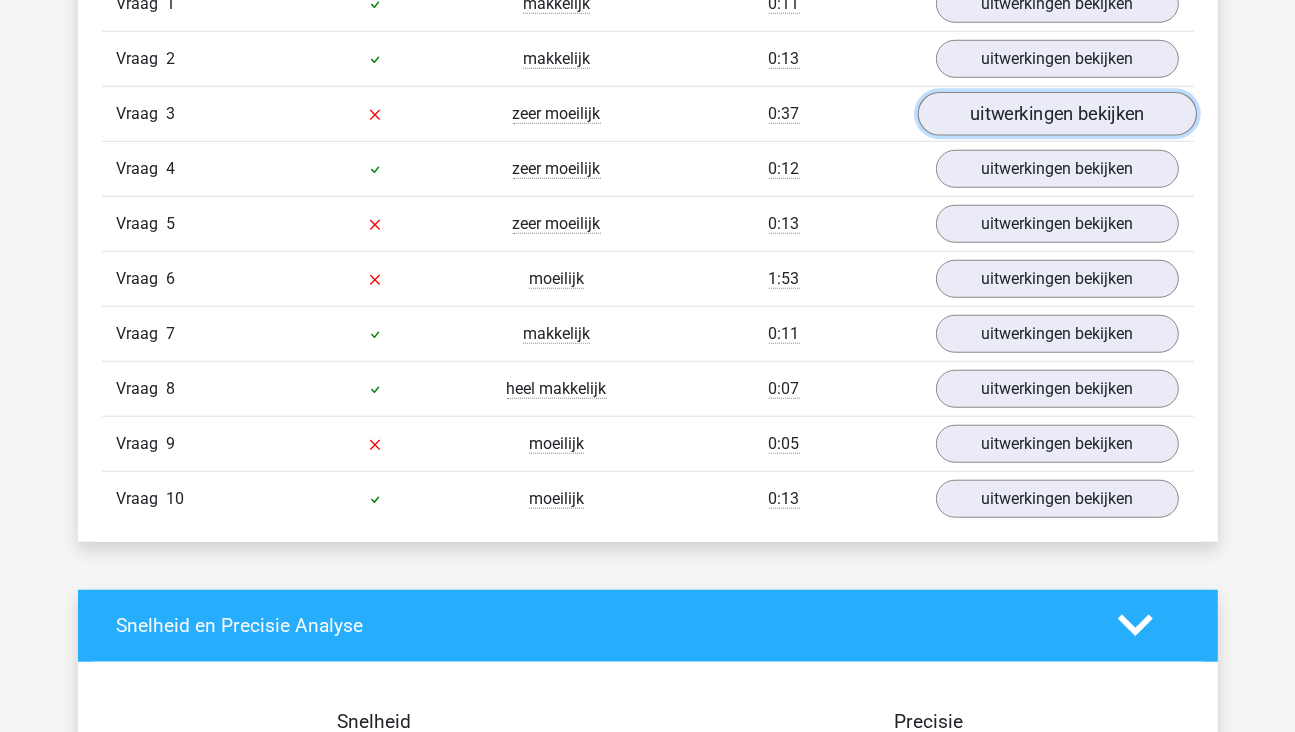 click on "uitwerkingen bekijken" at bounding box center (1056, 114) 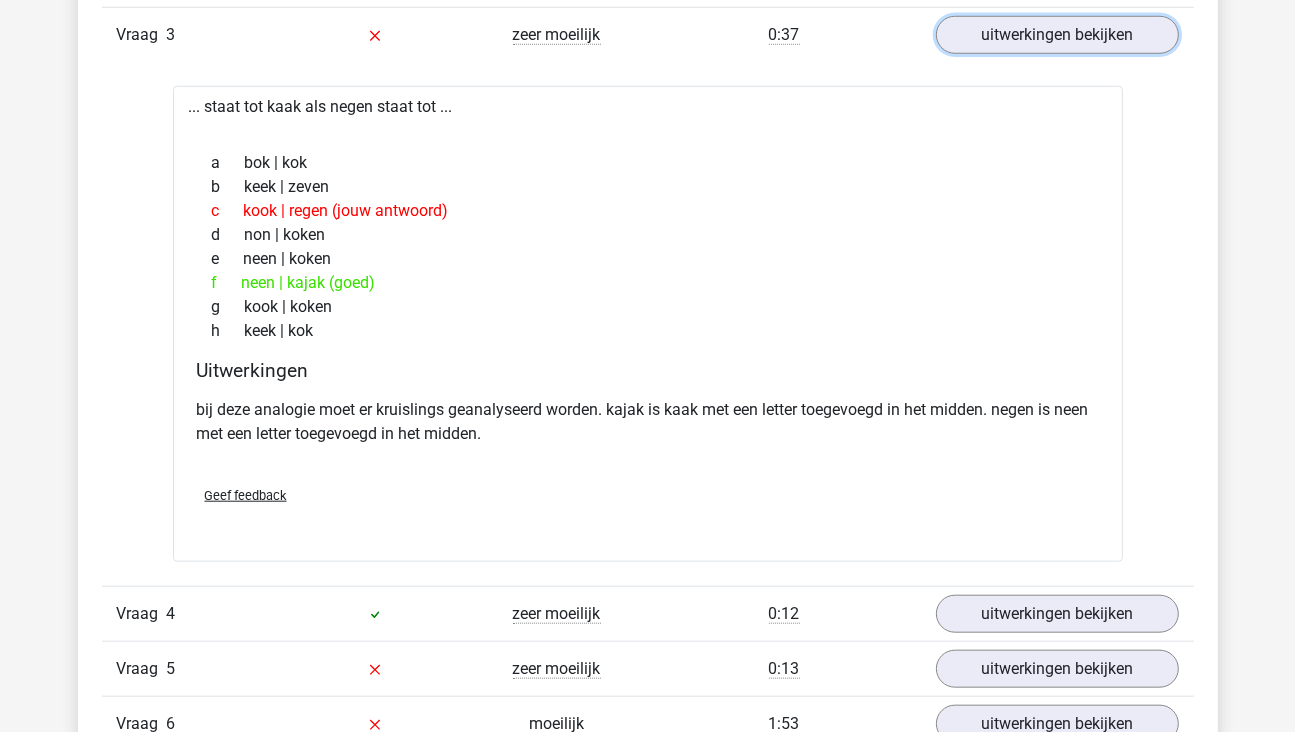 scroll, scrollTop: 700, scrollLeft: 0, axis: vertical 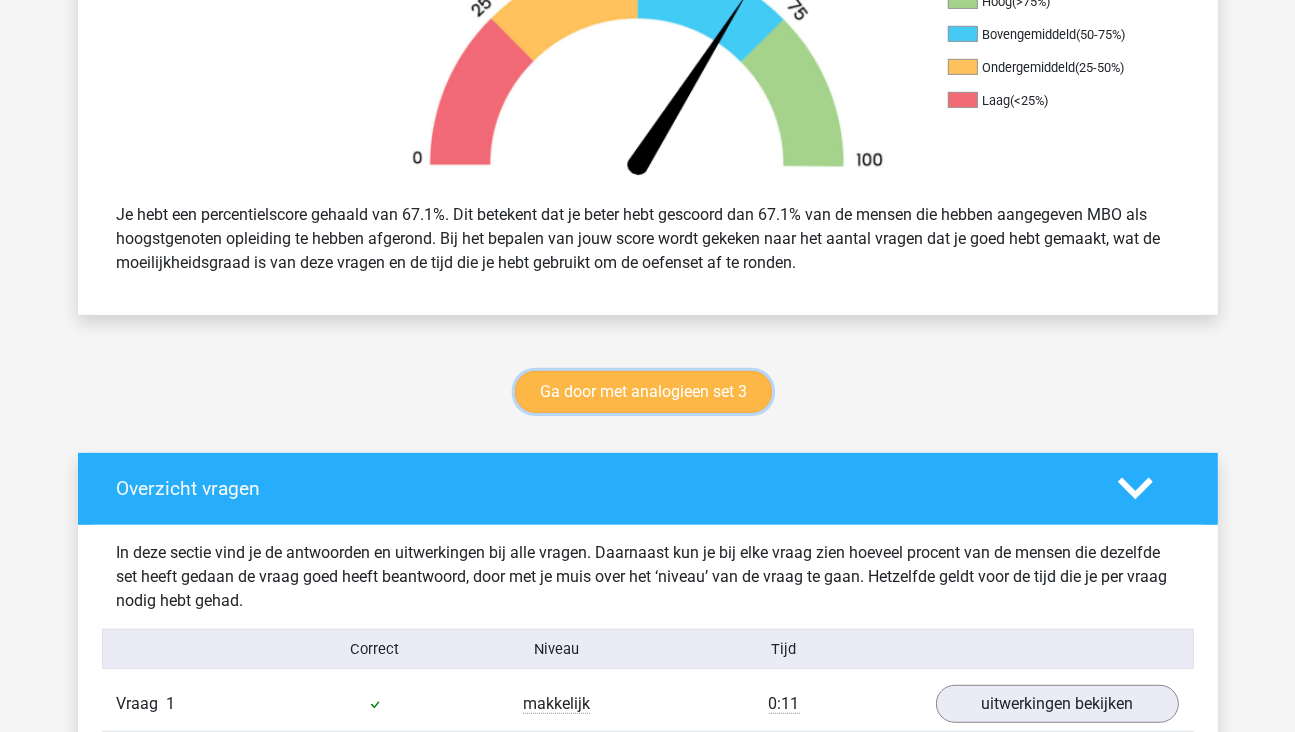 click on "Ga door met analogieen set 3" at bounding box center [643, 392] 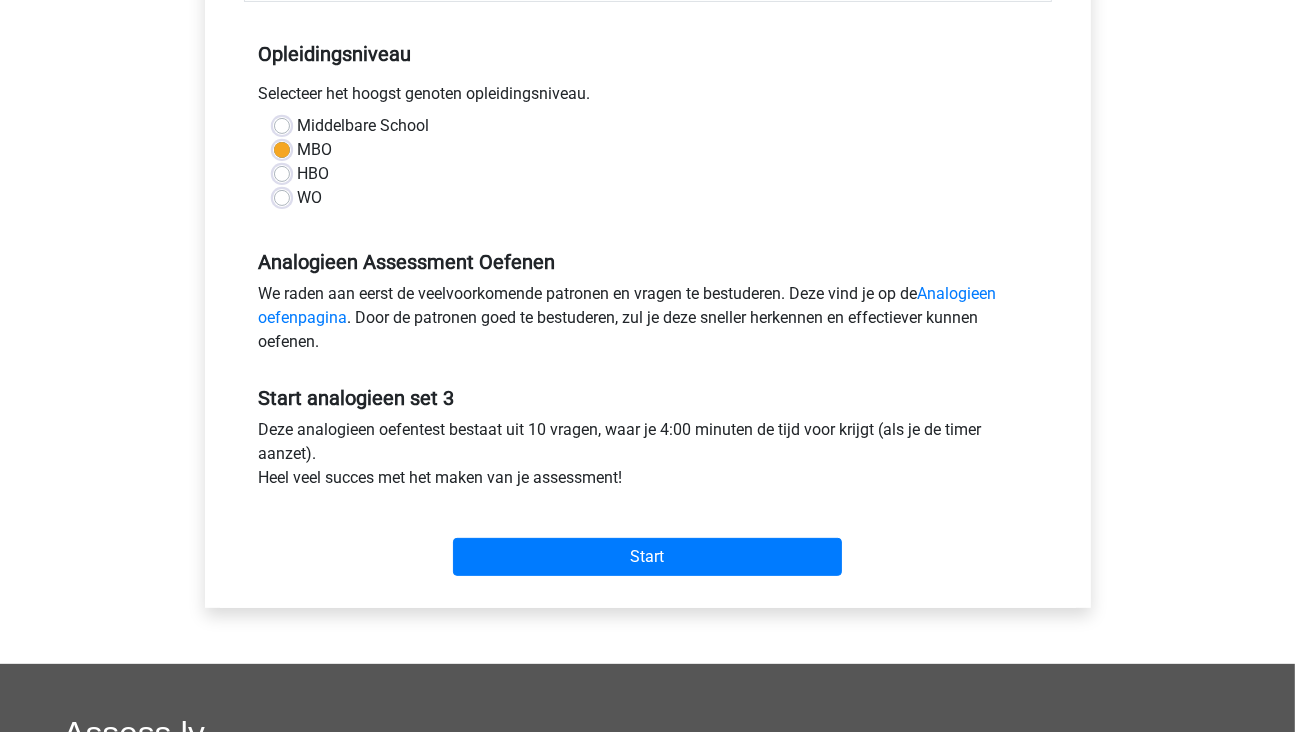 scroll, scrollTop: 500, scrollLeft: 0, axis: vertical 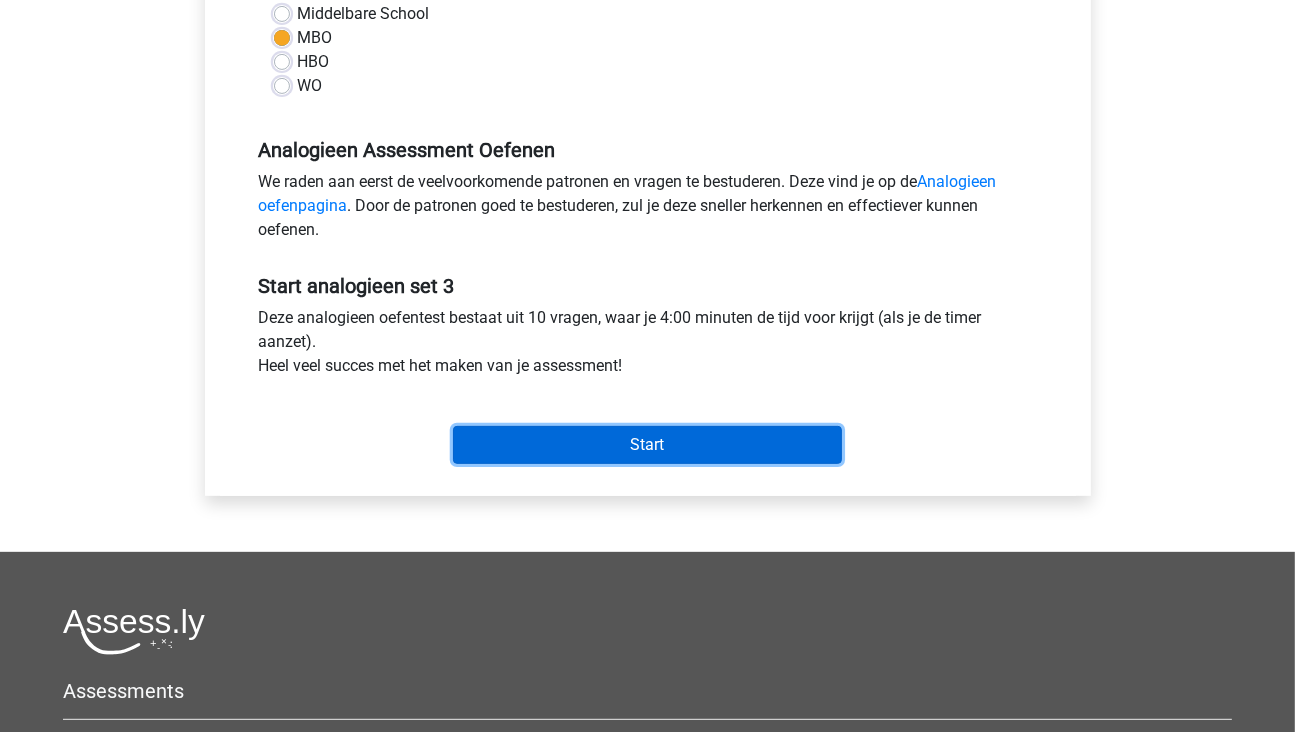 click on "Start" at bounding box center [647, 445] 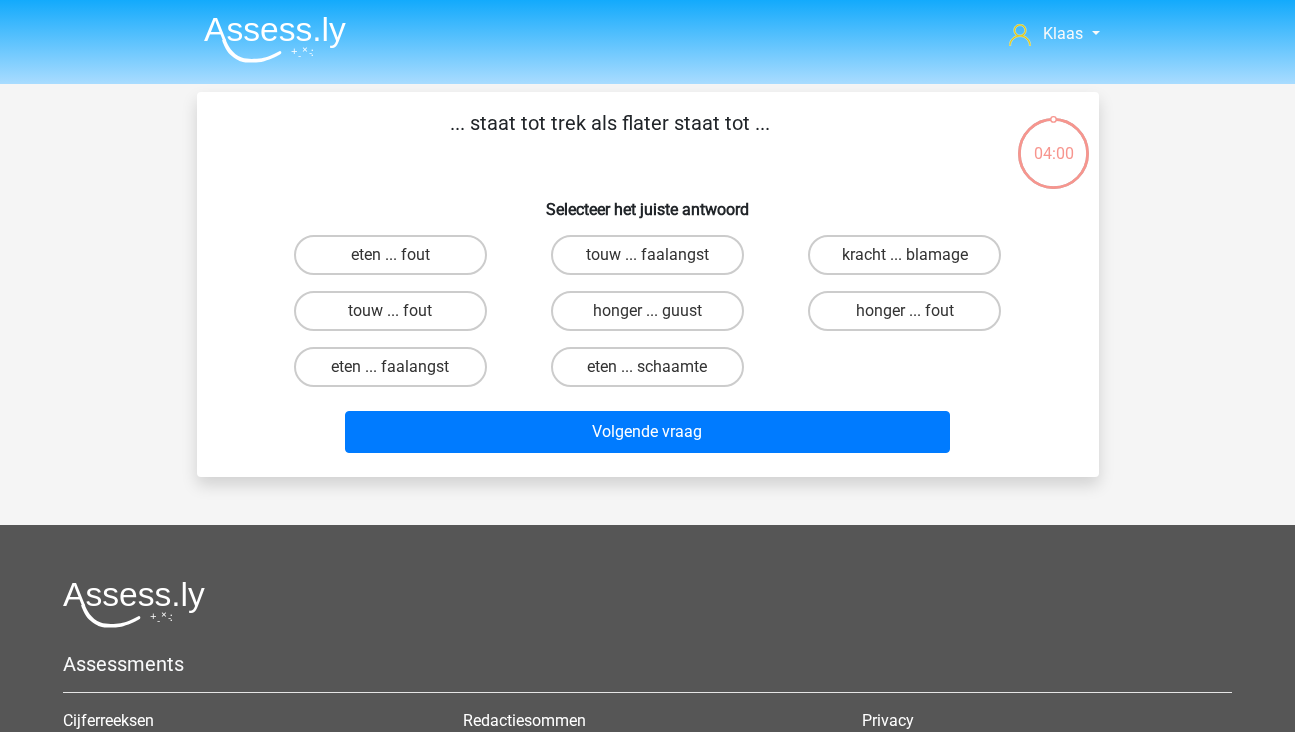 scroll, scrollTop: 0, scrollLeft: 0, axis: both 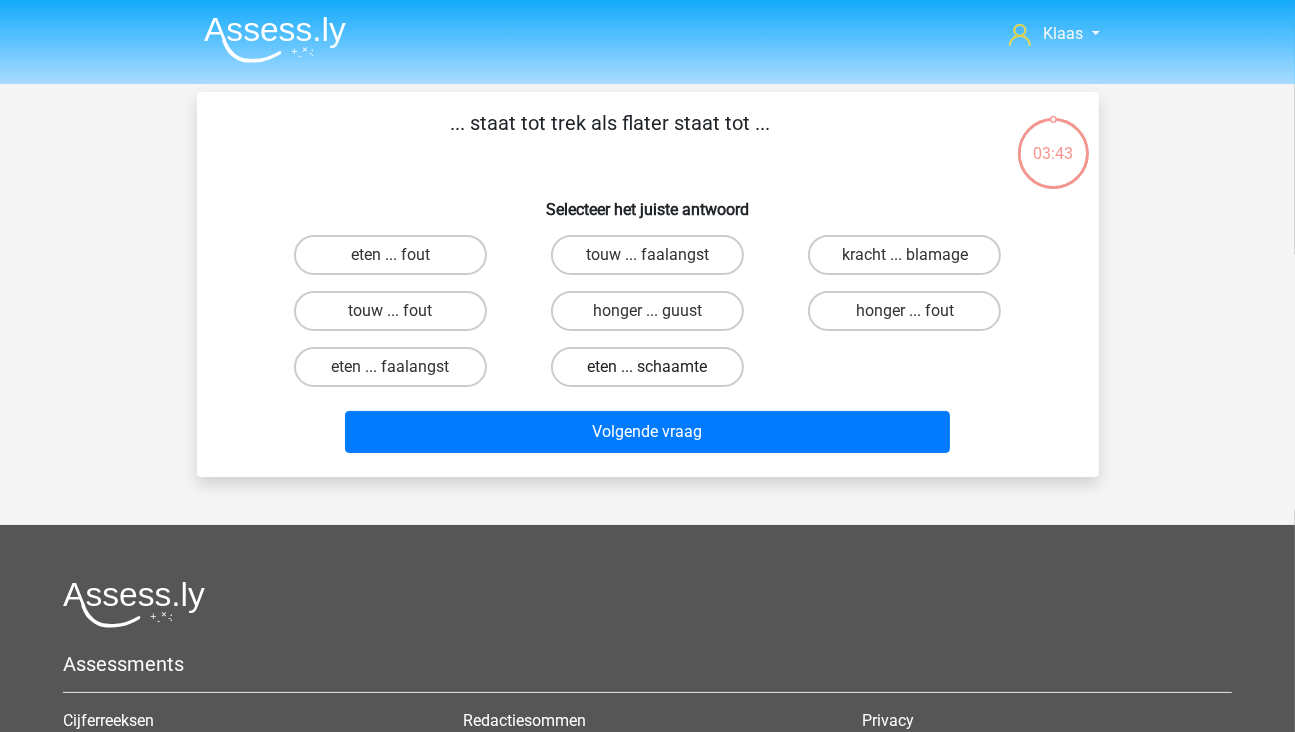 click on "eten ... schaamte" at bounding box center (647, 367) 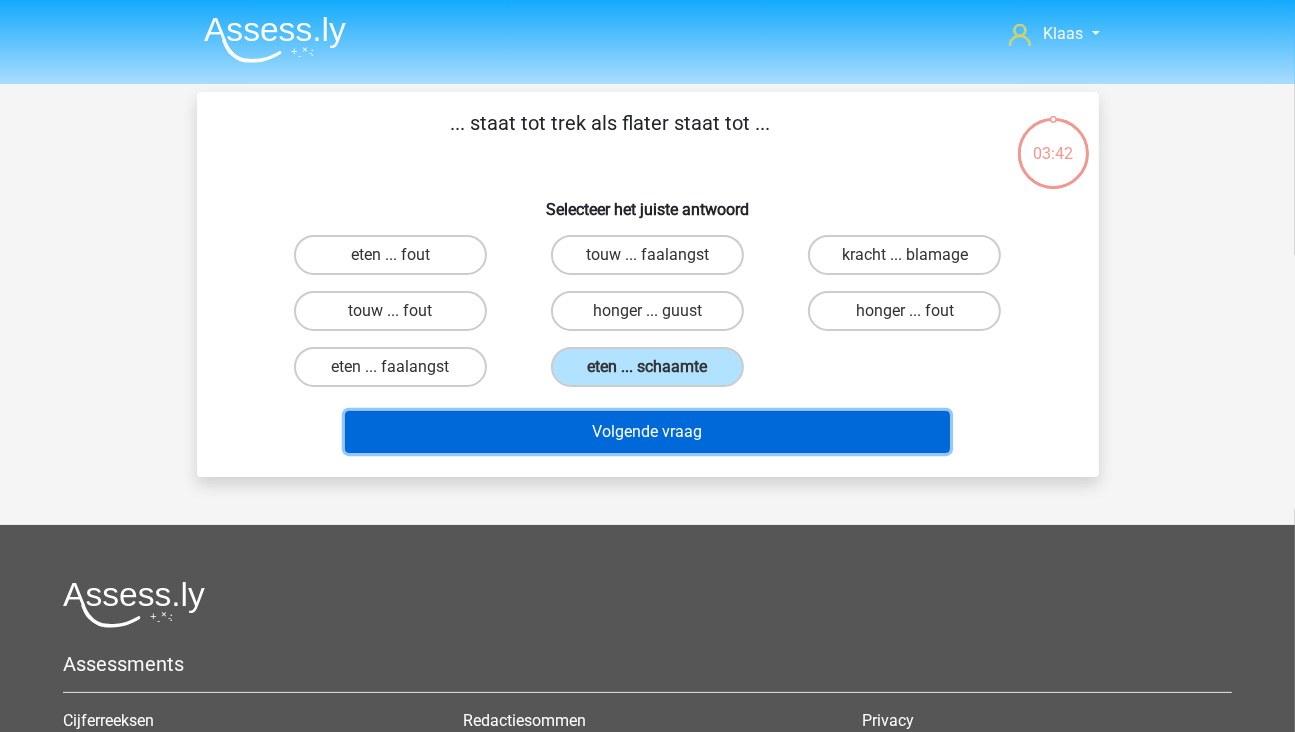 click on "Volgende vraag" at bounding box center (647, 432) 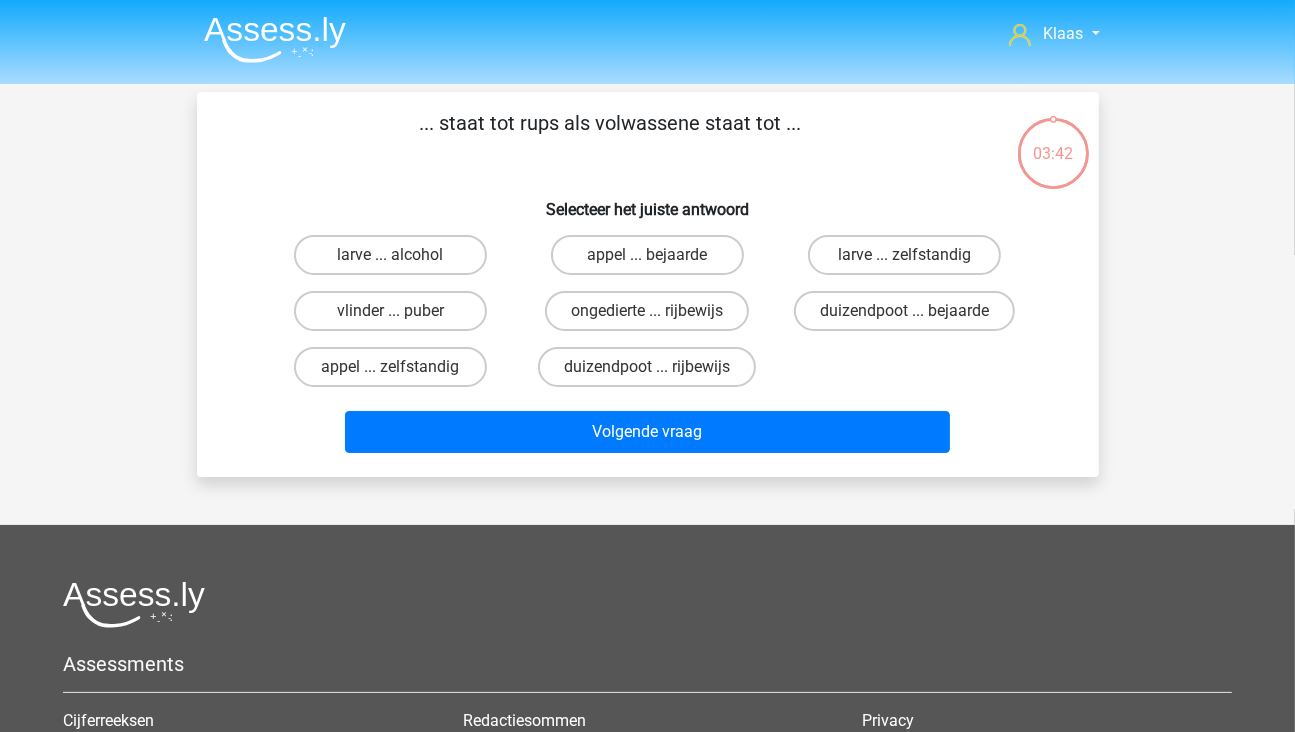 scroll, scrollTop: 92, scrollLeft: 0, axis: vertical 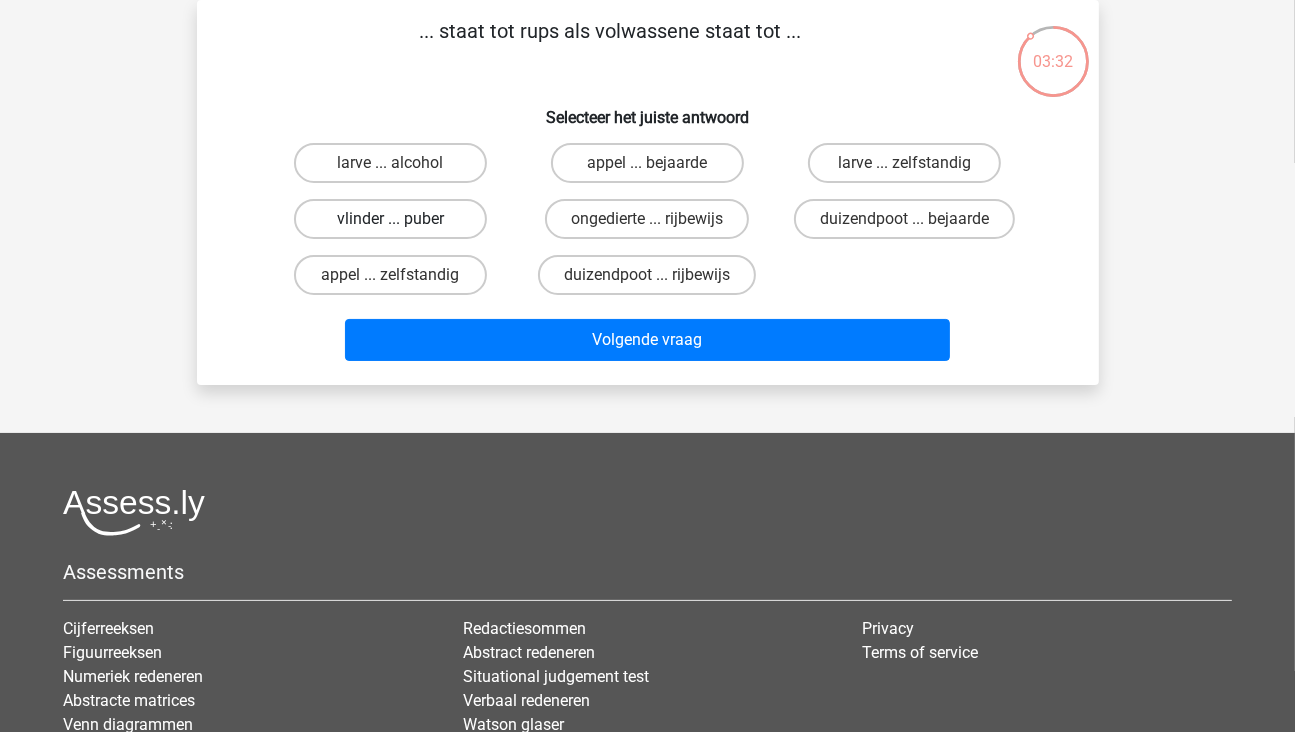 click on "vlinder ... puber" at bounding box center (390, 219) 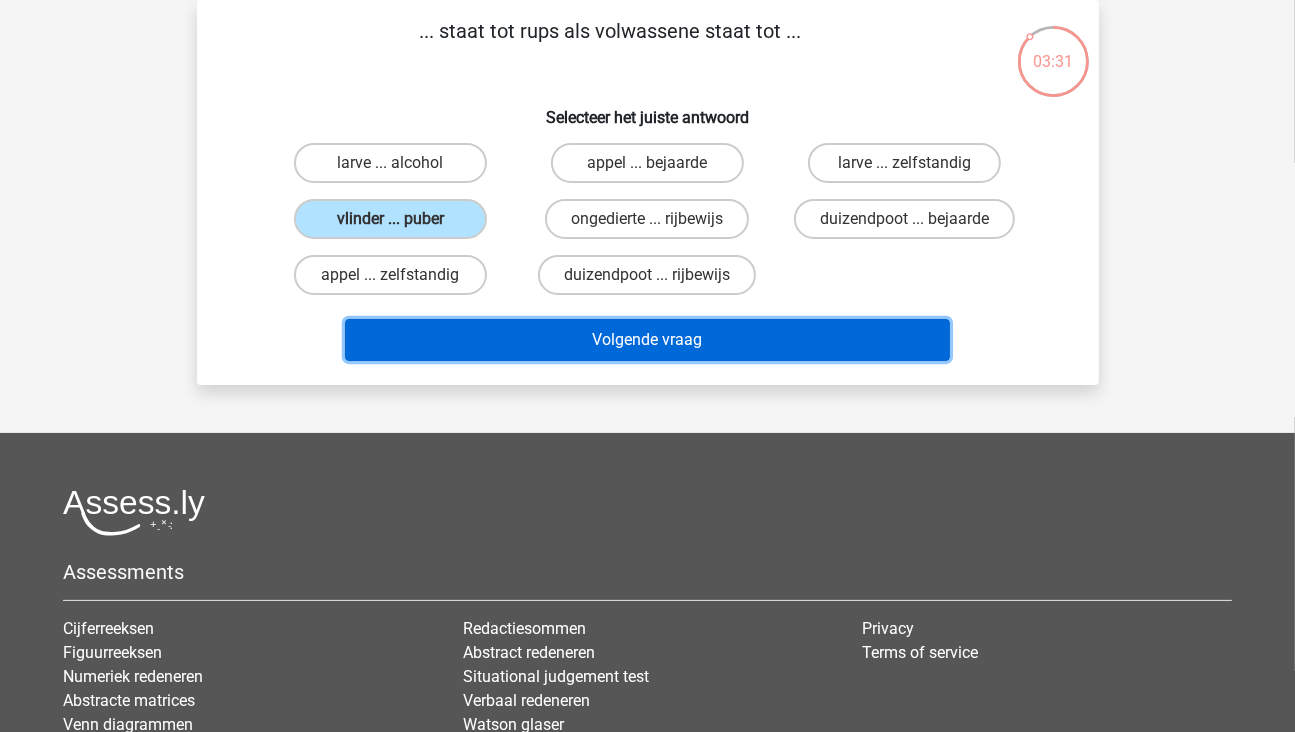 click on "Volgende vraag" at bounding box center (647, 340) 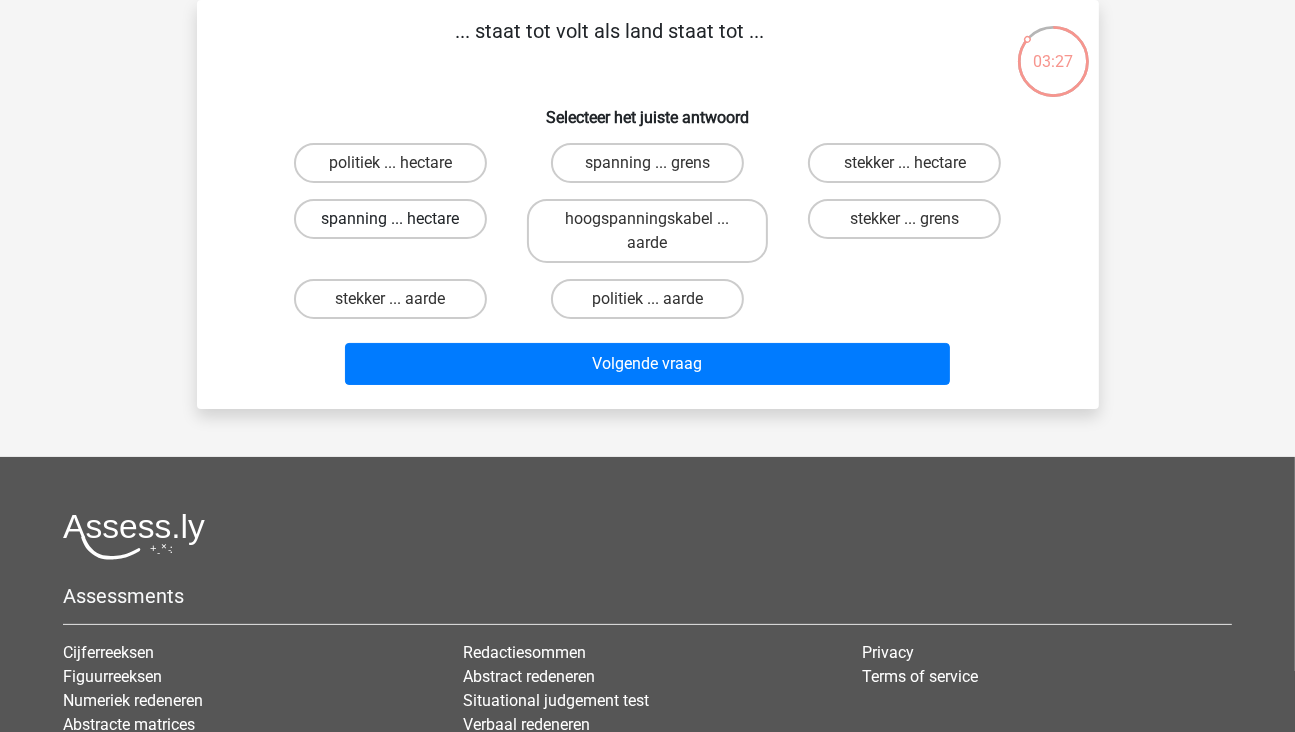 click on "spanning ... hectare" at bounding box center [390, 219] 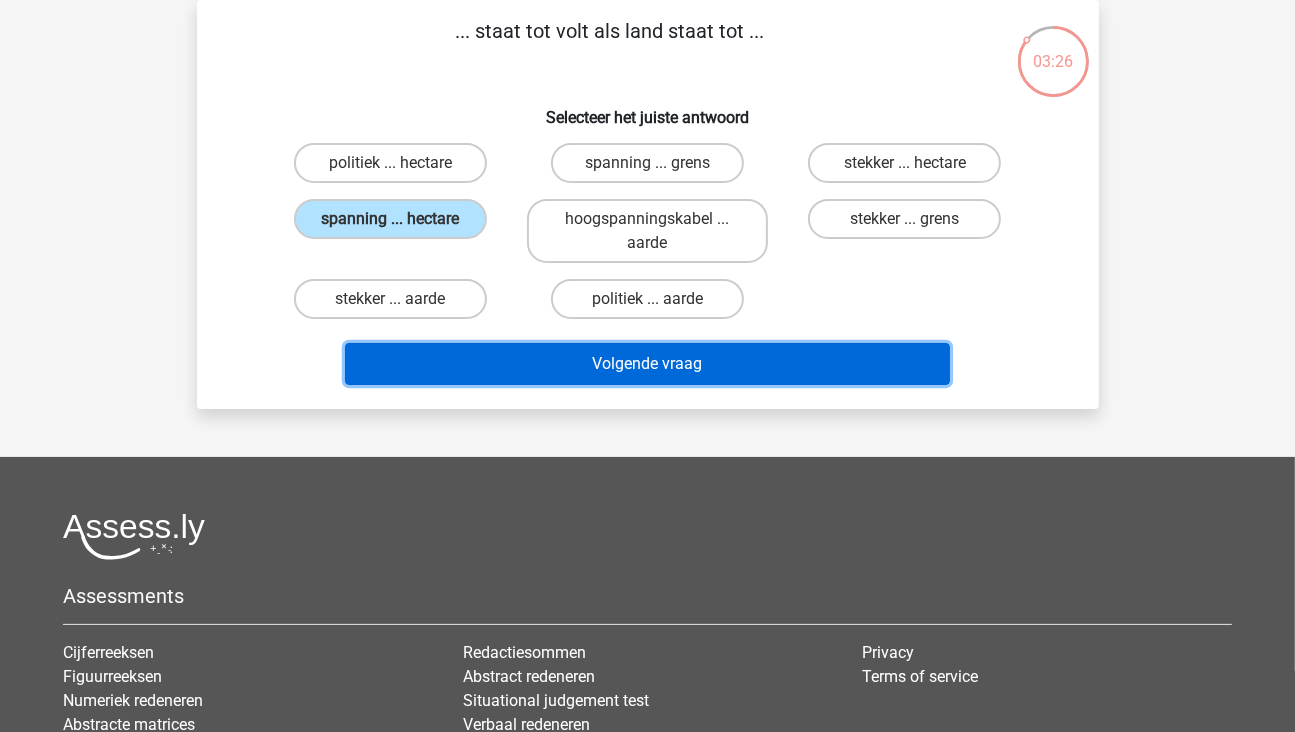 click on "Volgende vraag" at bounding box center (647, 364) 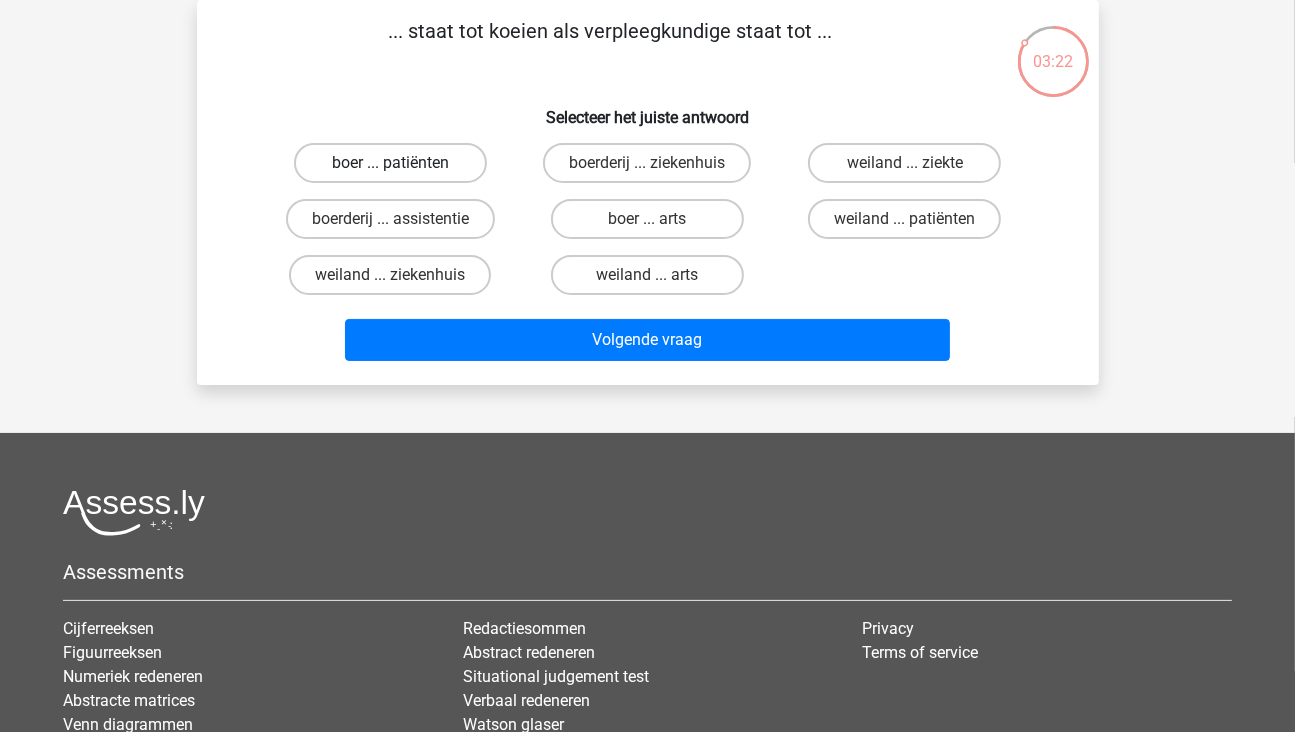 click on "boer ... patiënten" at bounding box center (390, 163) 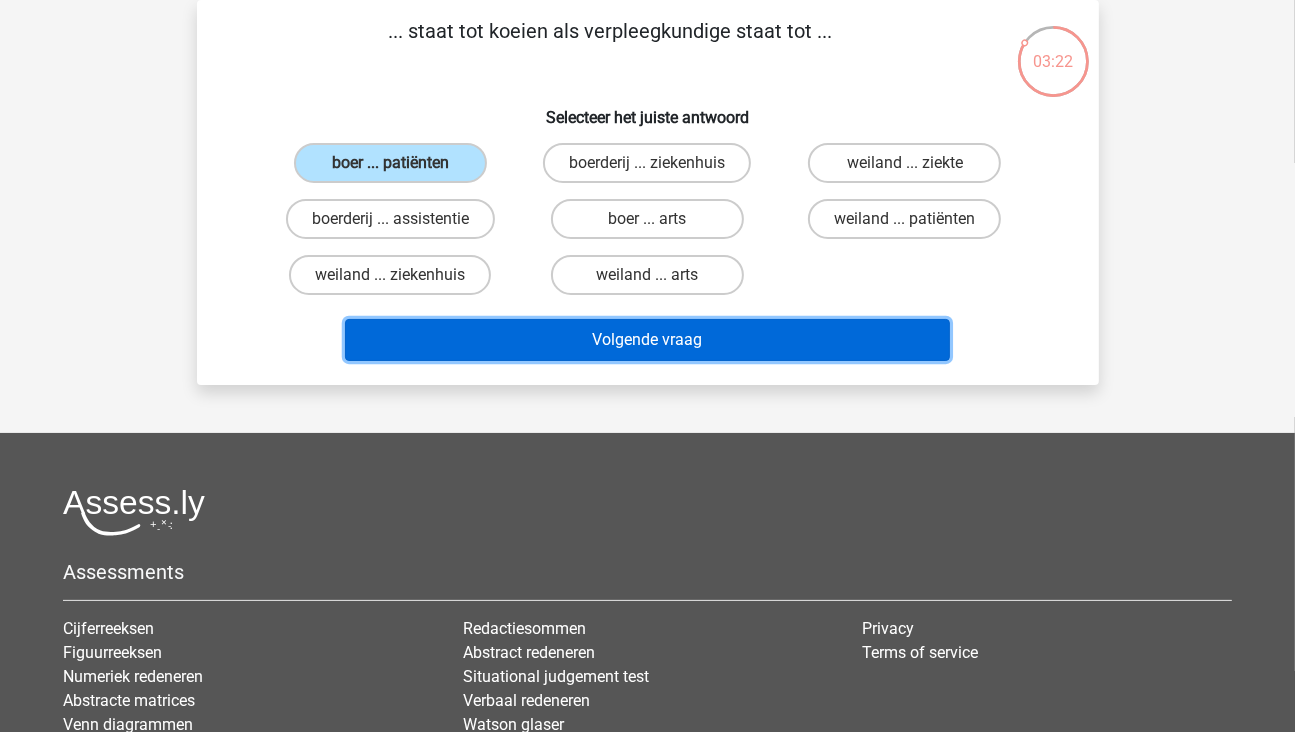 click on "Volgende vraag" at bounding box center [647, 340] 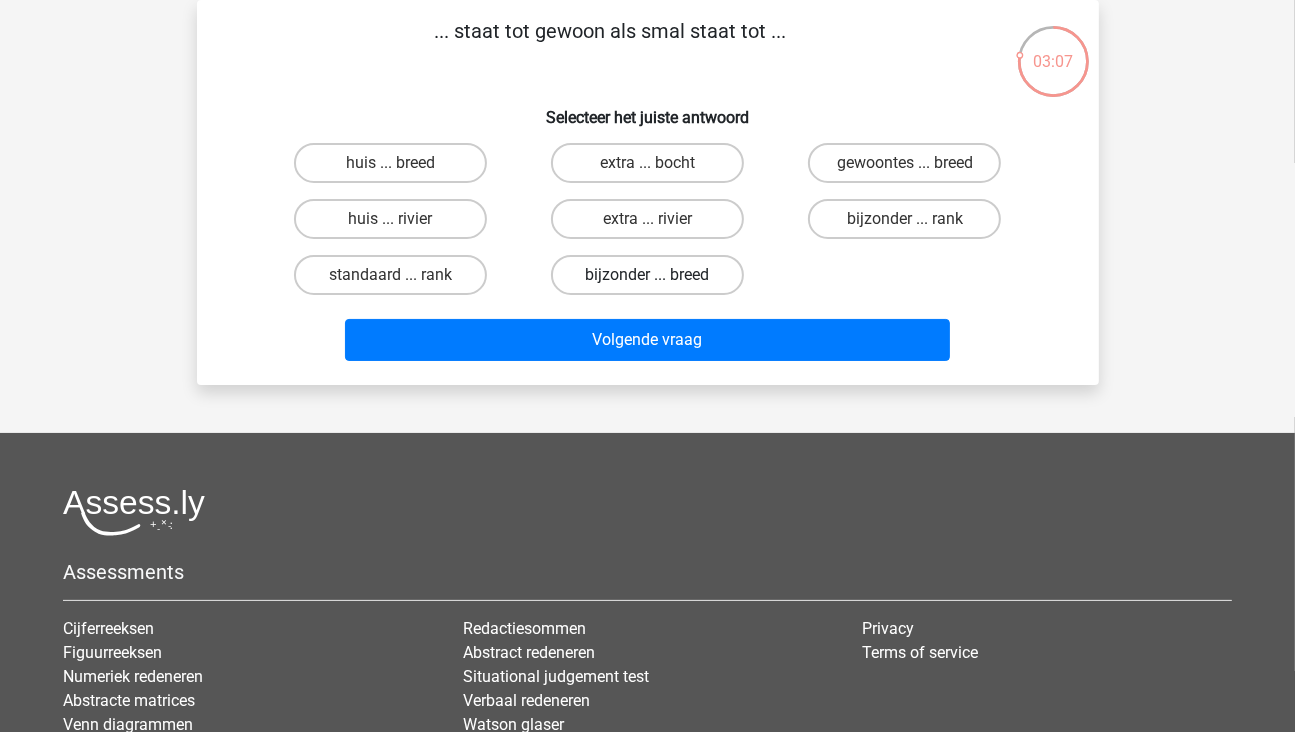 click on "bijzonder ... breed" at bounding box center (647, 275) 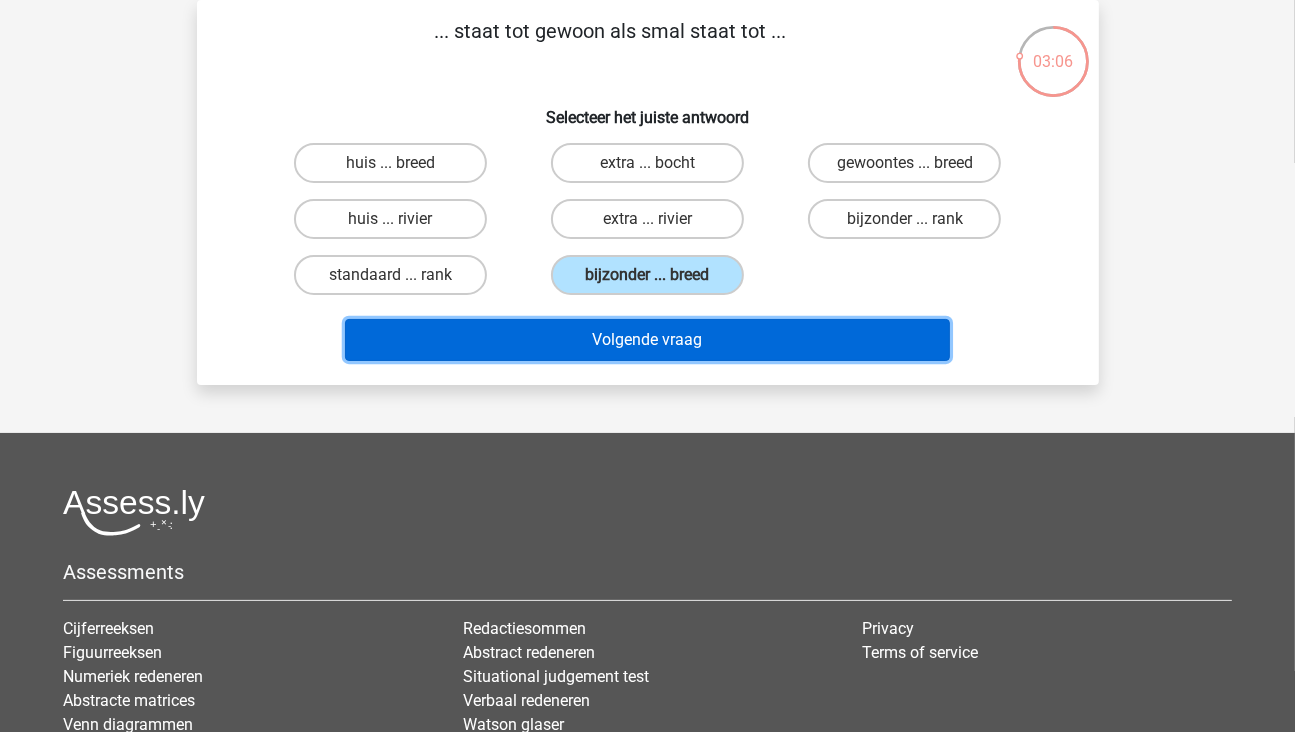 click on "Volgende vraag" at bounding box center (647, 340) 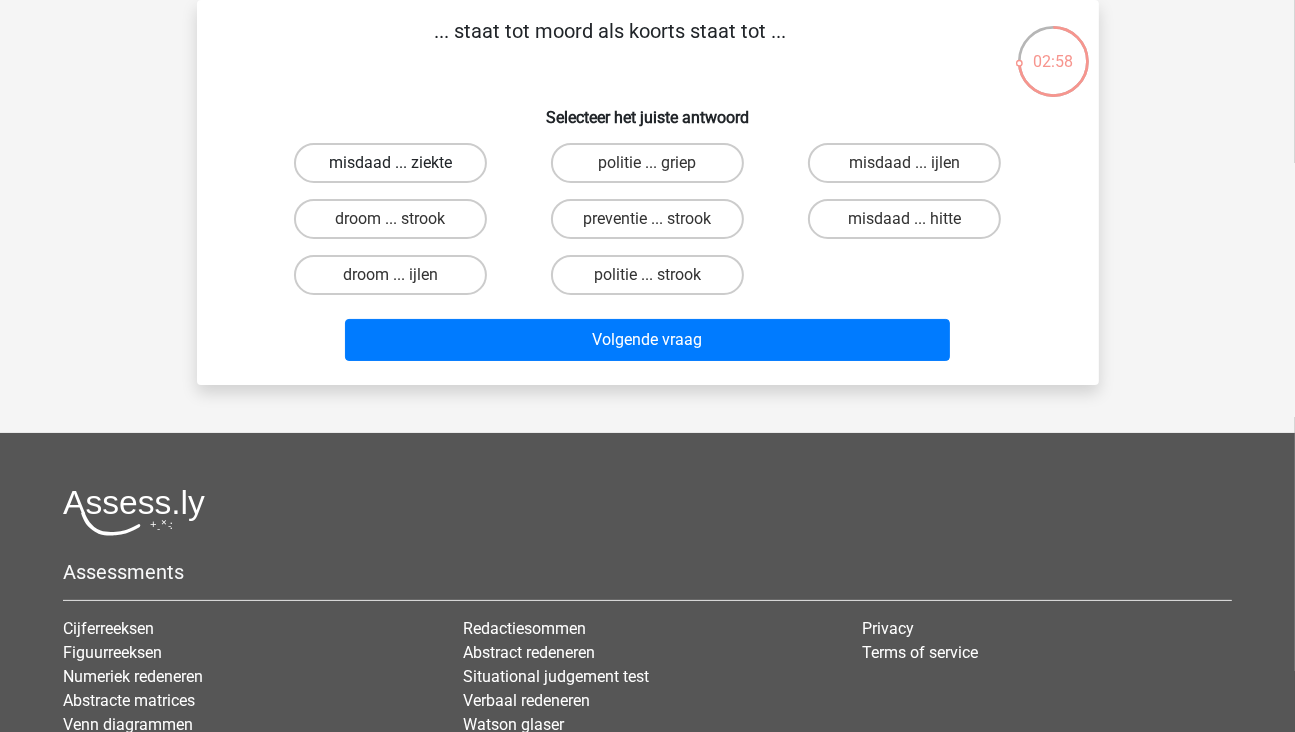 click on "misdaad ... ziekte" at bounding box center [390, 163] 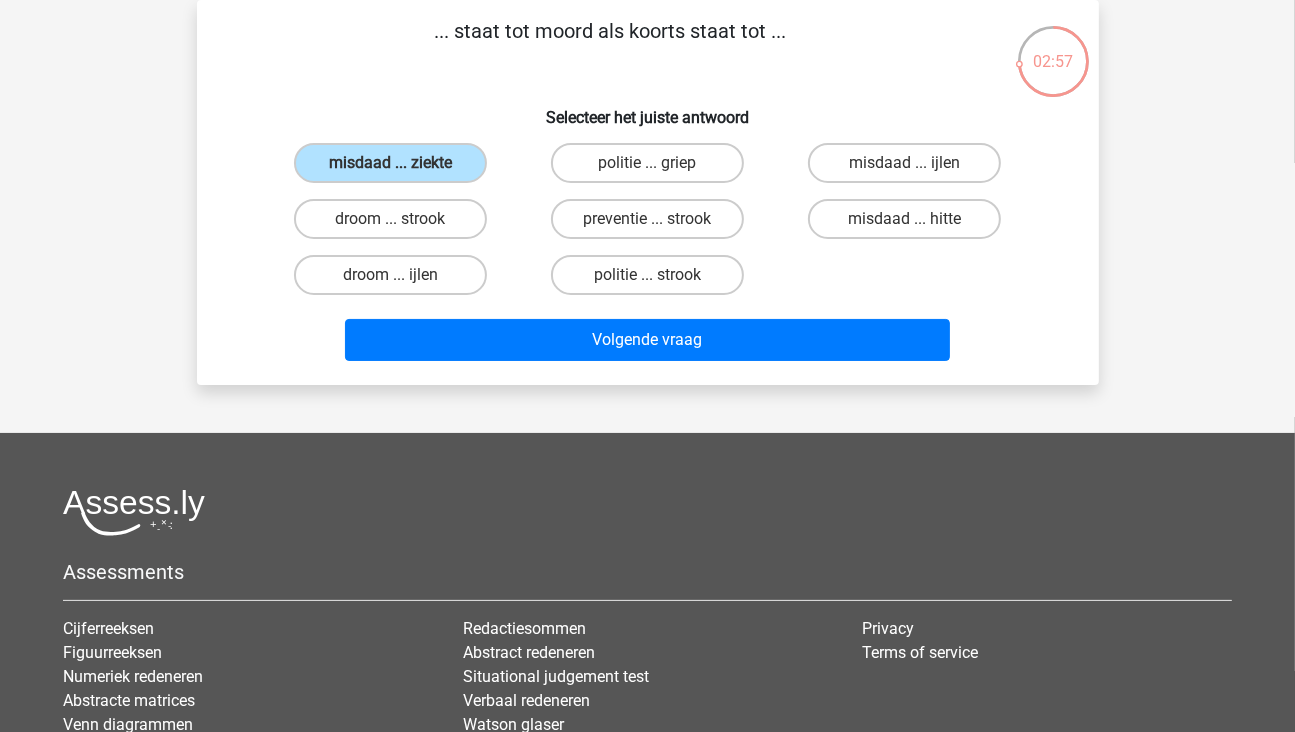 click on "Volgende vraag" at bounding box center [648, 344] 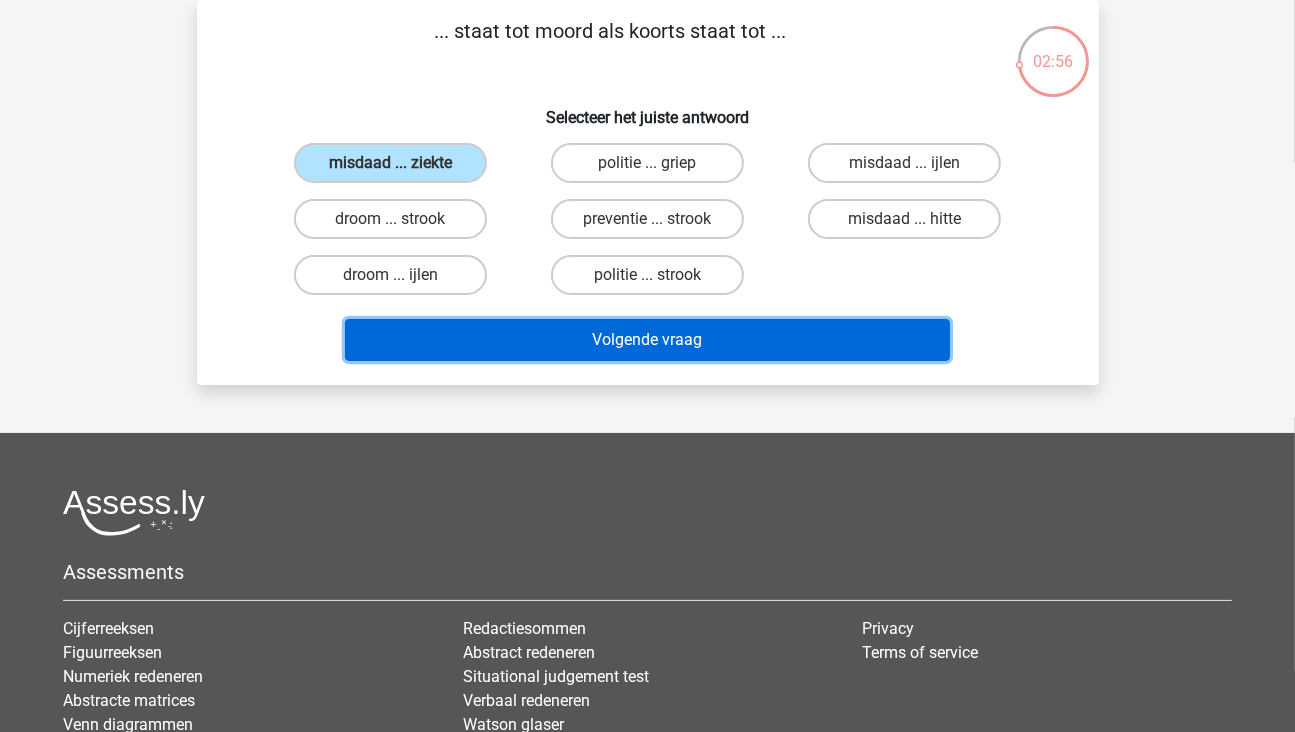 click on "Volgende vraag" at bounding box center [647, 340] 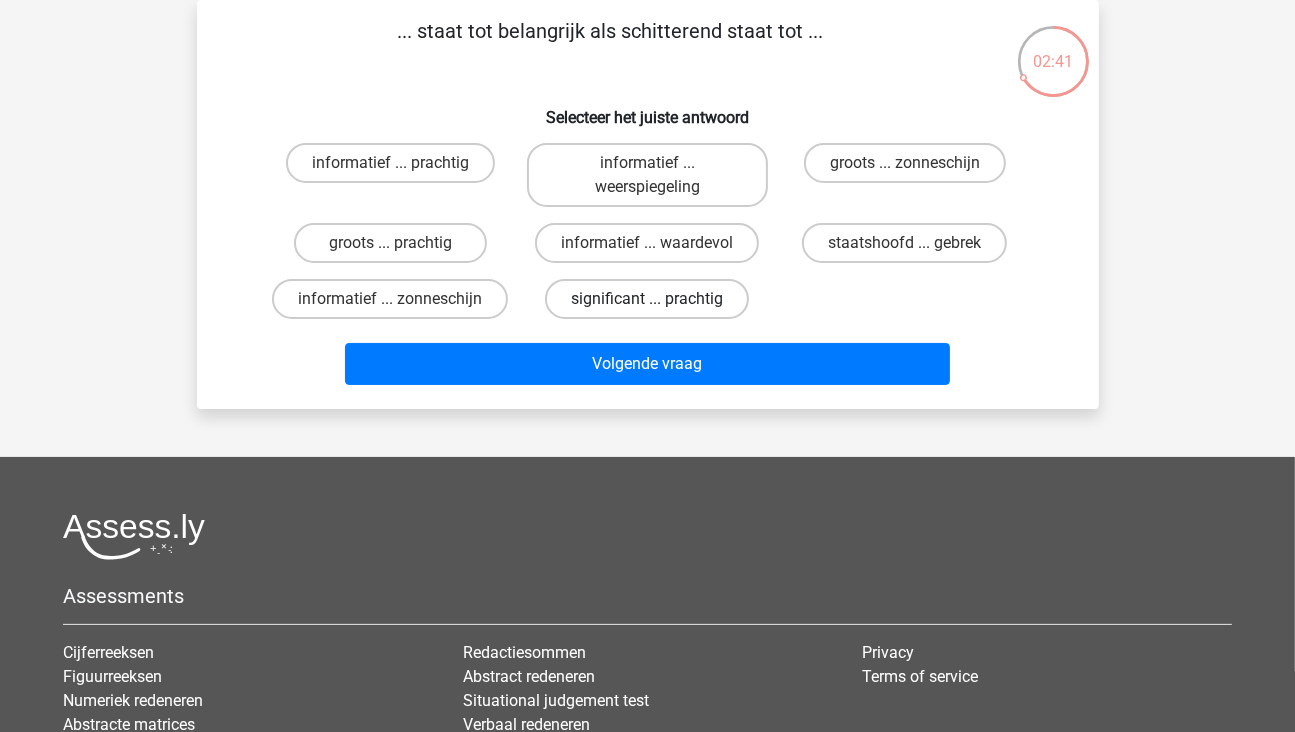 click on "significant ... prachtig" at bounding box center [647, 299] 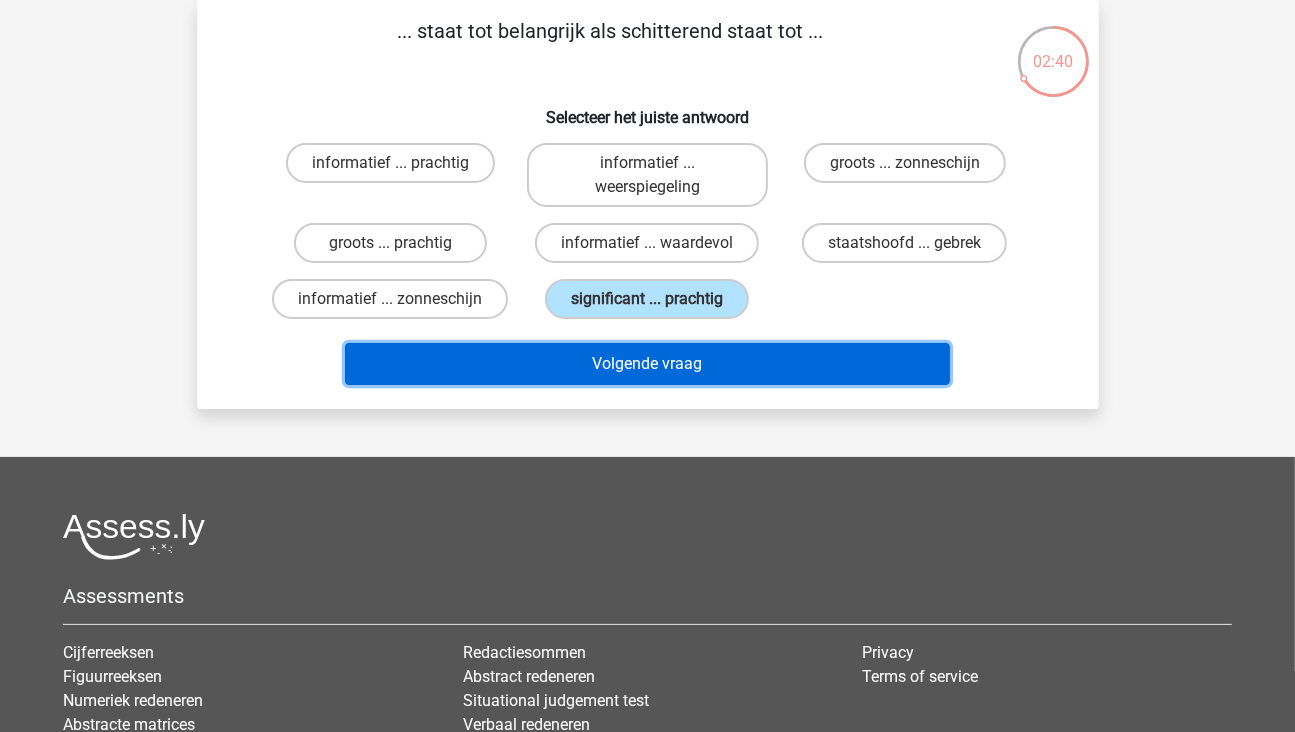 click on "Volgende vraag" at bounding box center [647, 364] 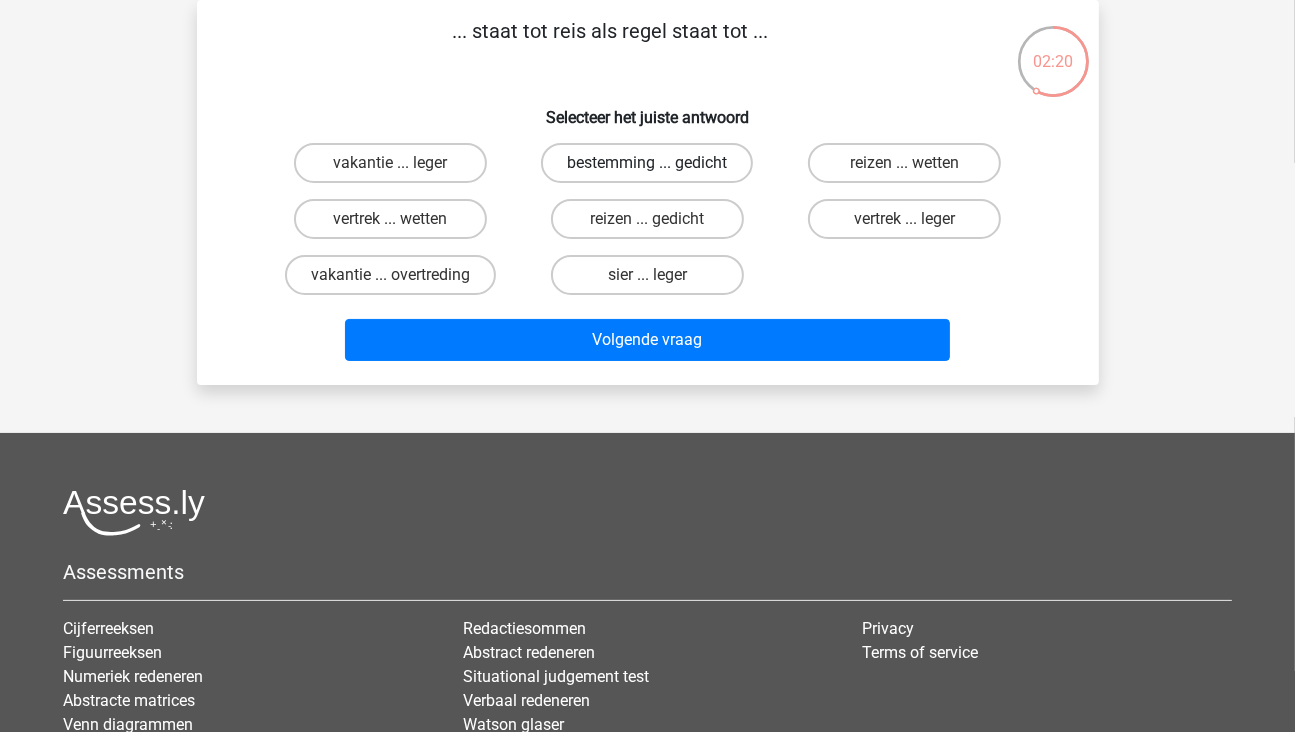 click on "bestemming ... gedicht" at bounding box center (647, 163) 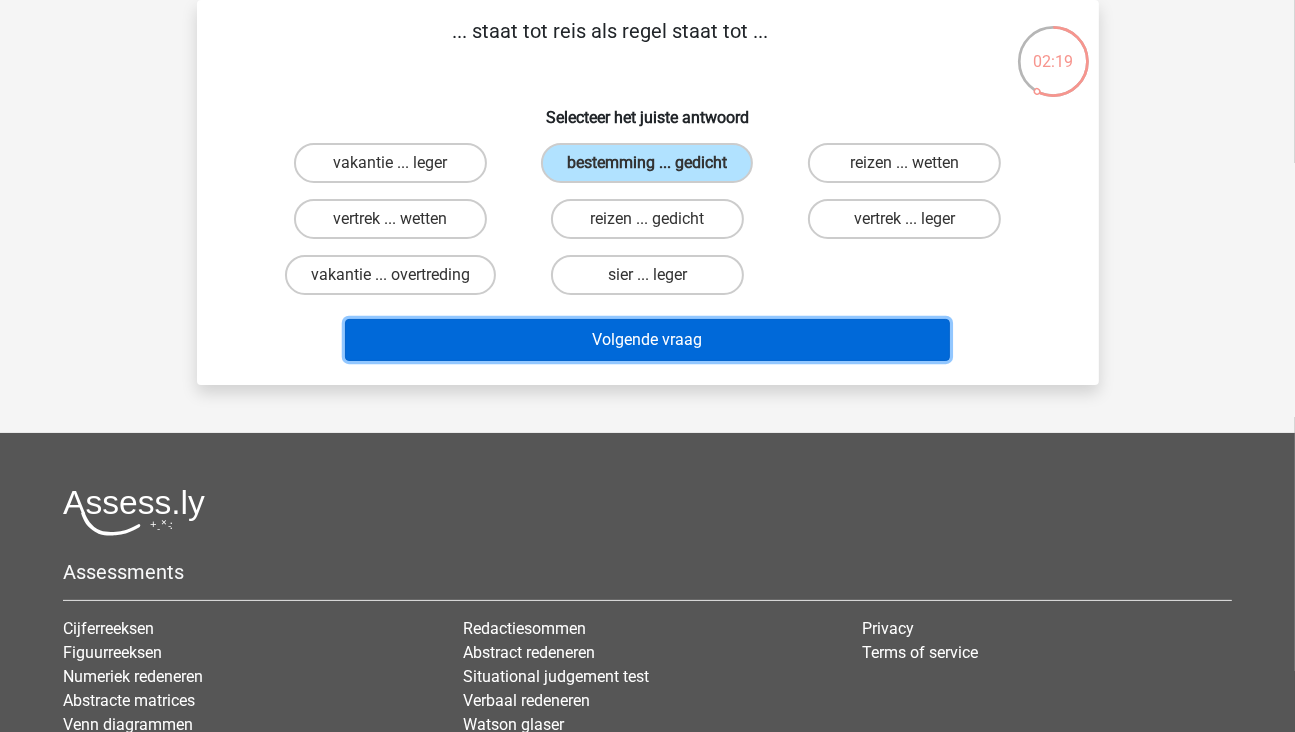 click on "Volgende vraag" at bounding box center (647, 340) 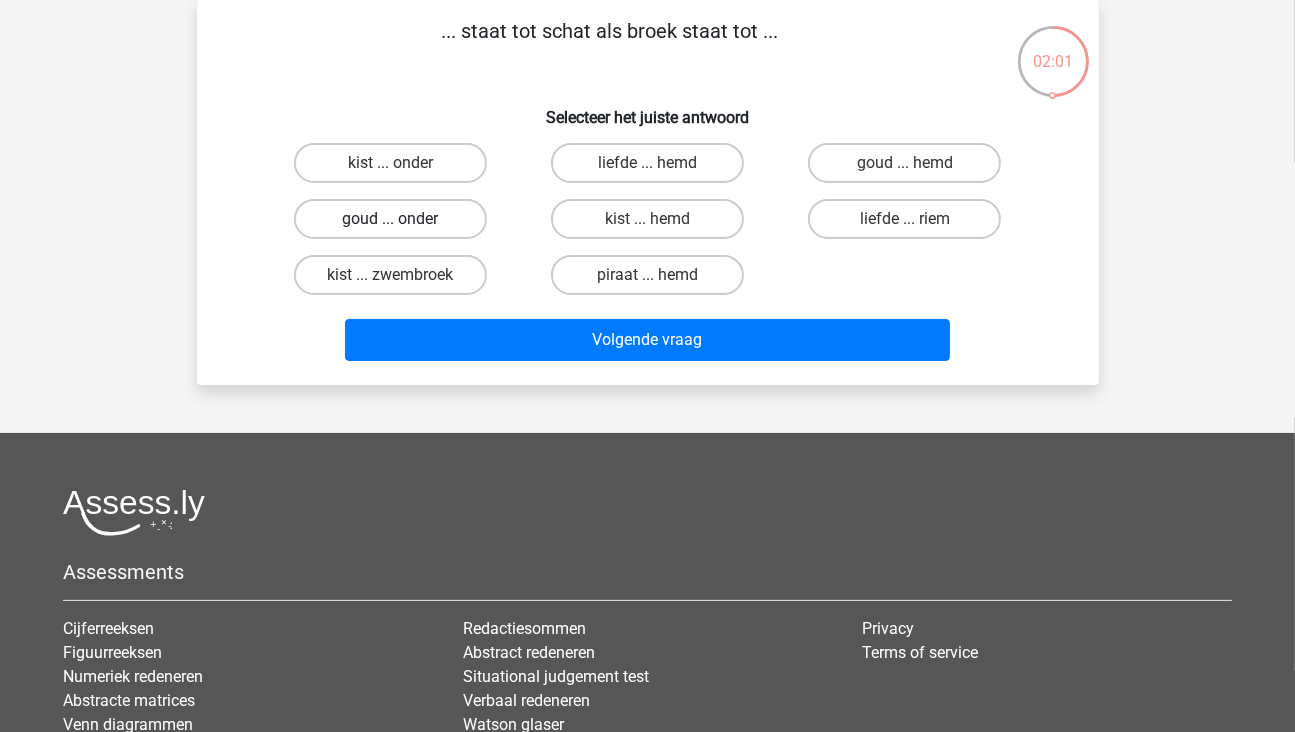 click on "goud ... onder" at bounding box center [390, 219] 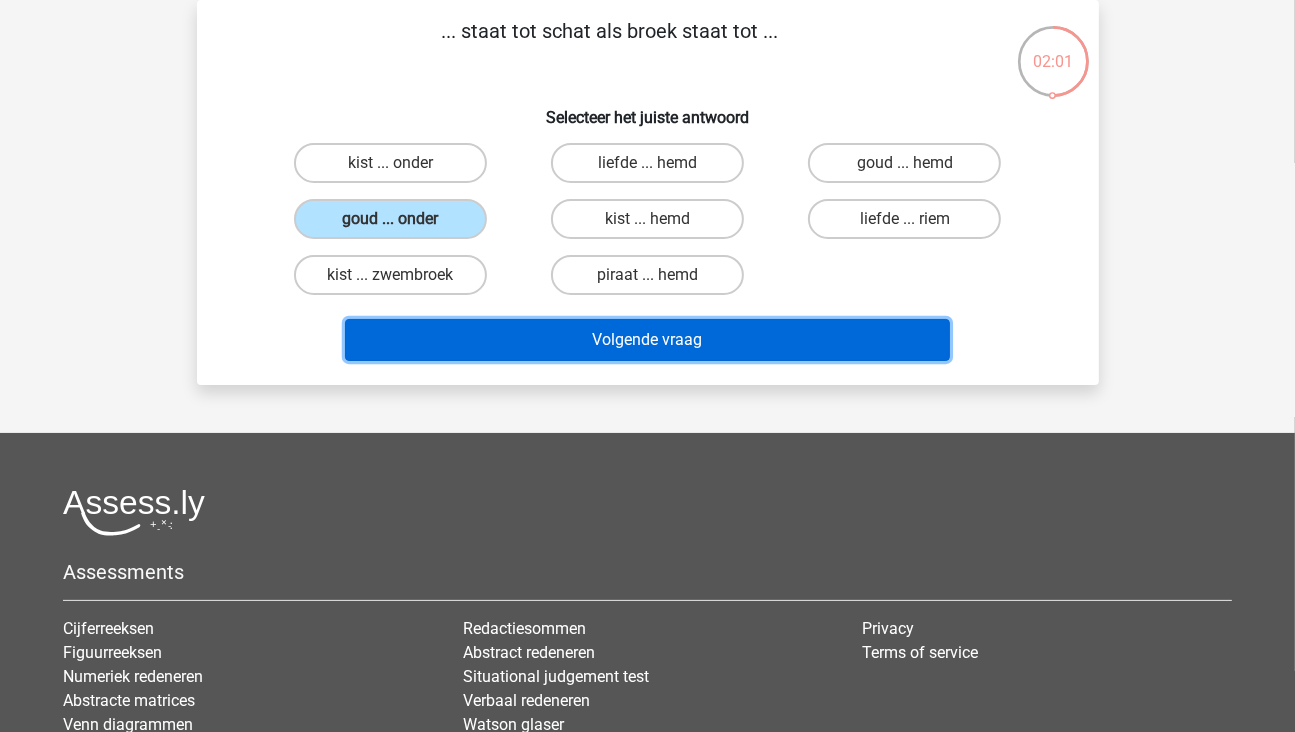 click on "Volgende vraag" at bounding box center (647, 340) 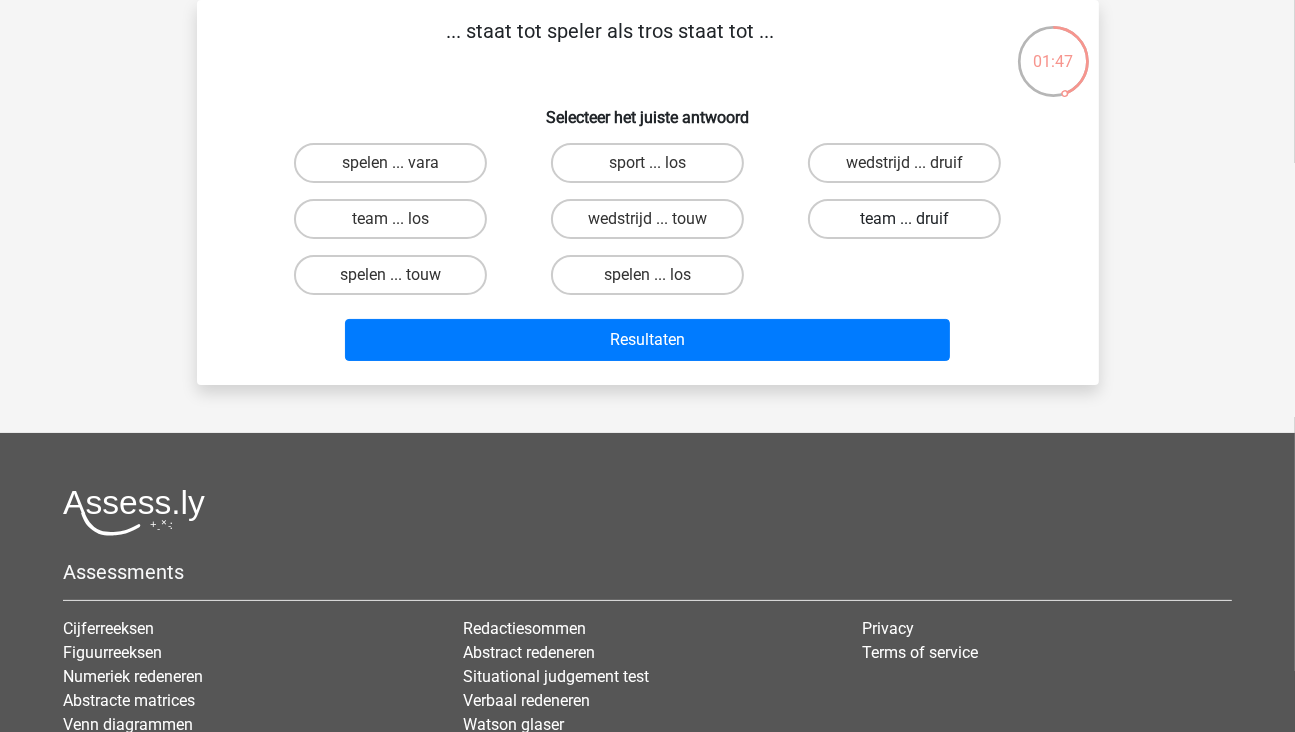 click on "team ... druif" at bounding box center [904, 219] 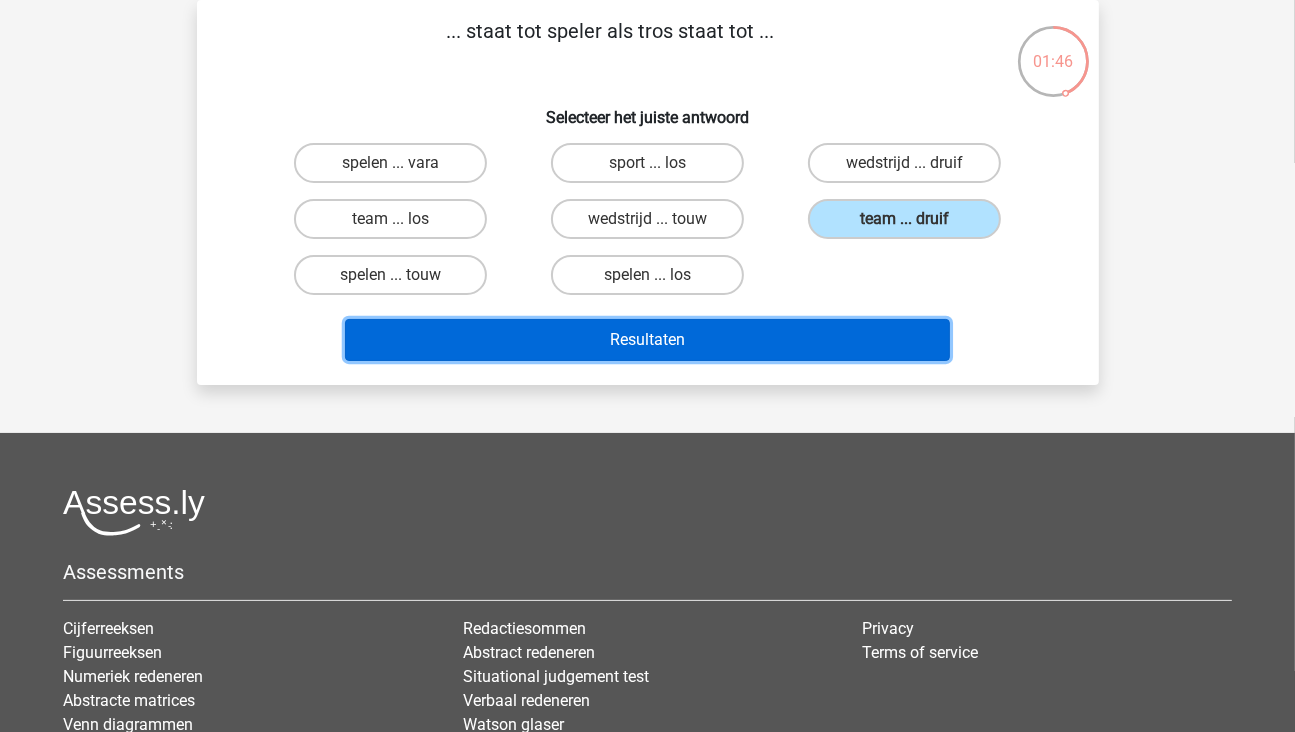 click on "Resultaten" at bounding box center (647, 340) 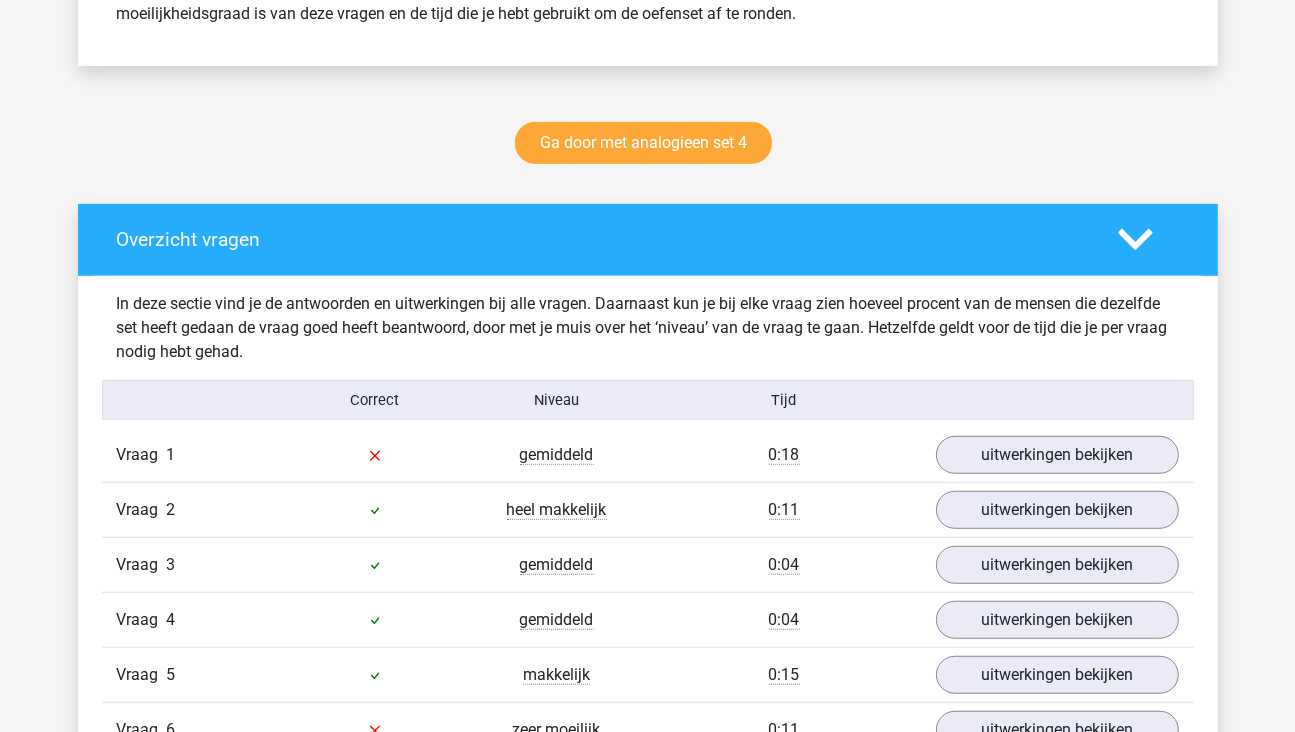 scroll, scrollTop: 900, scrollLeft: 0, axis: vertical 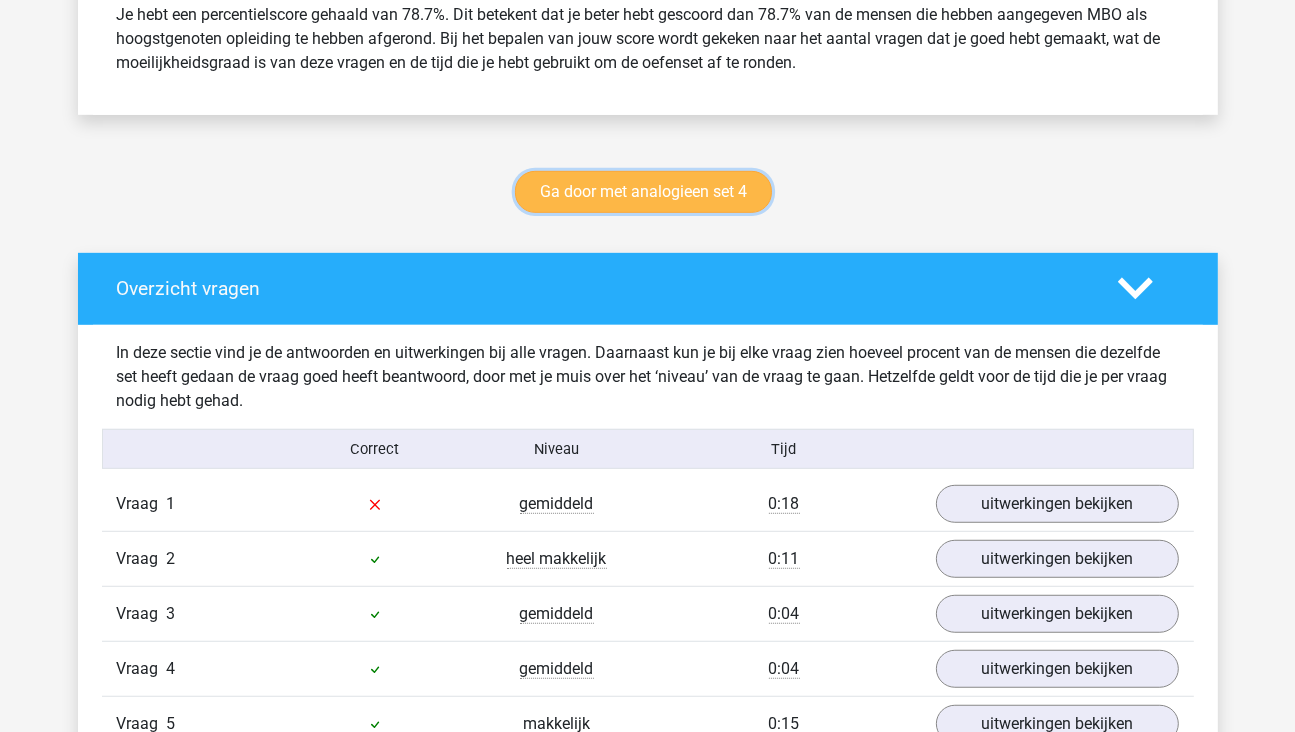 click on "Ga door met analogieen set 4" at bounding box center [643, 192] 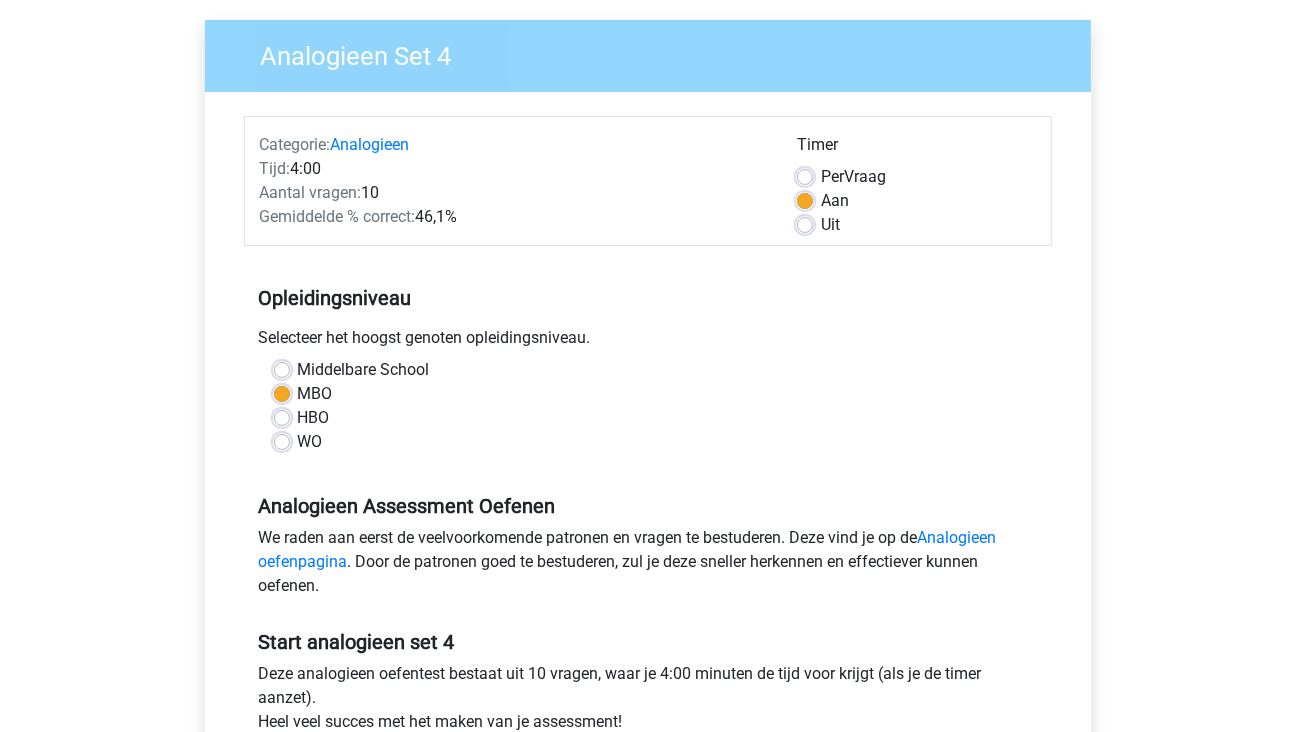 scroll, scrollTop: 600, scrollLeft: 0, axis: vertical 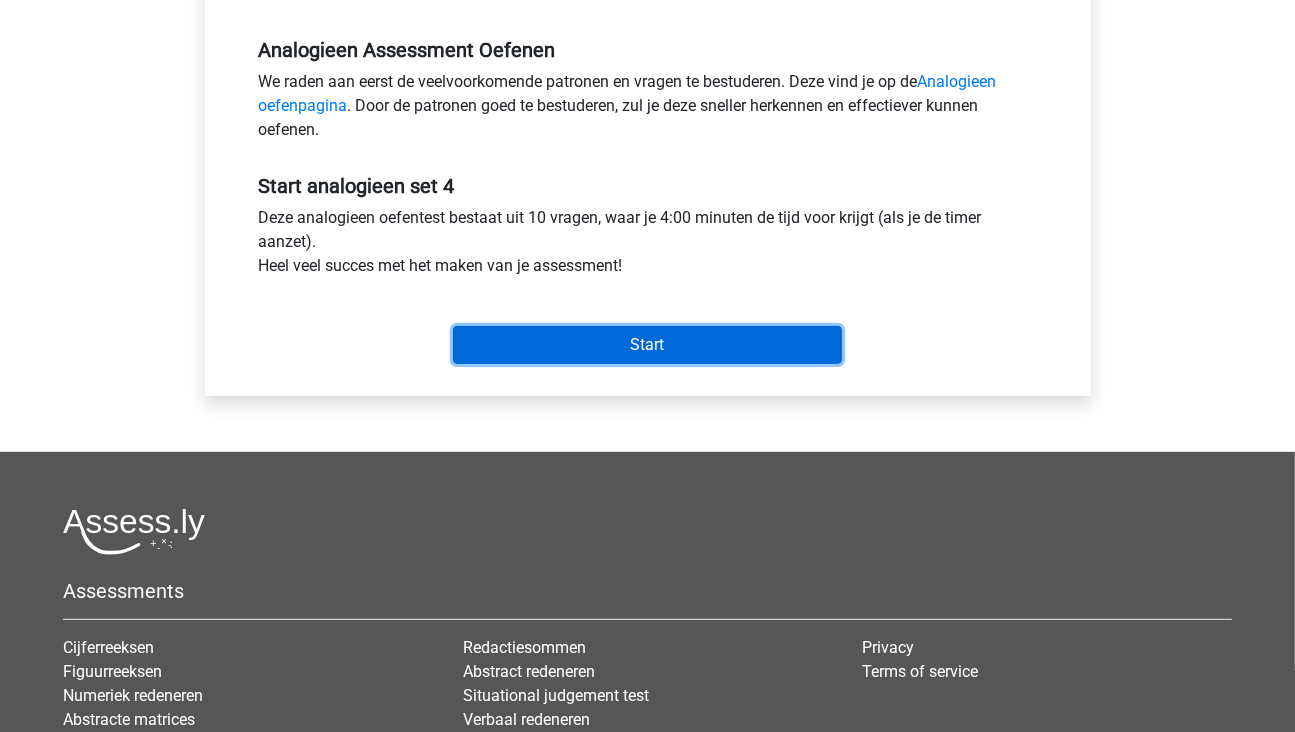 click on "Start" at bounding box center [647, 345] 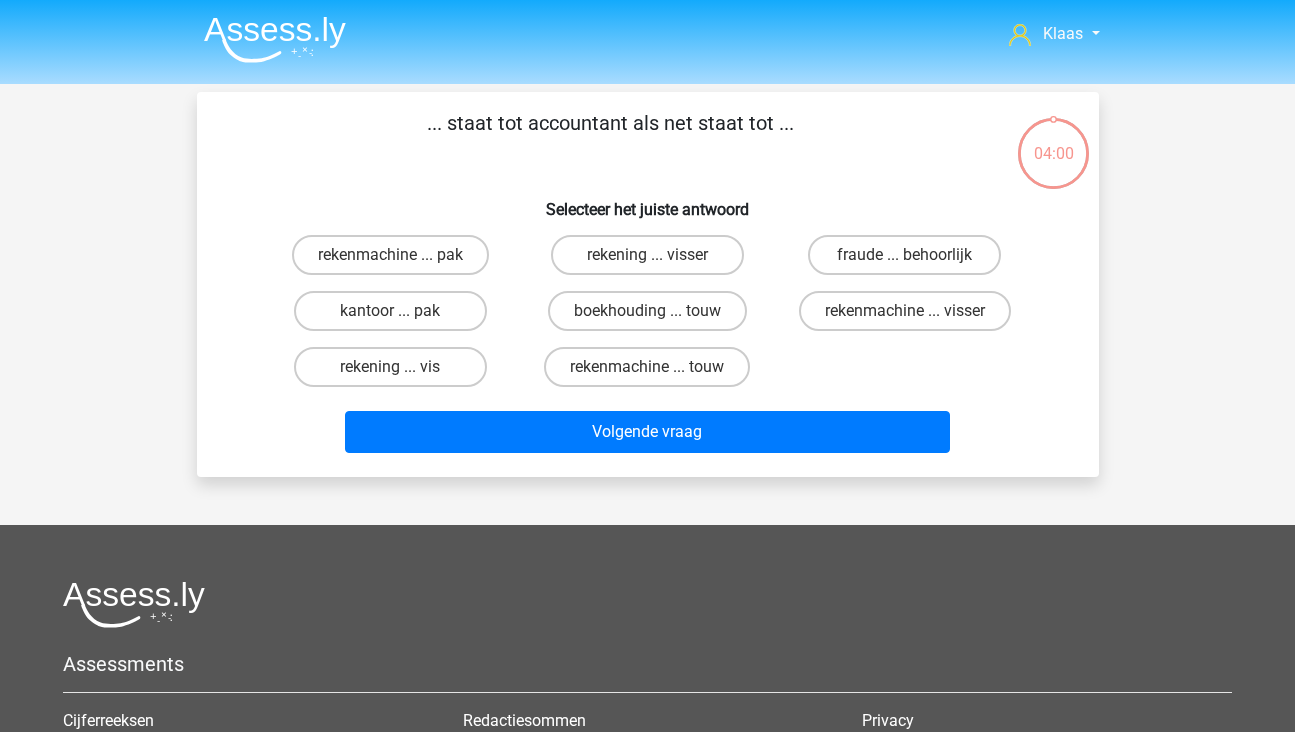 scroll, scrollTop: 0, scrollLeft: 0, axis: both 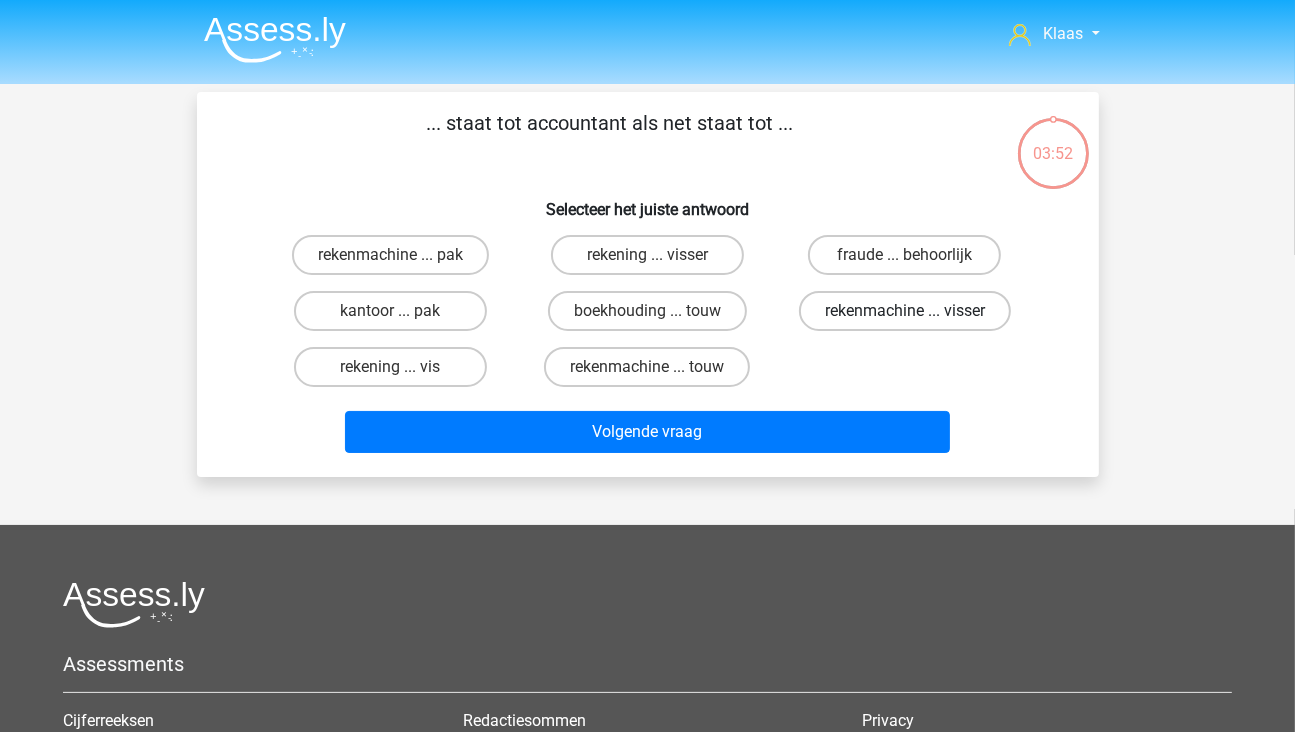 click on "rekenmachine ... visser" at bounding box center [905, 311] 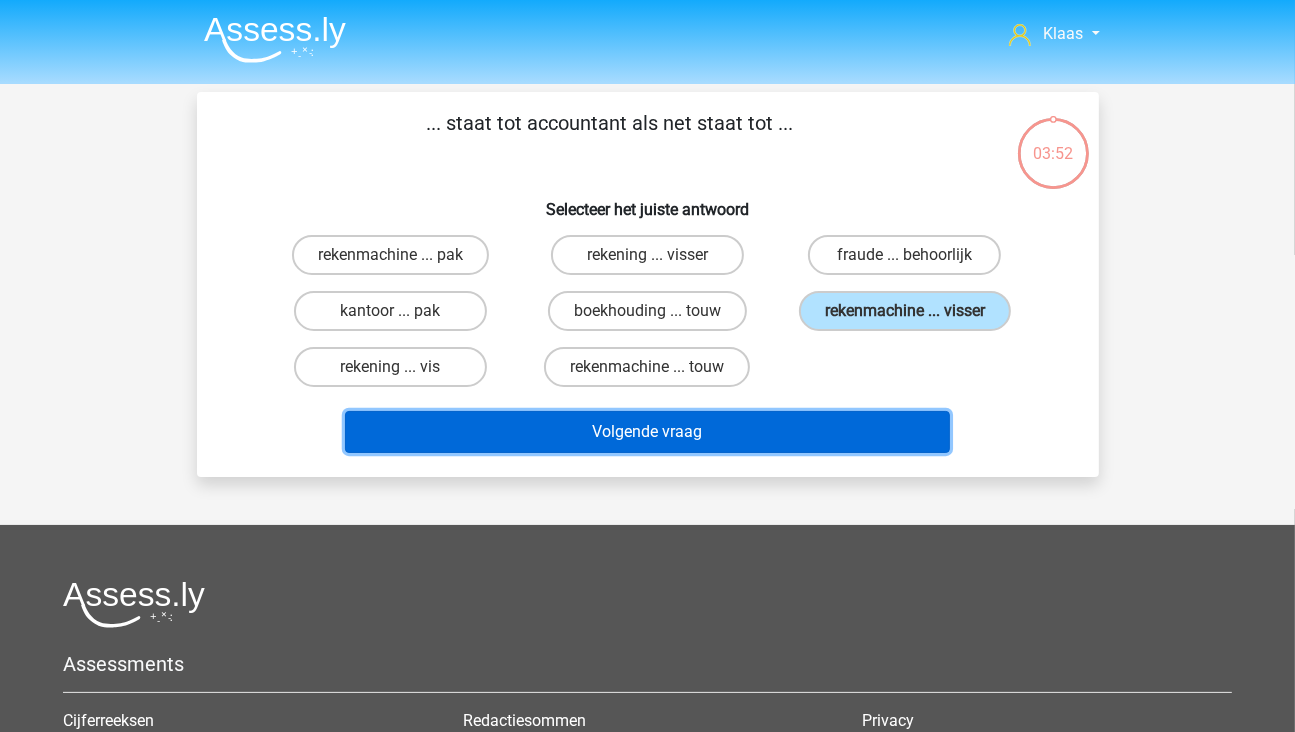 click on "Volgende vraag" at bounding box center [647, 432] 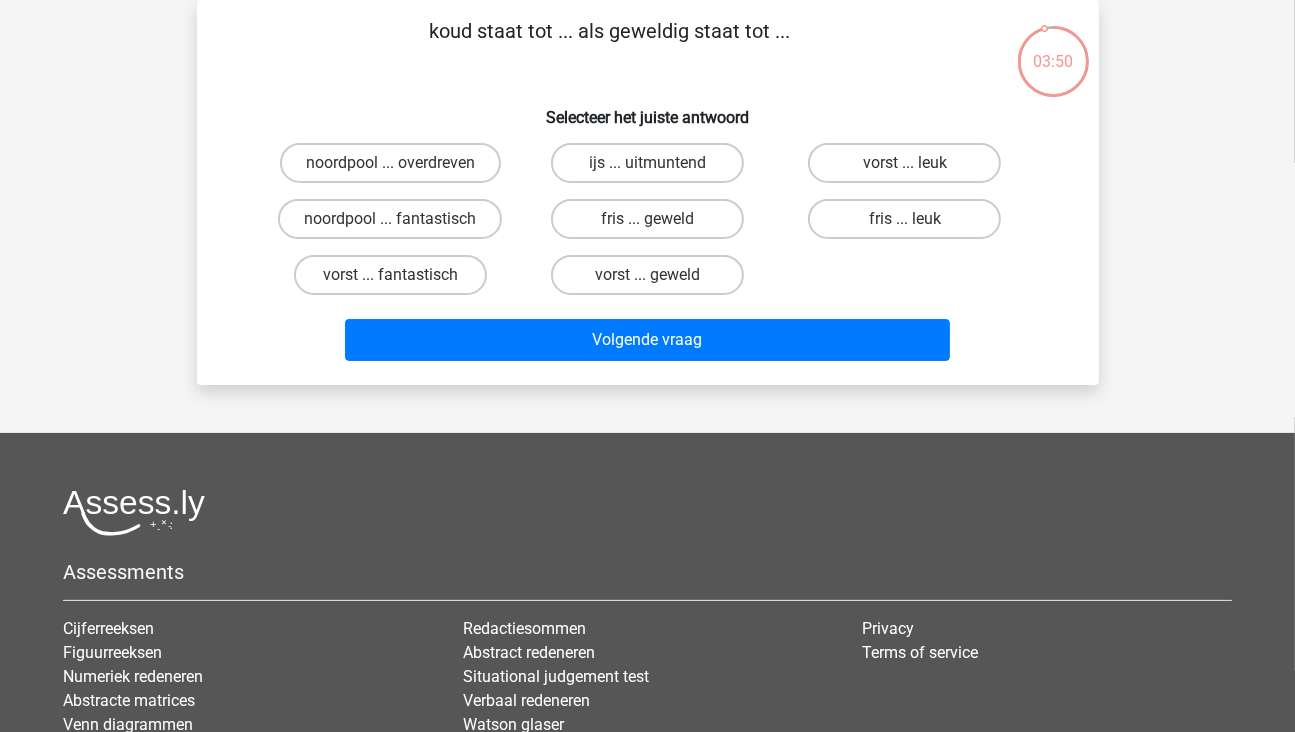 scroll, scrollTop: 0, scrollLeft: 0, axis: both 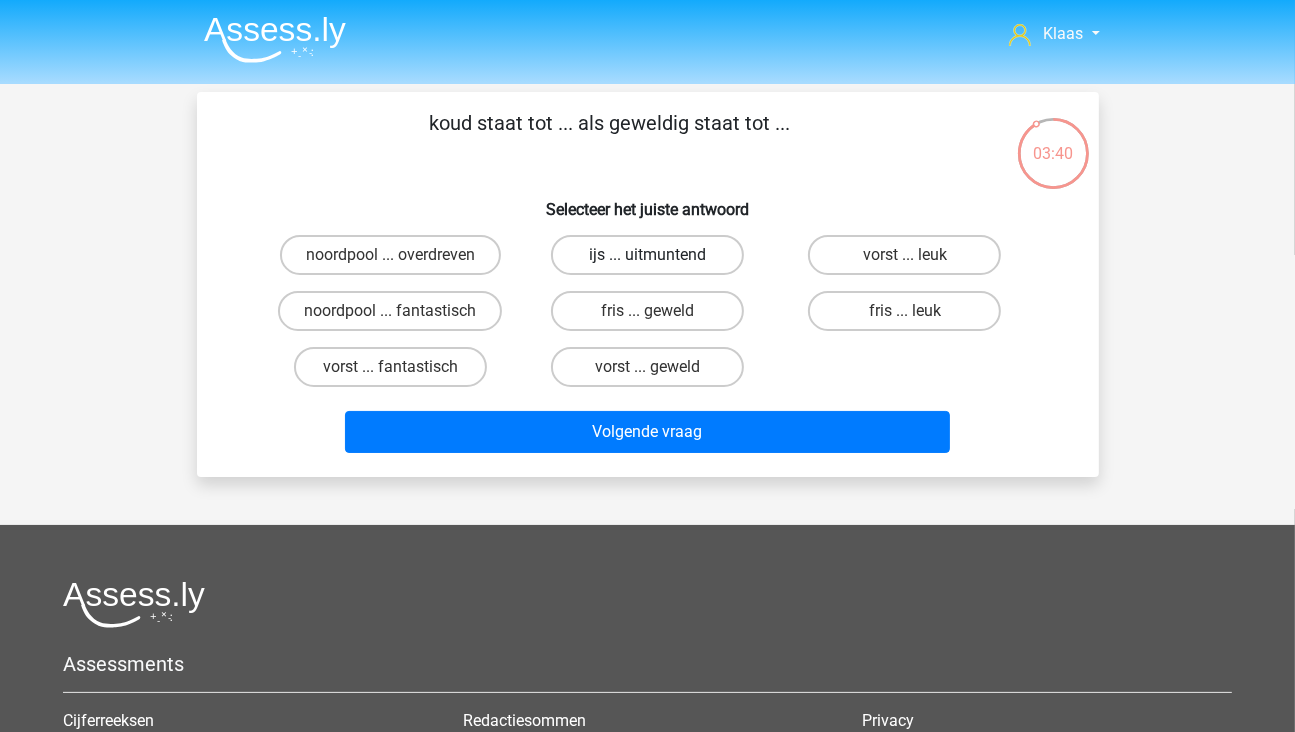 click on "ijs ... uitmuntend" at bounding box center (647, 255) 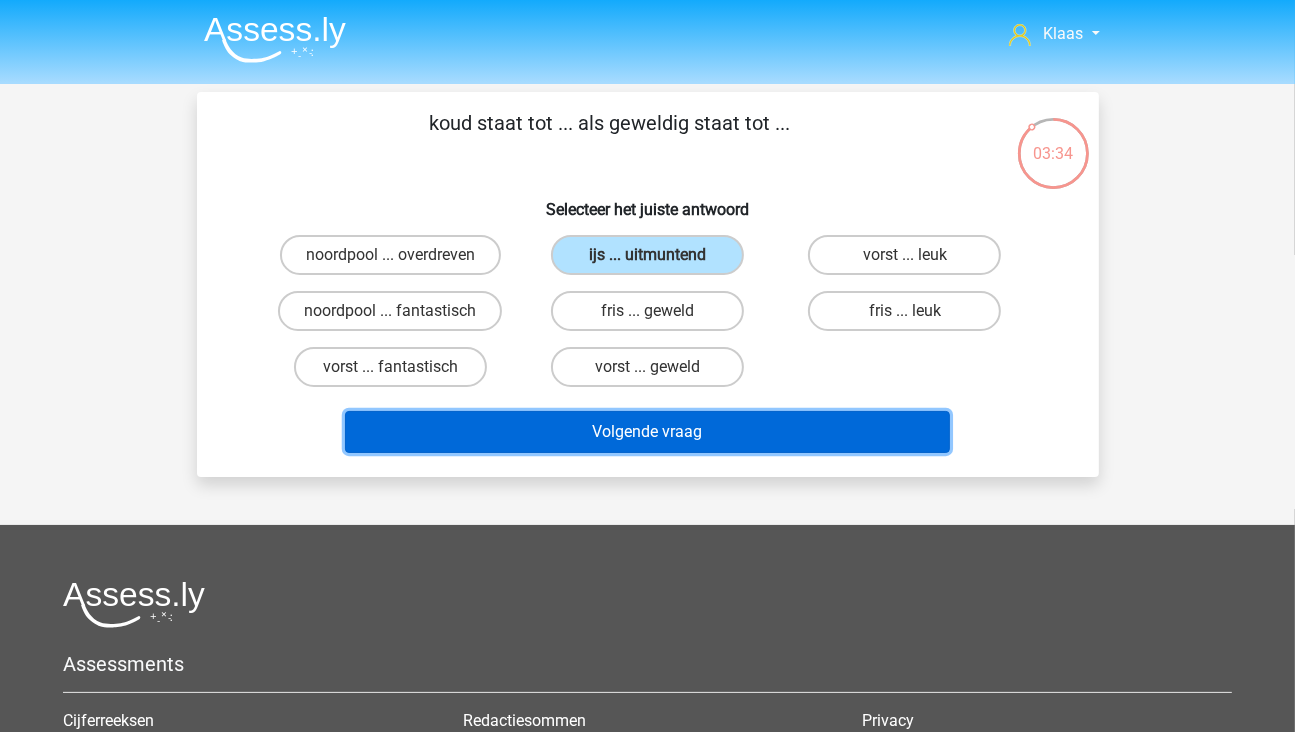 click on "Volgende vraag" at bounding box center (647, 432) 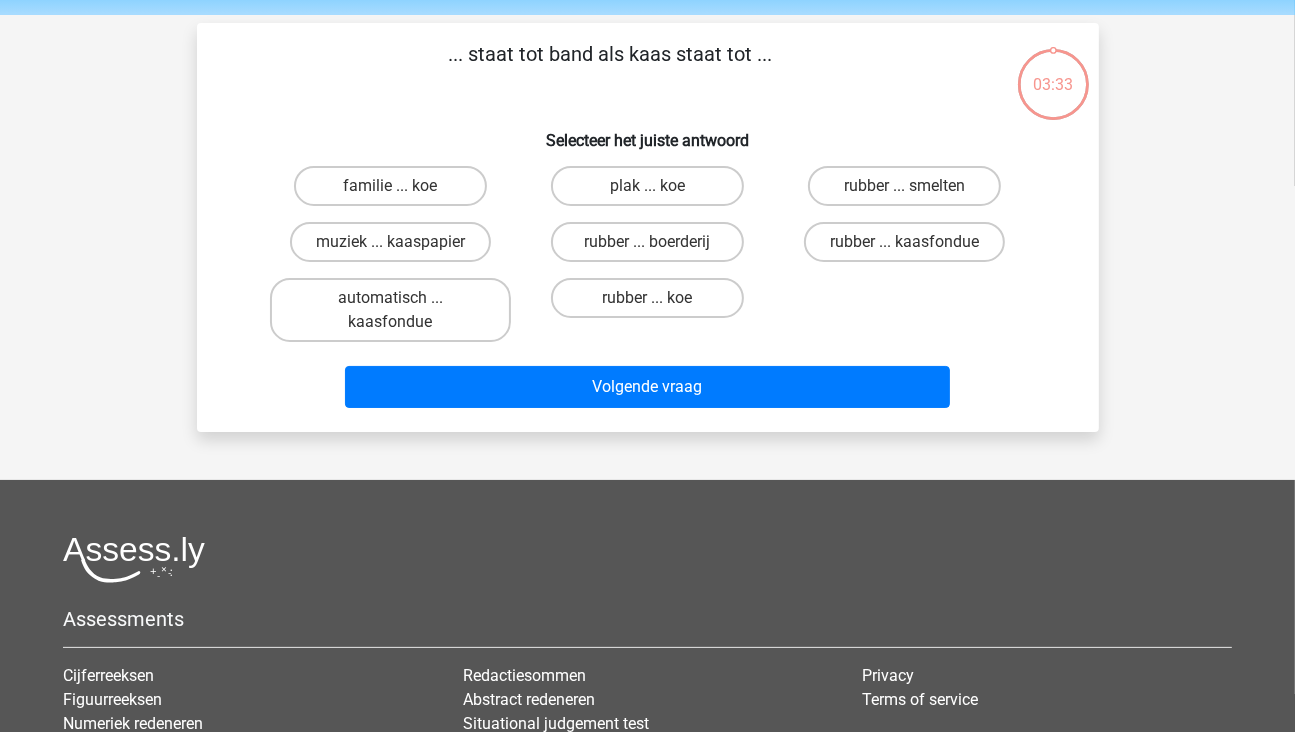 scroll, scrollTop: 92, scrollLeft: 0, axis: vertical 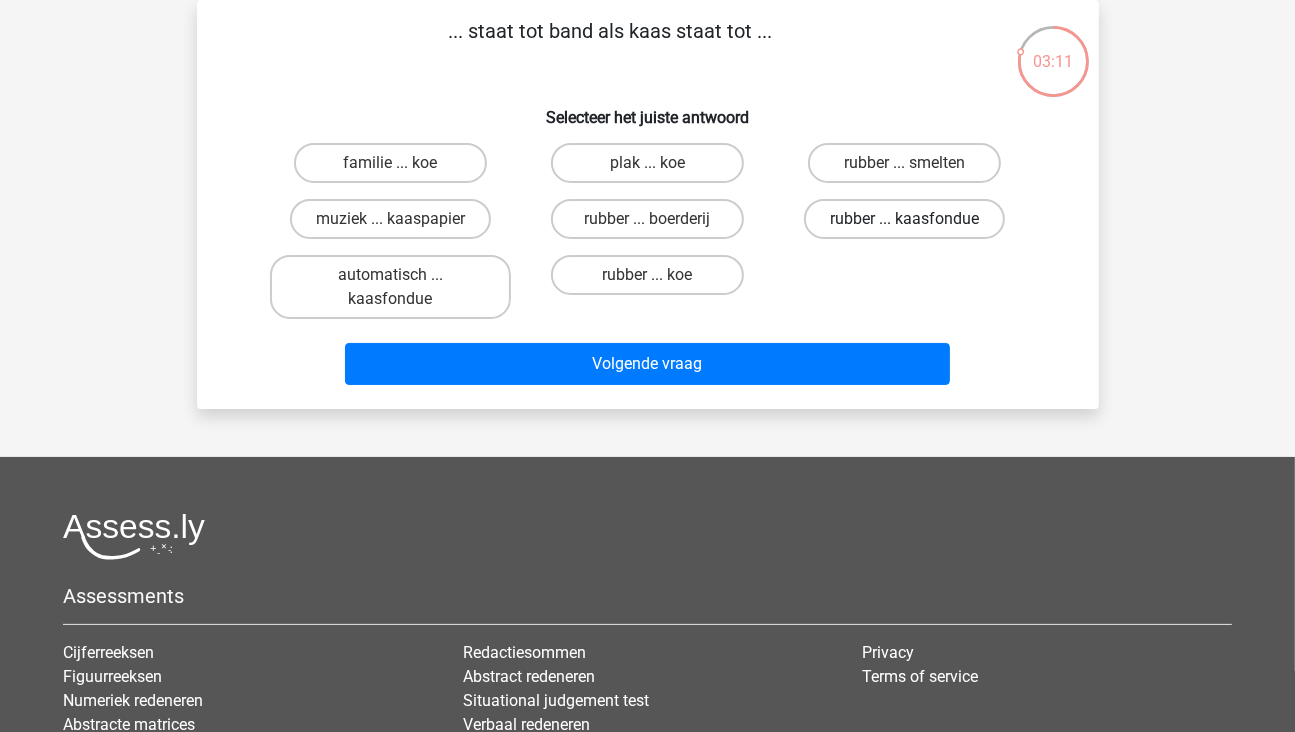 click on "rubber ... kaasfondue" at bounding box center (904, 219) 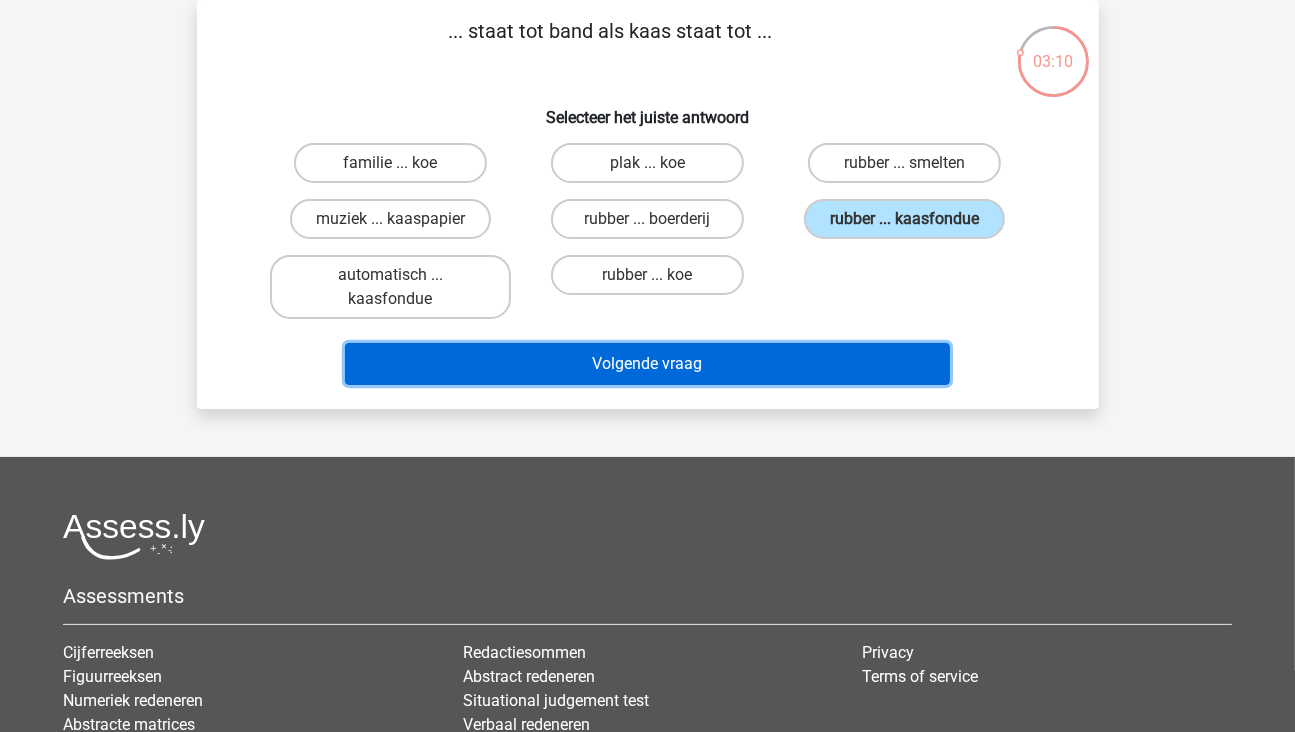 click on "Volgende vraag" at bounding box center [647, 364] 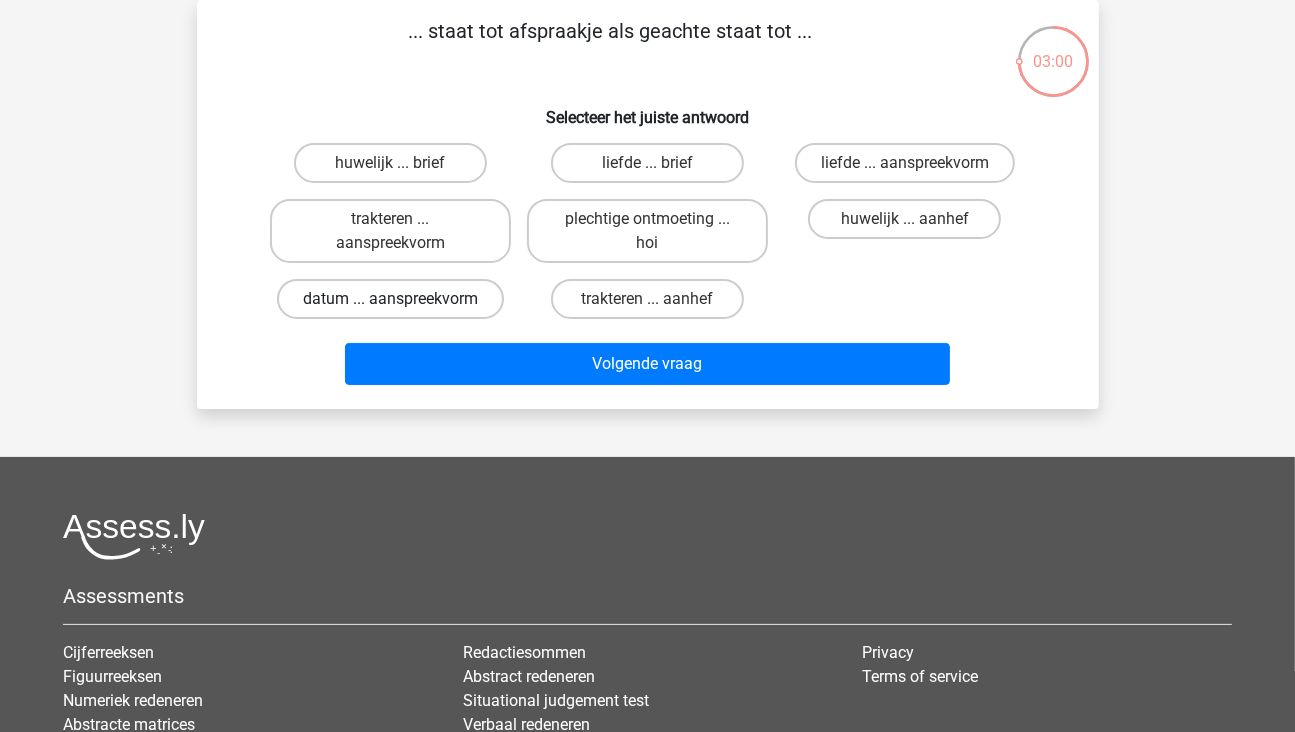 click on "datum ... aanspreekvorm" at bounding box center [390, 299] 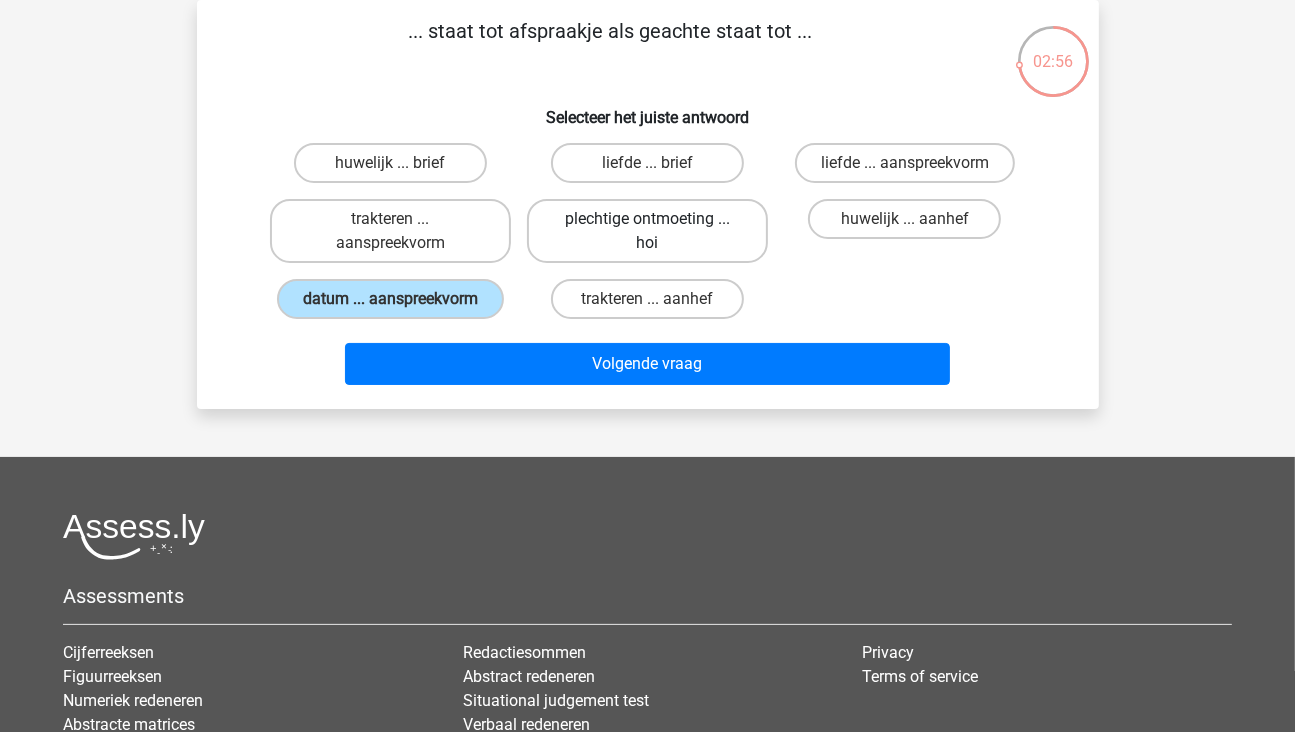 click on "plechtige ontmoeting ... hoi" at bounding box center [647, 231] 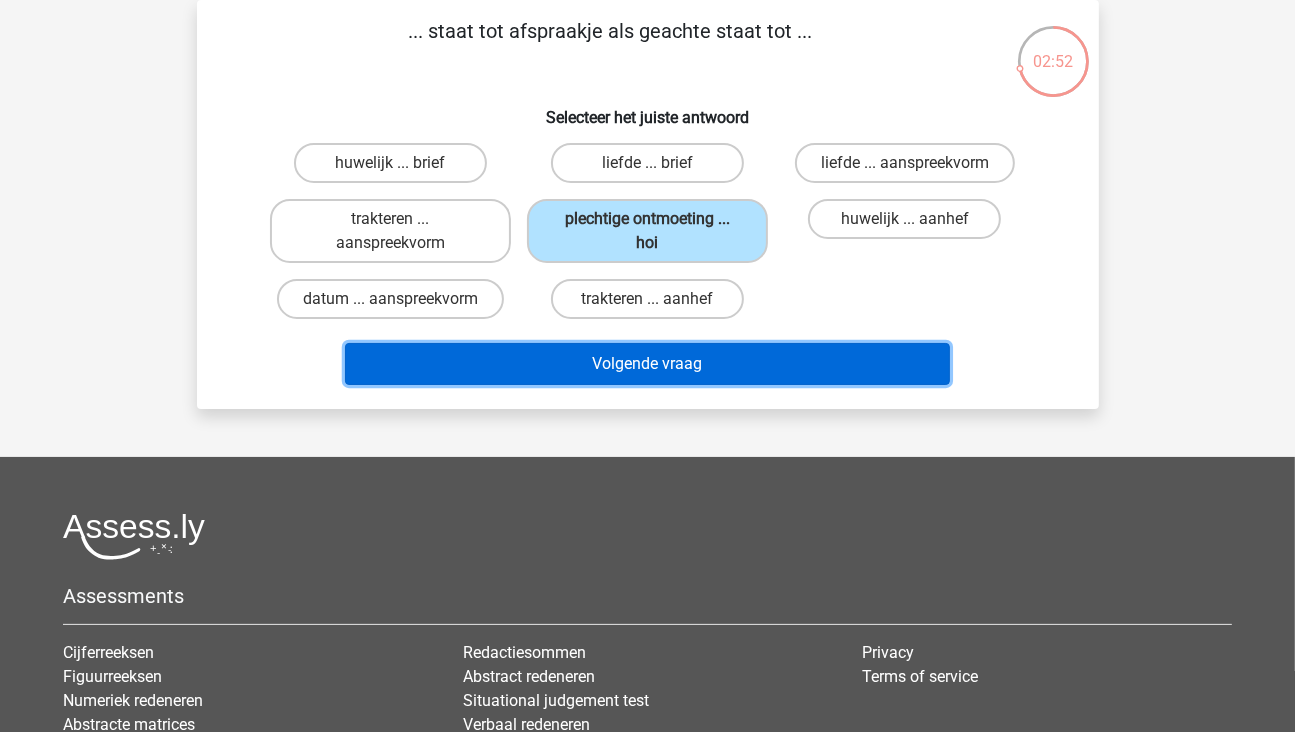 click on "Volgende vraag" at bounding box center [647, 364] 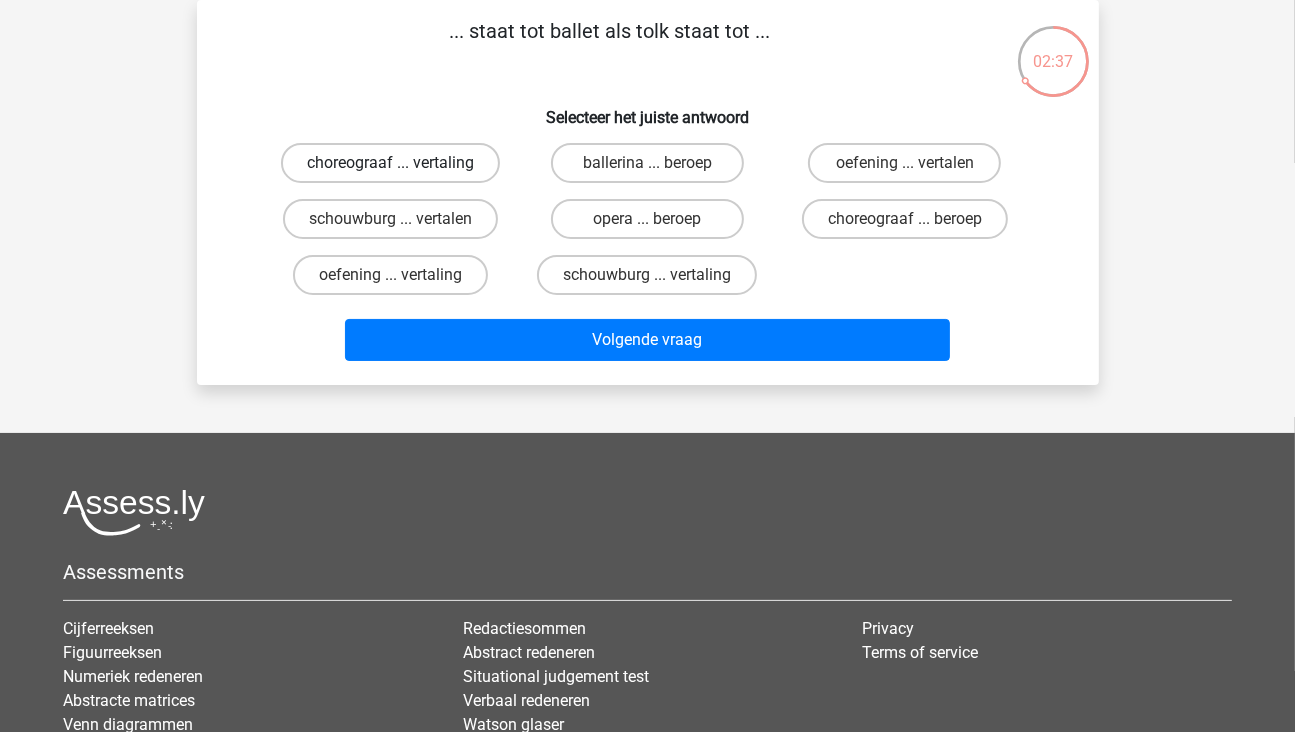 click on "choreograaf ... vertaling" at bounding box center [390, 163] 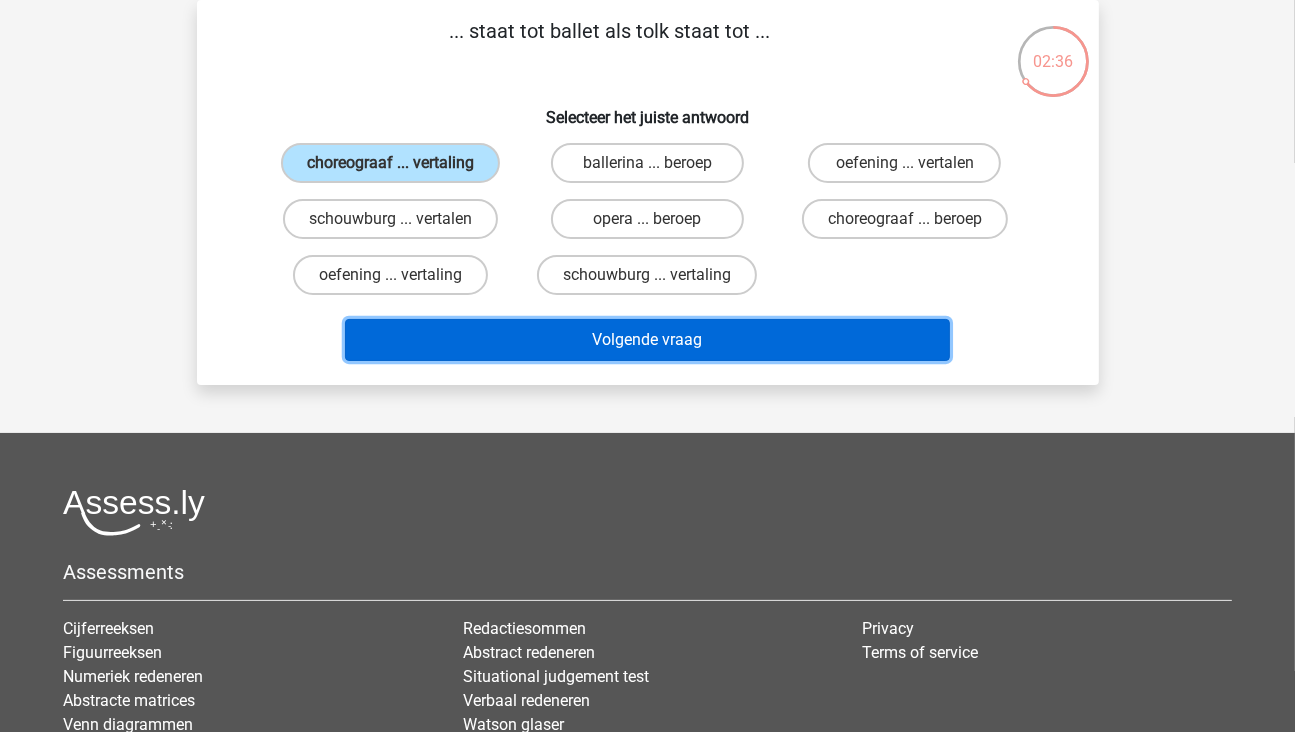 click on "Volgende vraag" at bounding box center (647, 340) 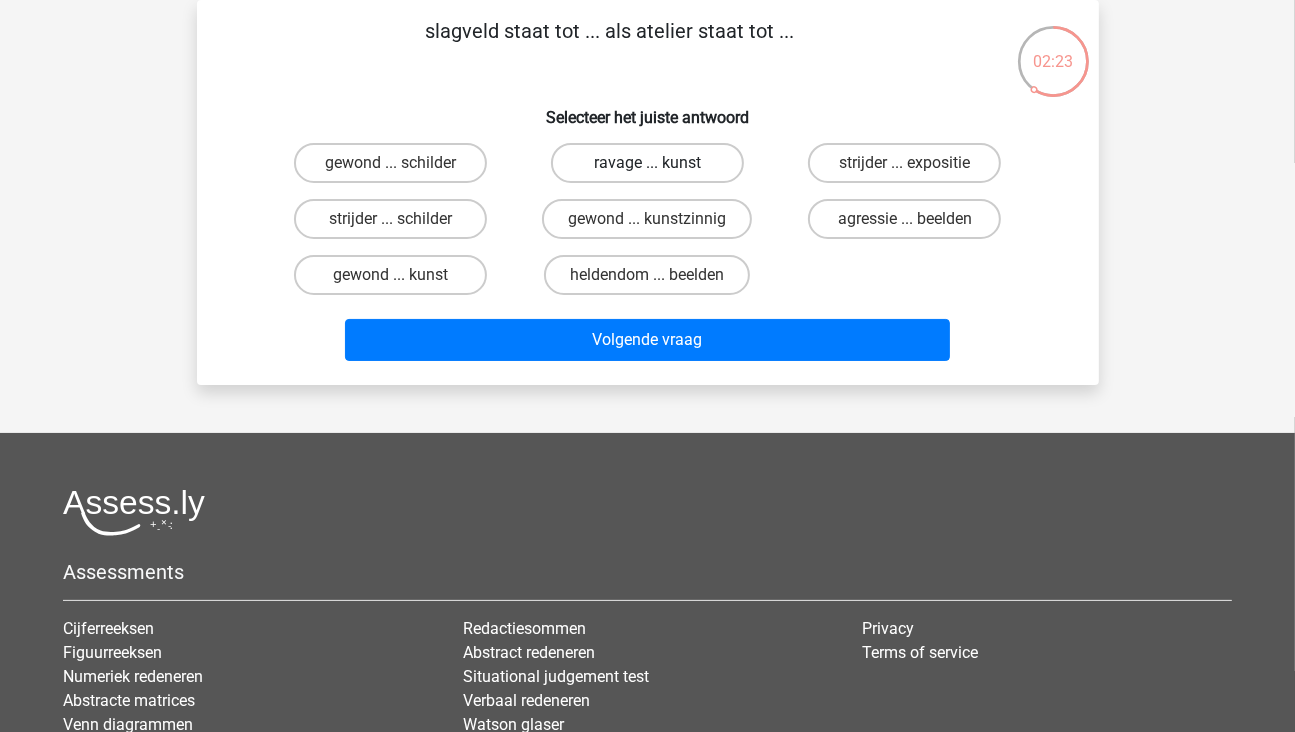 click on "ravage ... kunst" at bounding box center [647, 163] 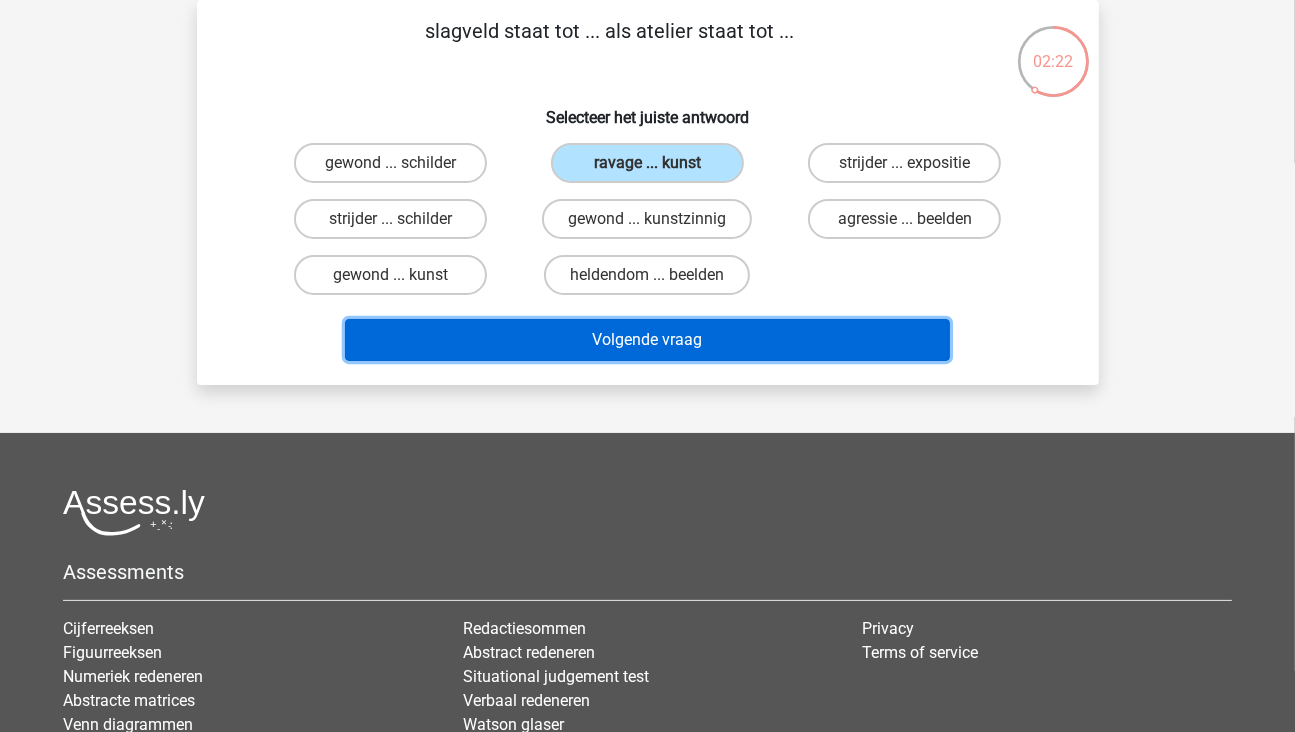 click on "Volgende vraag" at bounding box center [647, 340] 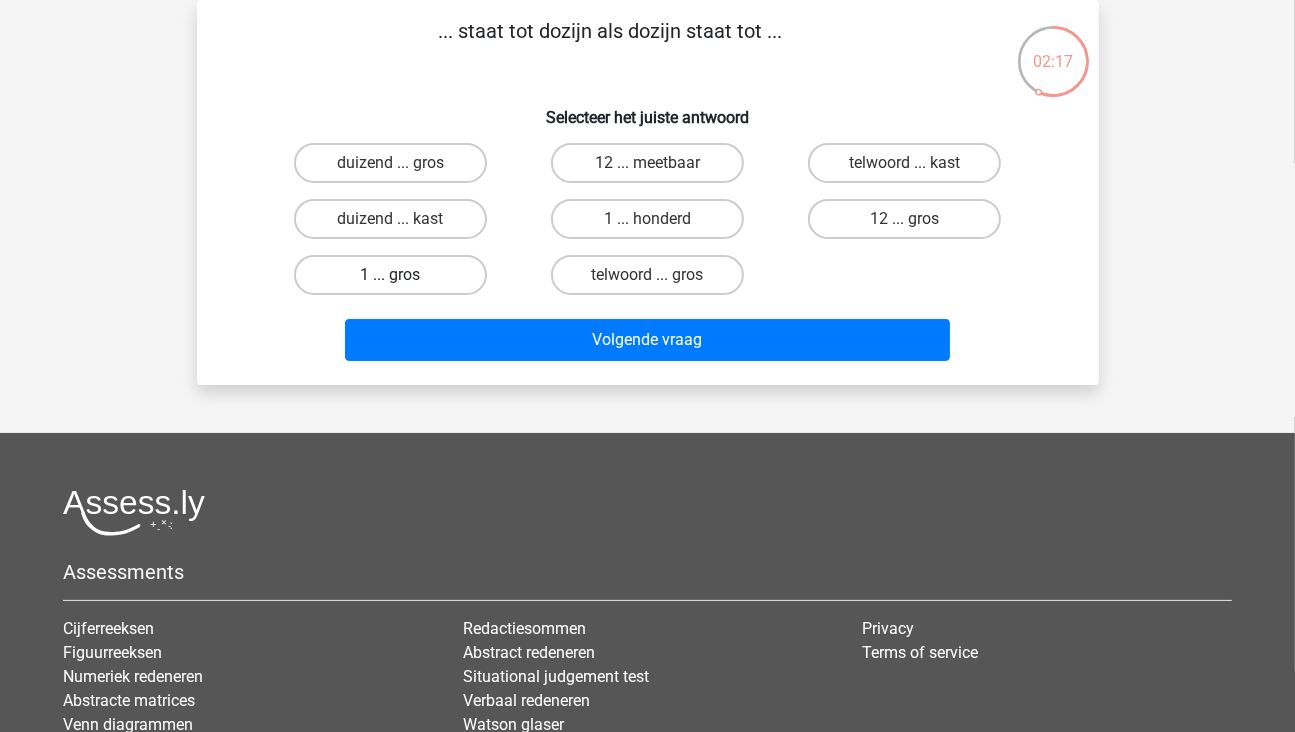 click on "1 ... gros" at bounding box center [390, 275] 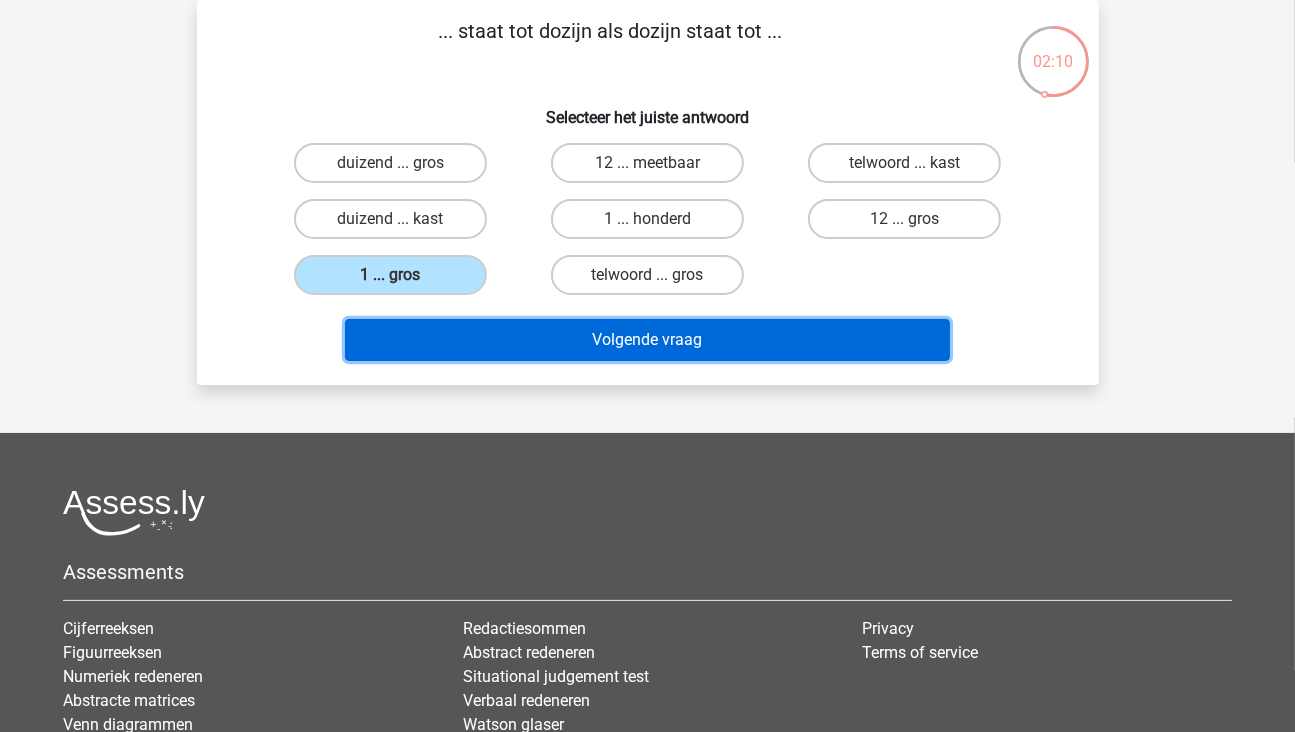 click on "Volgende vraag" at bounding box center [647, 340] 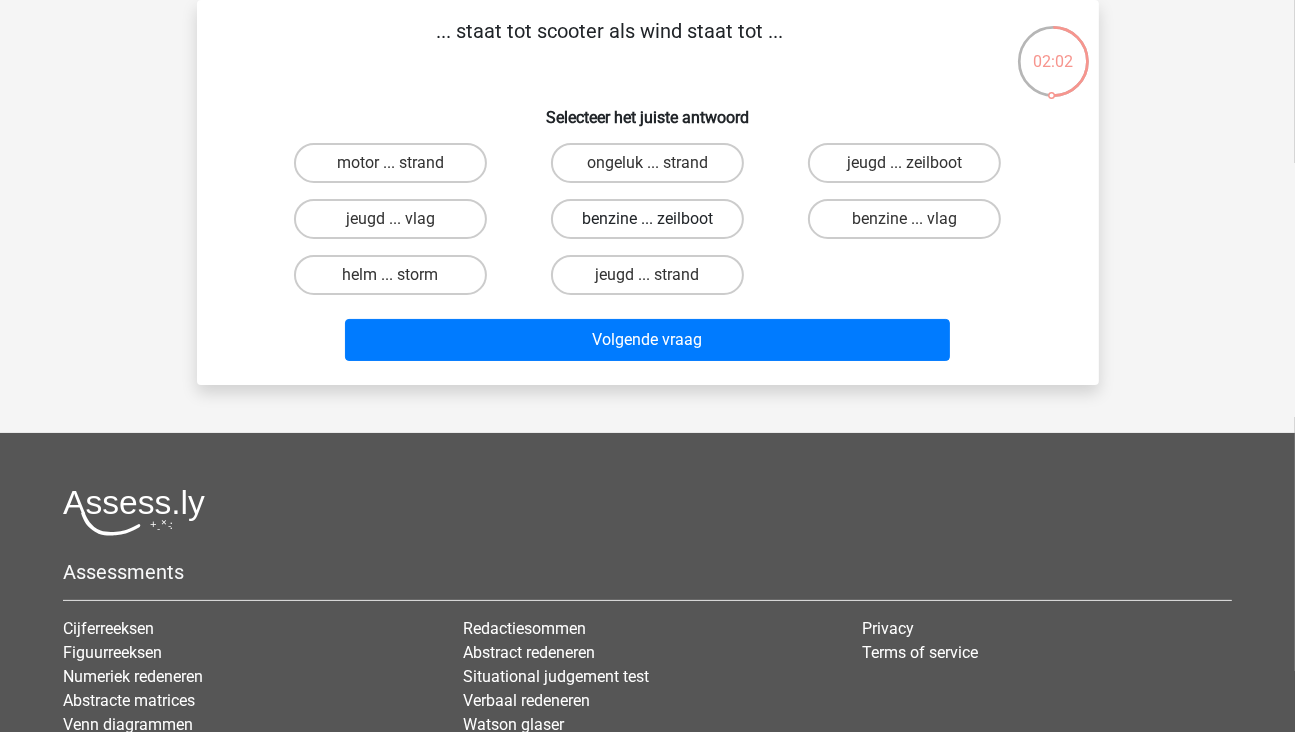 click on "benzine ... zeilboot" at bounding box center (647, 219) 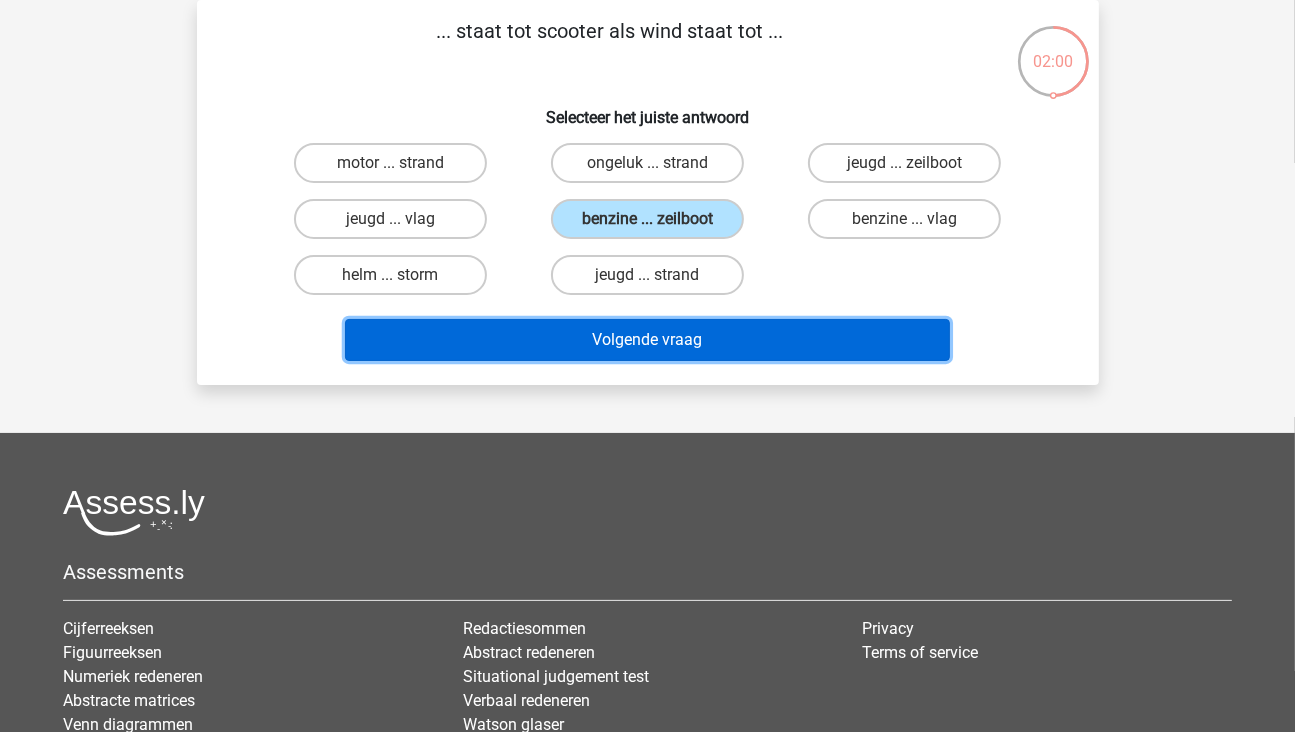 click on "Volgende vraag" at bounding box center (647, 340) 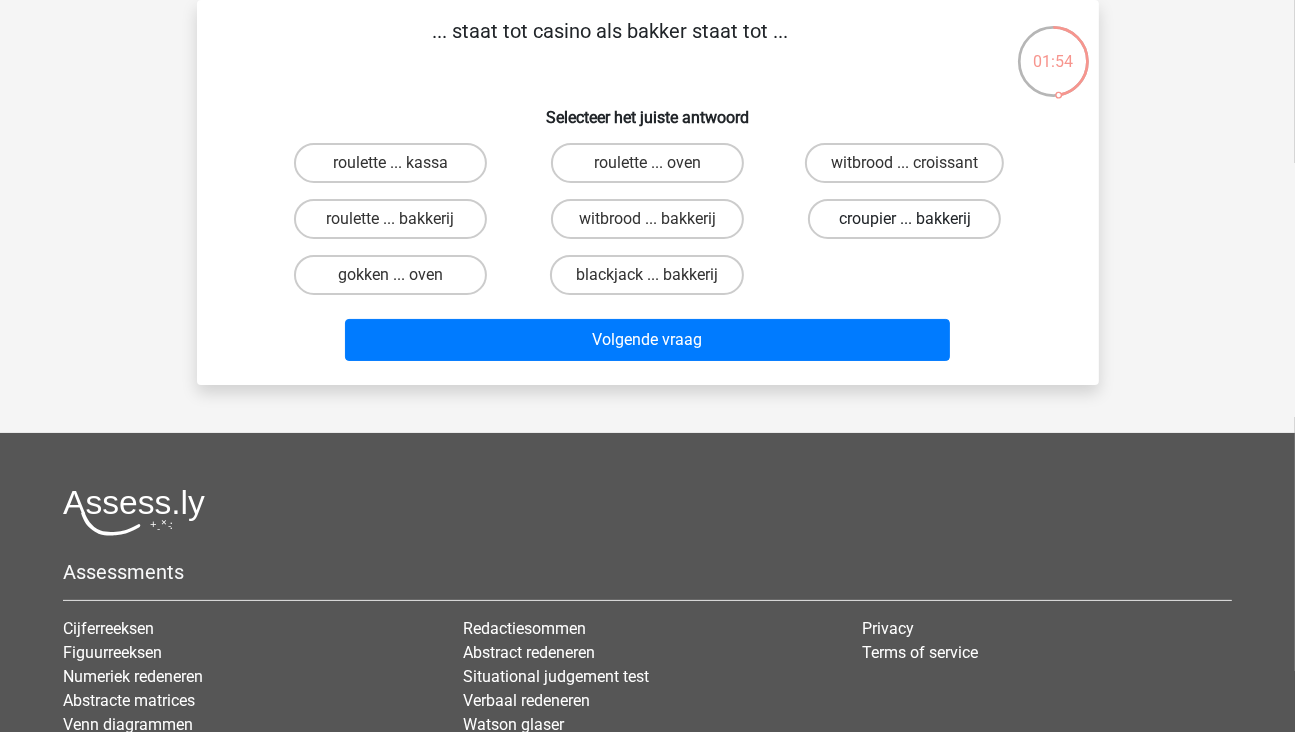 click on "croupier ... bakkerij" at bounding box center (904, 219) 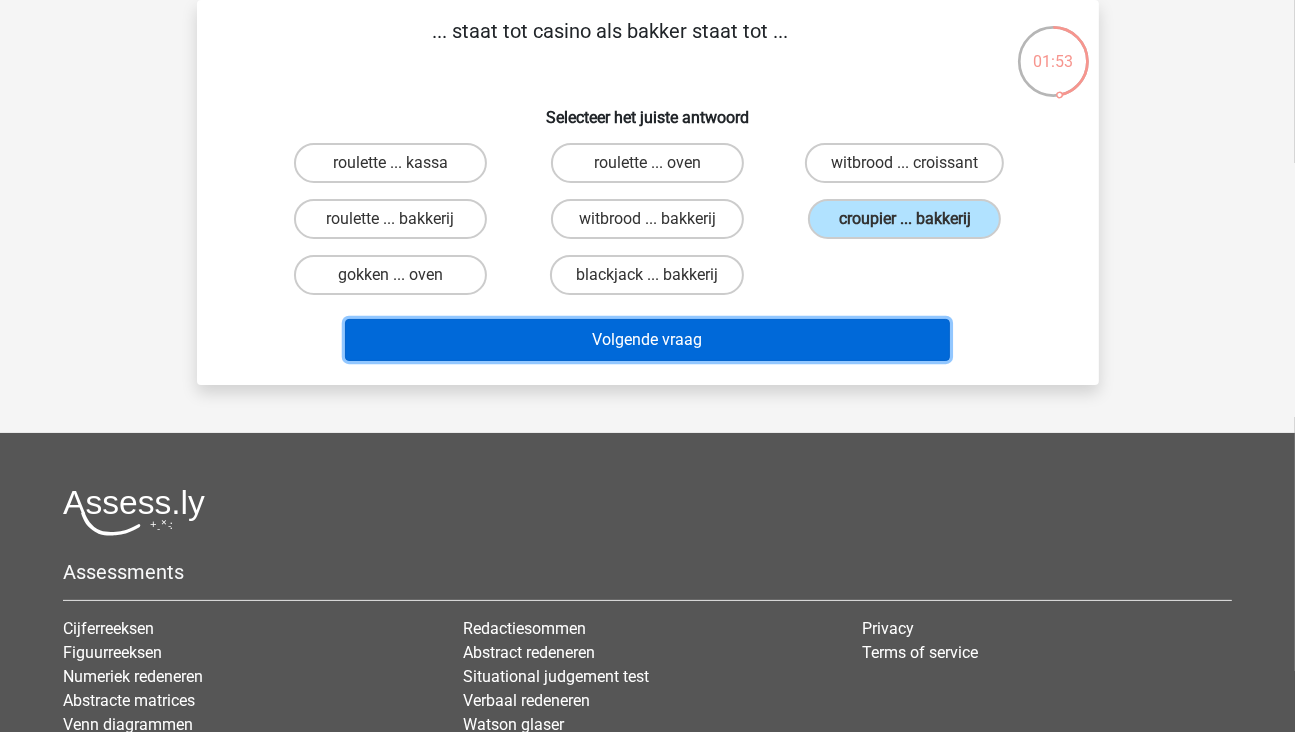 click on "Volgende vraag" at bounding box center [647, 340] 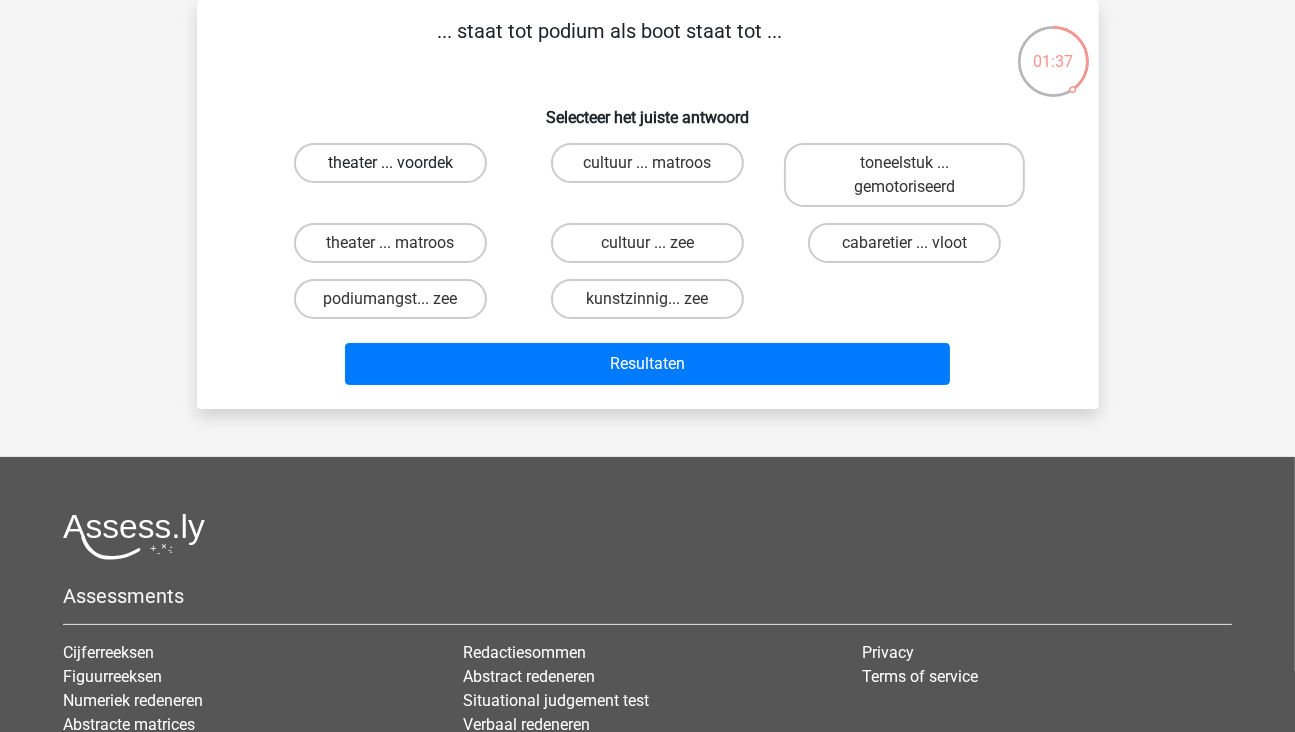 click on "theater ... voordek" at bounding box center (390, 163) 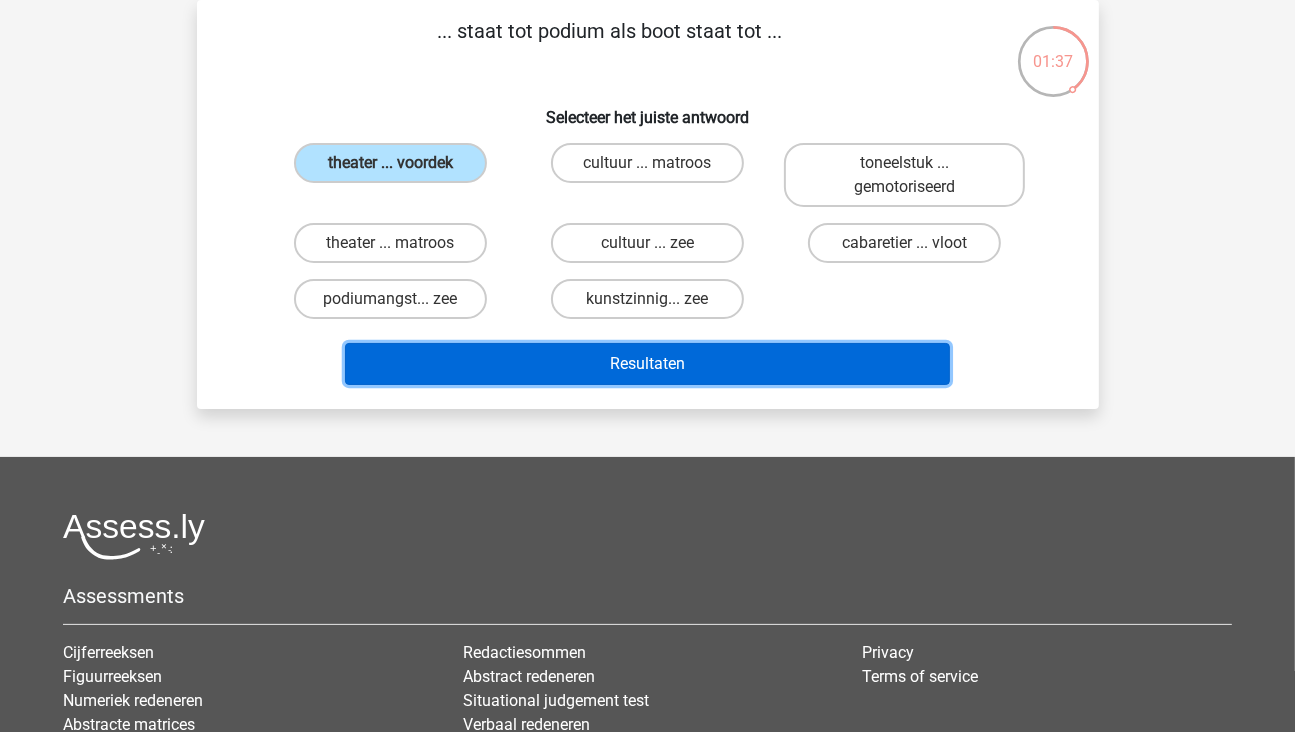 click on "Resultaten" at bounding box center [647, 364] 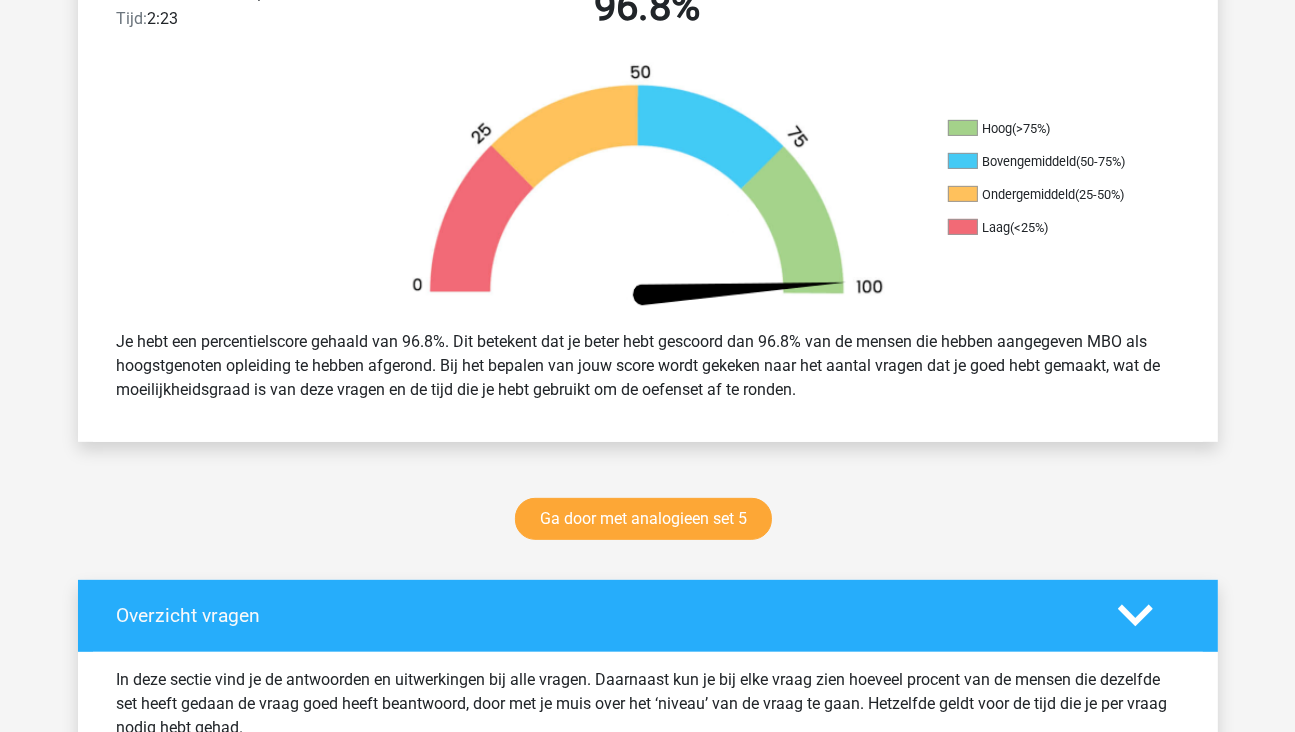 scroll, scrollTop: 500, scrollLeft: 0, axis: vertical 